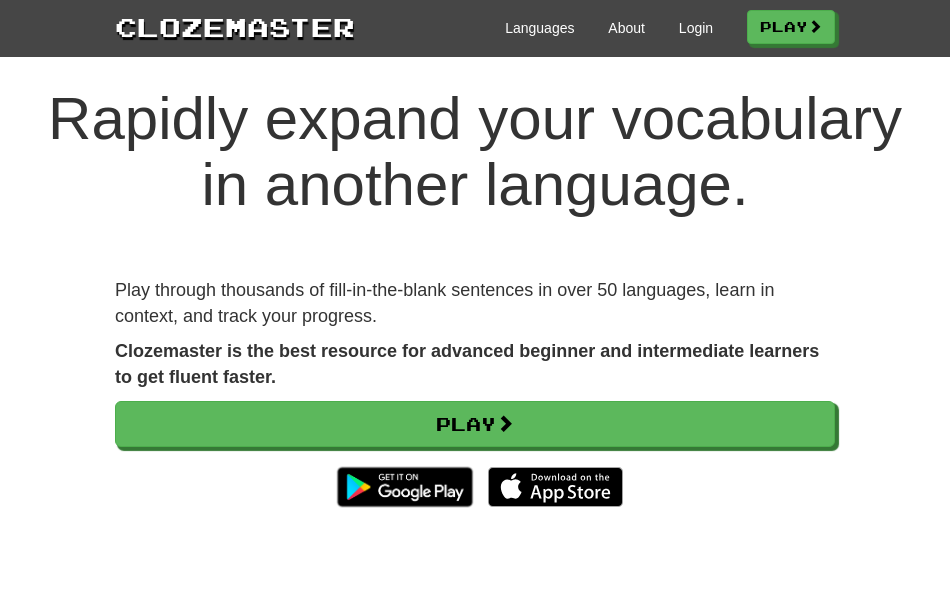 scroll, scrollTop: 32, scrollLeft: 0, axis: vertical 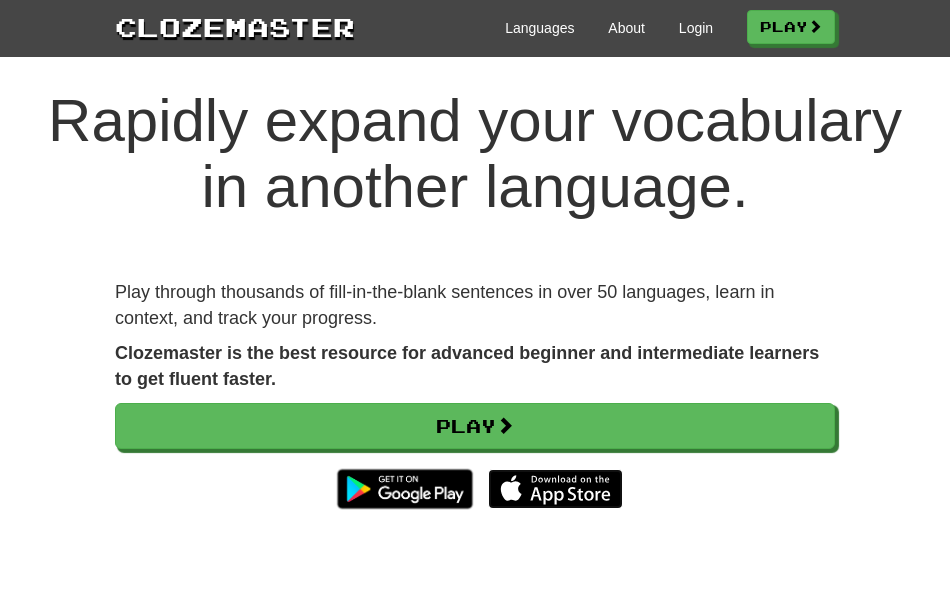 click at bounding box center (555, 489) 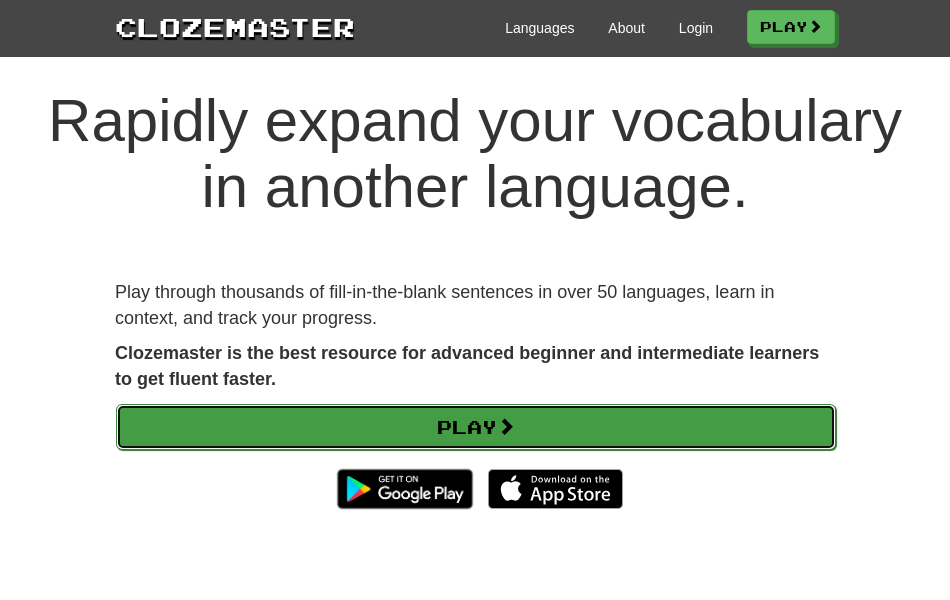 click on "Play" at bounding box center (476, 427) 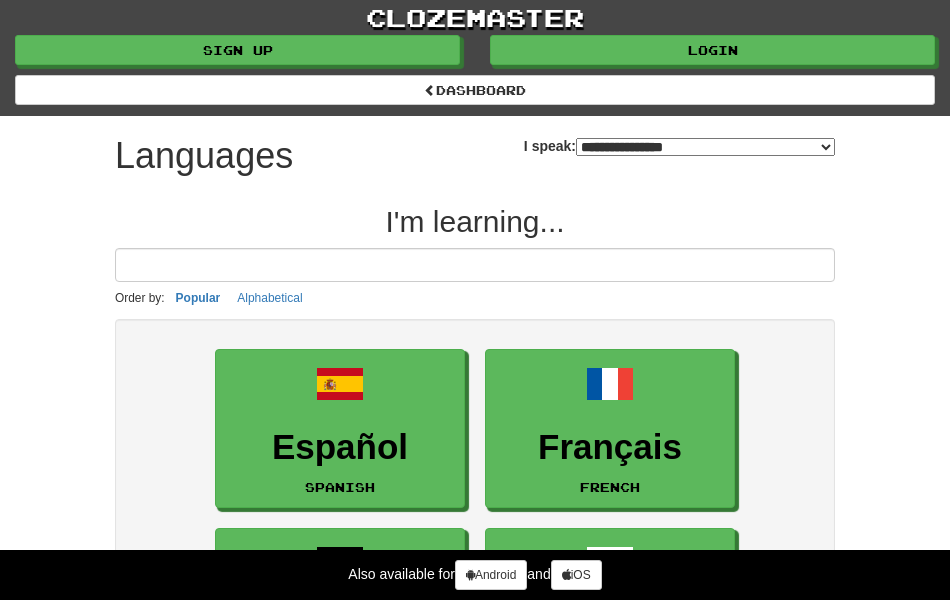 select on "*******" 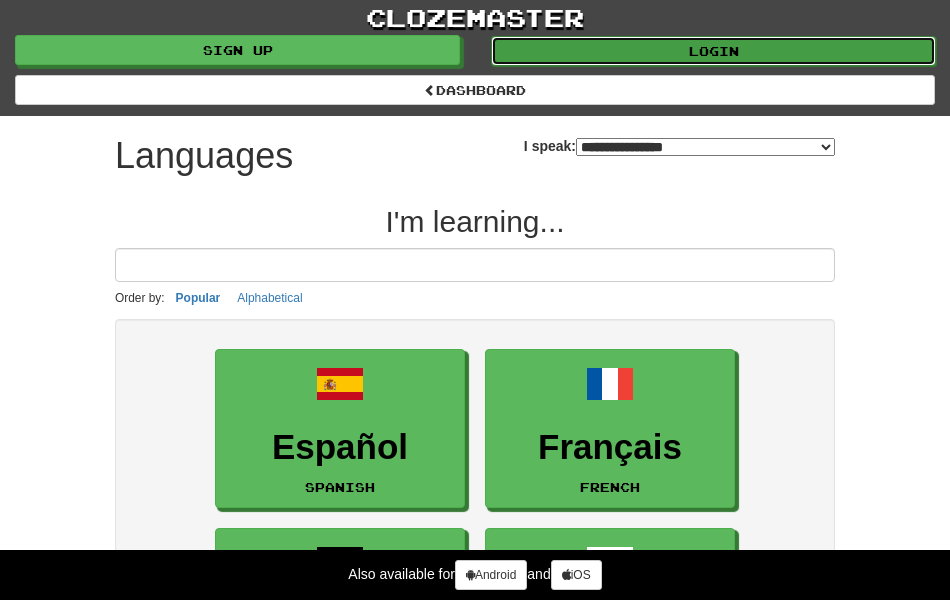 click on "Login" at bounding box center [713, 51] 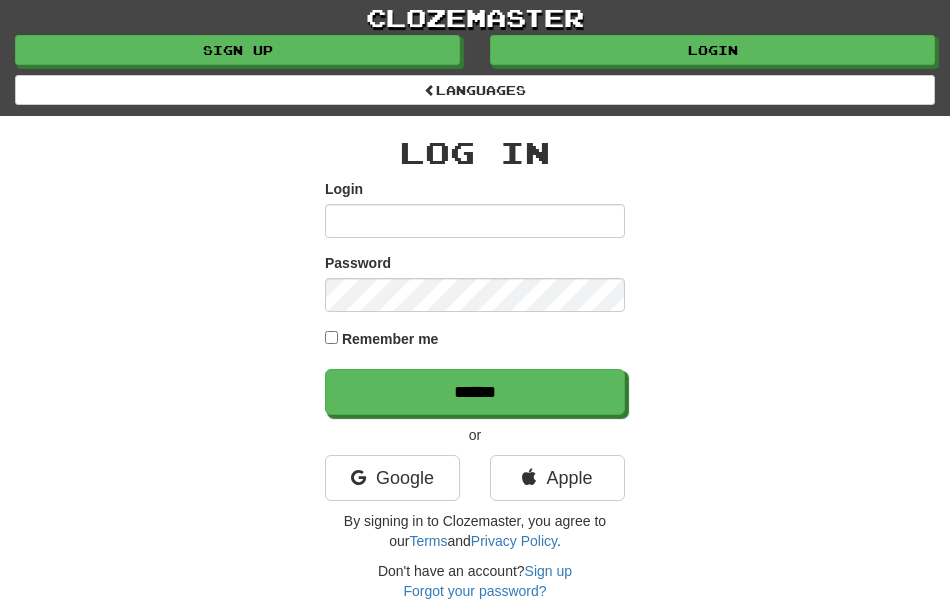 scroll, scrollTop: 0, scrollLeft: 0, axis: both 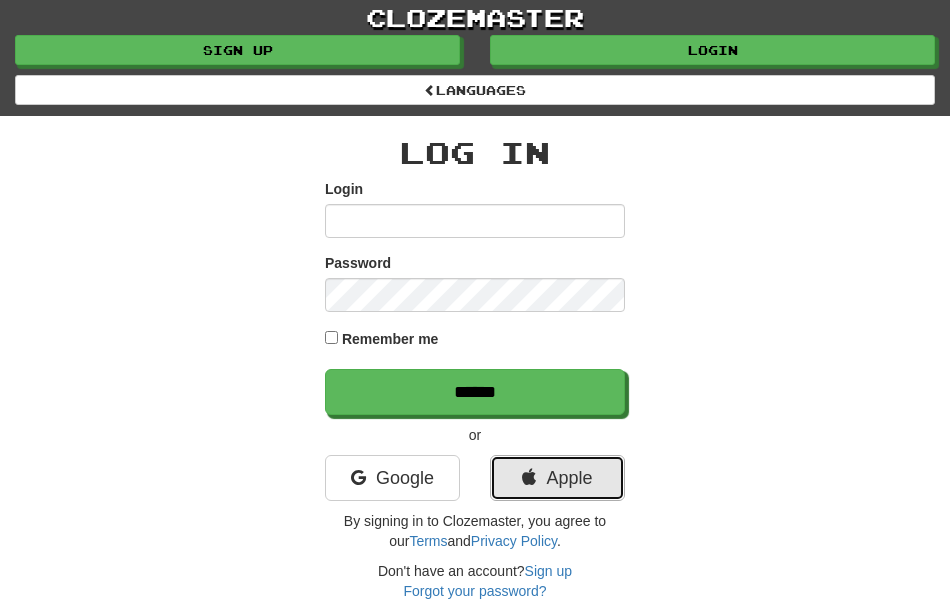 click on "Apple" at bounding box center [557, 478] 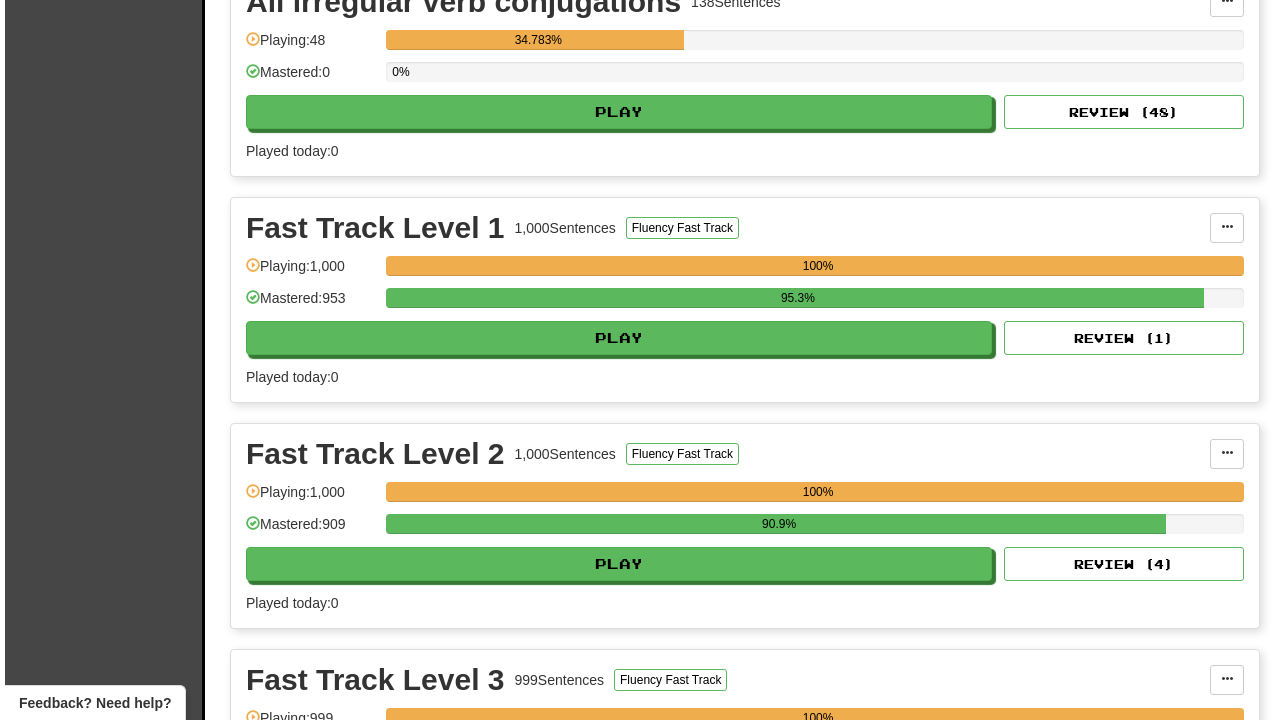 scroll, scrollTop: 492, scrollLeft: 0, axis: vertical 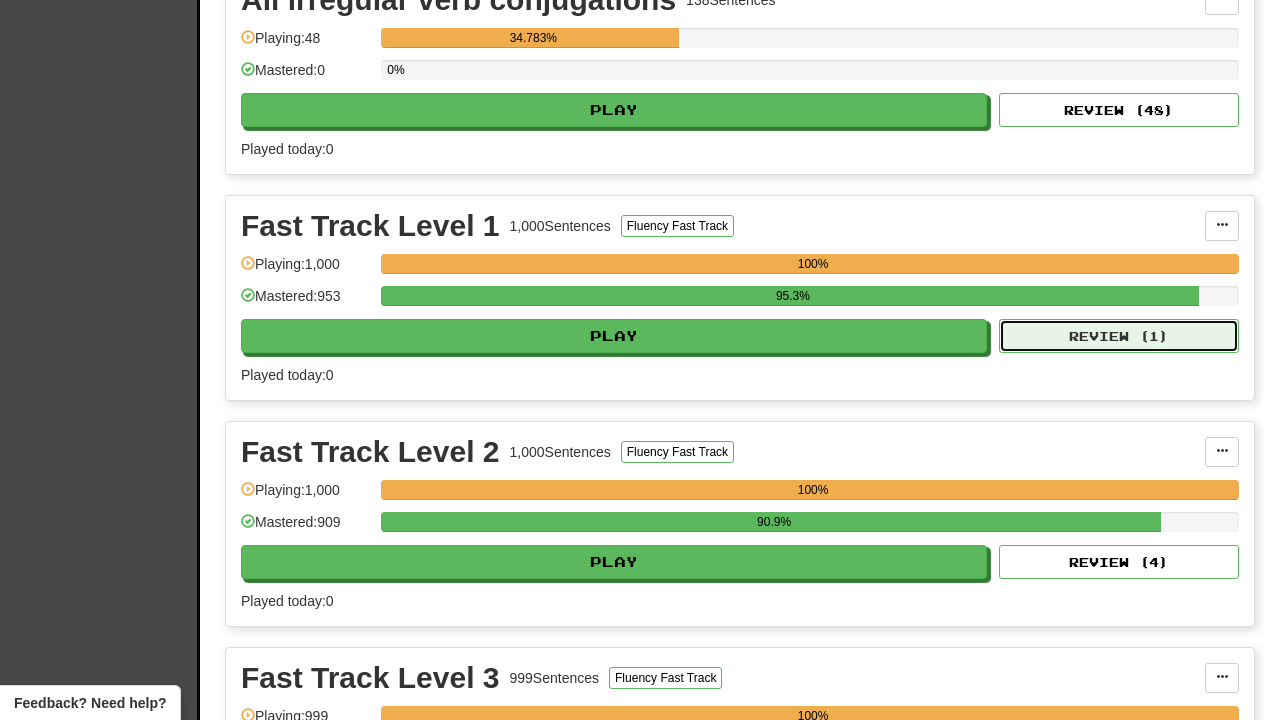 click on "Review ( 1 )" at bounding box center (1119, 336) 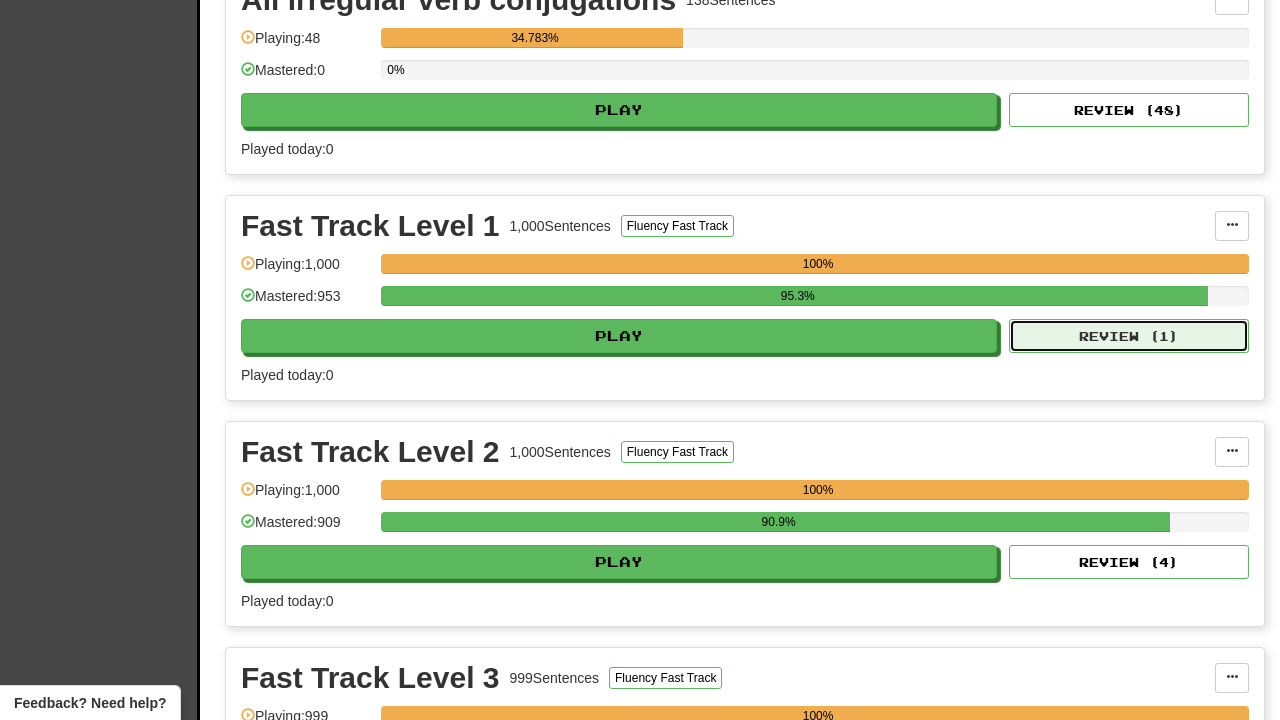 select on "**" 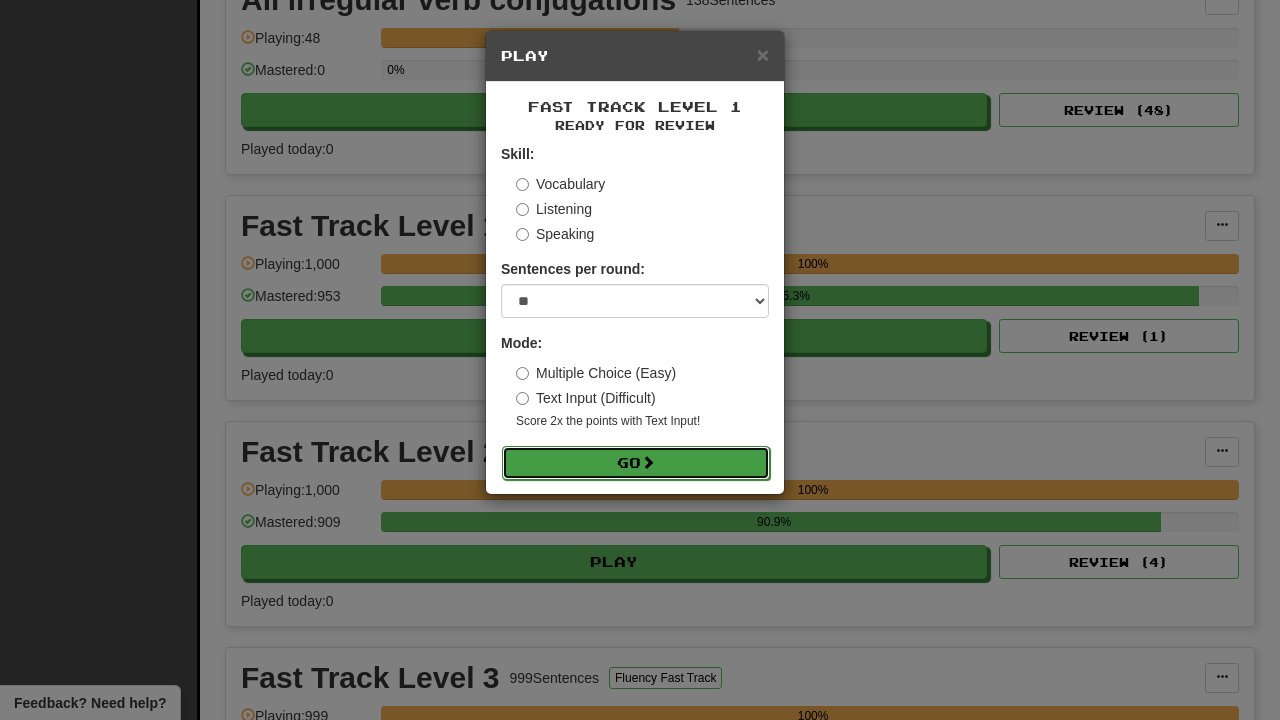 click on "Go" at bounding box center (636, 463) 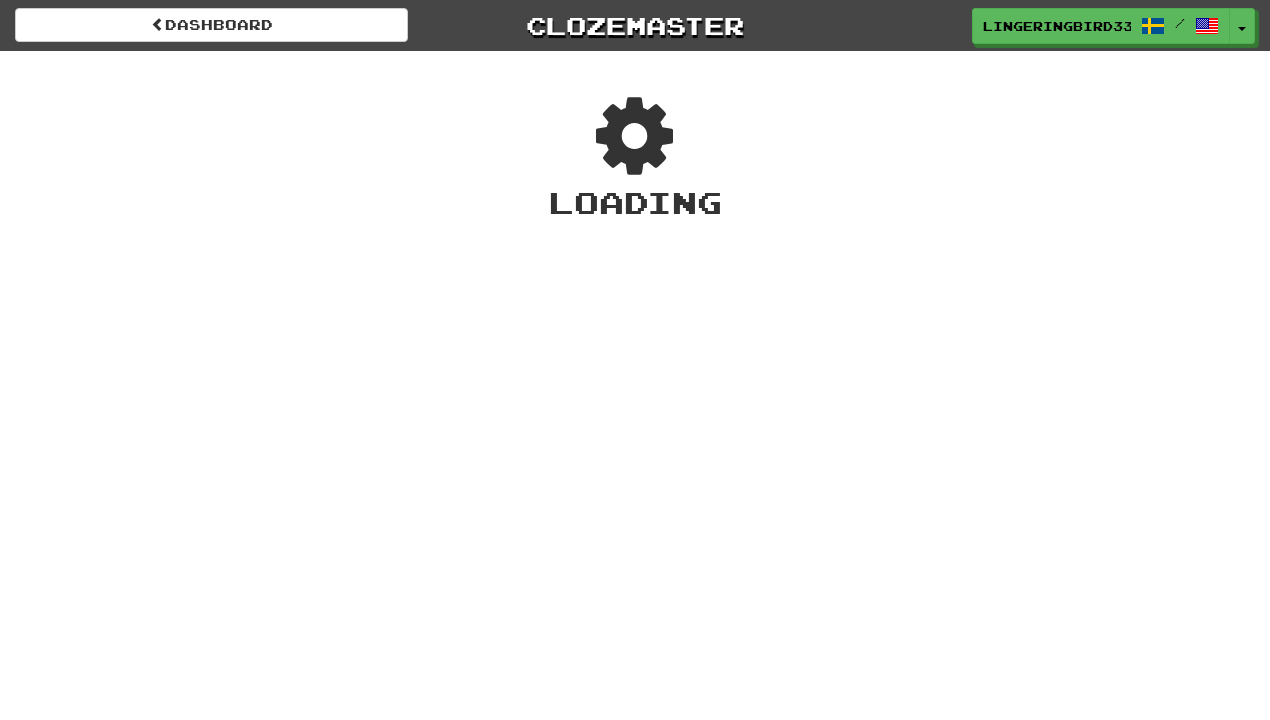 scroll, scrollTop: 0, scrollLeft: 0, axis: both 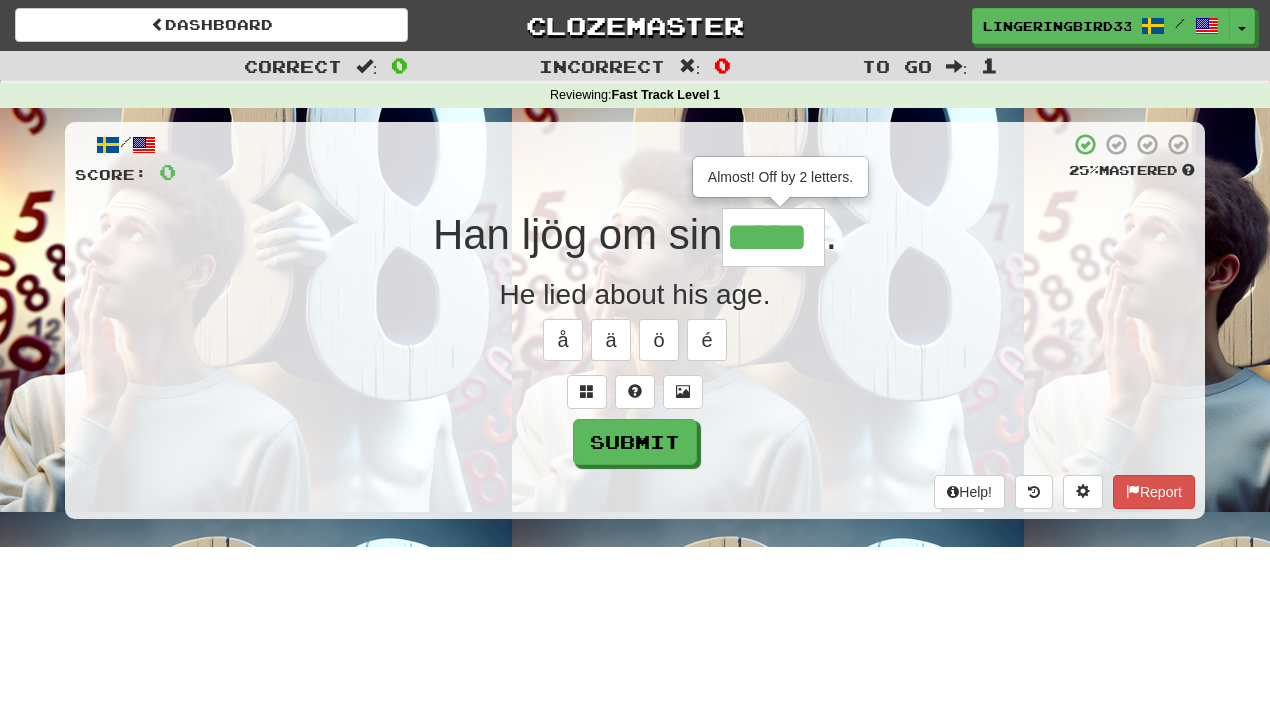 type on "*****" 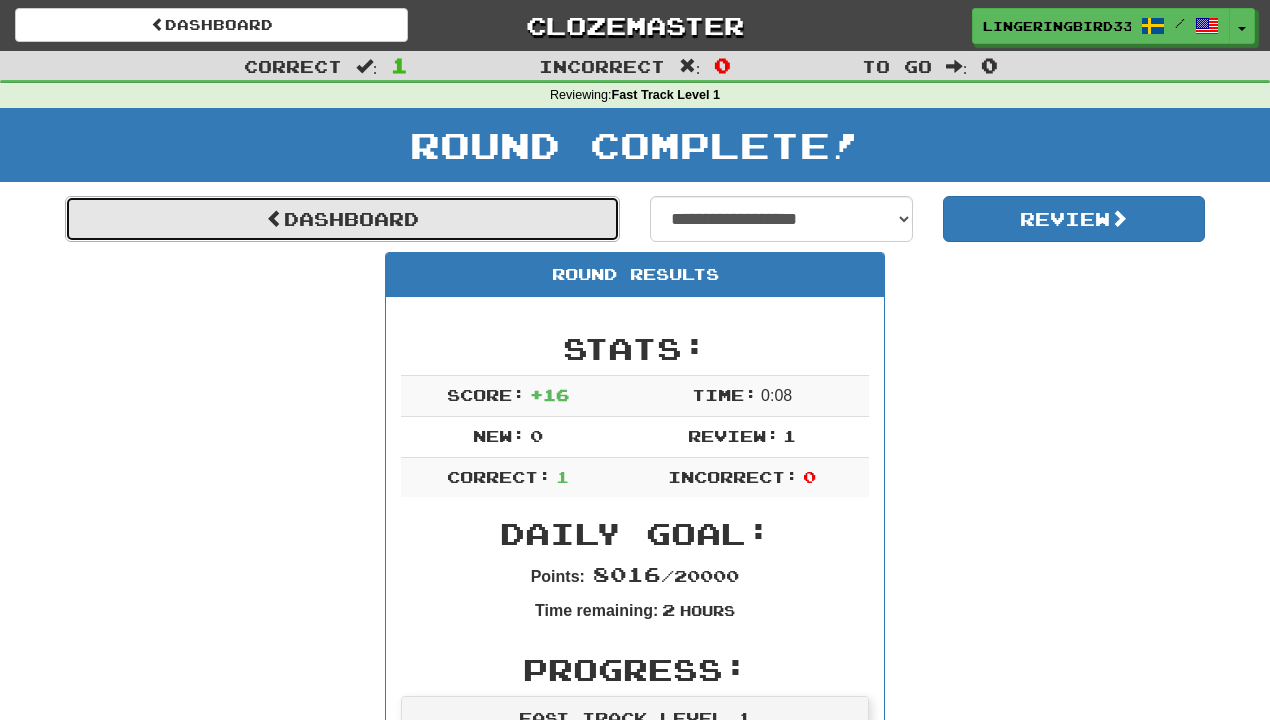 click on "Dashboard" at bounding box center (342, 219) 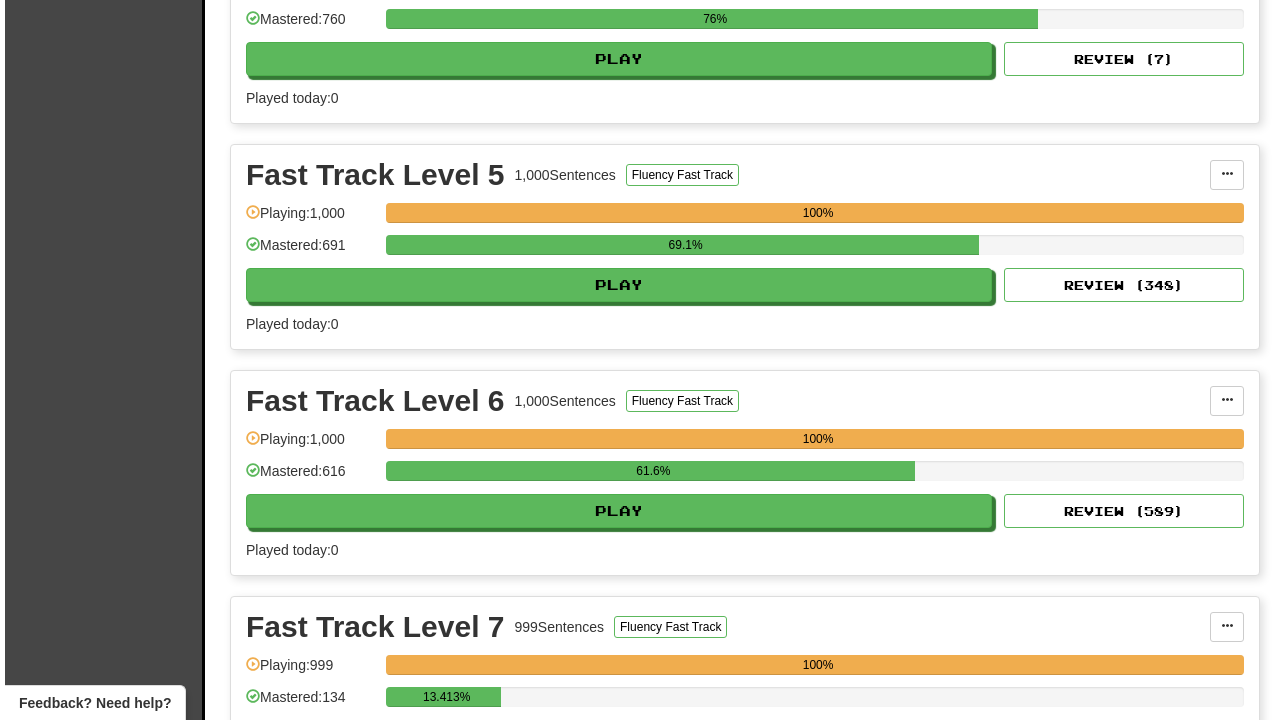 scroll, scrollTop: 1443, scrollLeft: 0, axis: vertical 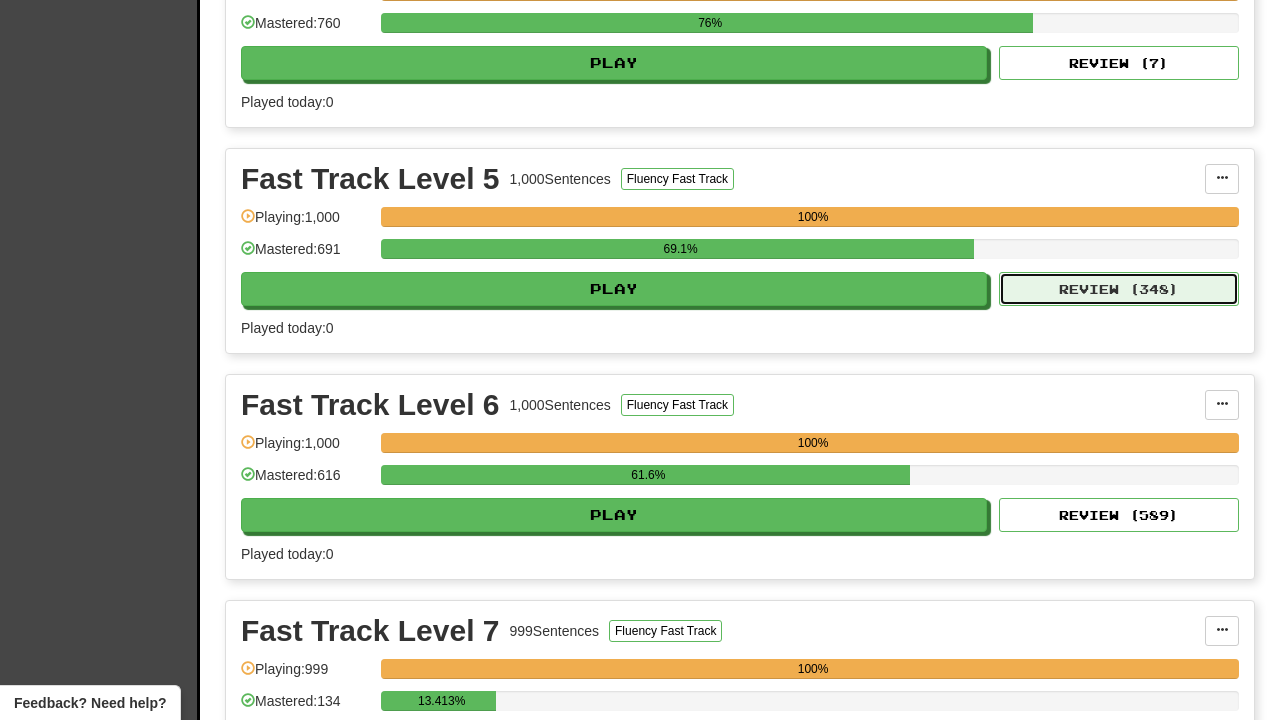 click on "Review ( 348 )" at bounding box center (1119, 289) 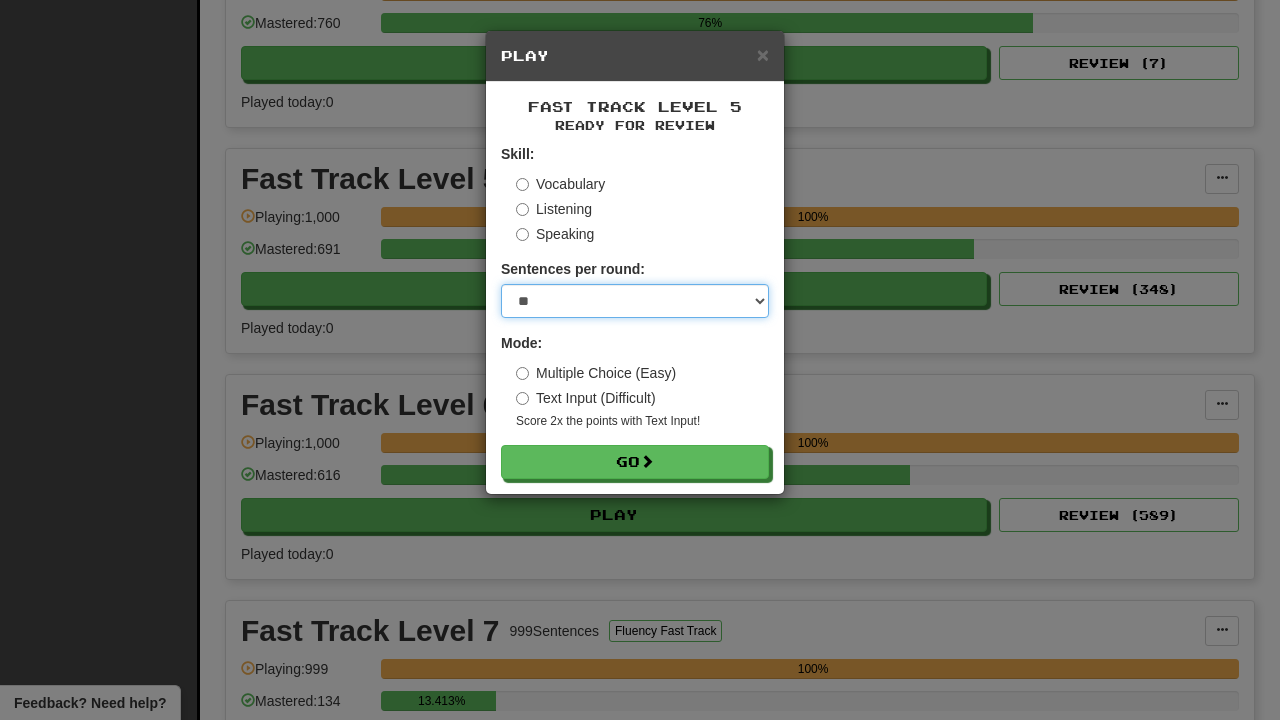 click on "* ** ** ** ** ** *** ********" at bounding box center [635, 301] 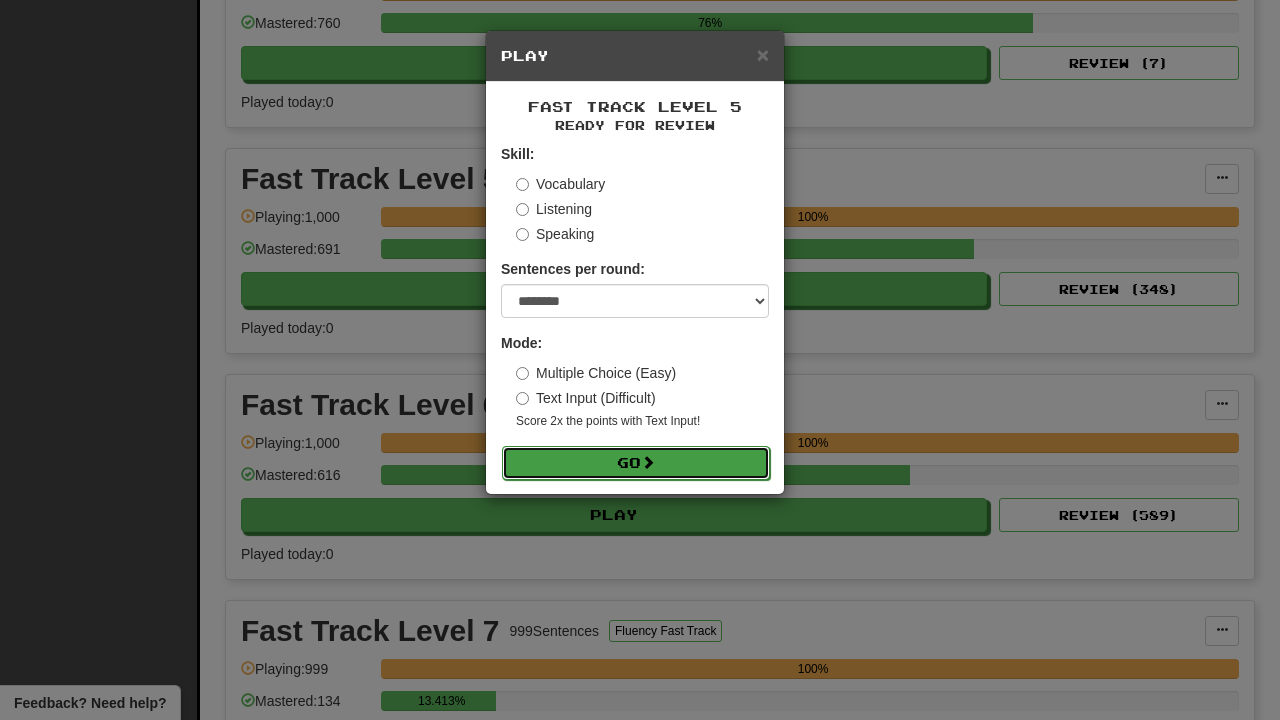 click on "Go" at bounding box center [636, 463] 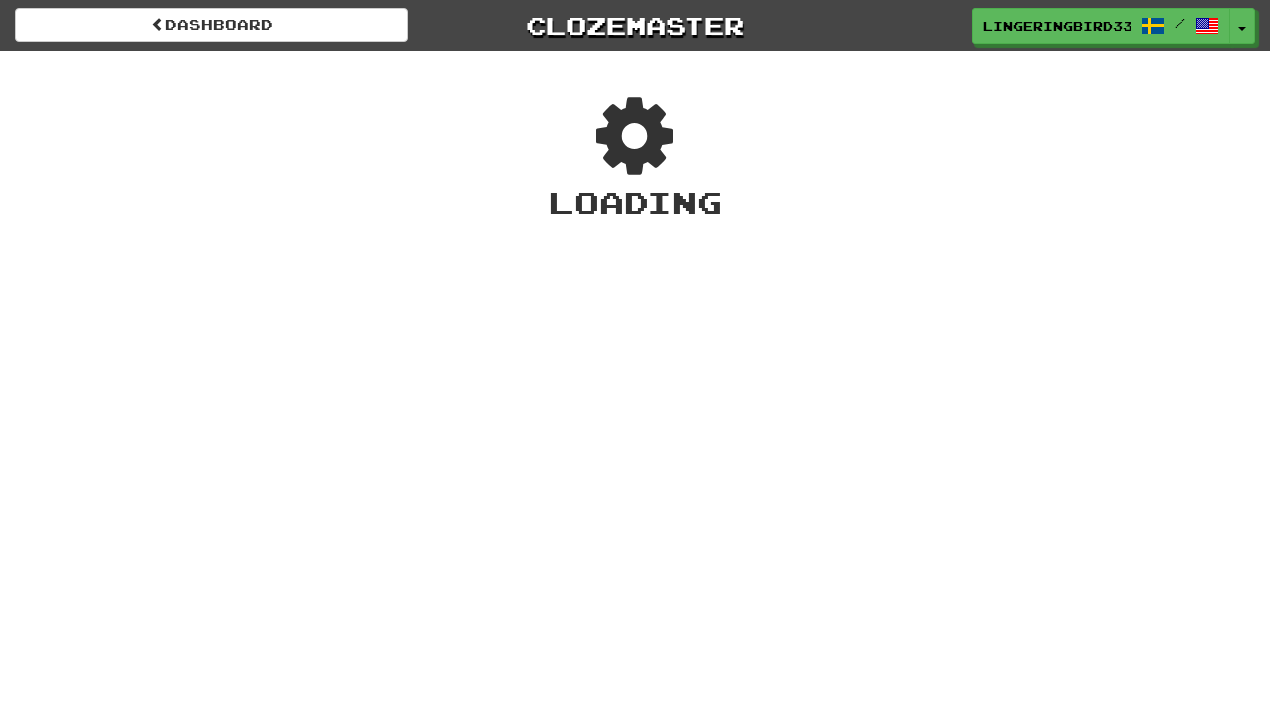scroll, scrollTop: 0, scrollLeft: 0, axis: both 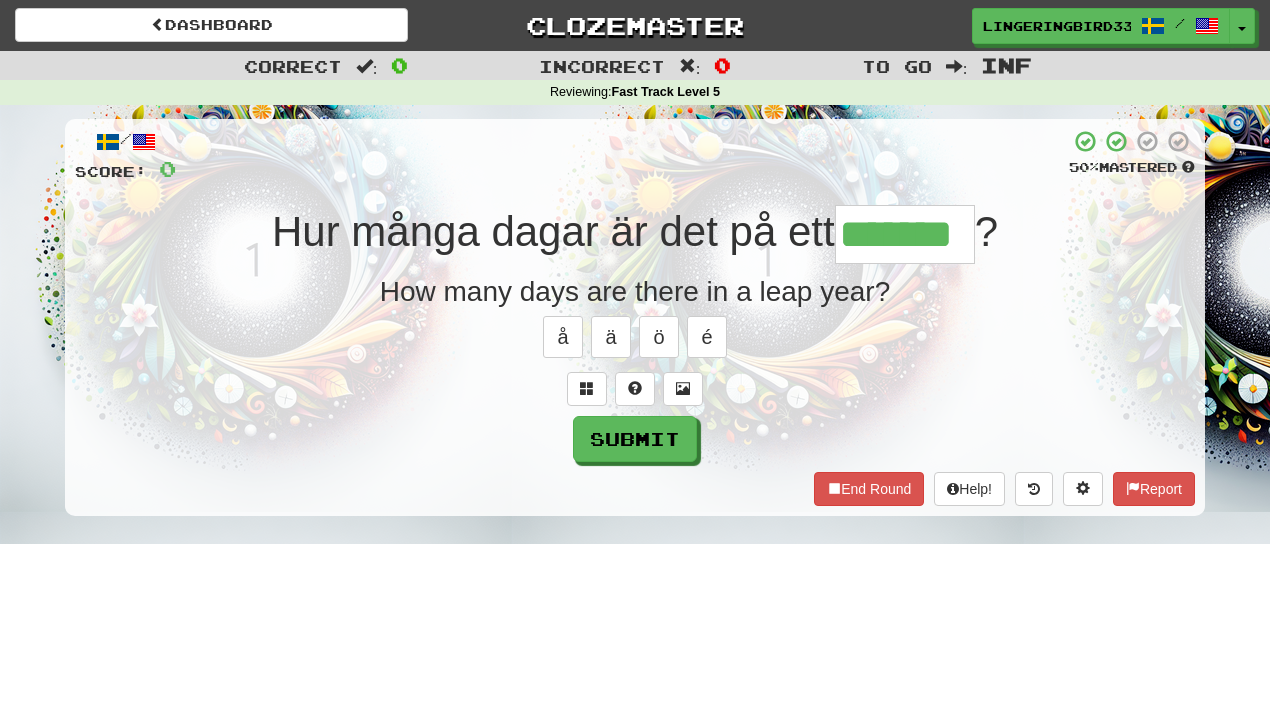 type on "*******" 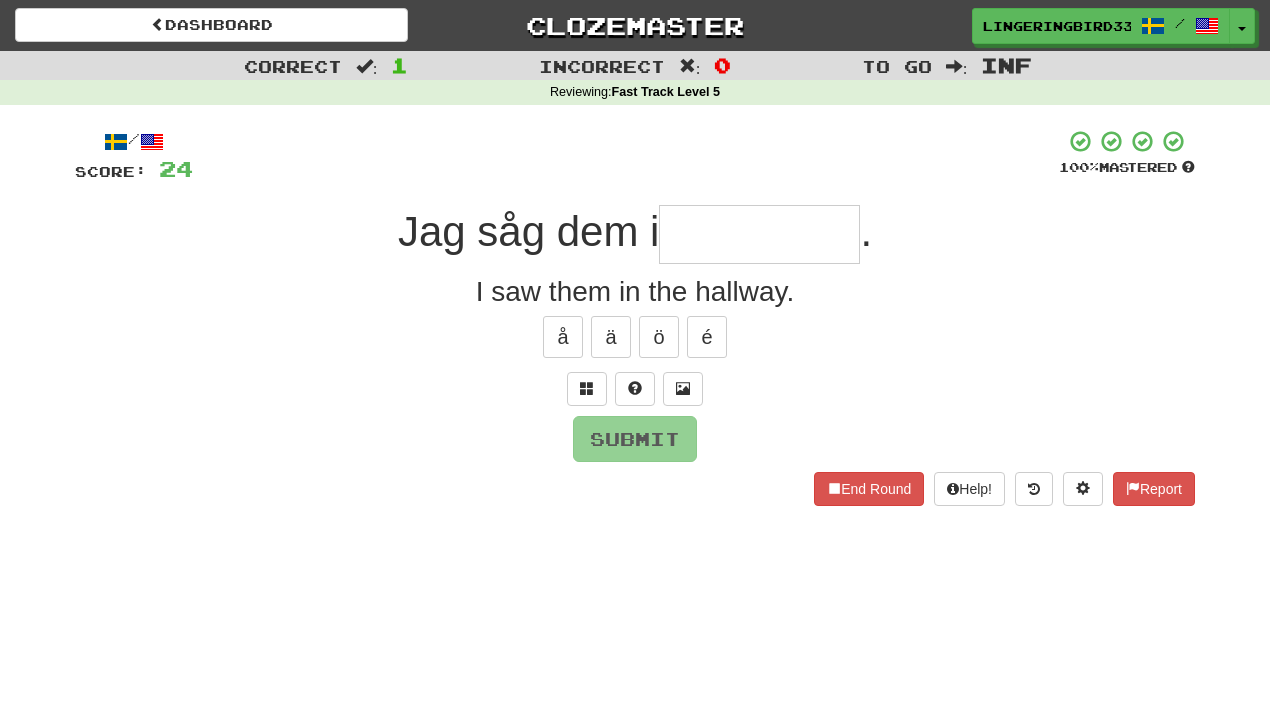 type on "*" 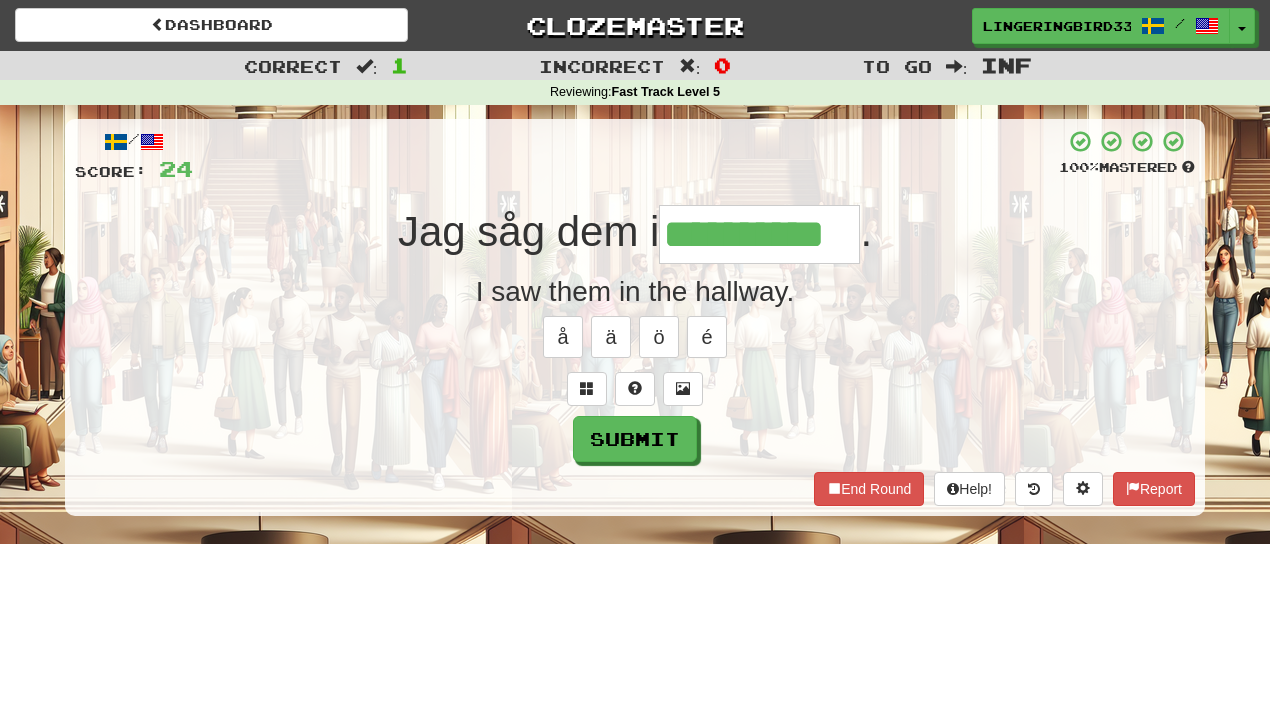 type on "**********" 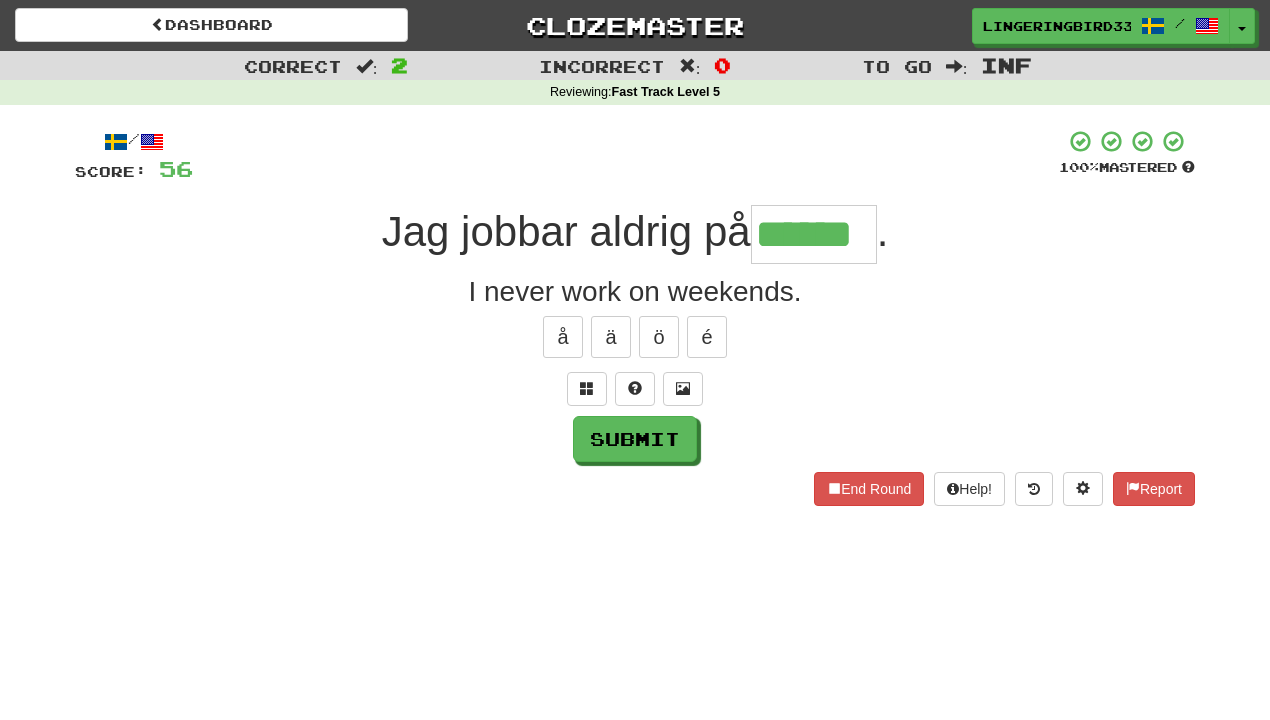 type on "******" 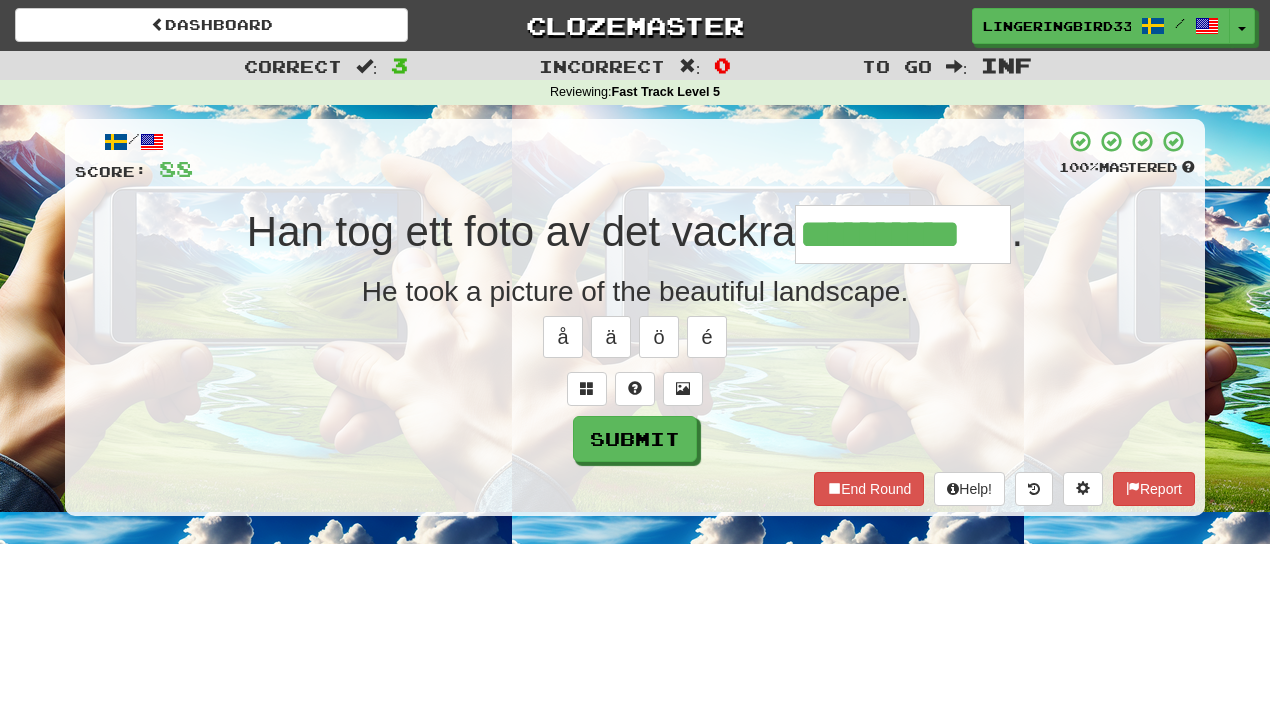 type on "**********" 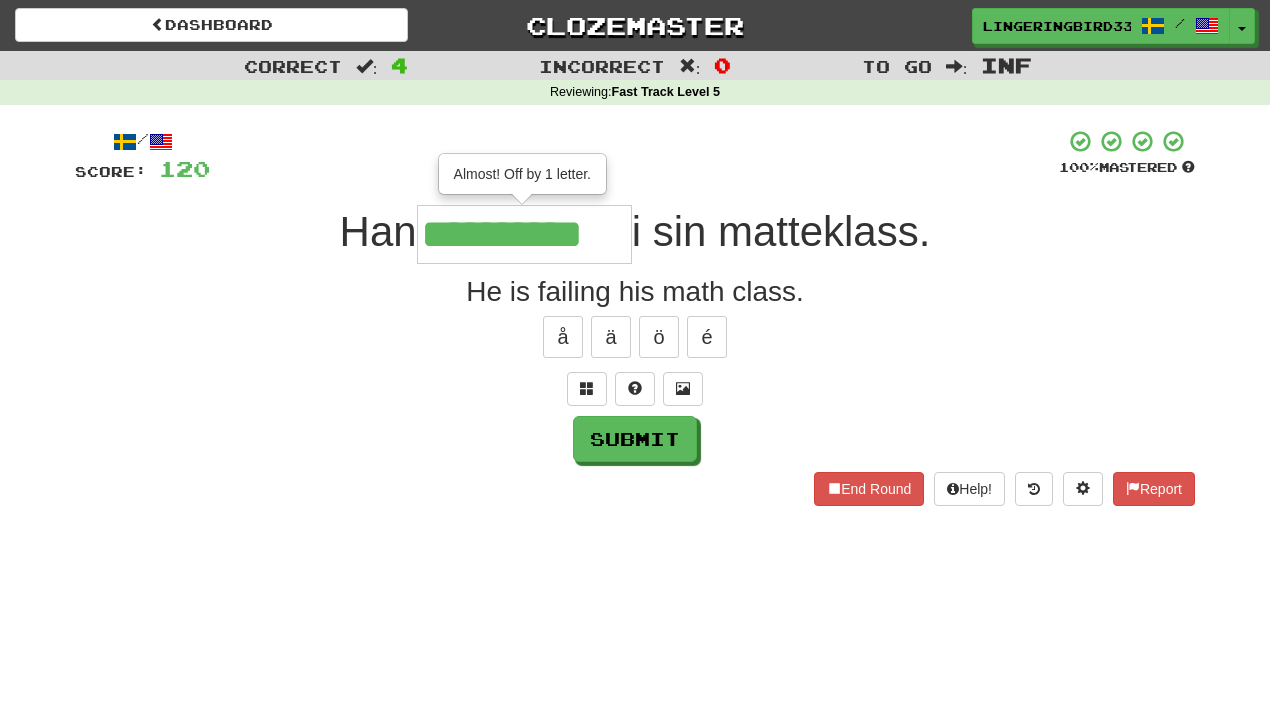 type on "**********" 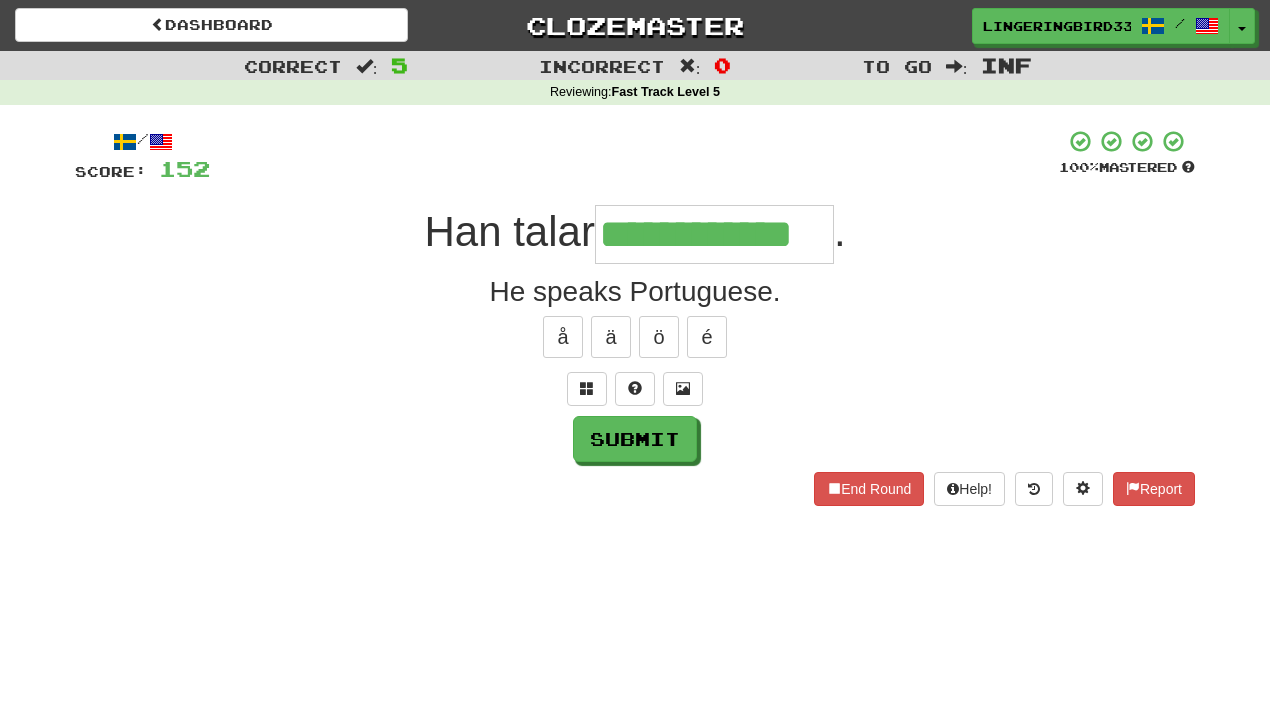type on "**********" 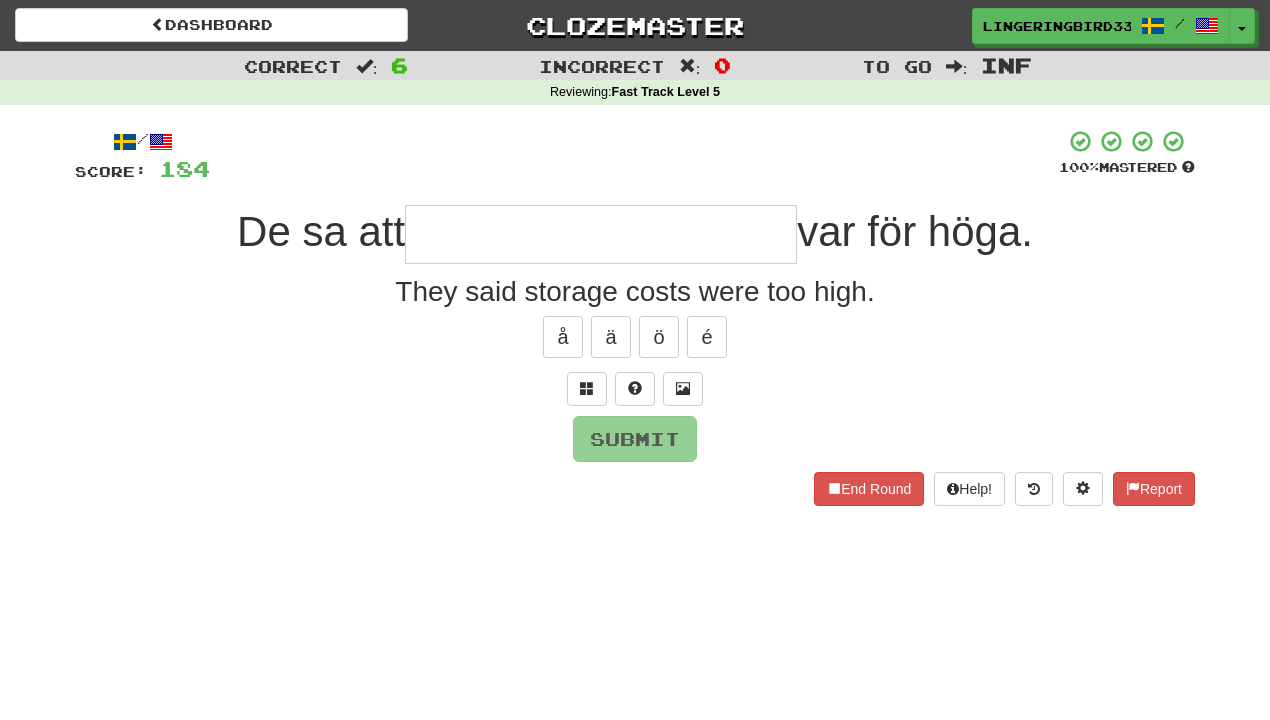 type on "*" 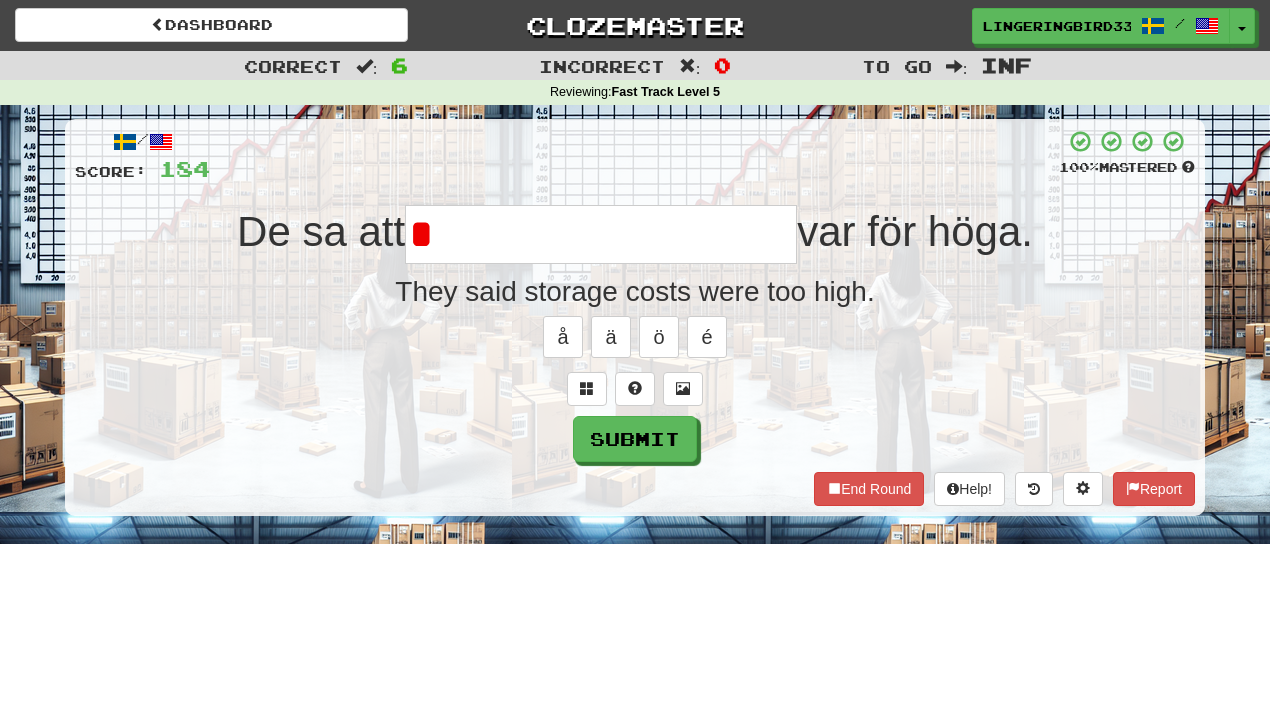 type on "**********" 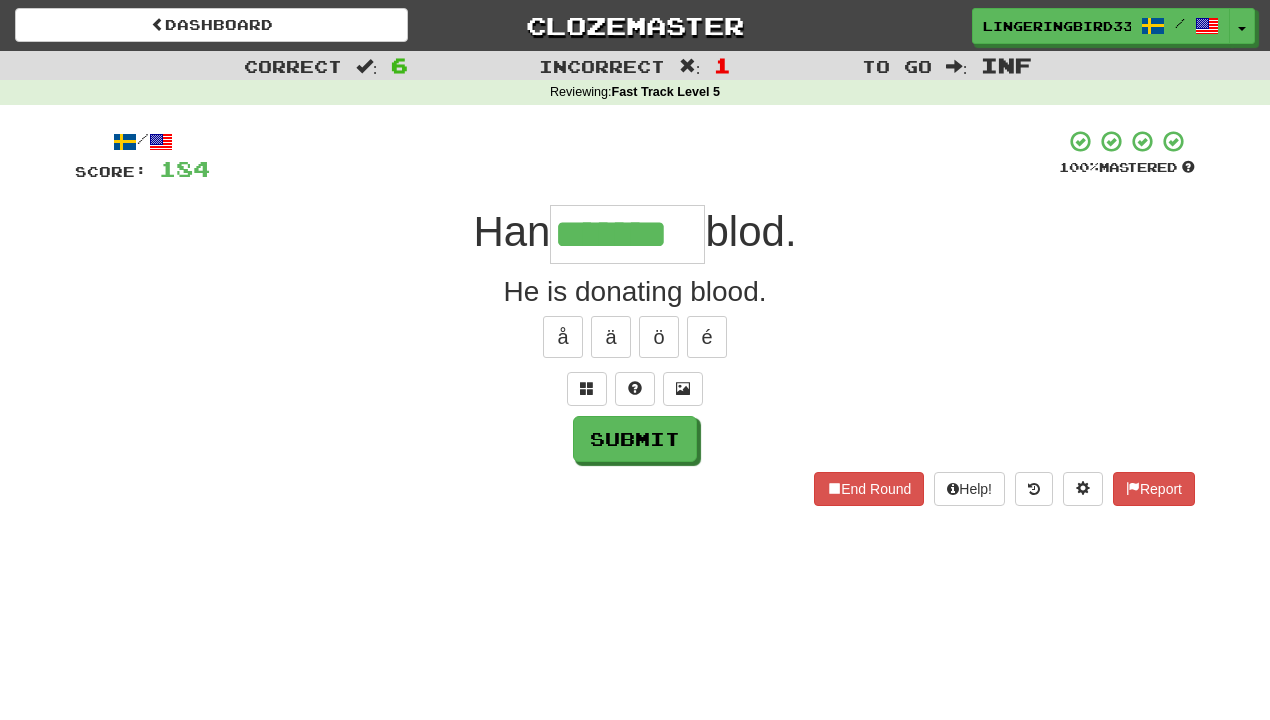 type on "*******" 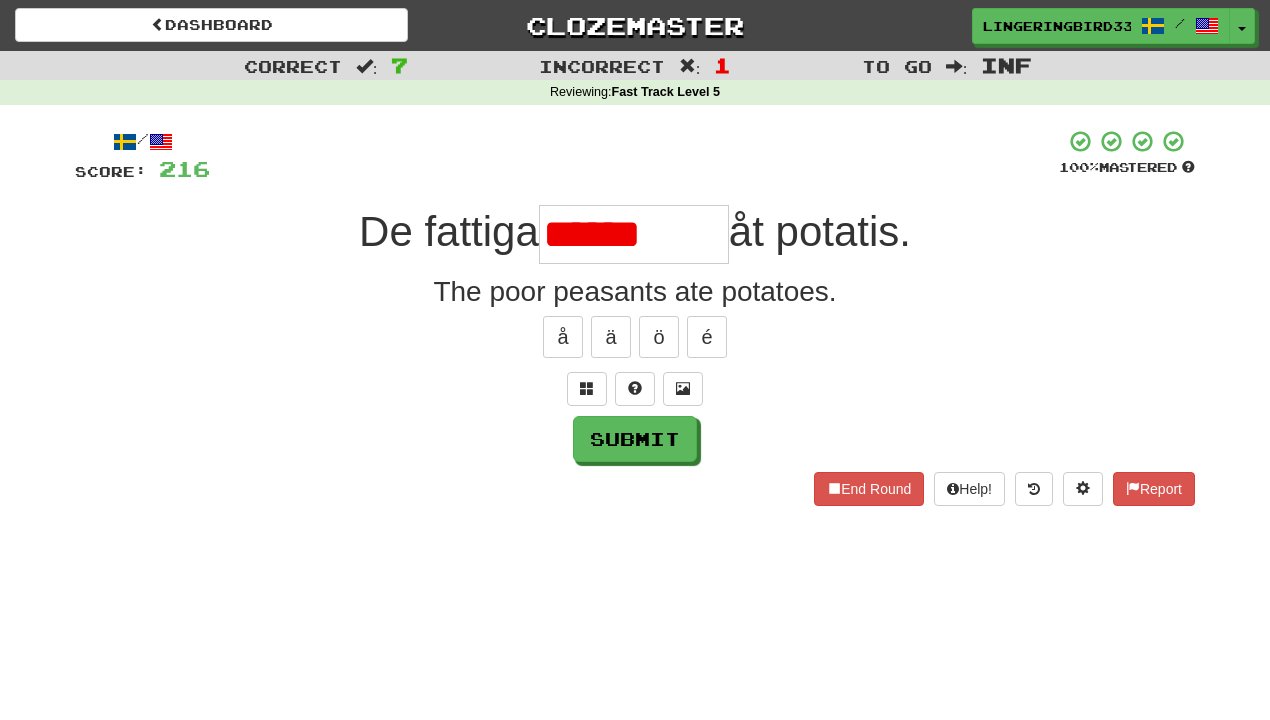type on "********" 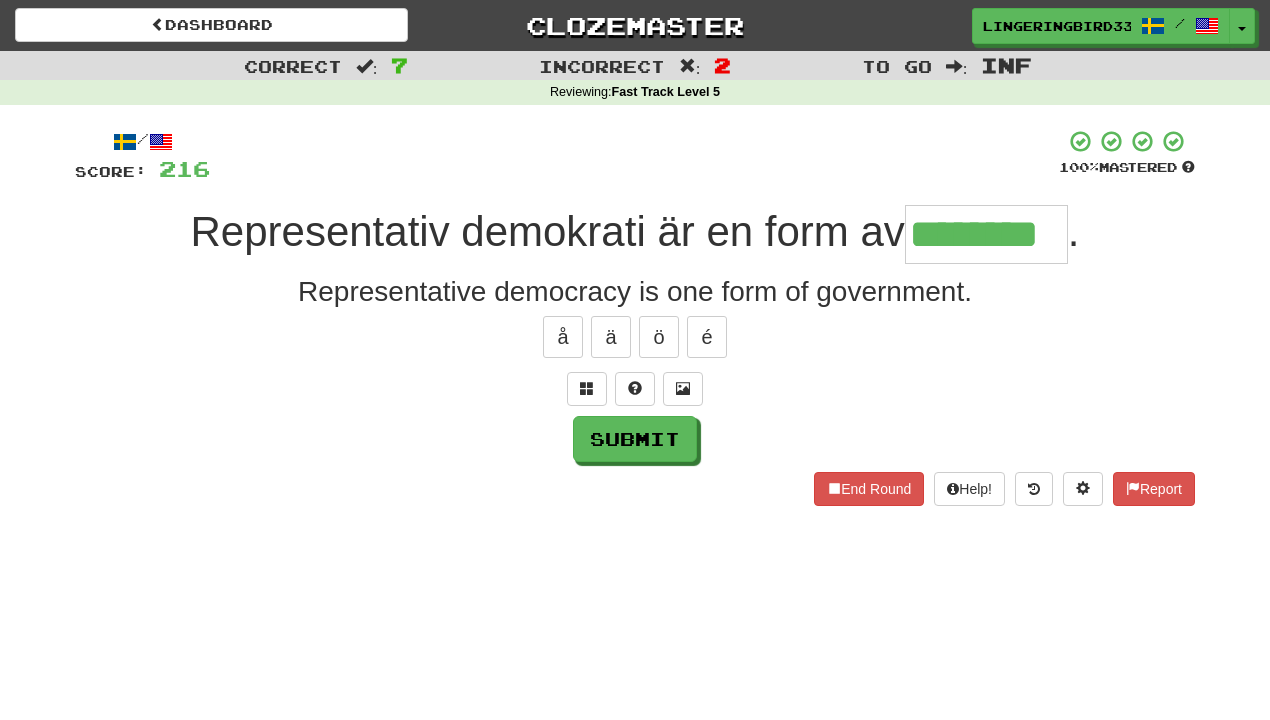 type on "********" 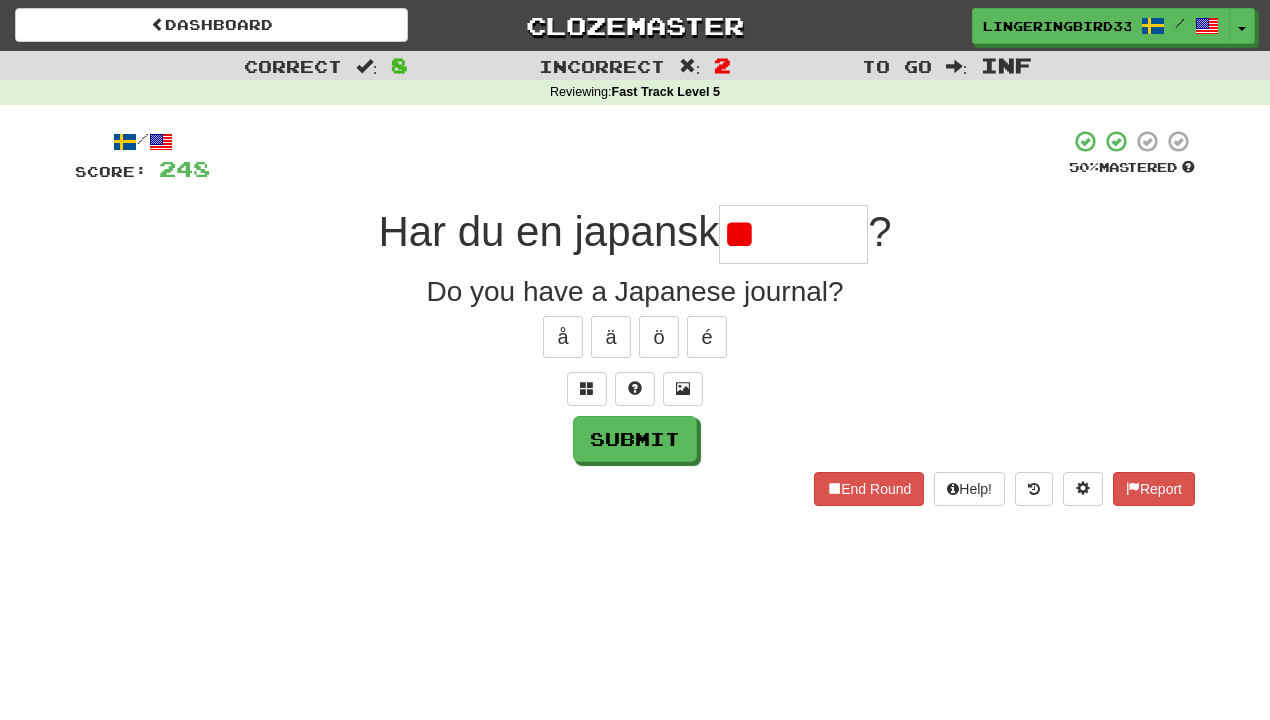 type on "*" 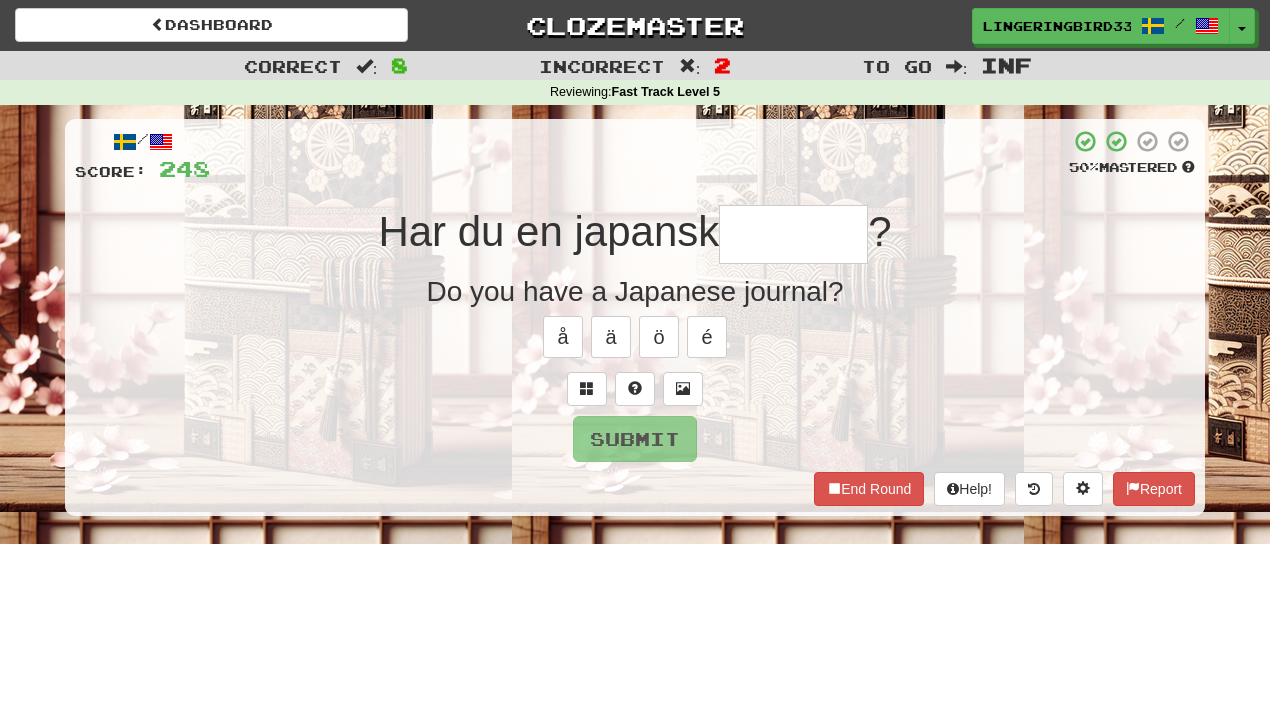 type on "*" 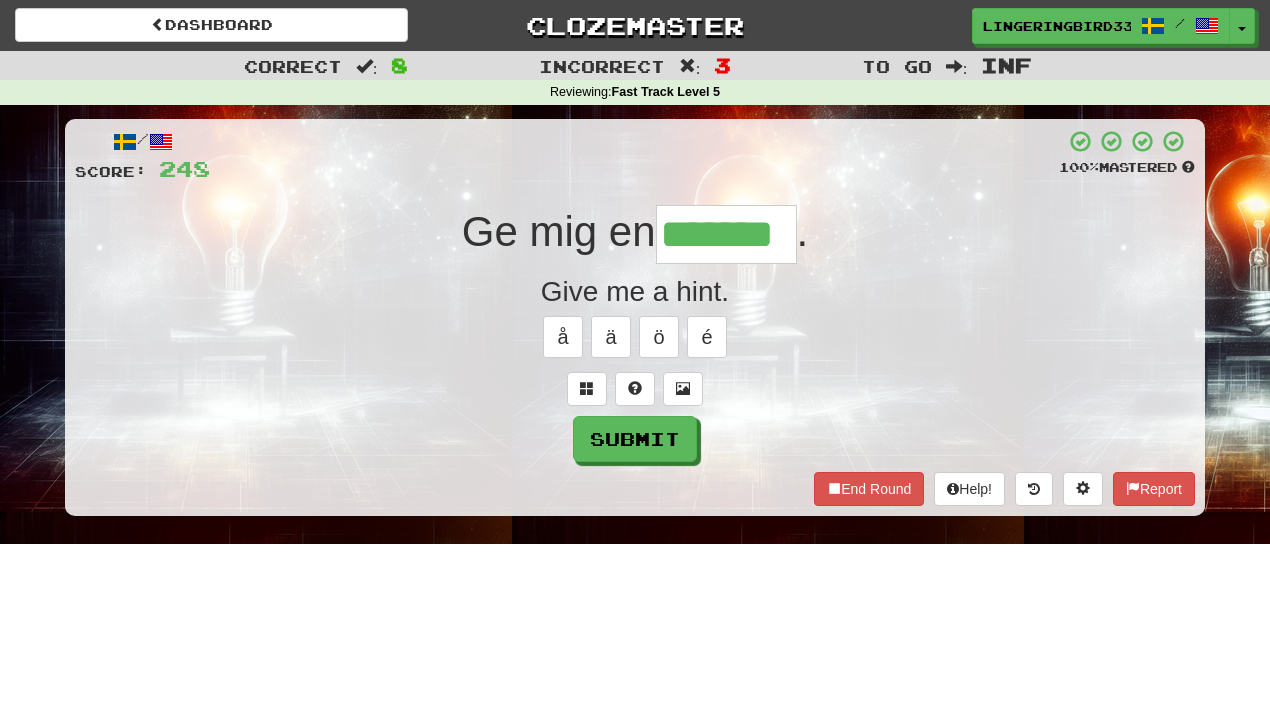 type on "*******" 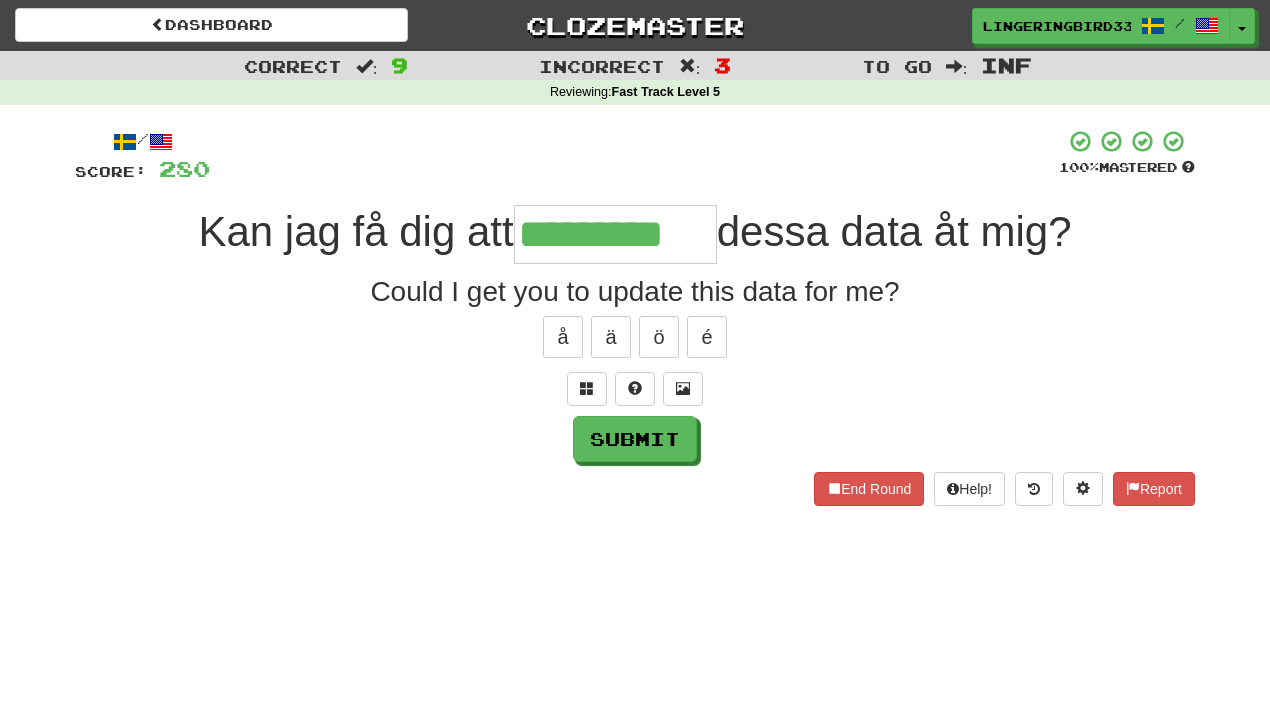 type on "*********" 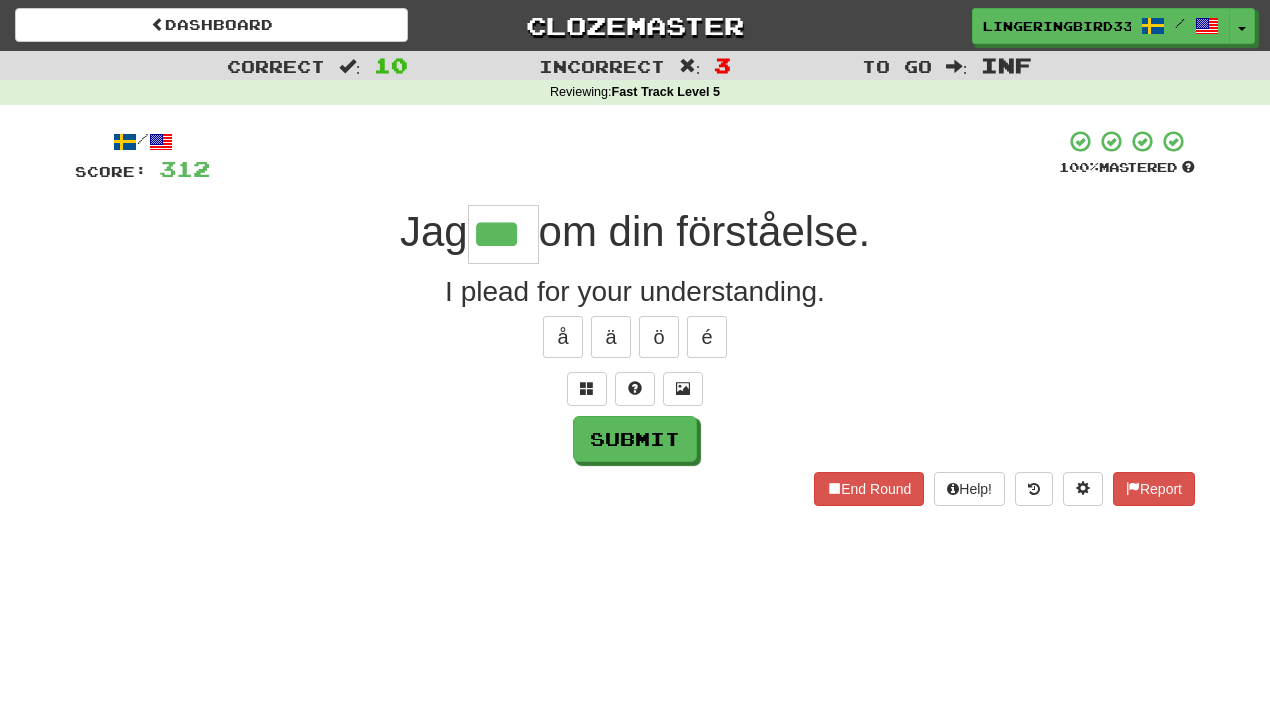 type on "***" 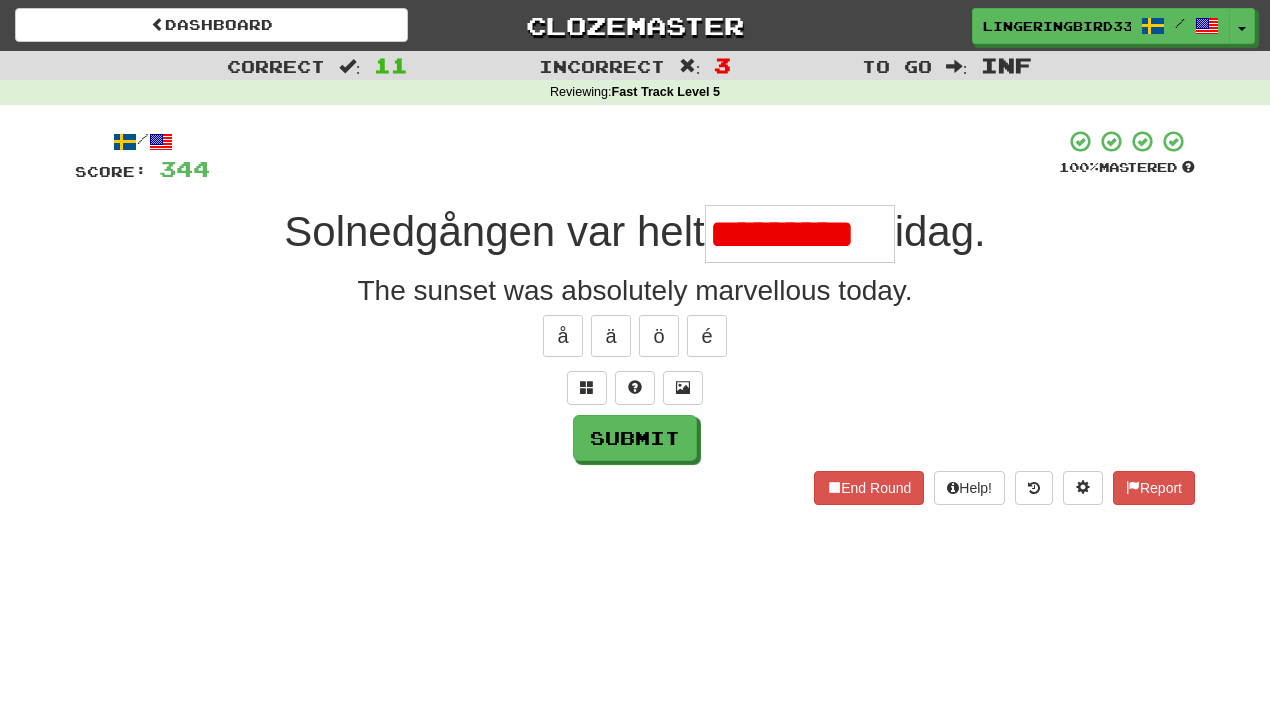 scroll, scrollTop: 0, scrollLeft: 0, axis: both 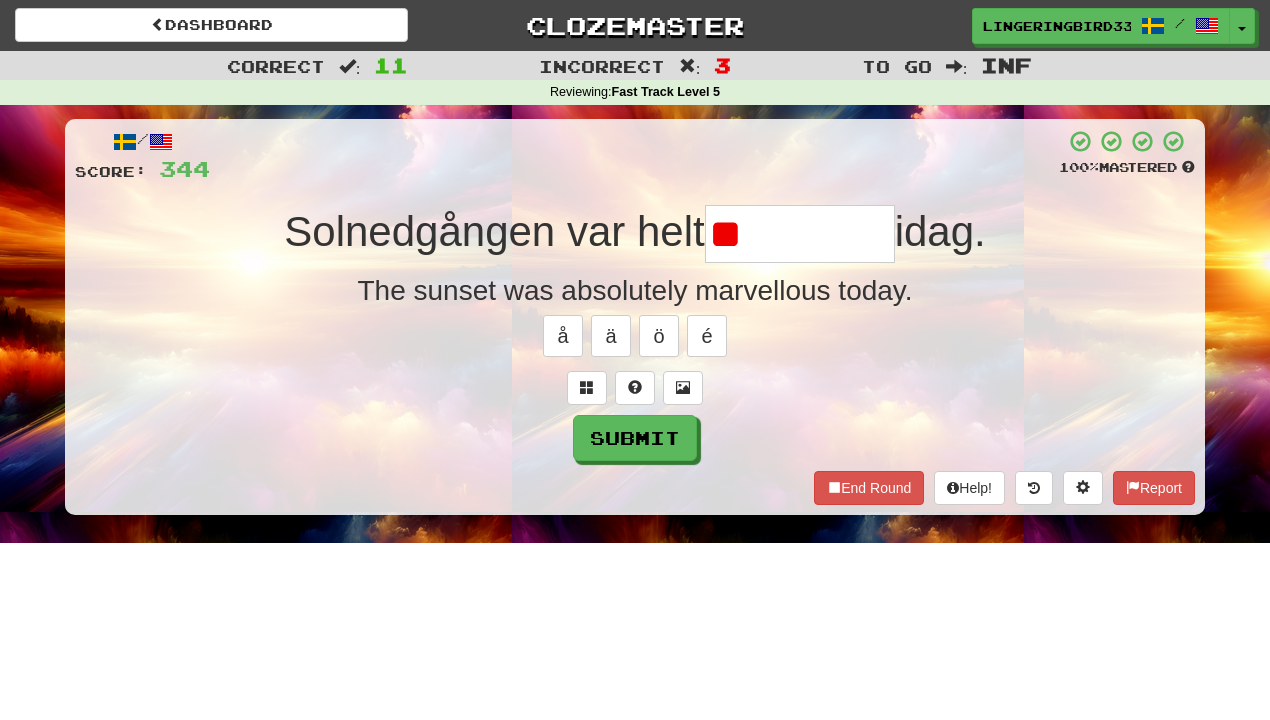 type on "*" 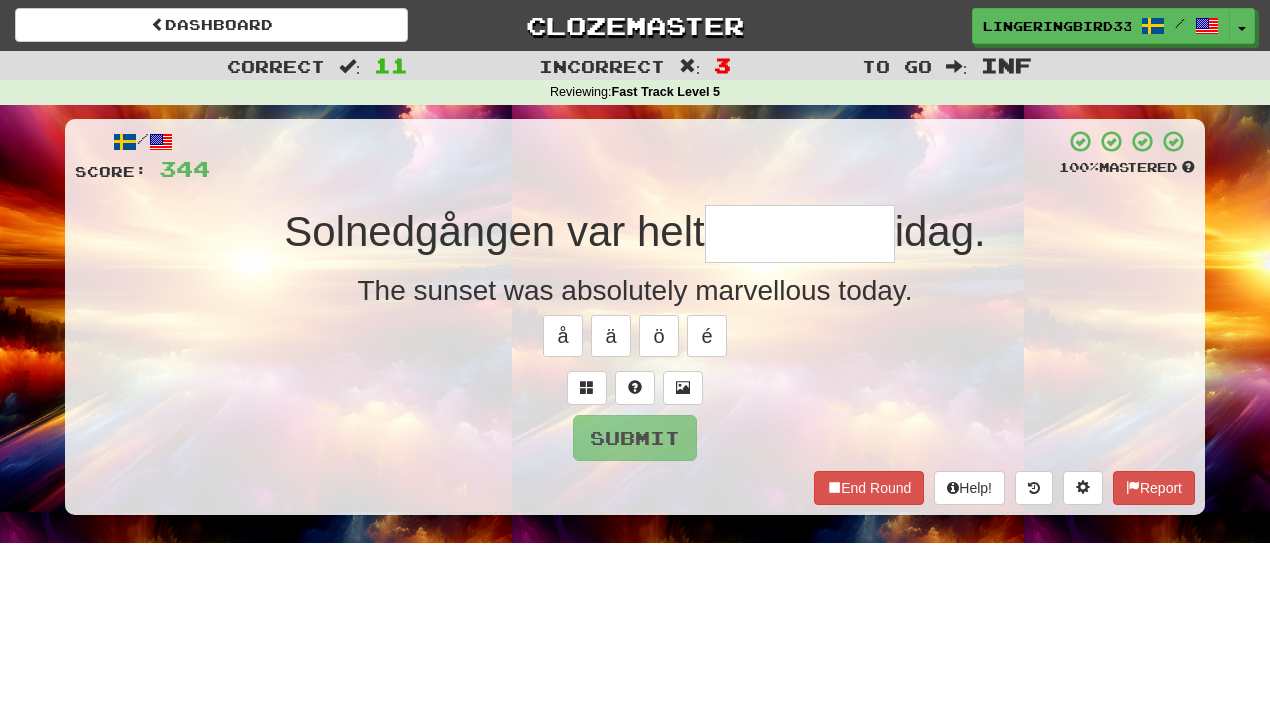 type on "**********" 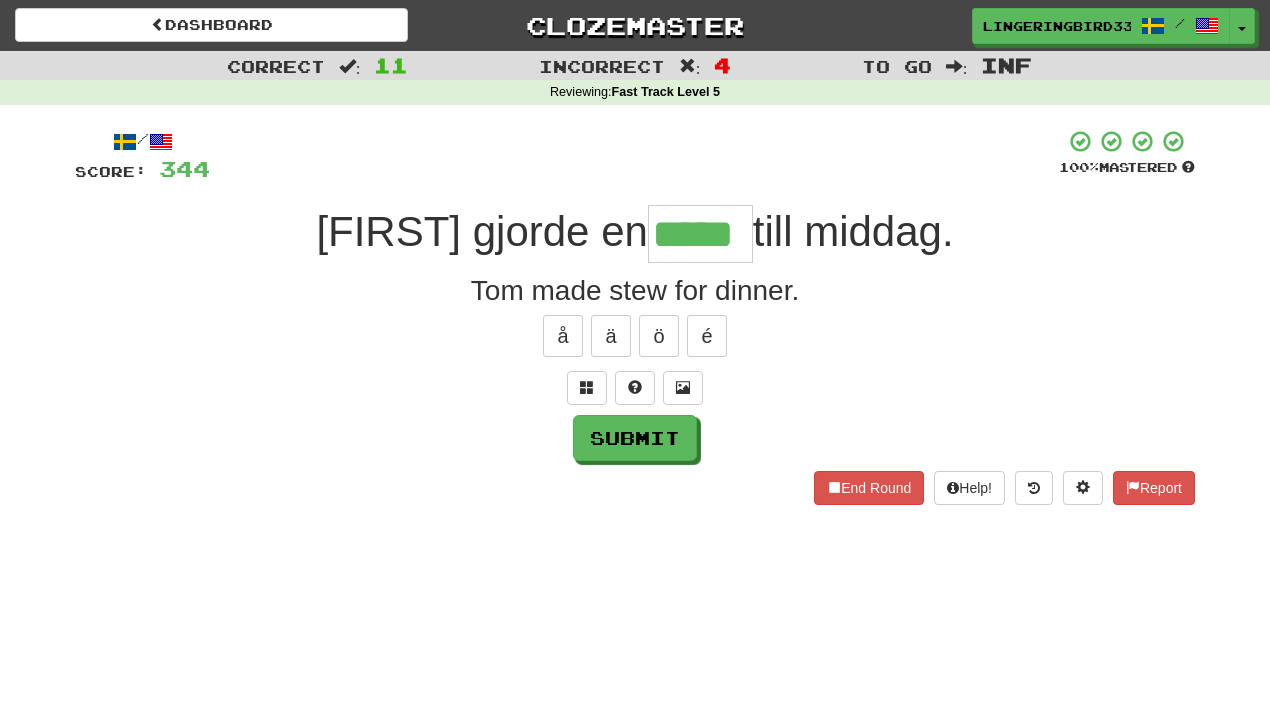 type on "*****" 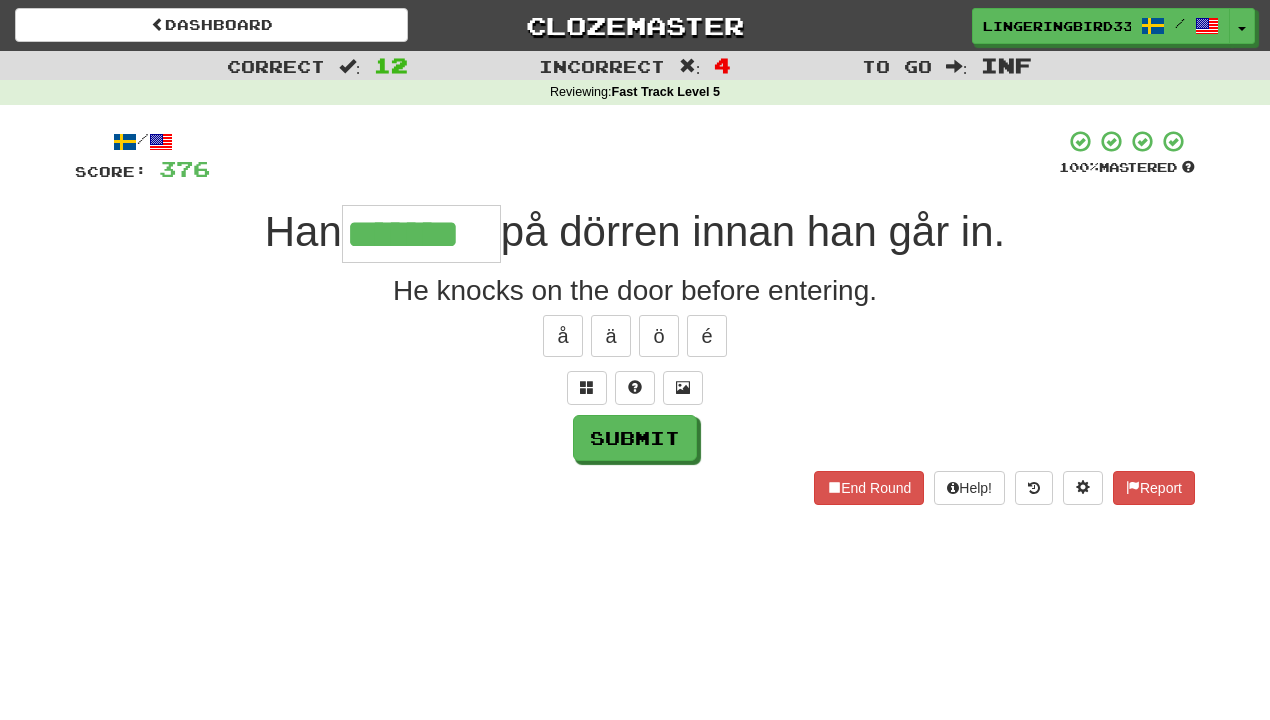 type on "*******" 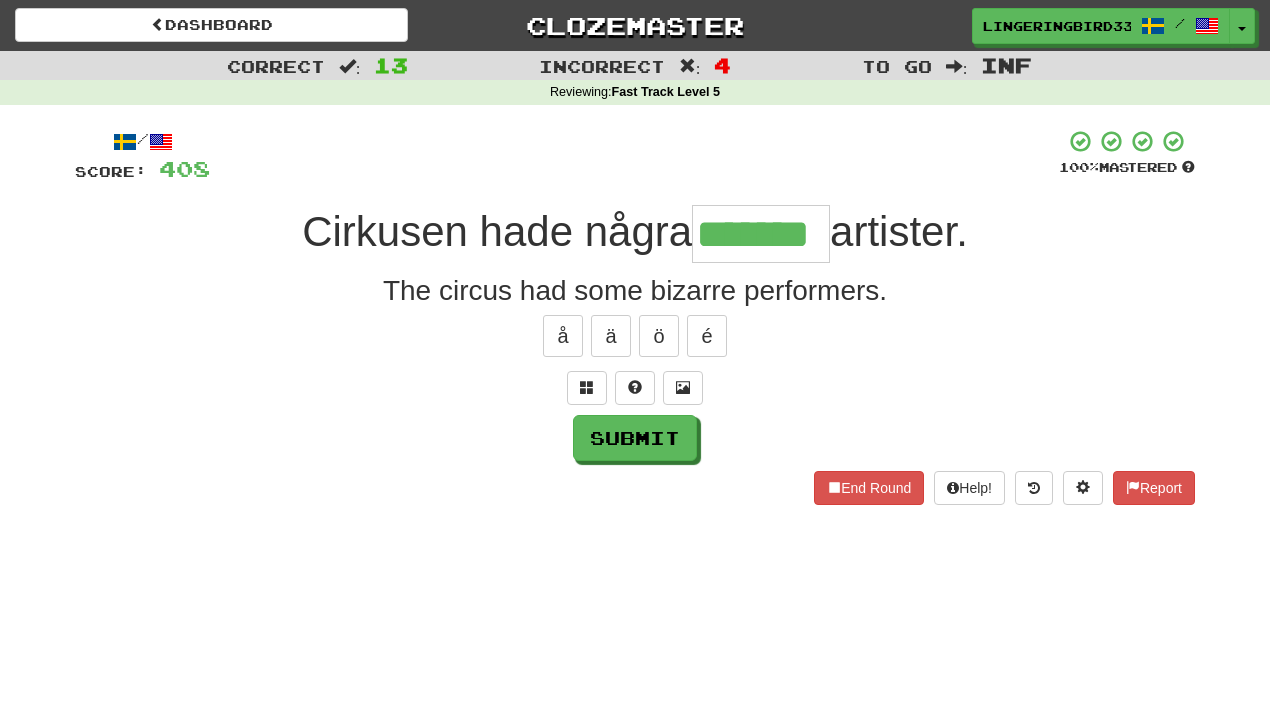 type on "*******" 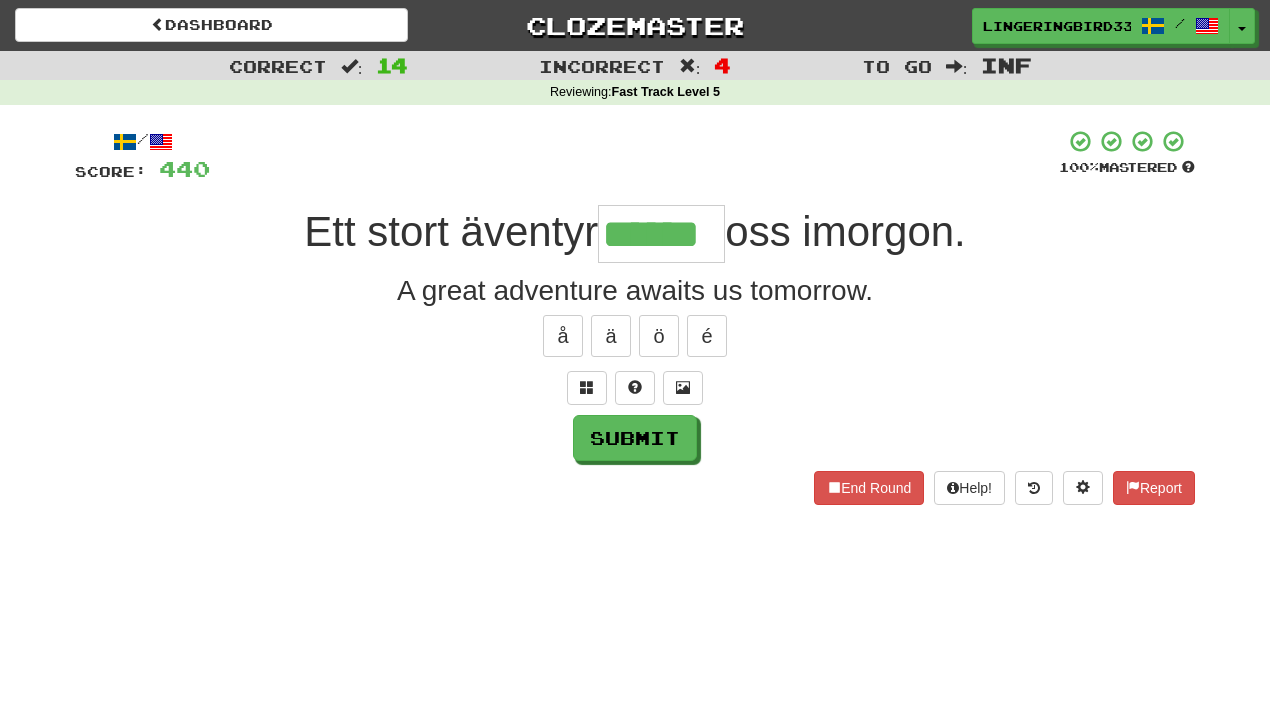 type on "******" 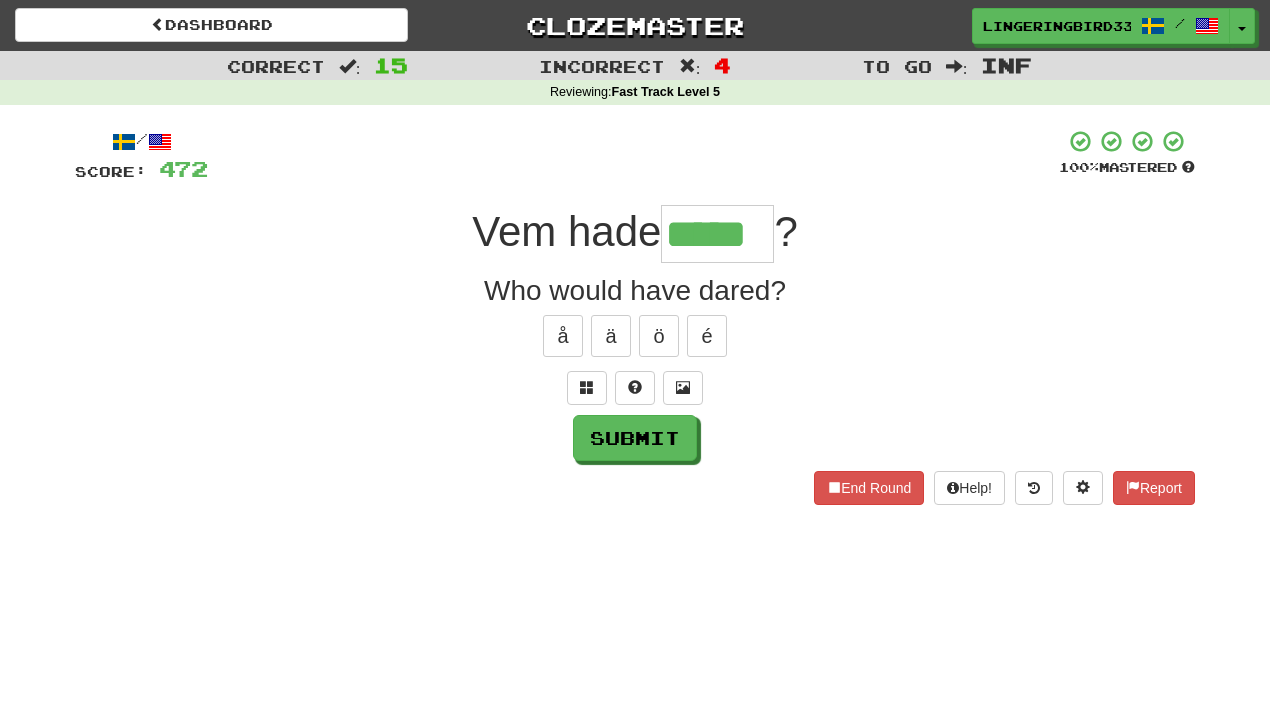 type on "*****" 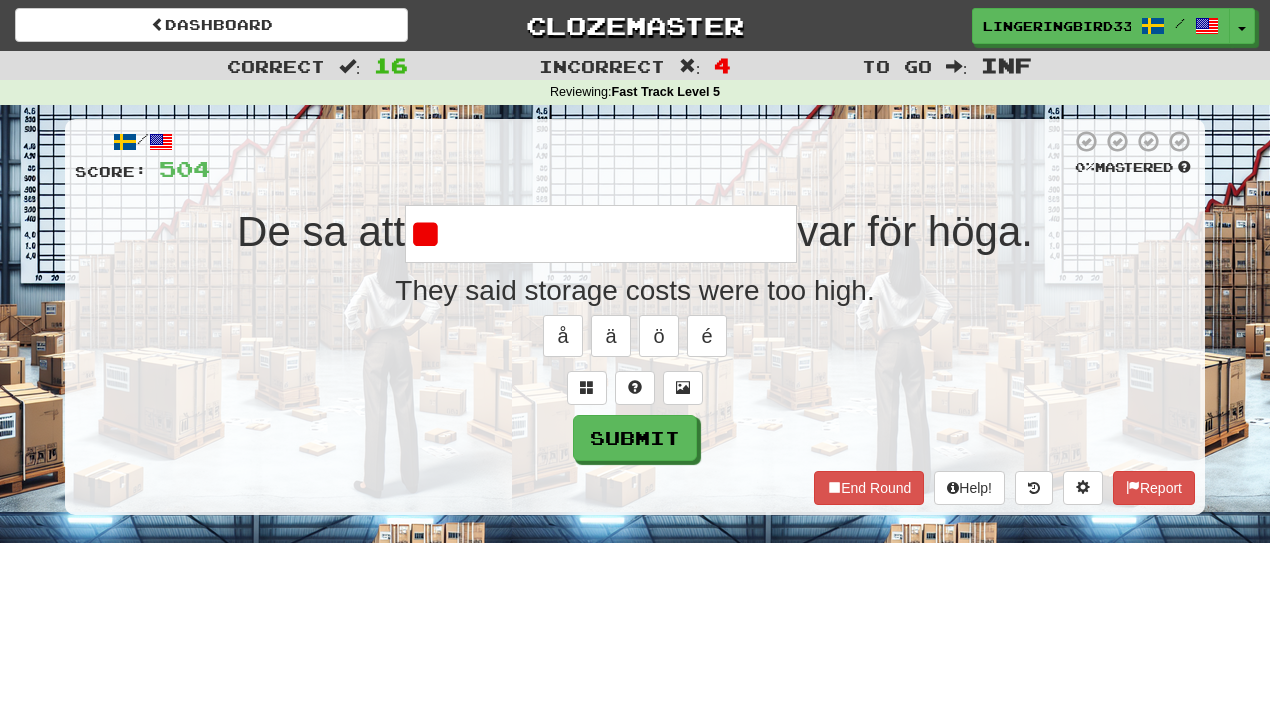 type on "*" 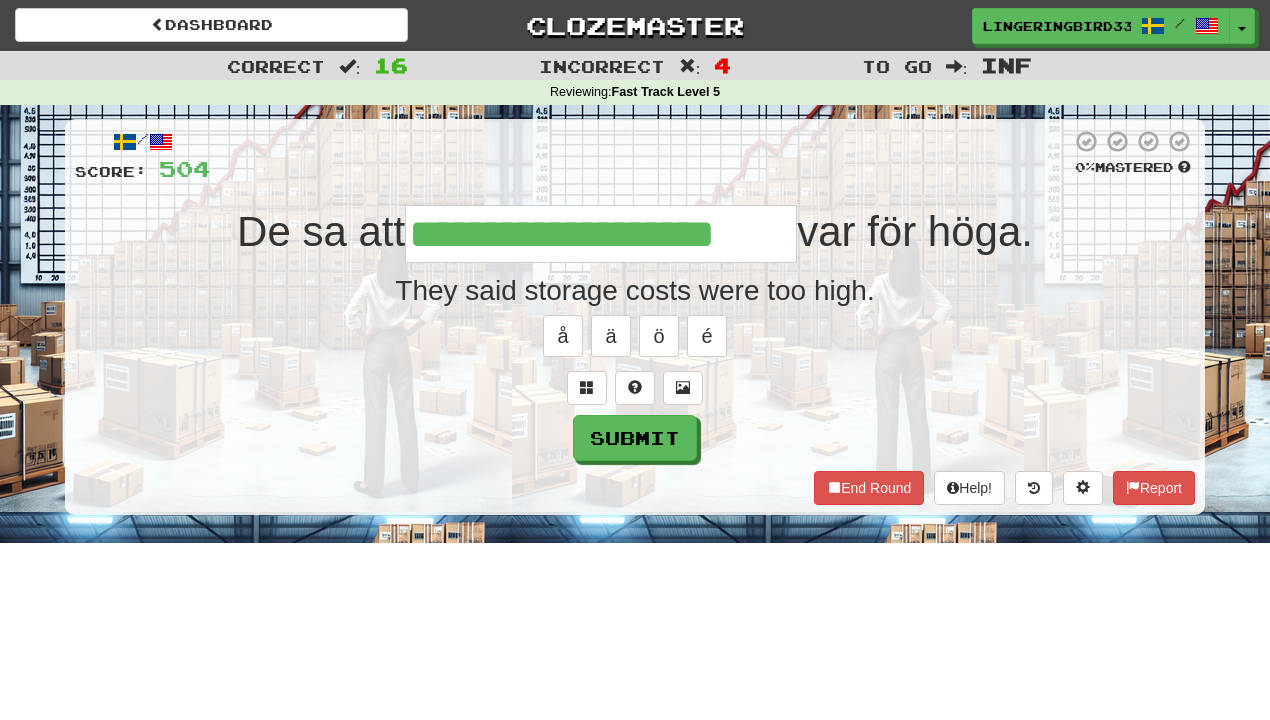 type on "**********" 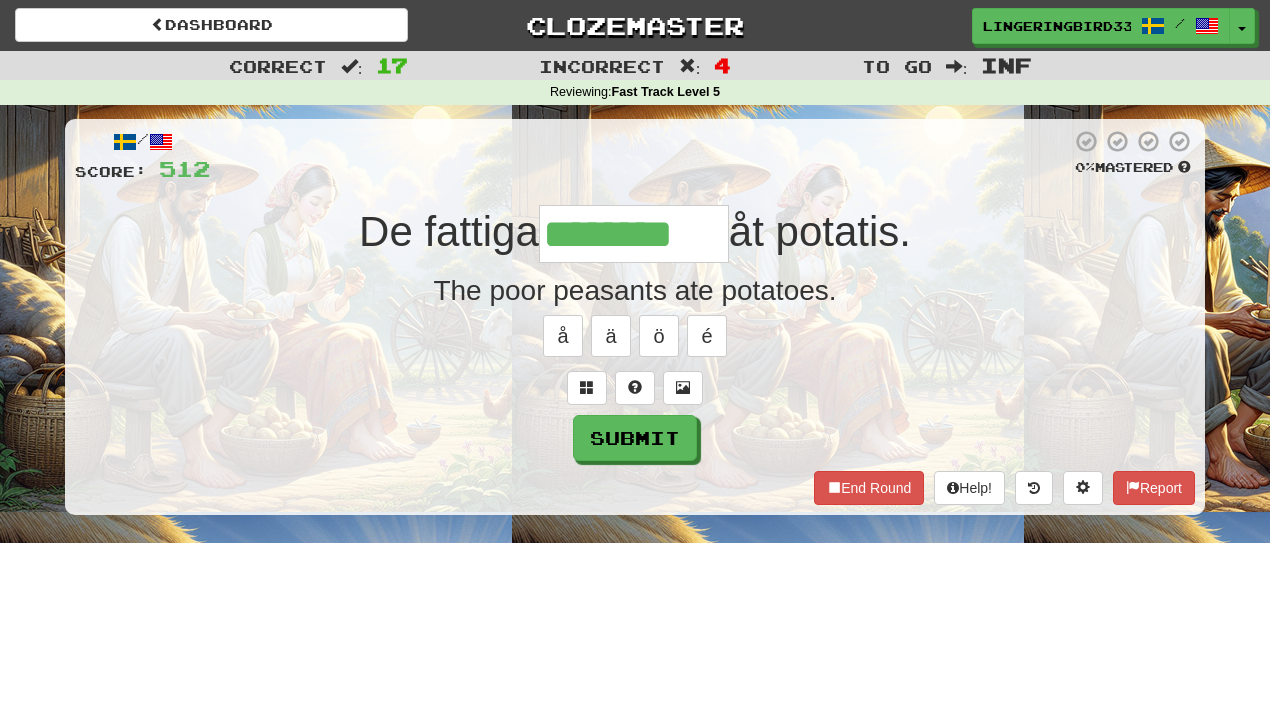type on "********" 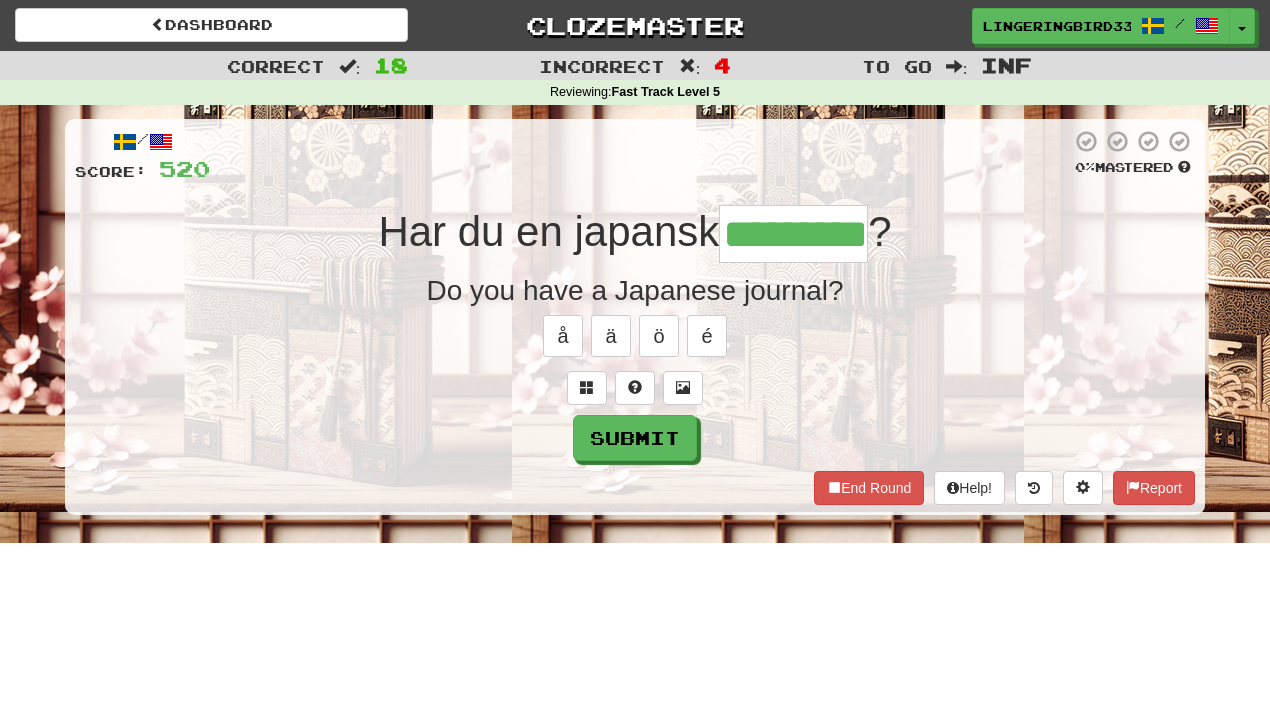 type on "*********" 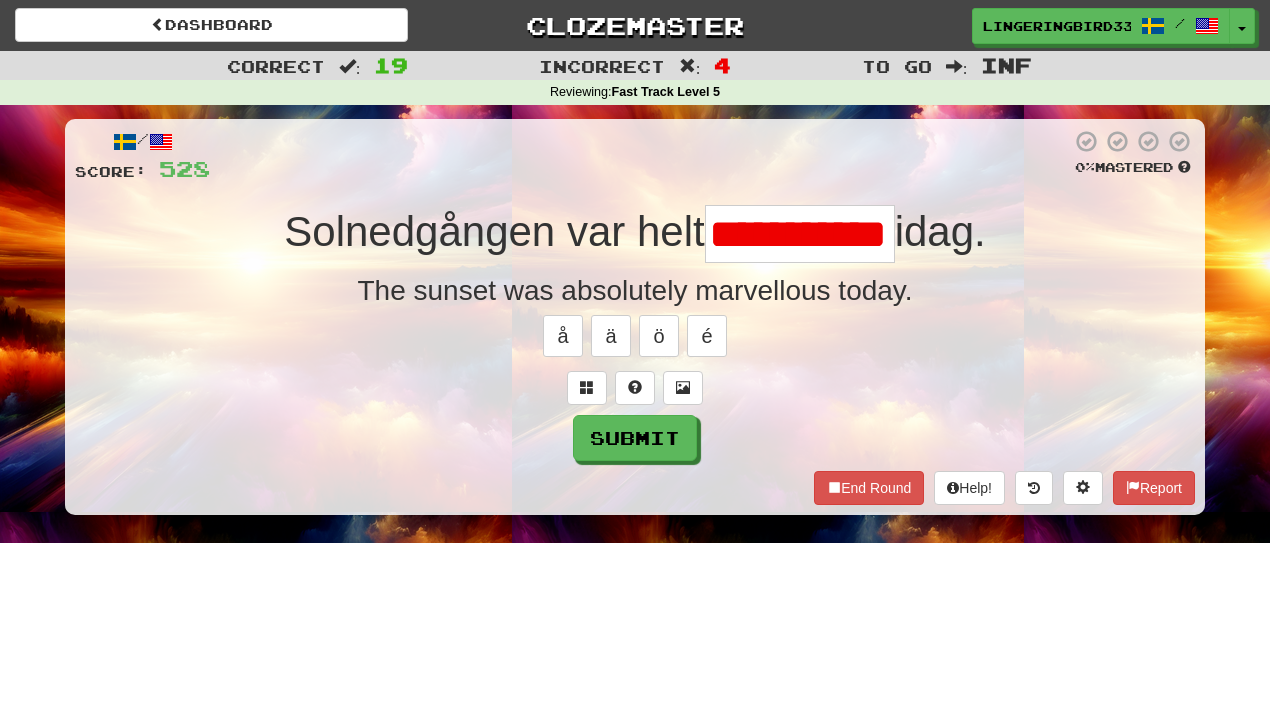 scroll, scrollTop: 0, scrollLeft: 10, axis: horizontal 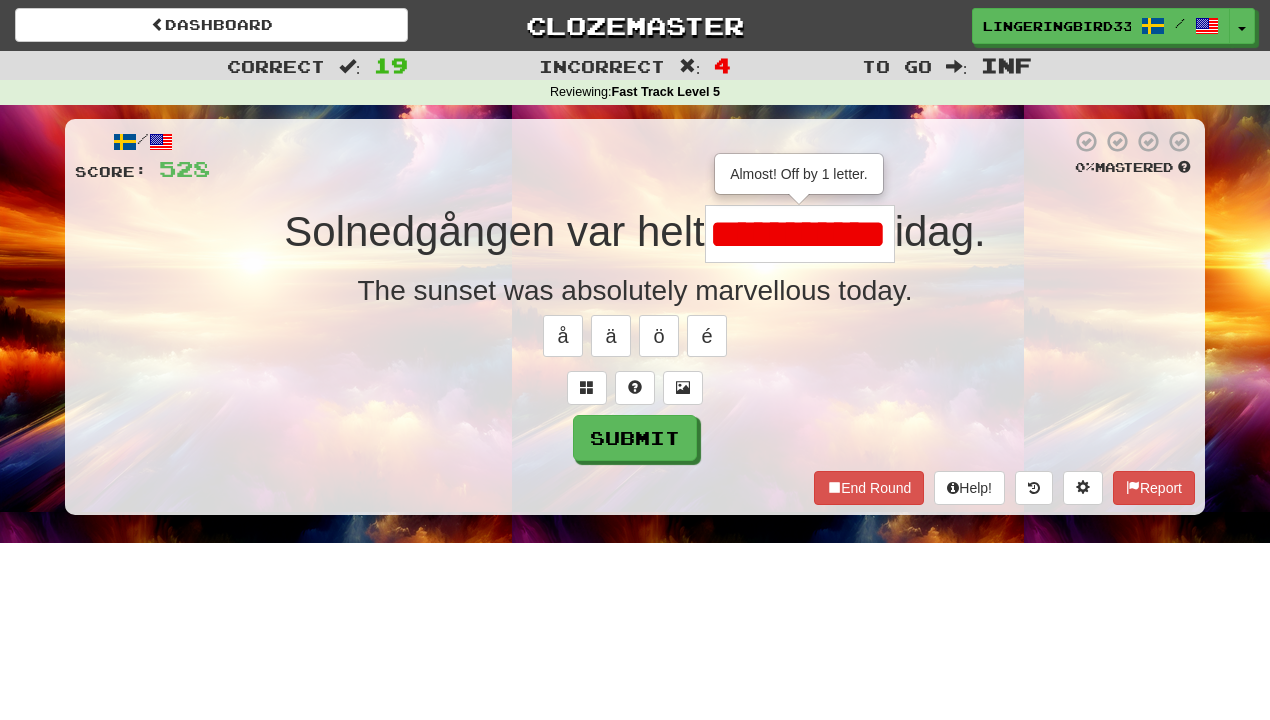 type on "**********" 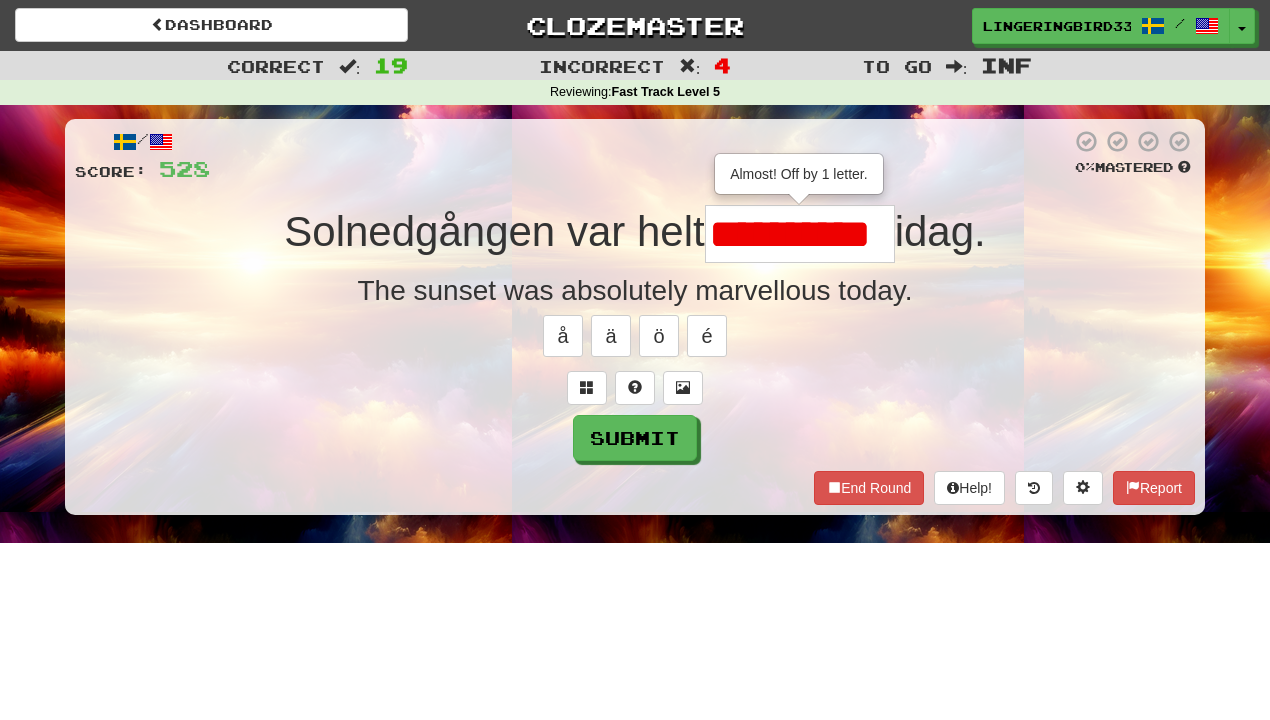 scroll, scrollTop: 0, scrollLeft: 0, axis: both 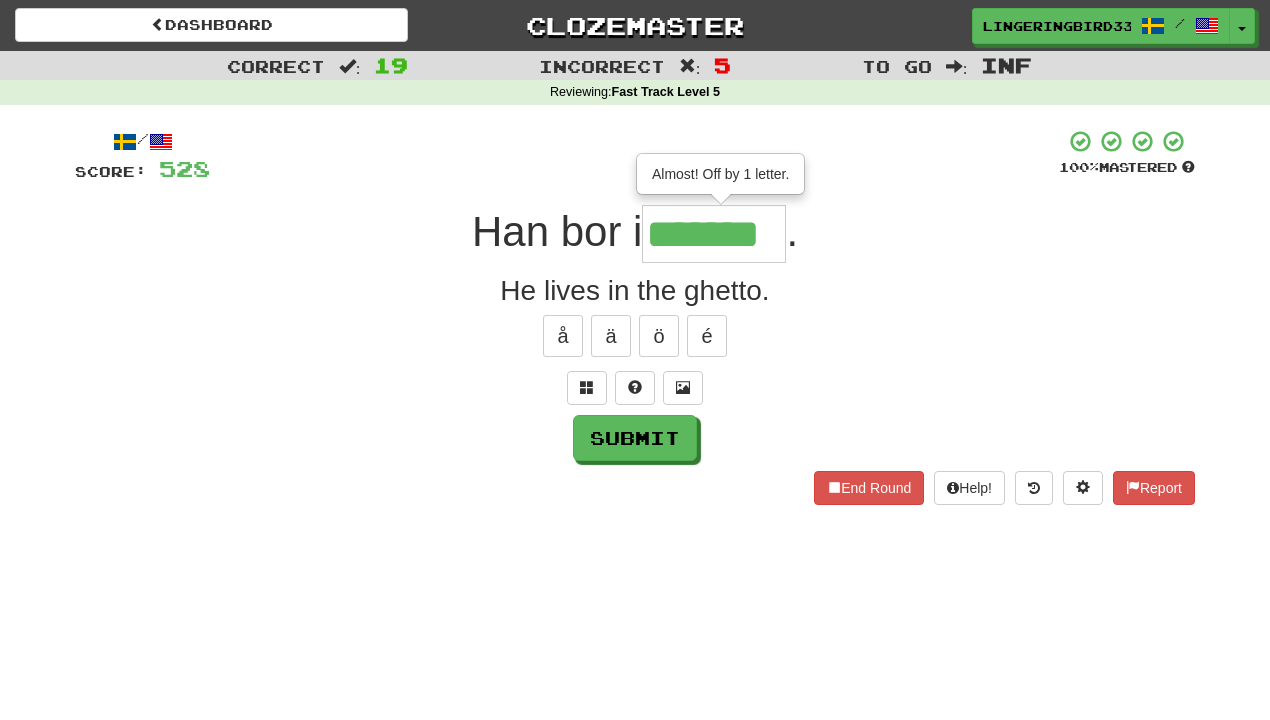 type on "*******" 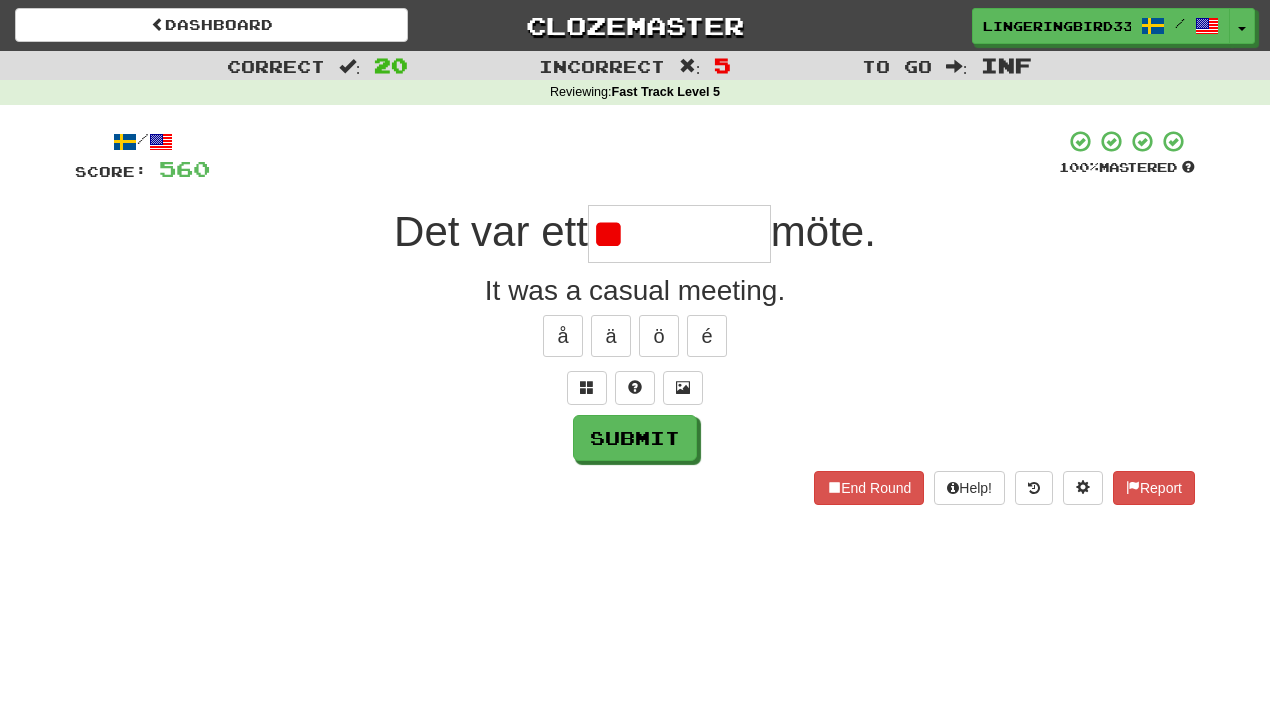 type on "*" 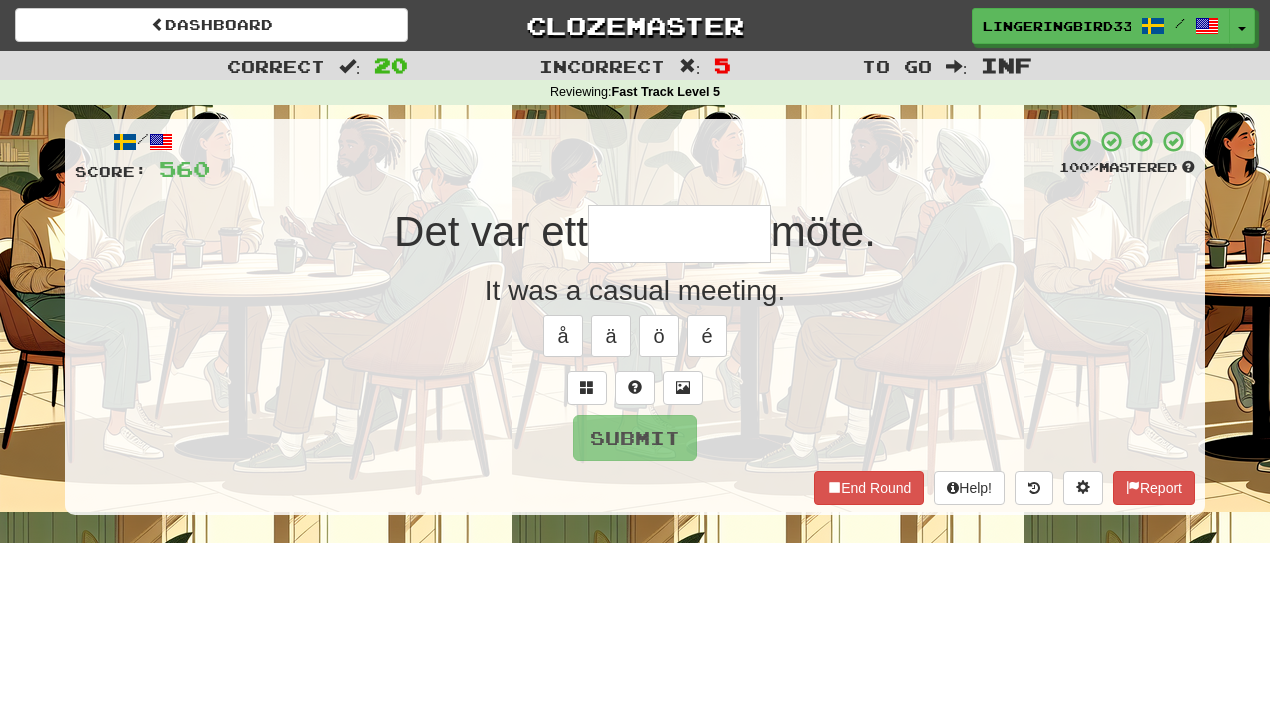 type on "*" 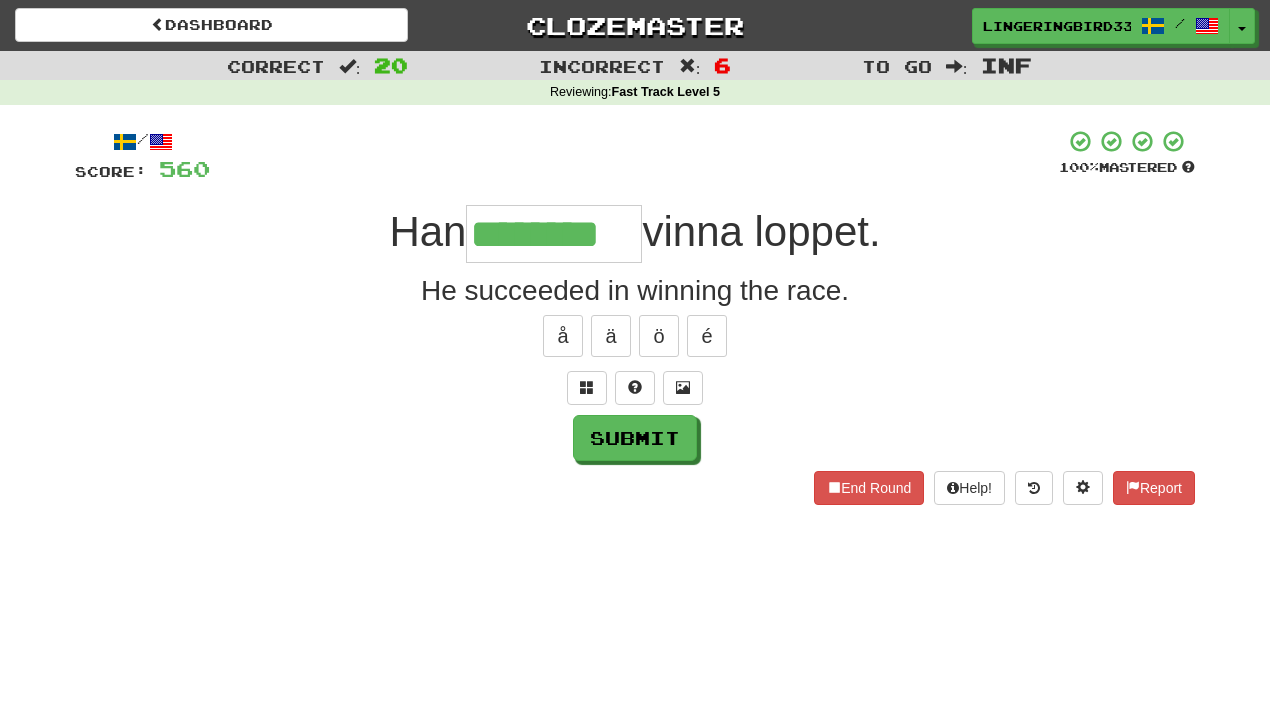 type on "********" 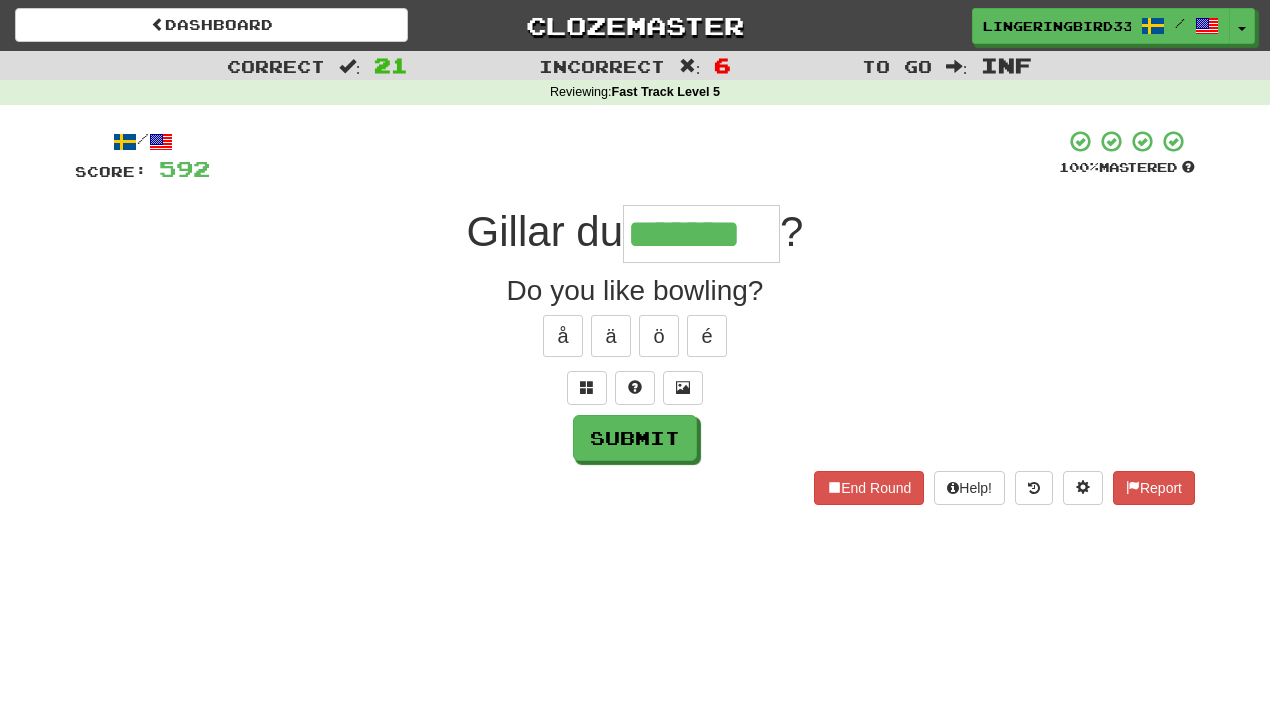 type on "*******" 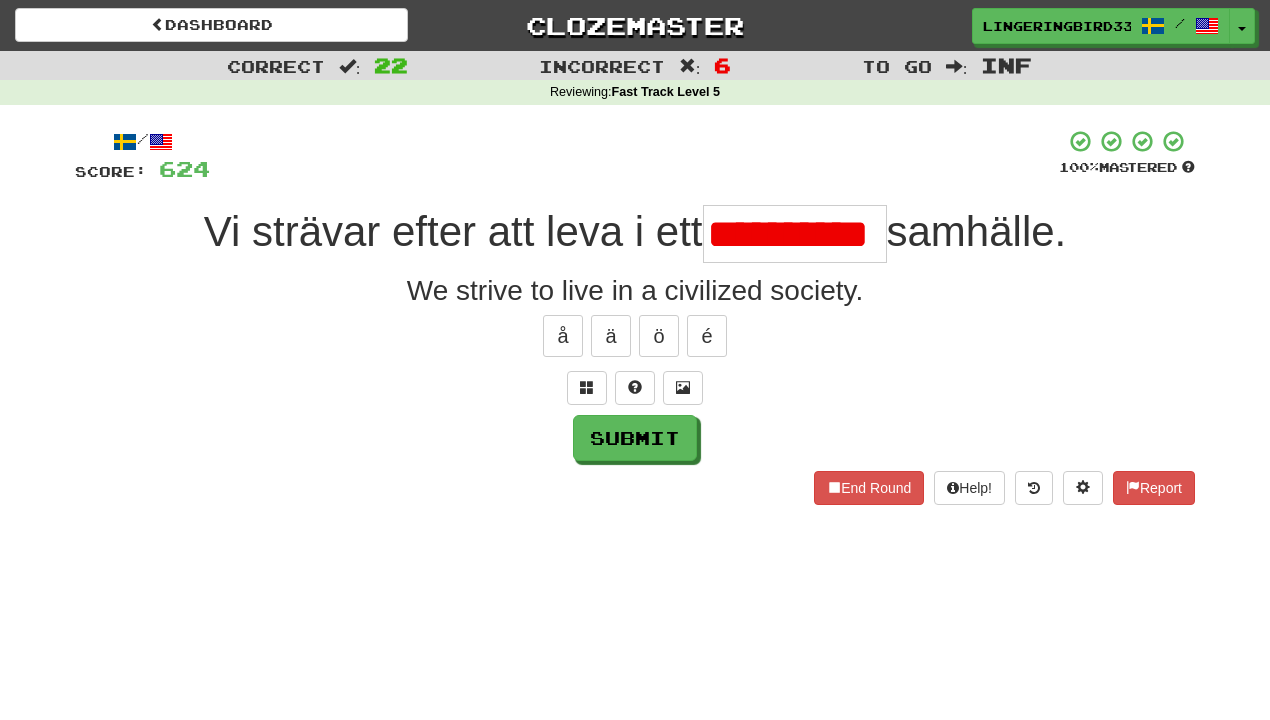 scroll, scrollTop: 0, scrollLeft: 0, axis: both 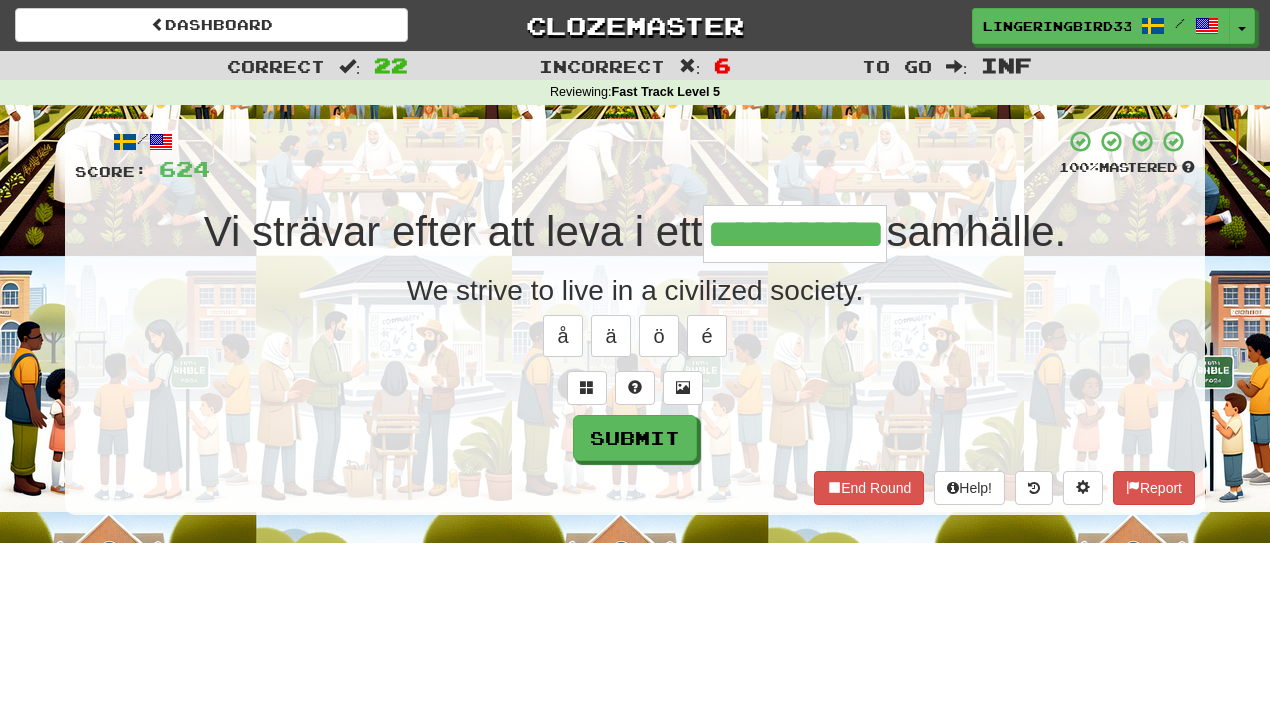 type on "**********" 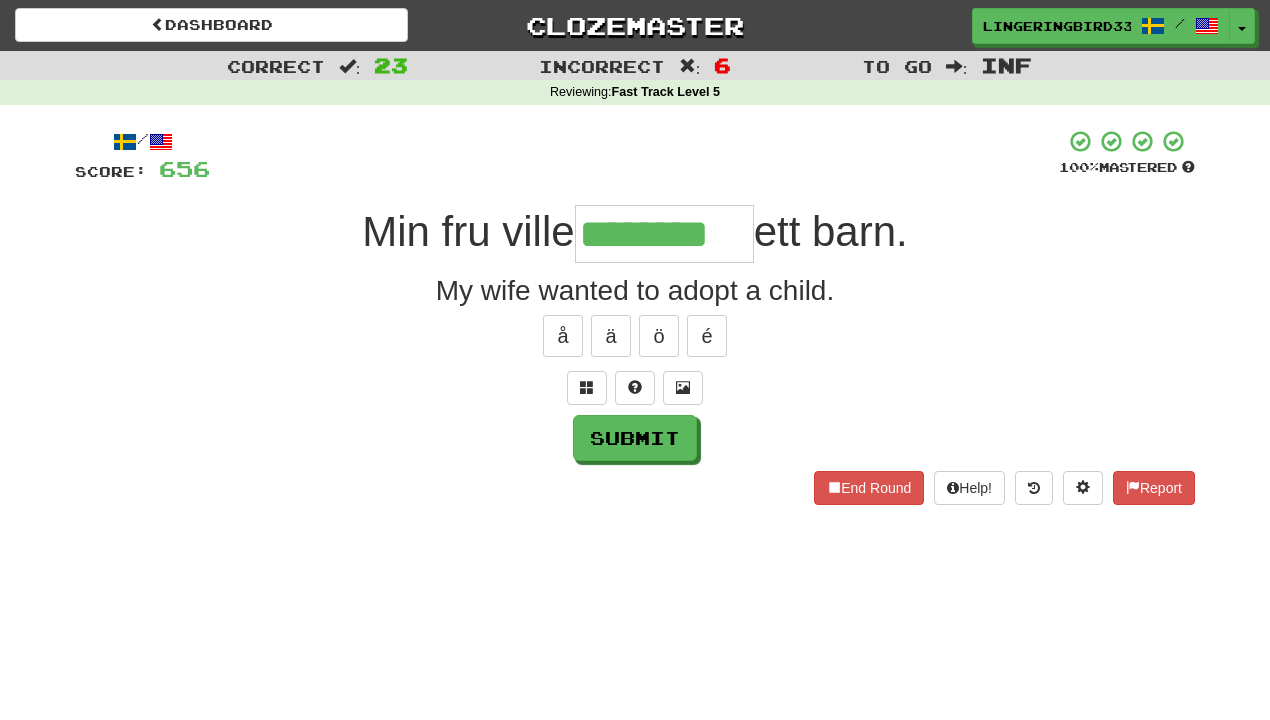 type on "********" 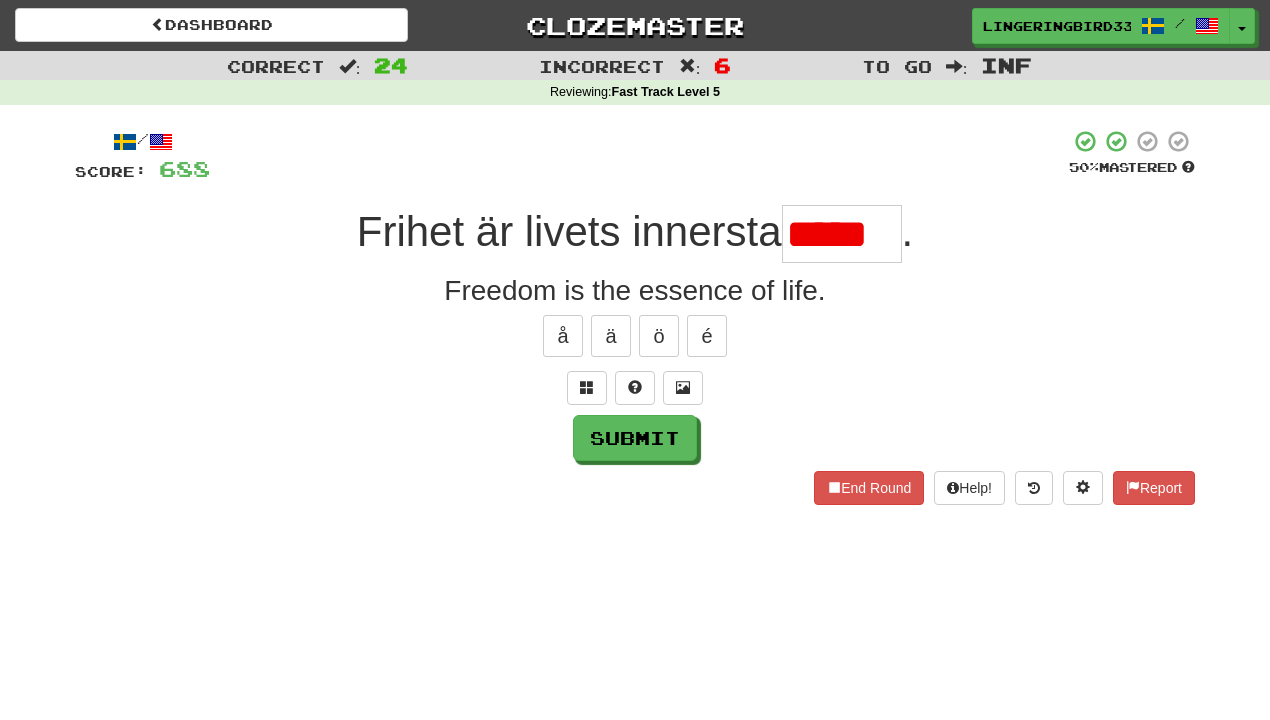 scroll, scrollTop: 0, scrollLeft: 0, axis: both 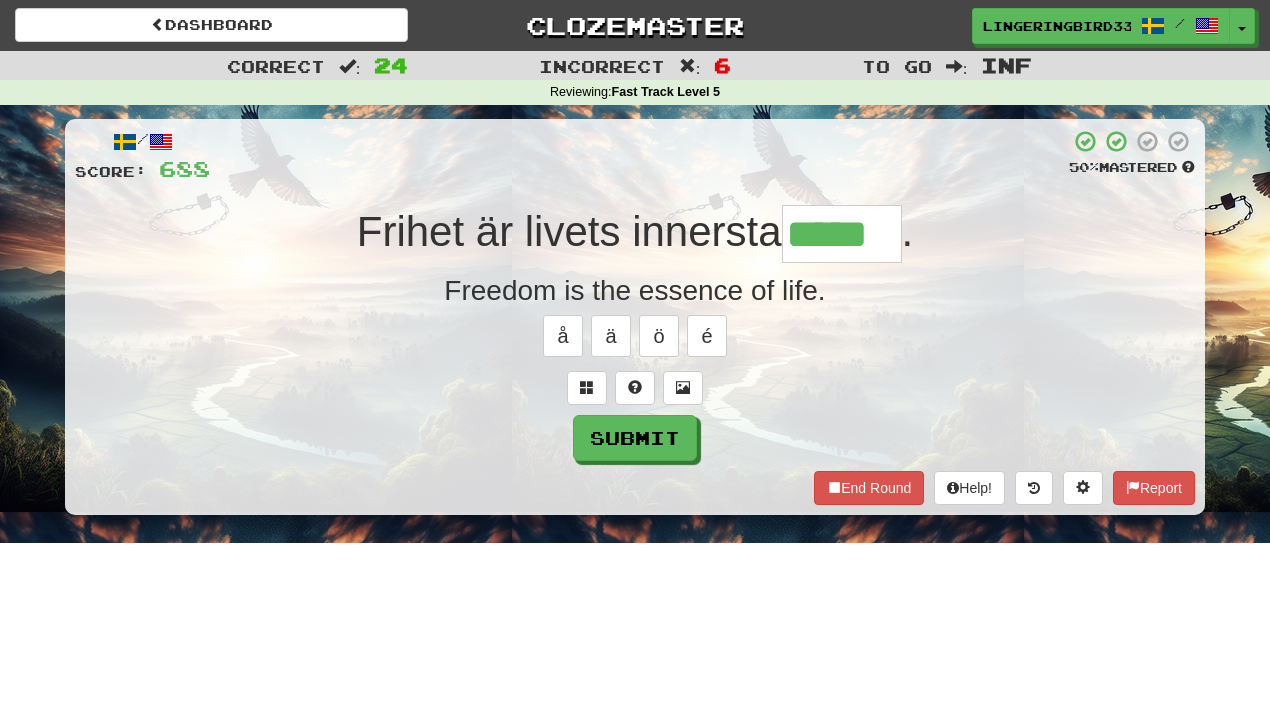 type on "*****" 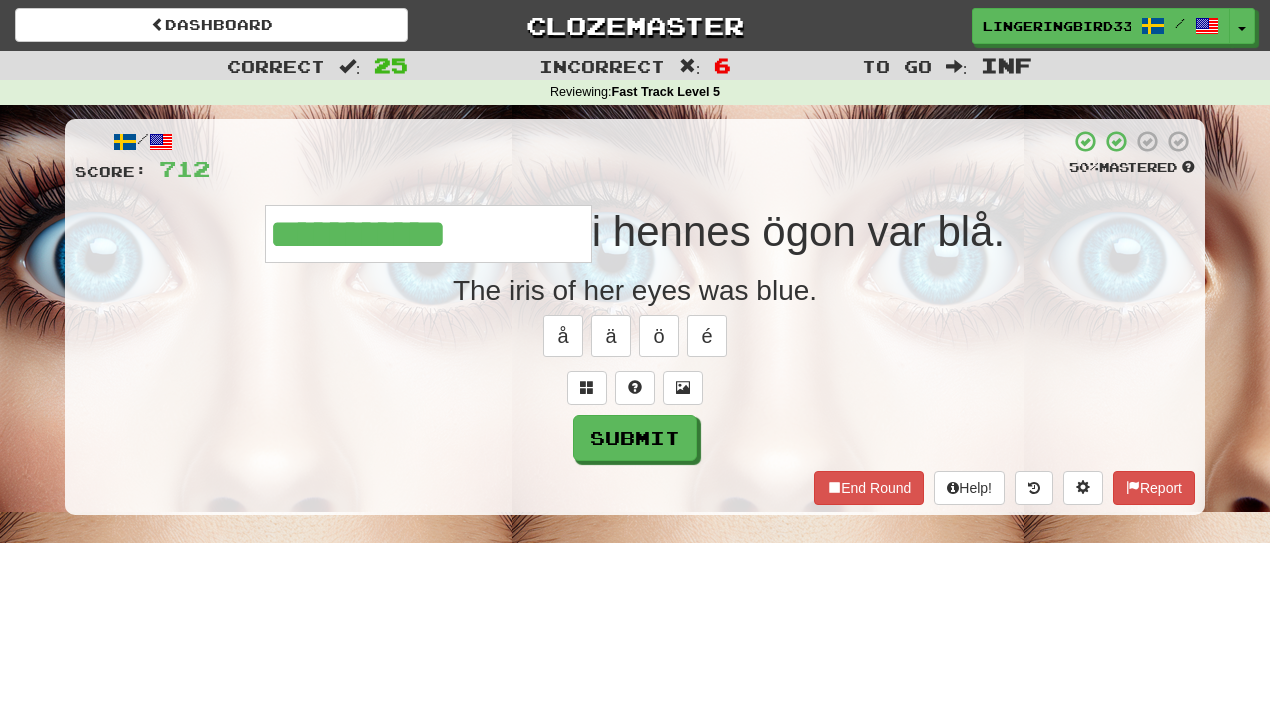 type on "**********" 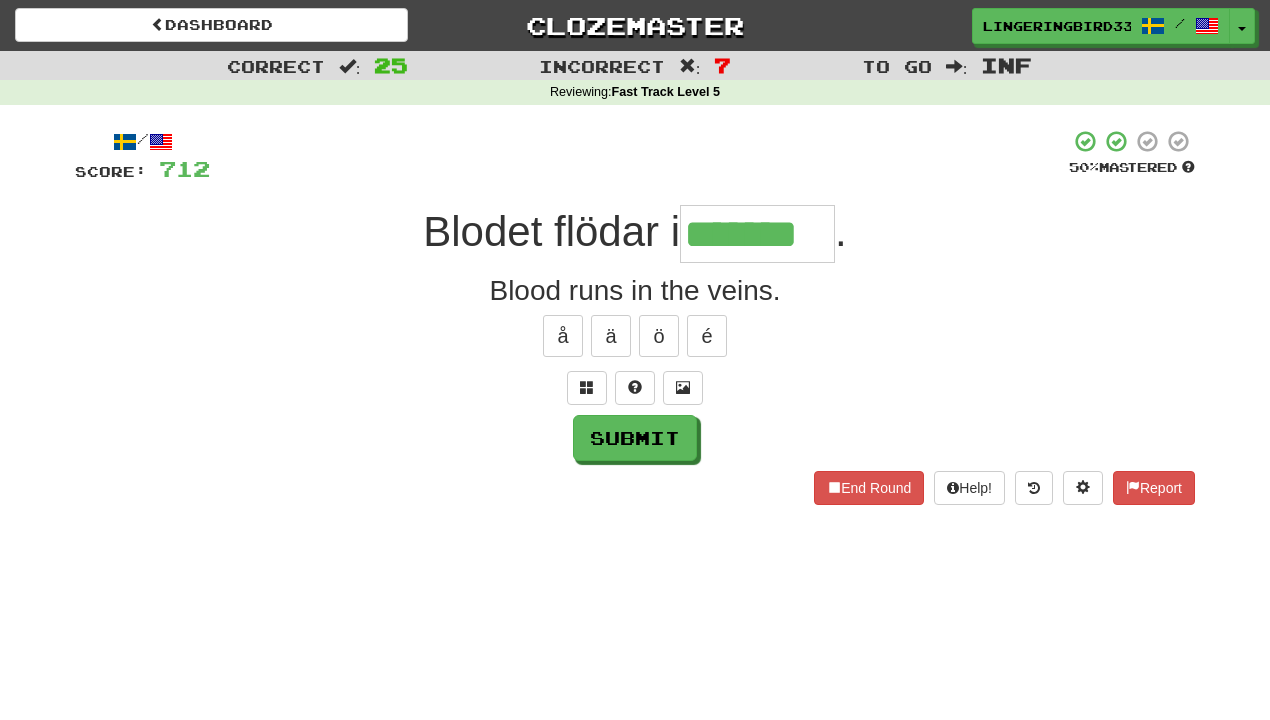 type on "*******" 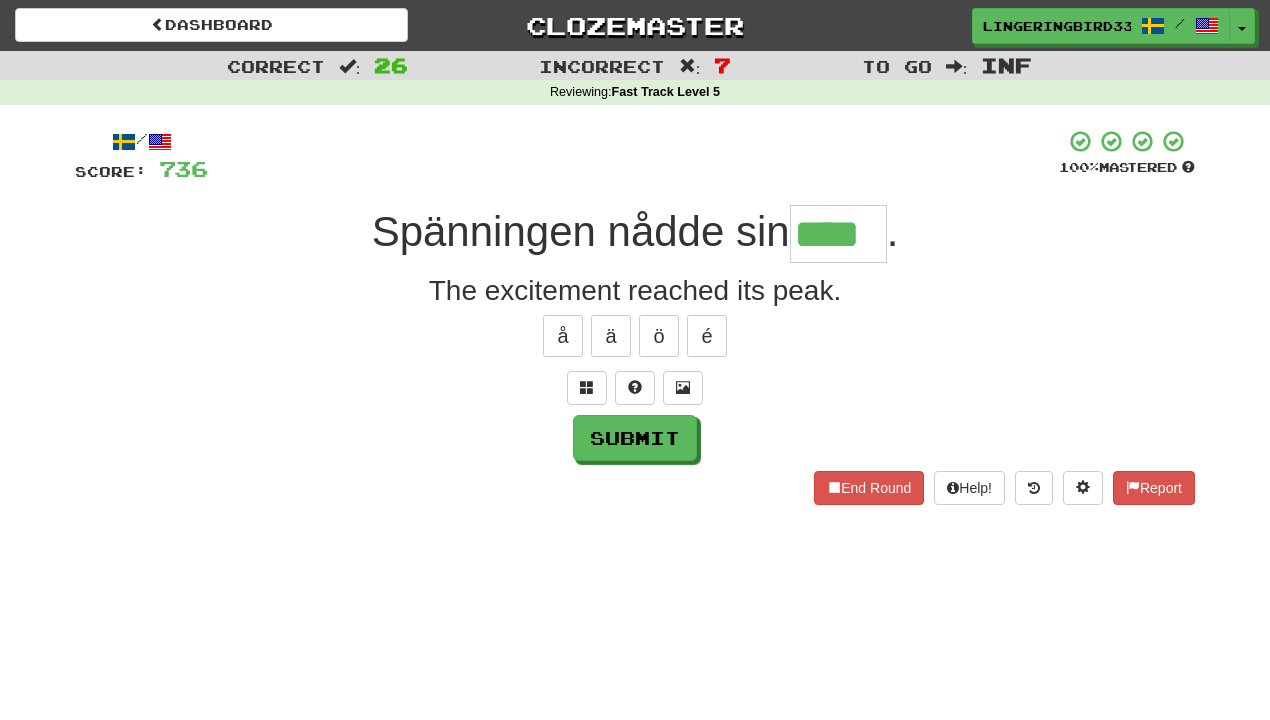type on "****" 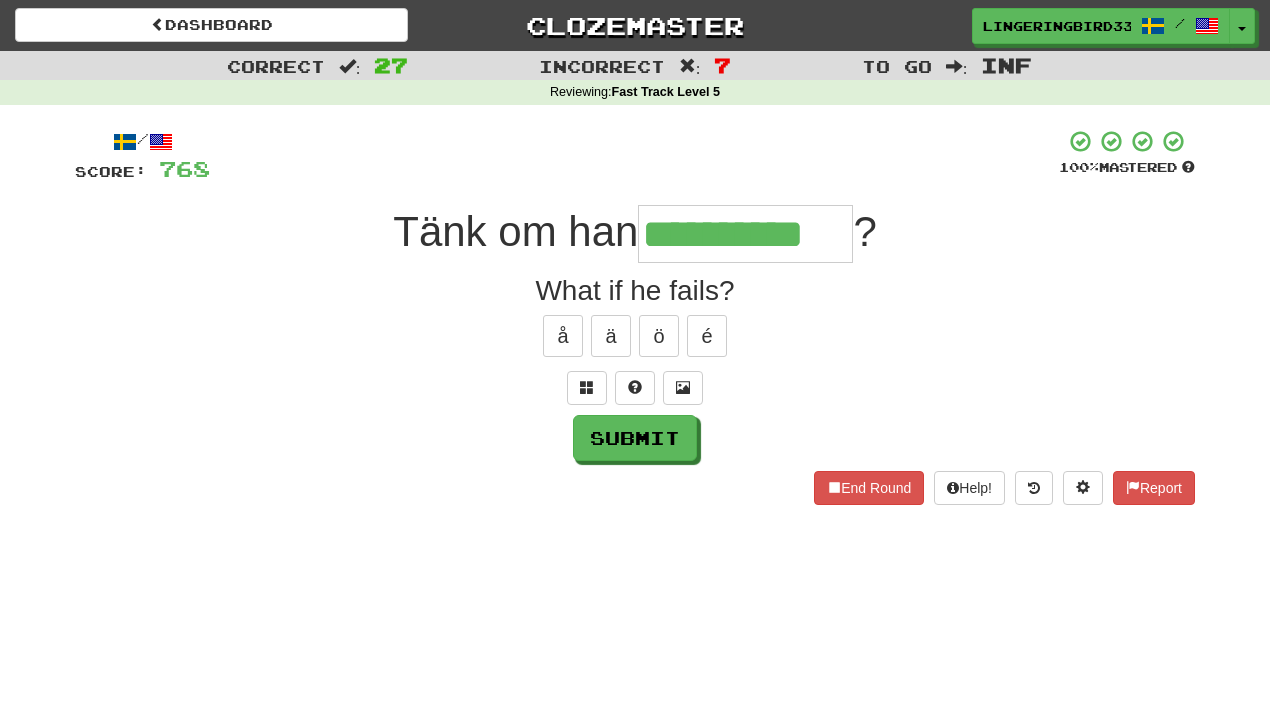 type on "**********" 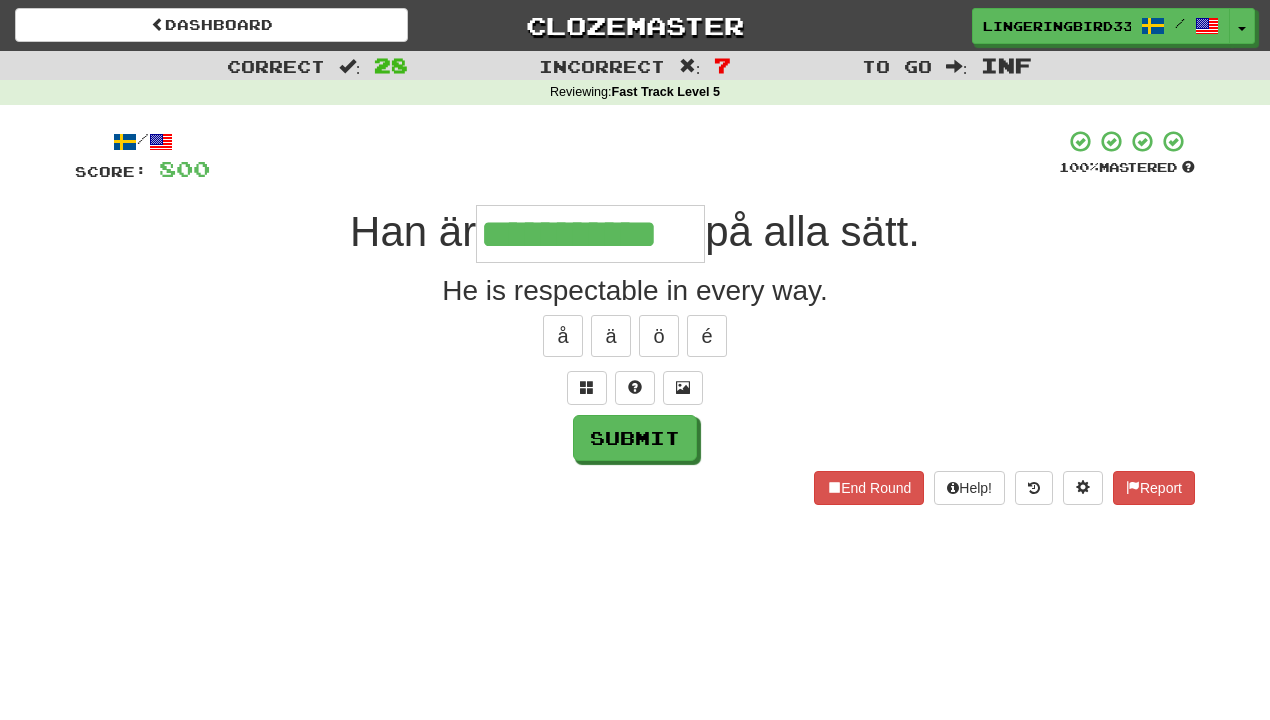 scroll, scrollTop: 0, scrollLeft: 0, axis: both 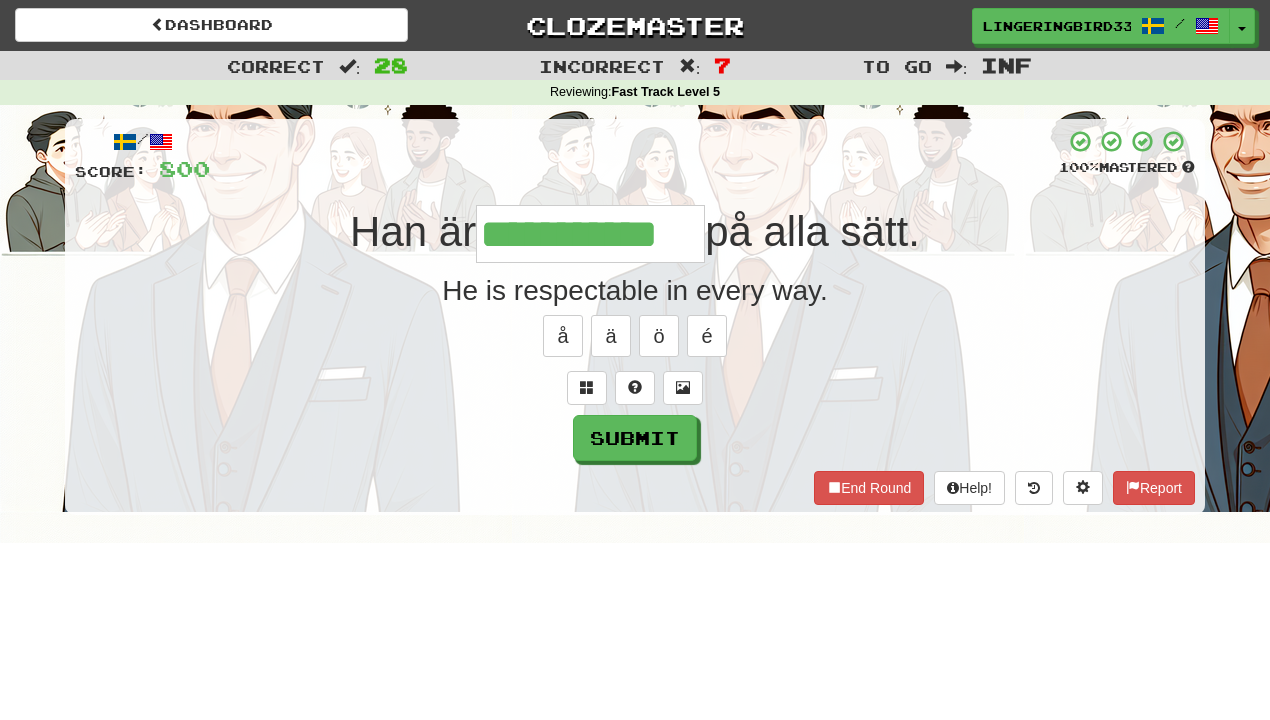 type on "**********" 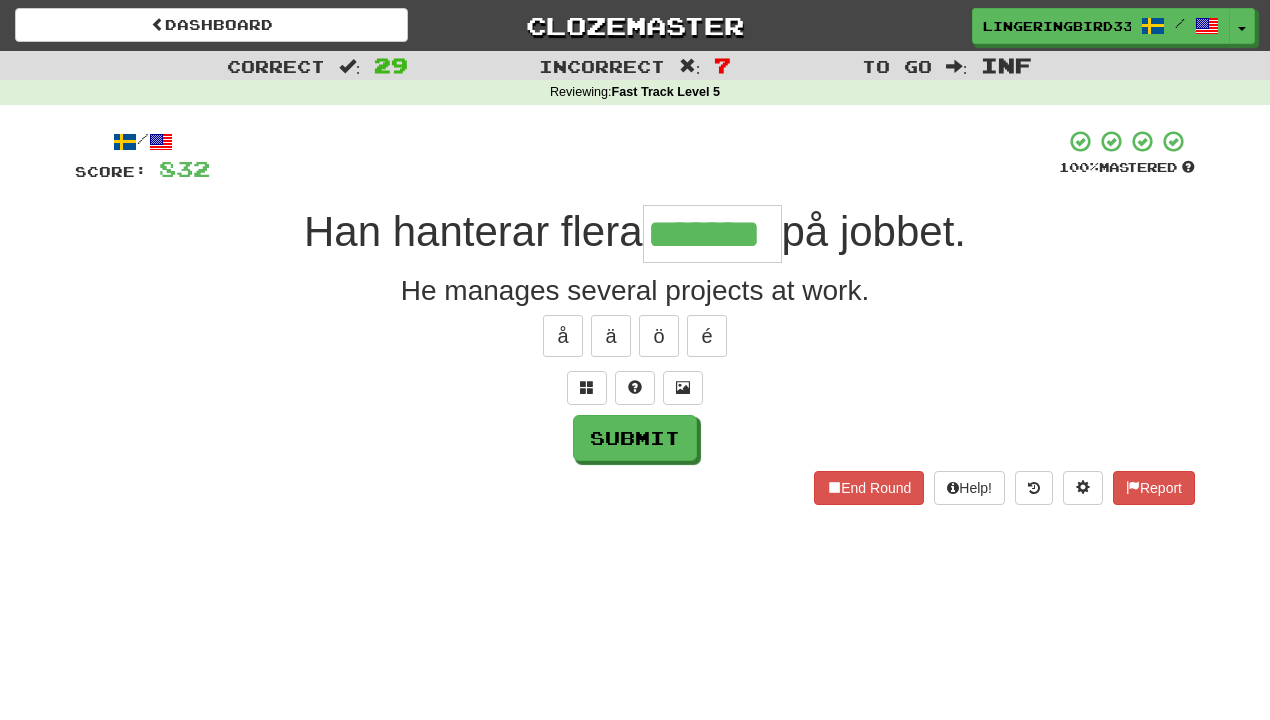 type on "*******" 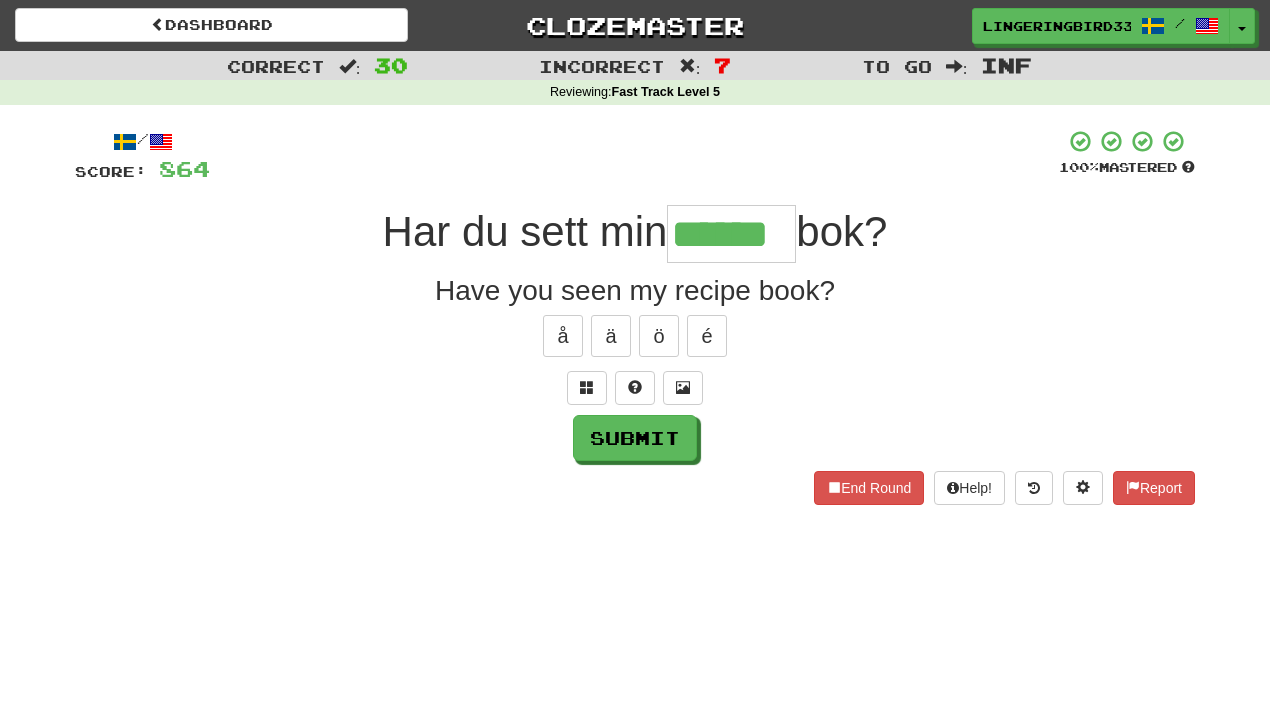 type on "******" 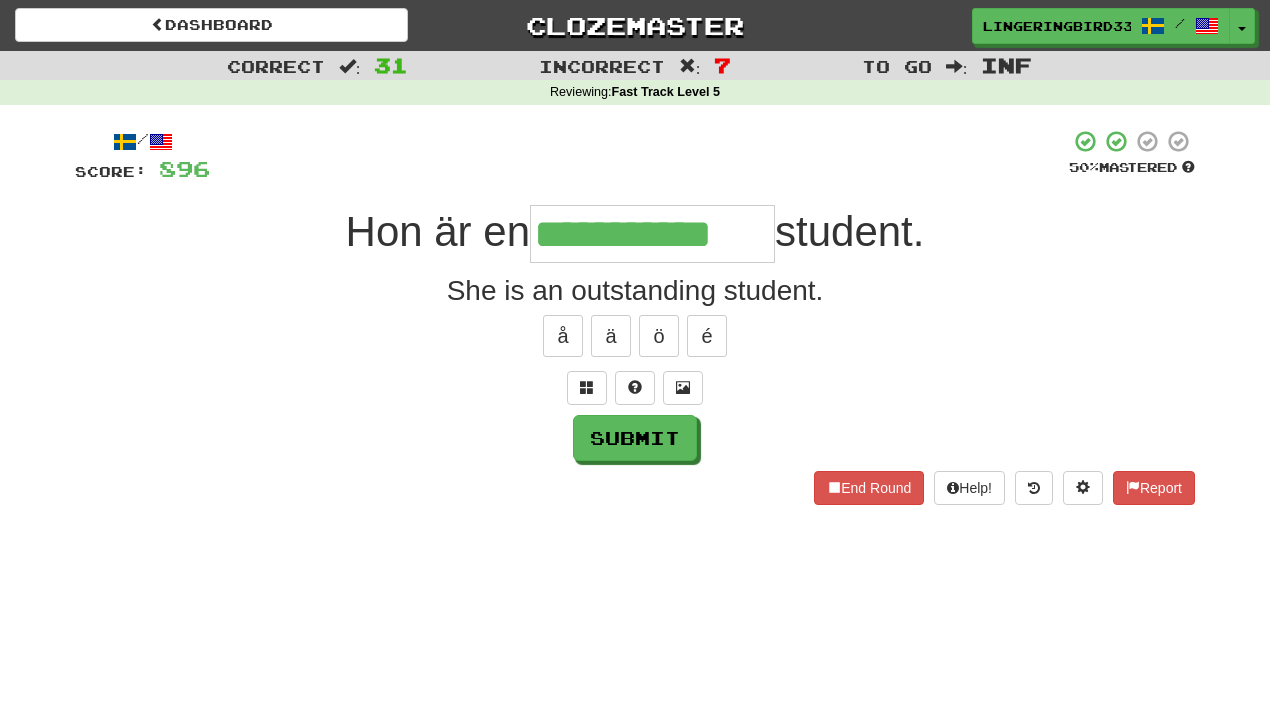 type on "**********" 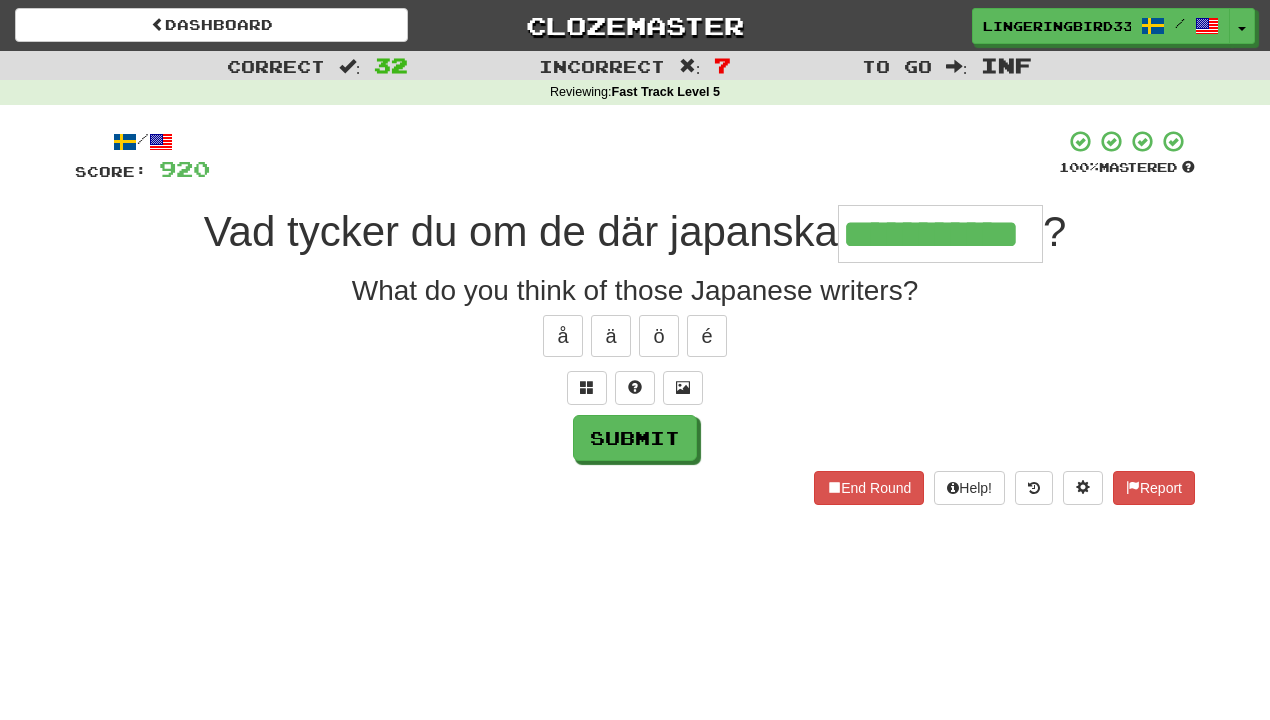 type on "**********" 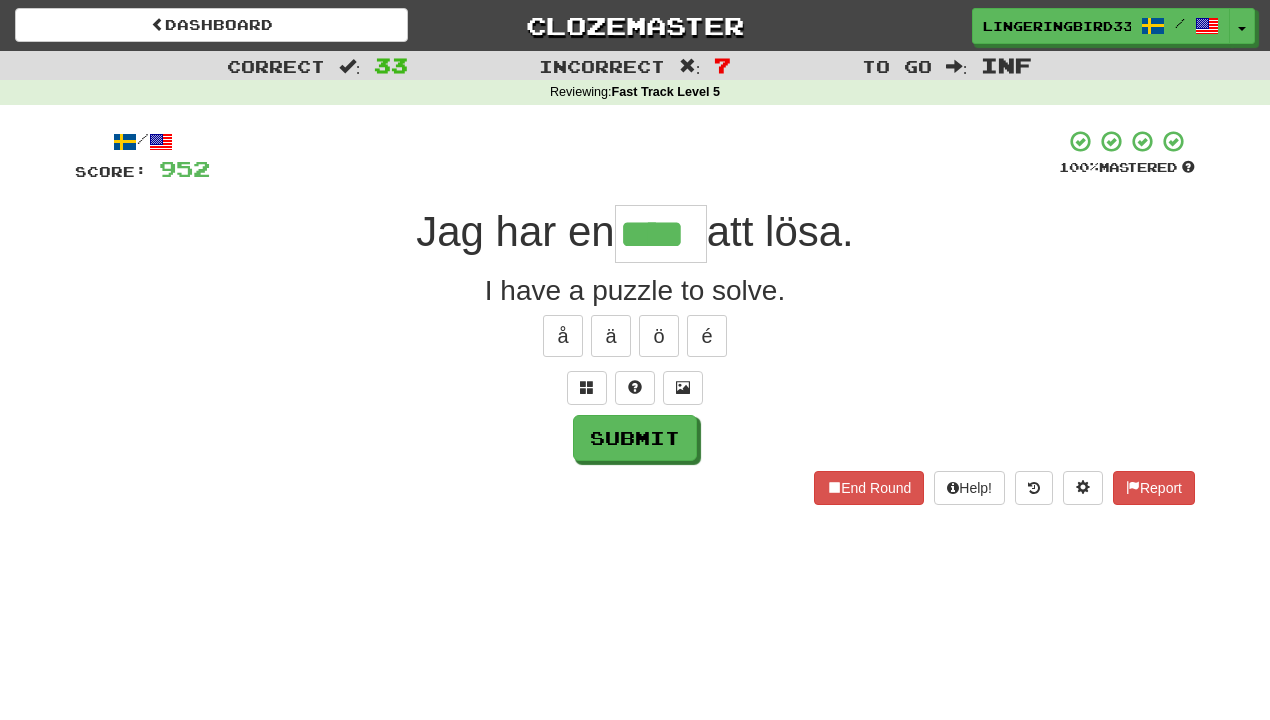 type on "****" 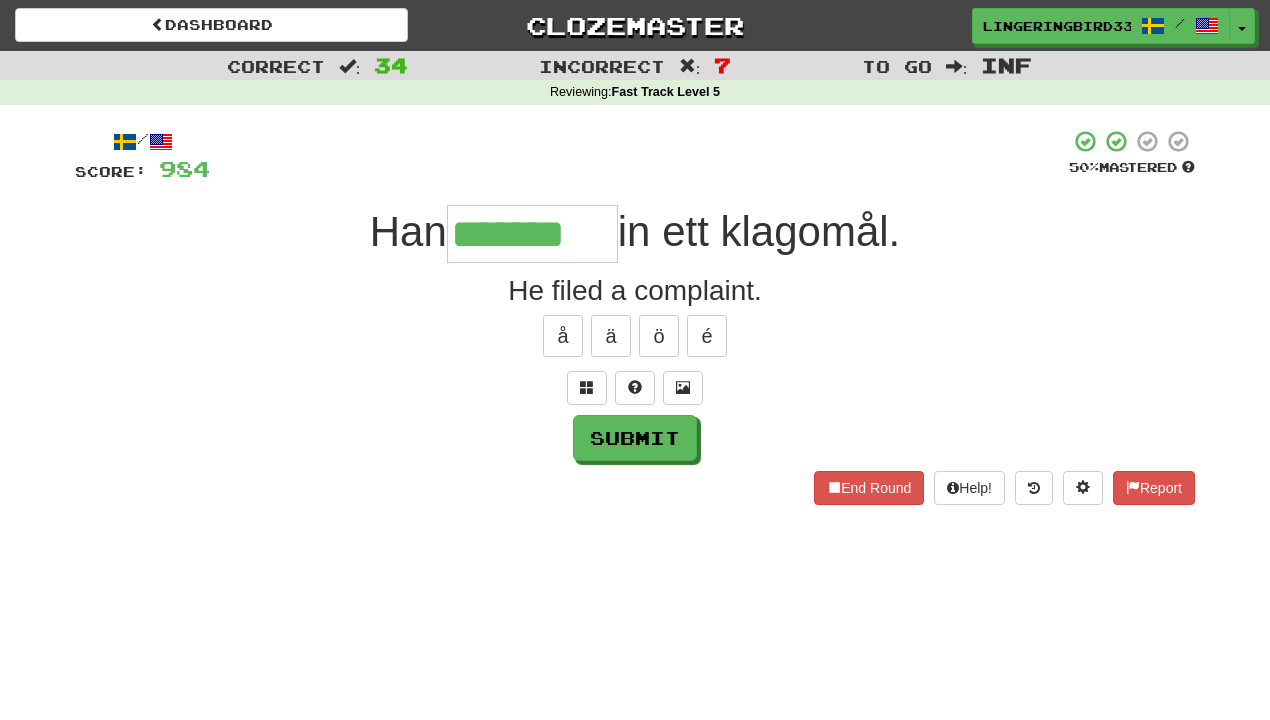 type on "*******" 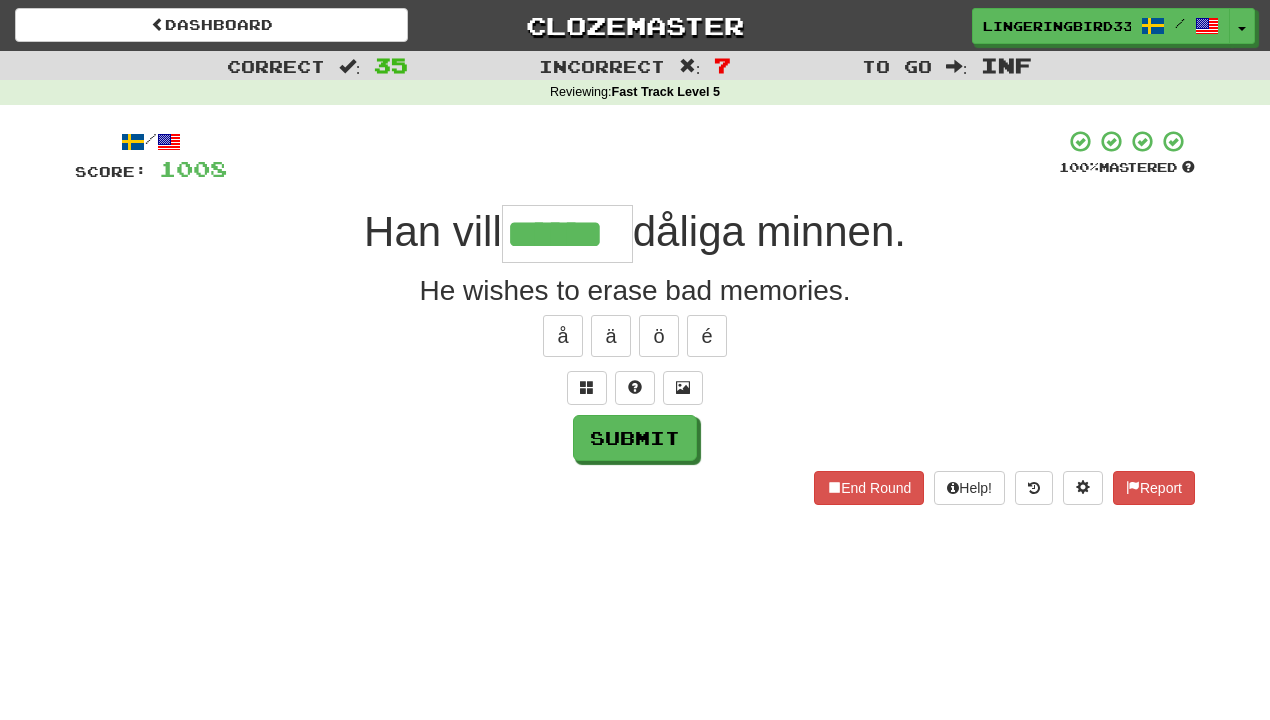 type on "******" 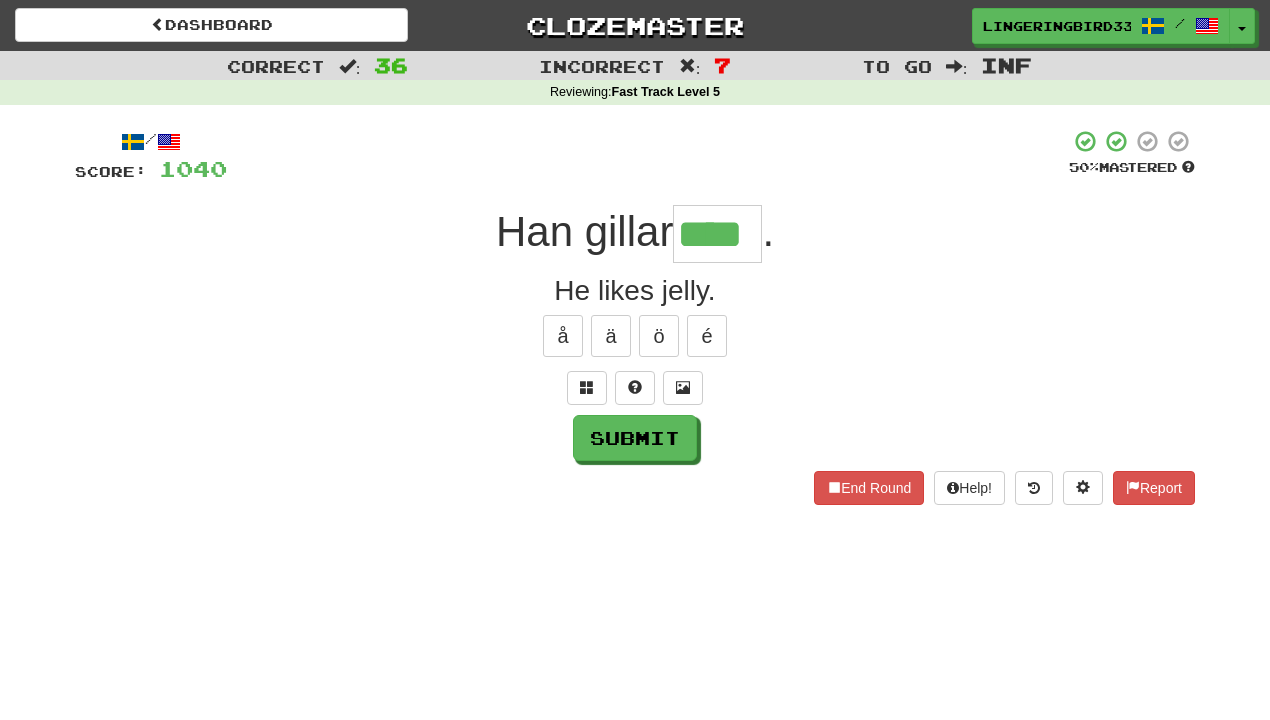 type on "****" 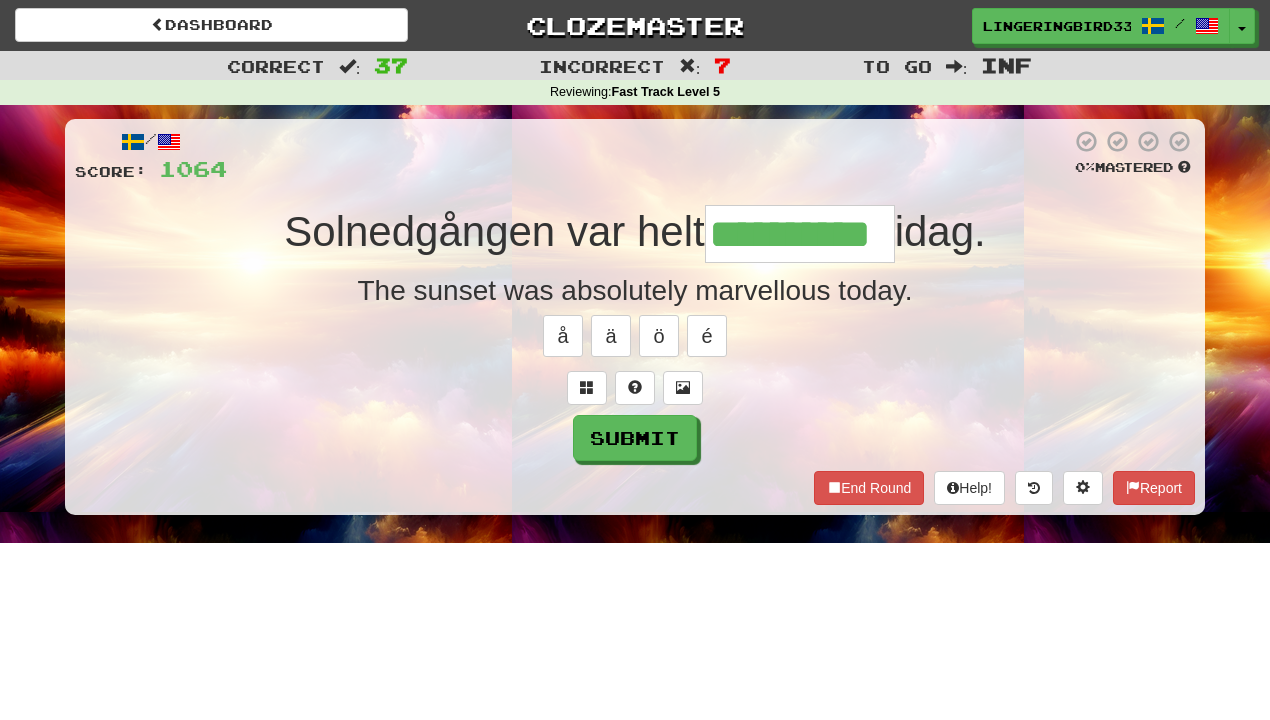type on "**********" 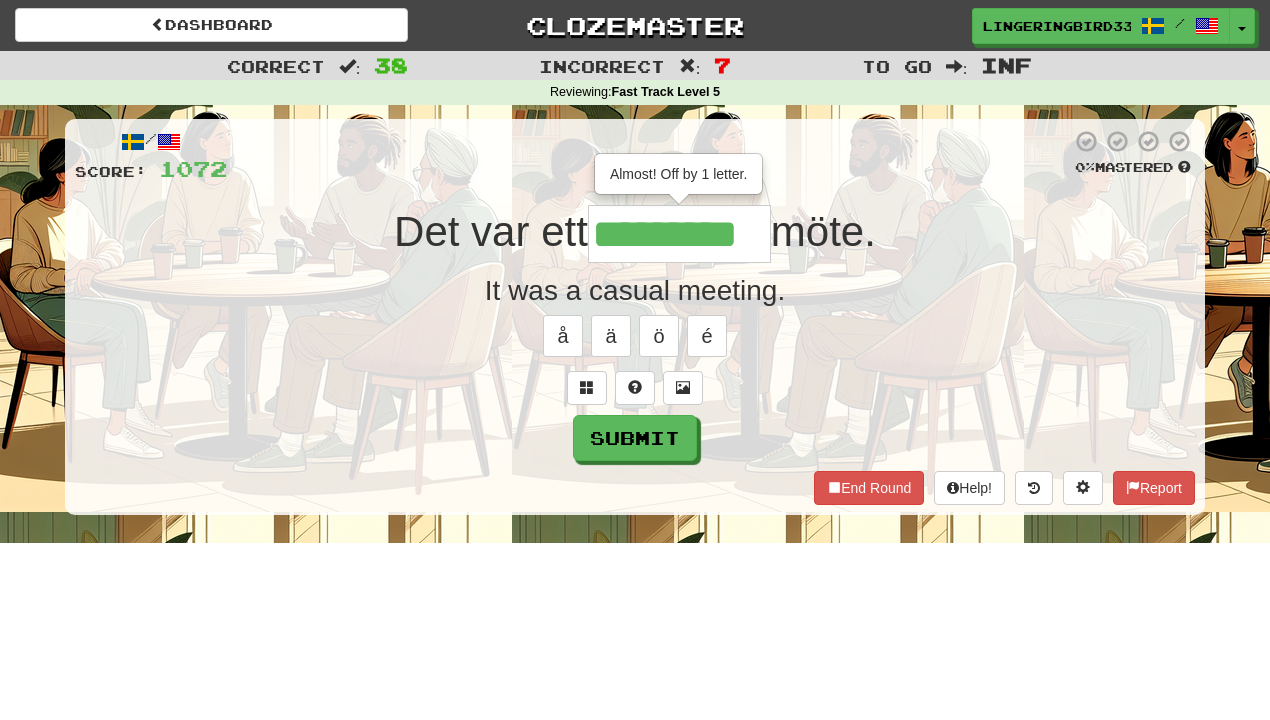 type on "**********" 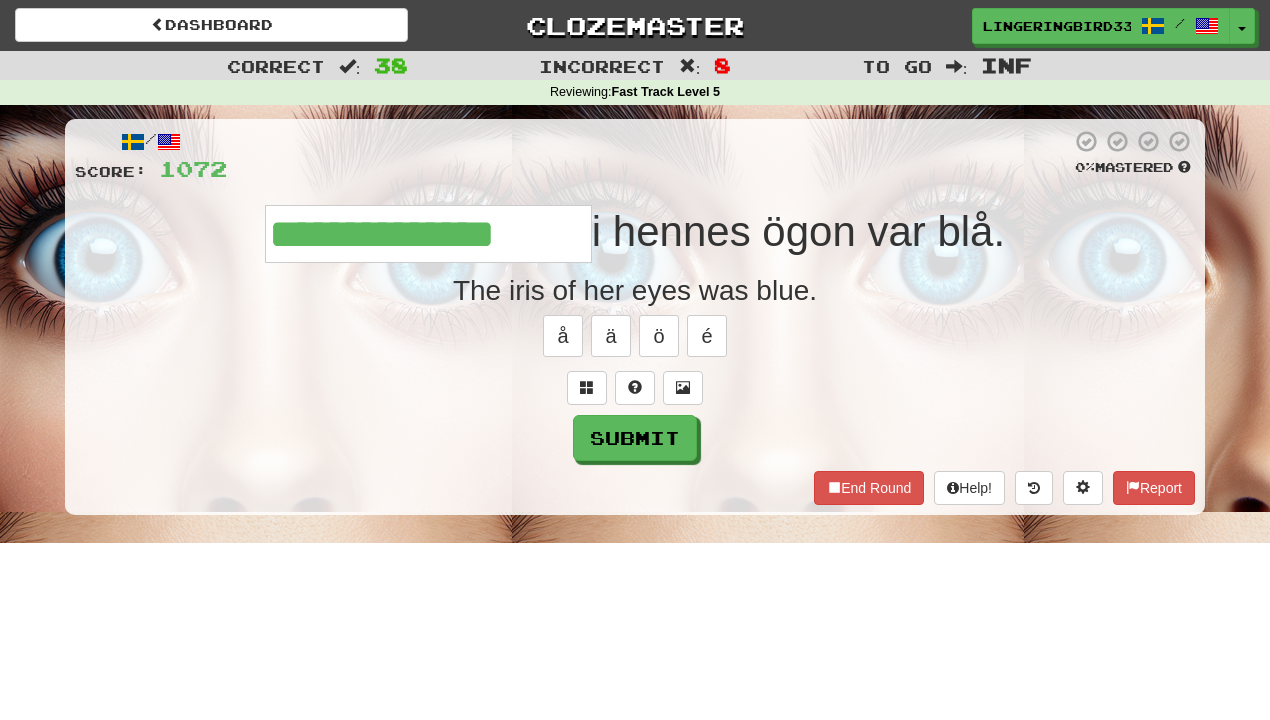 type on "**********" 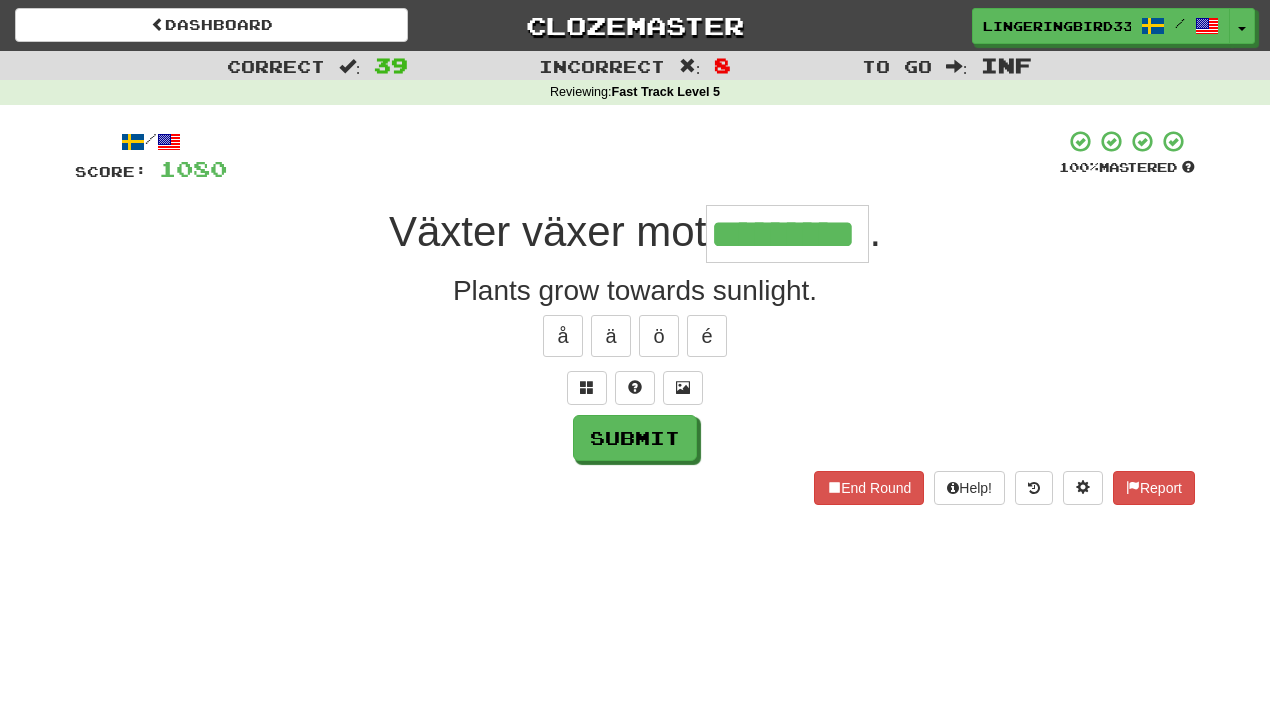 type on "*********" 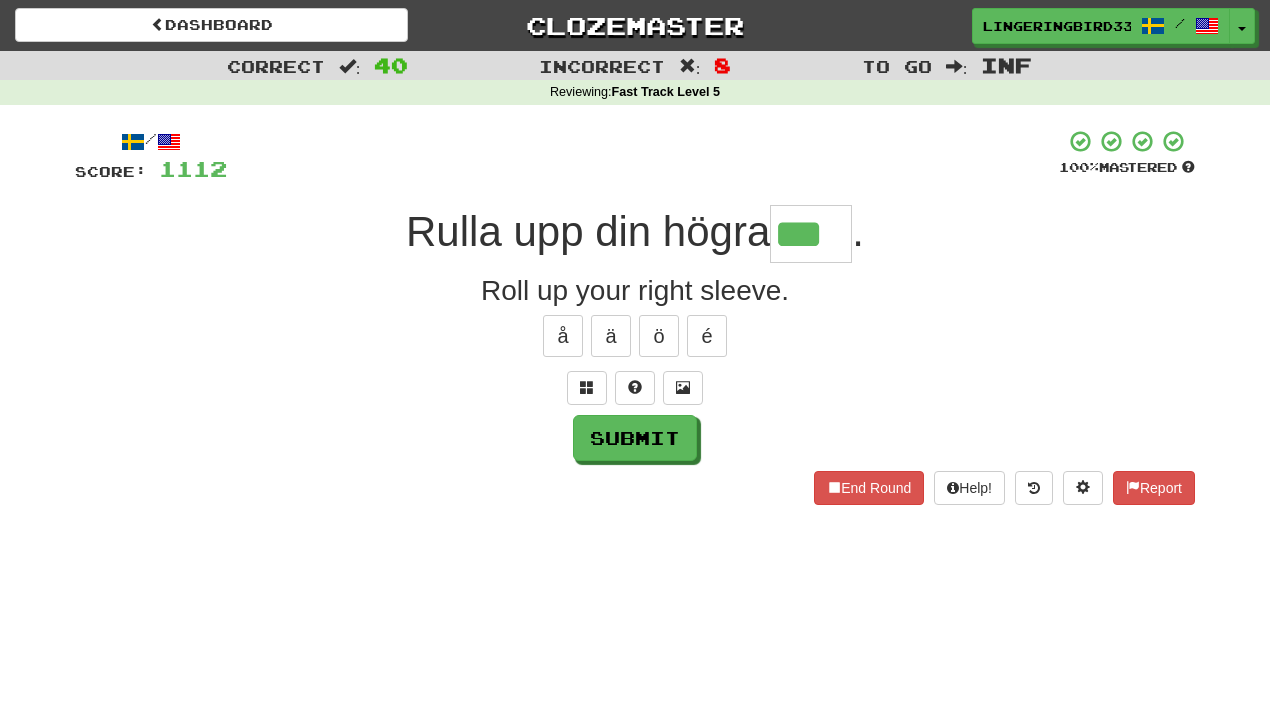 type on "***" 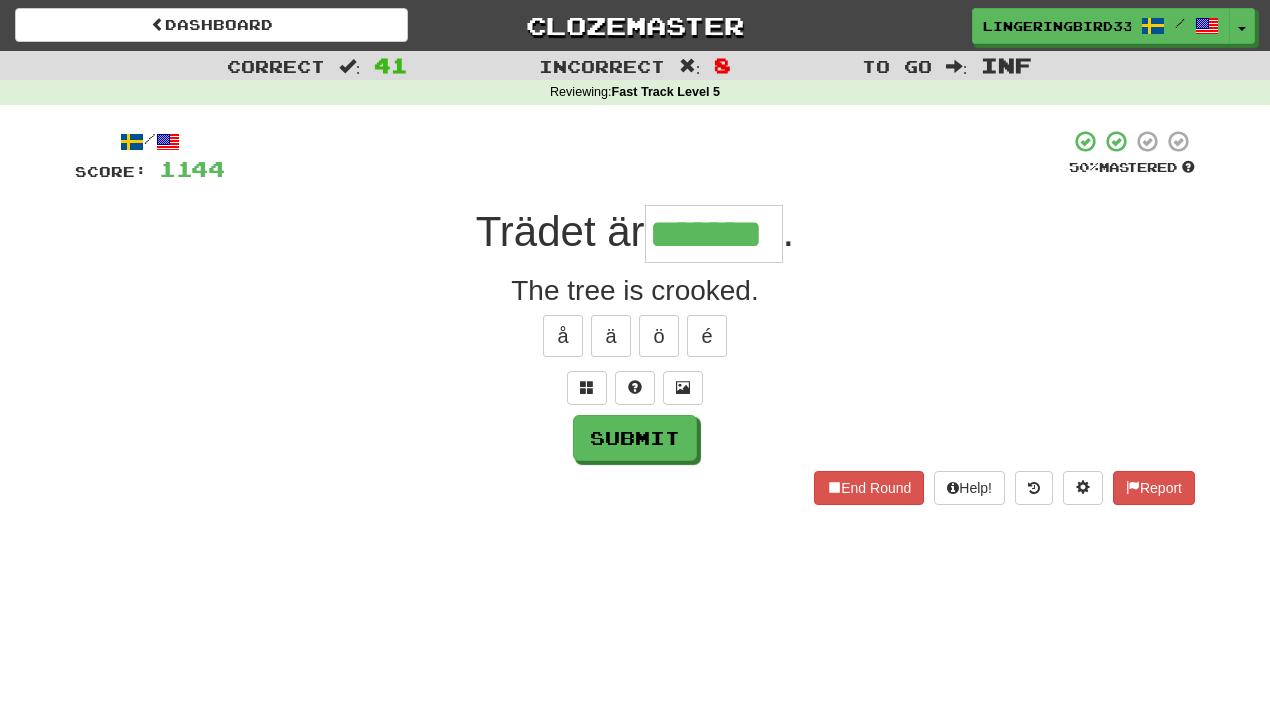 type on "*******" 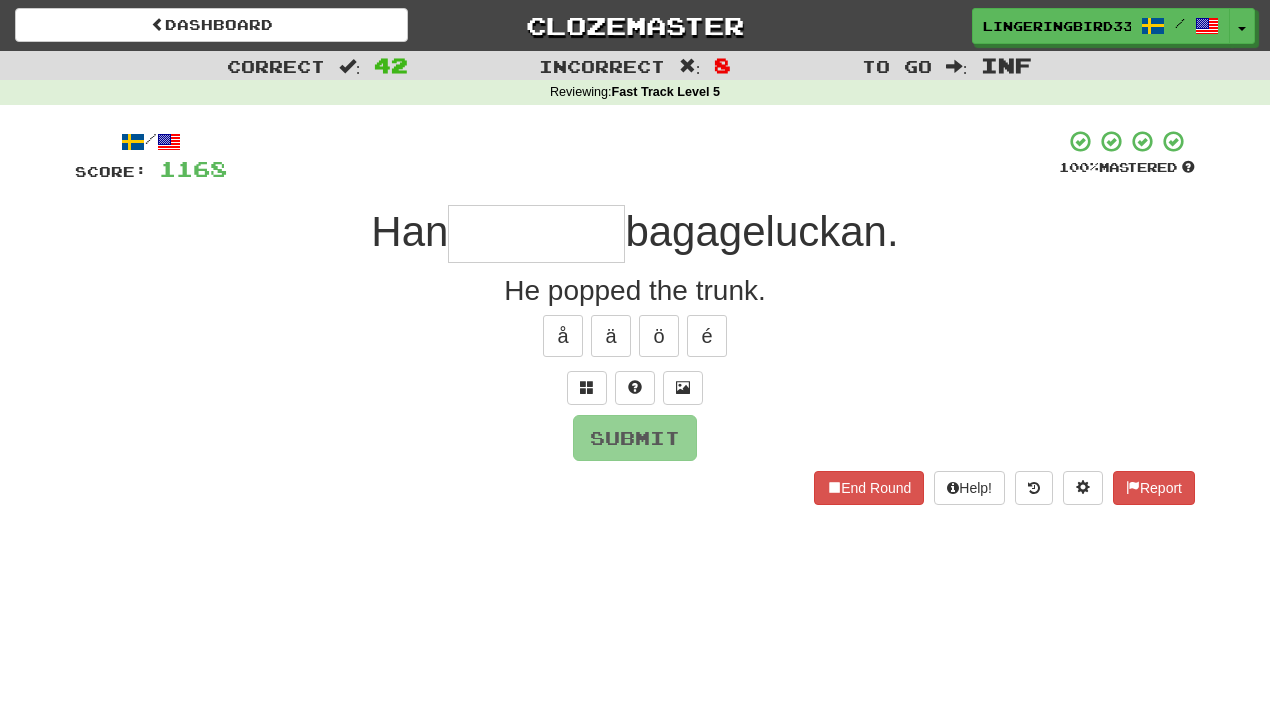 type on "*" 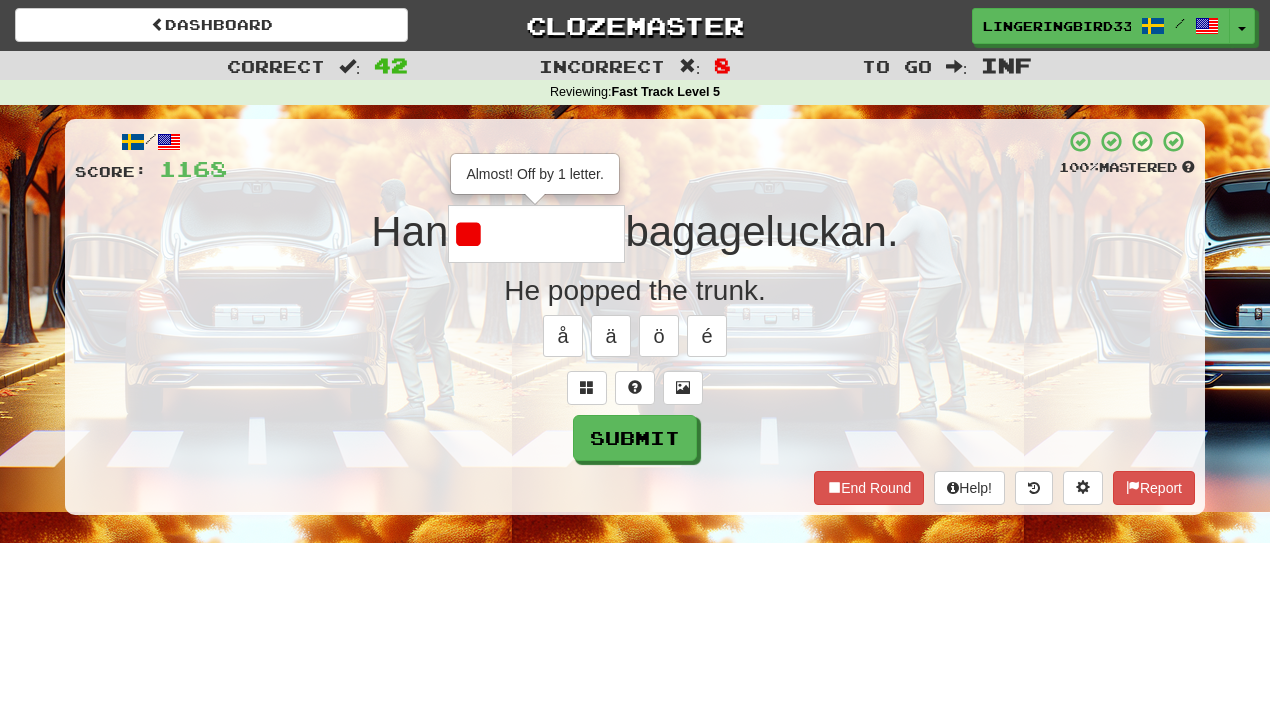 type on "*" 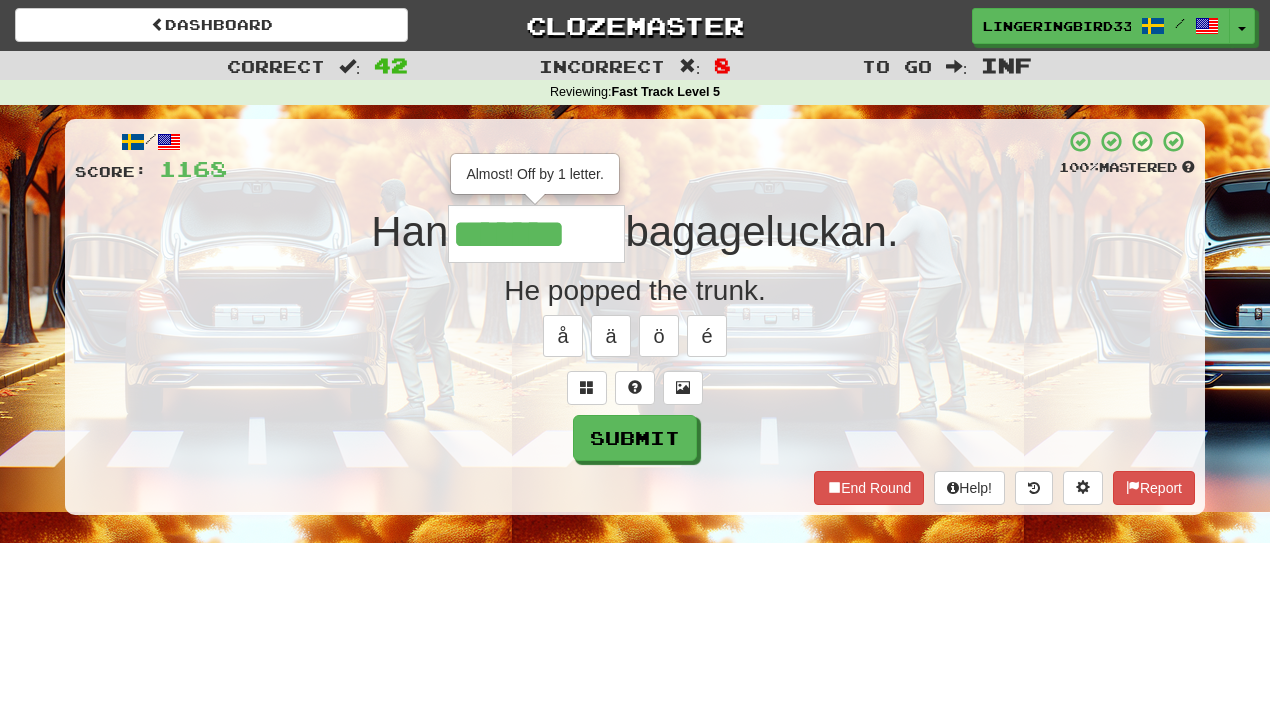 type on "*******" 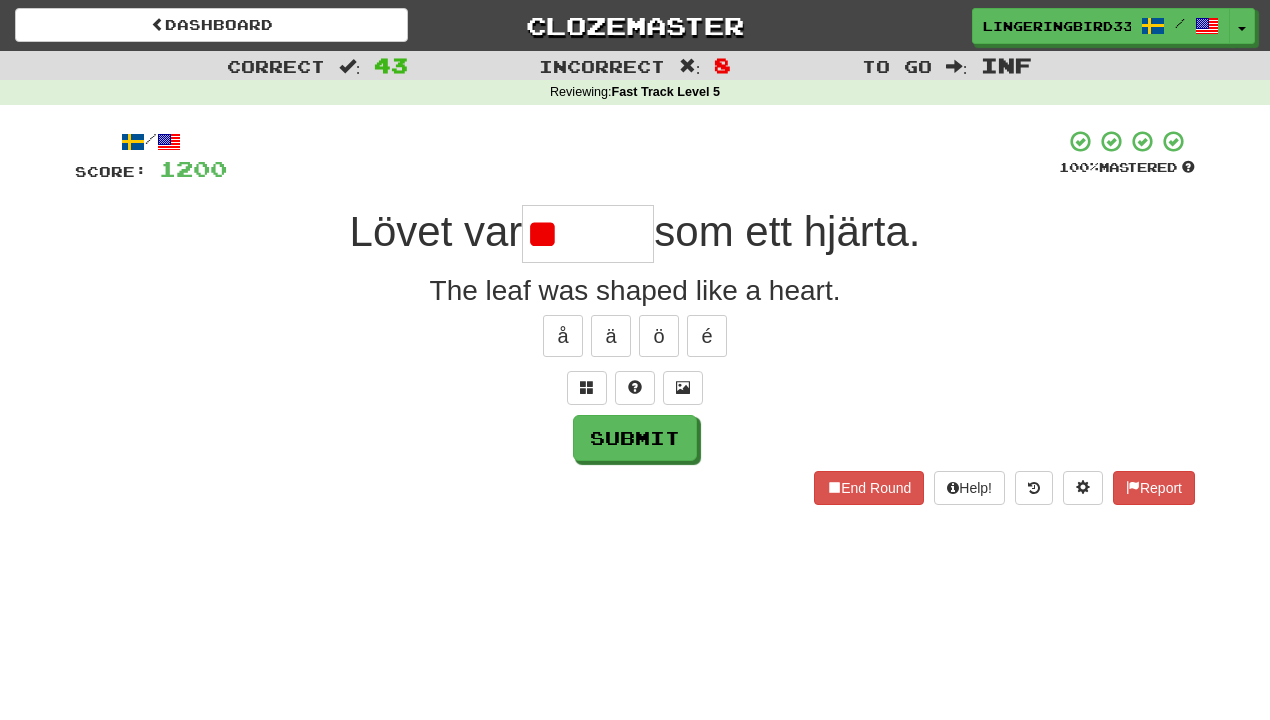 type on "*" 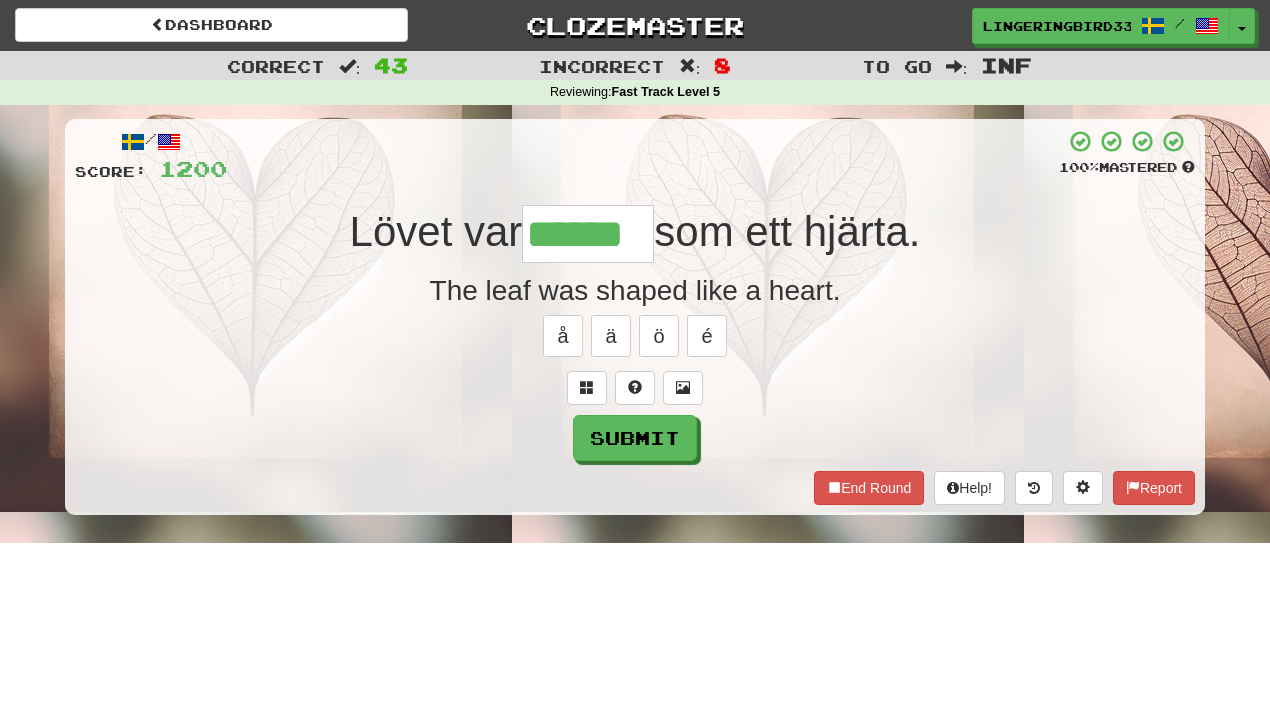type on "******" 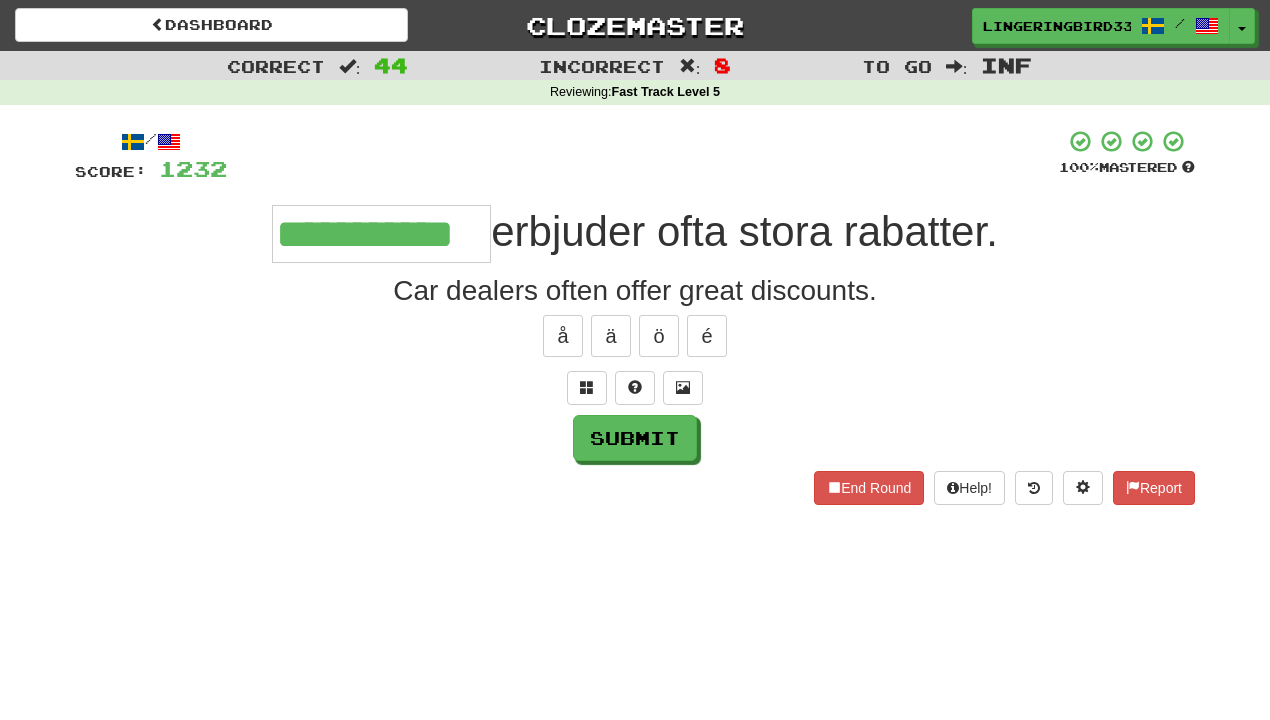 type on "**********" 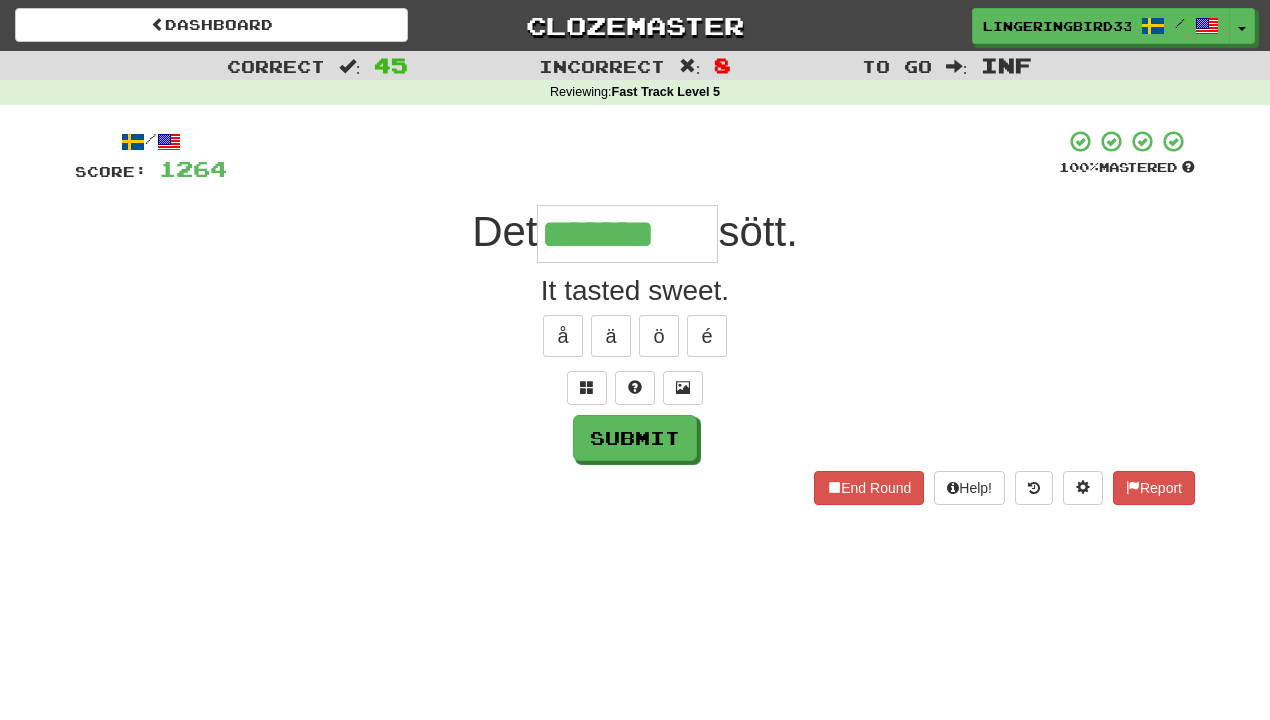 type on "*******" 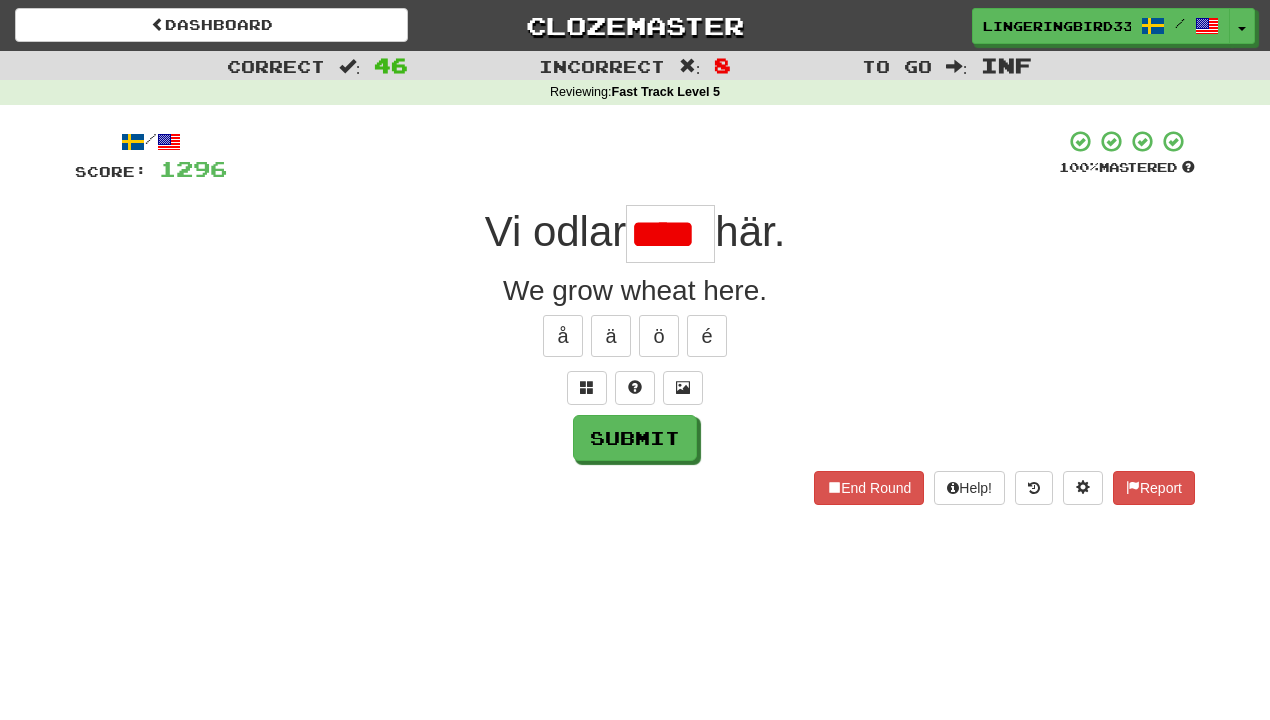 type on "****" 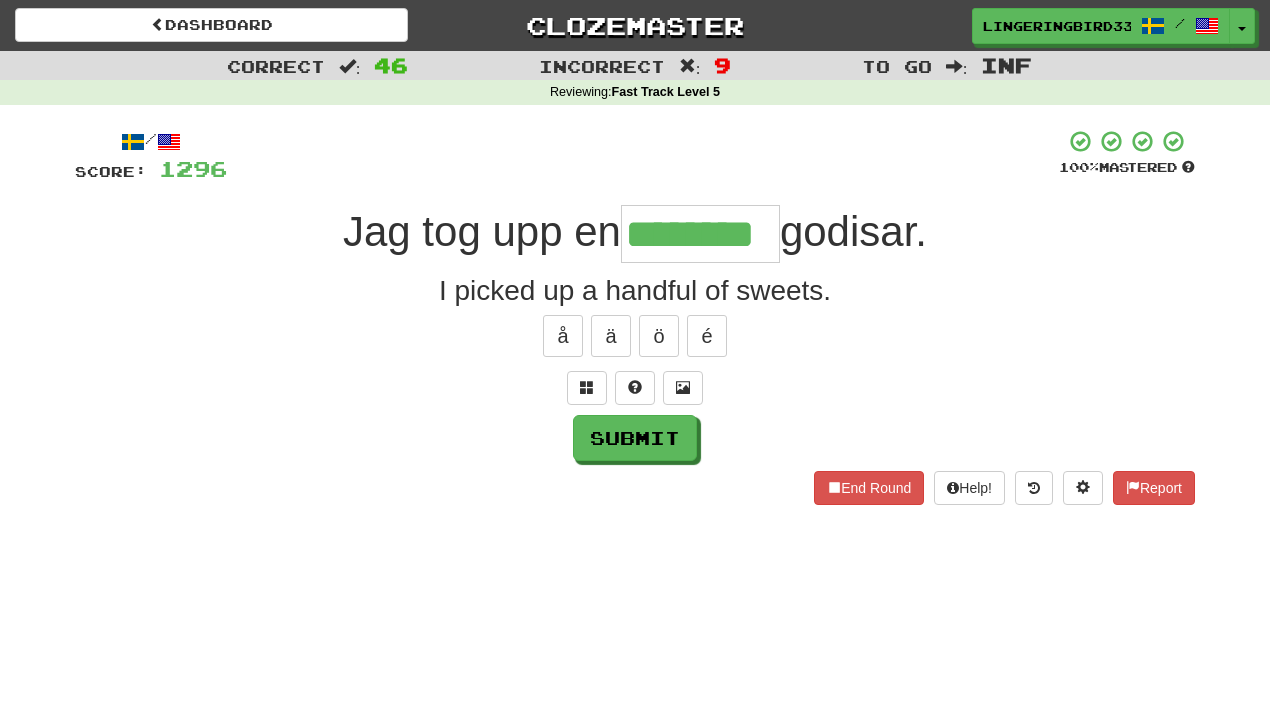 type on "********" 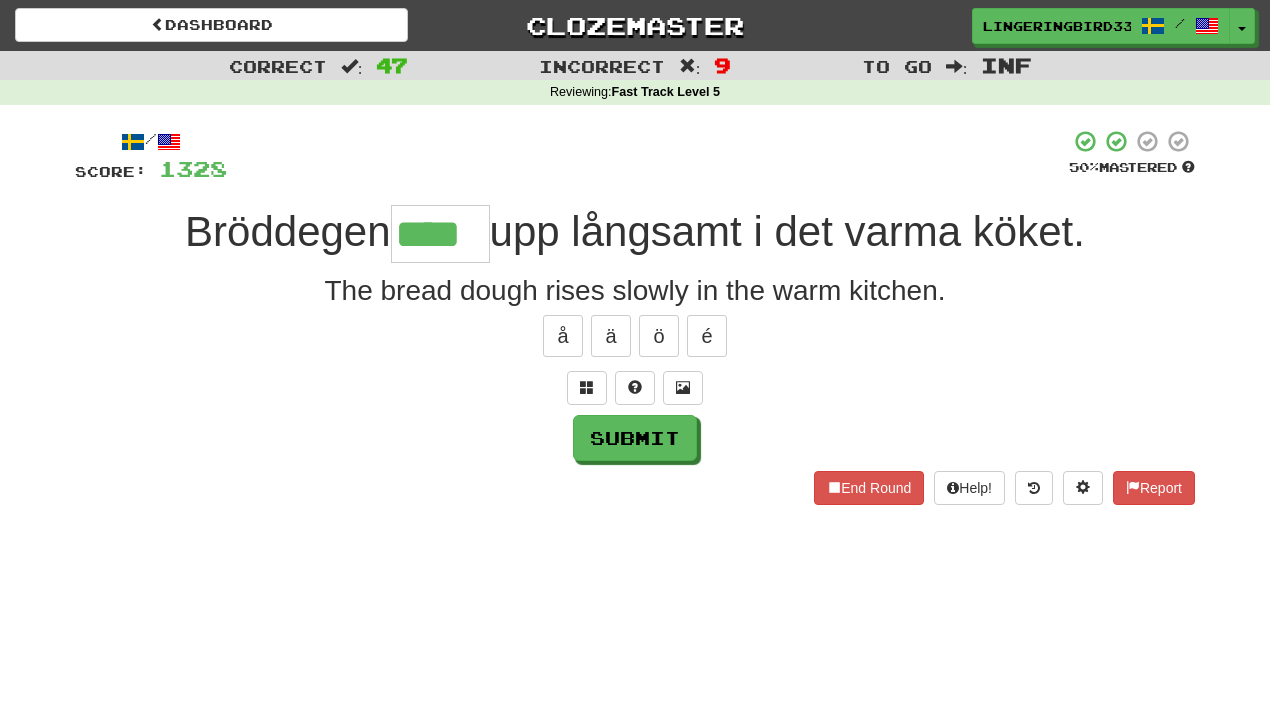 scroll, scrollTop: 0, scrollLeft: 0, axis: both 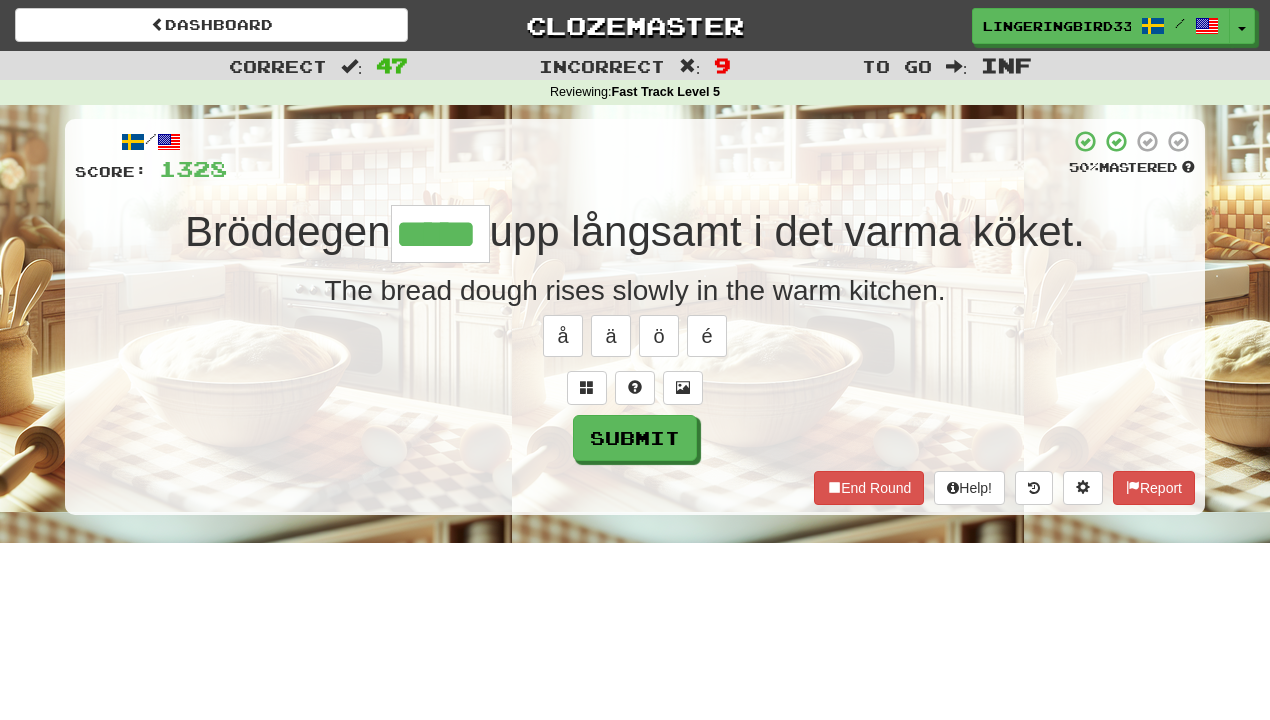 type on "*****" 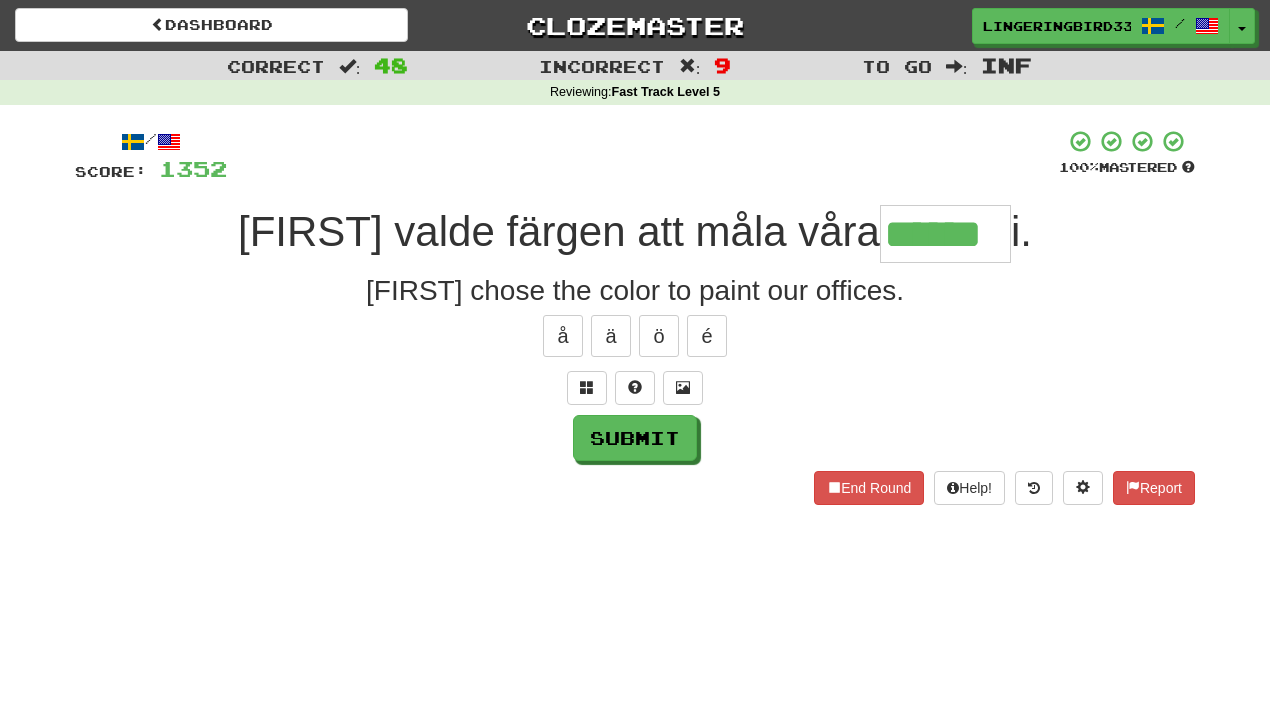 type on "******" 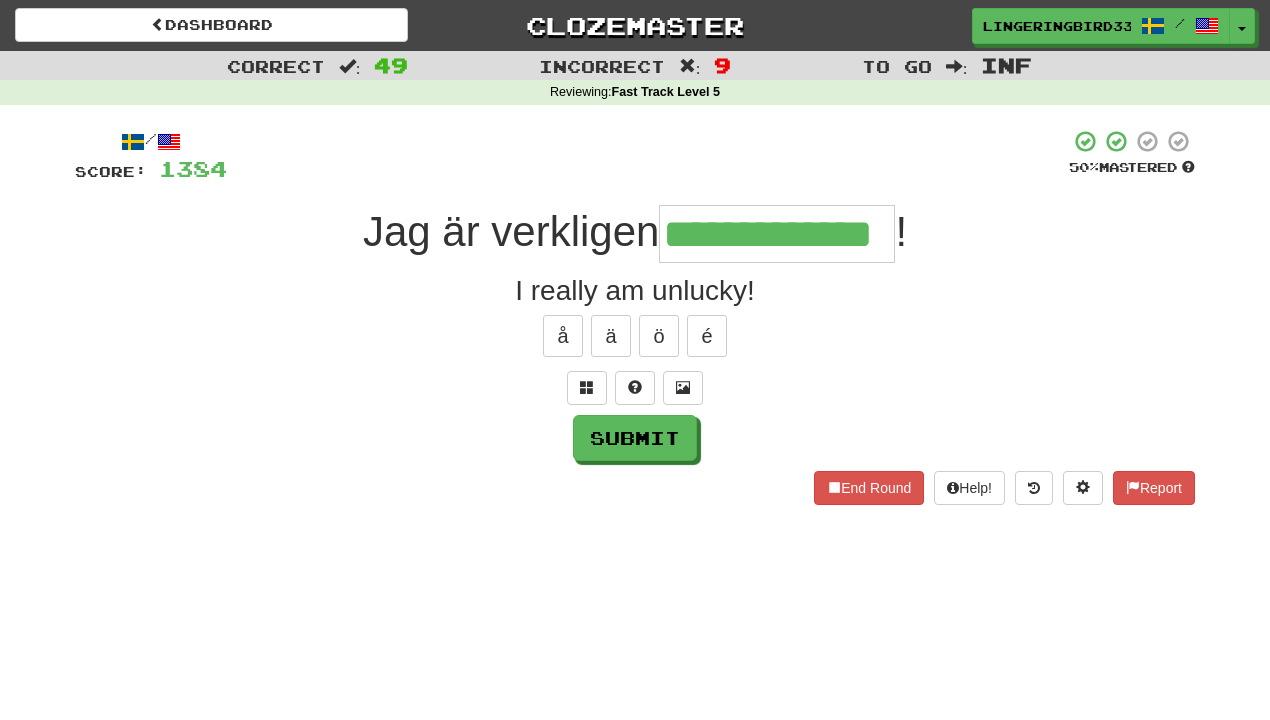 type on "**********" 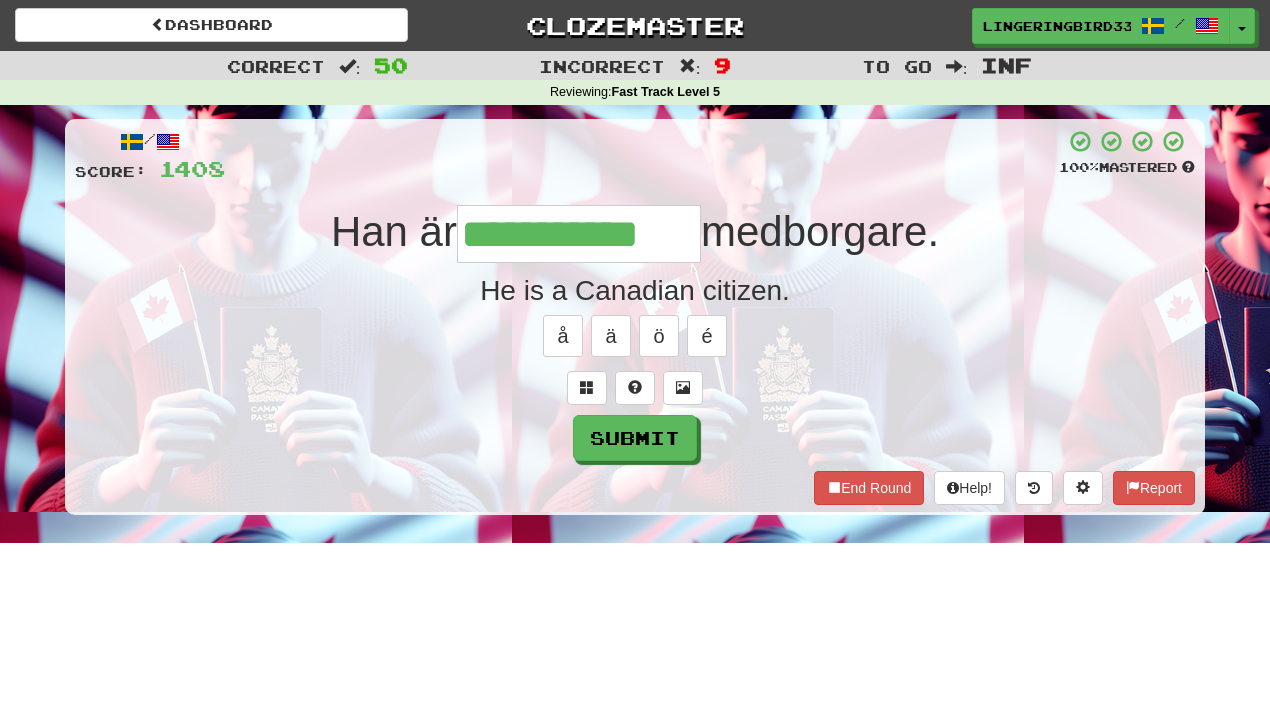 type on "**********" 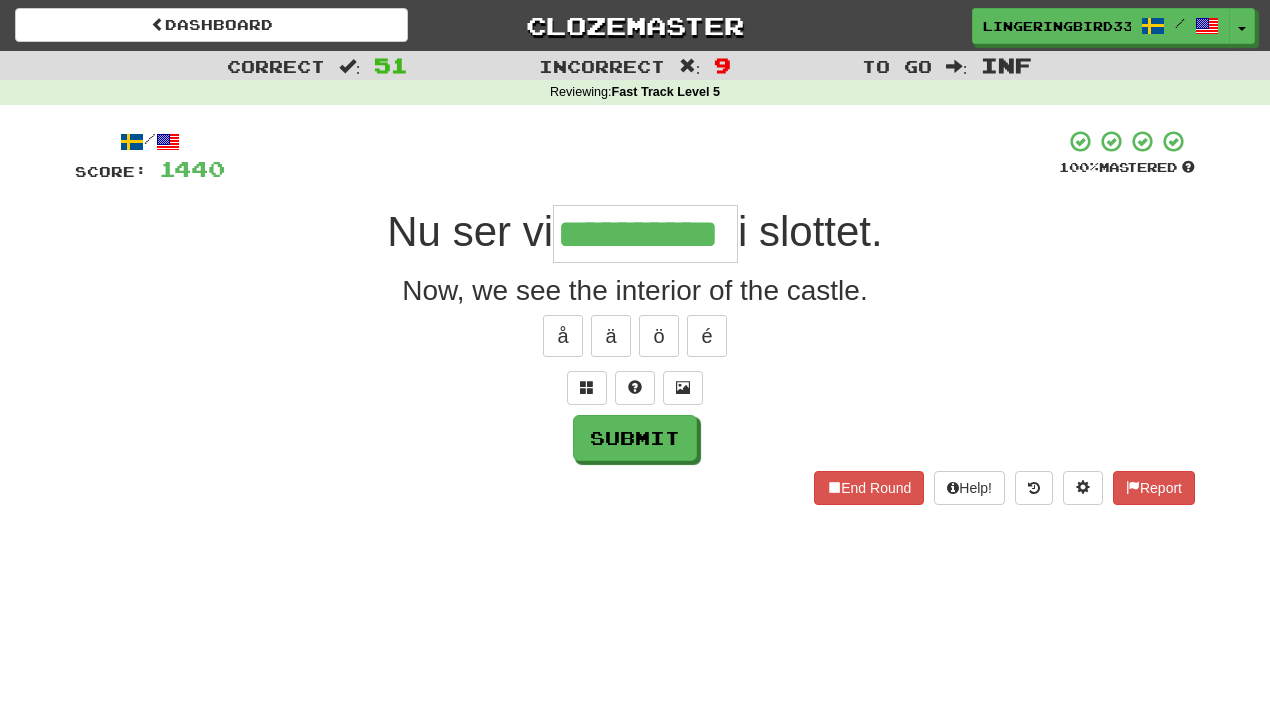 type on "**********" 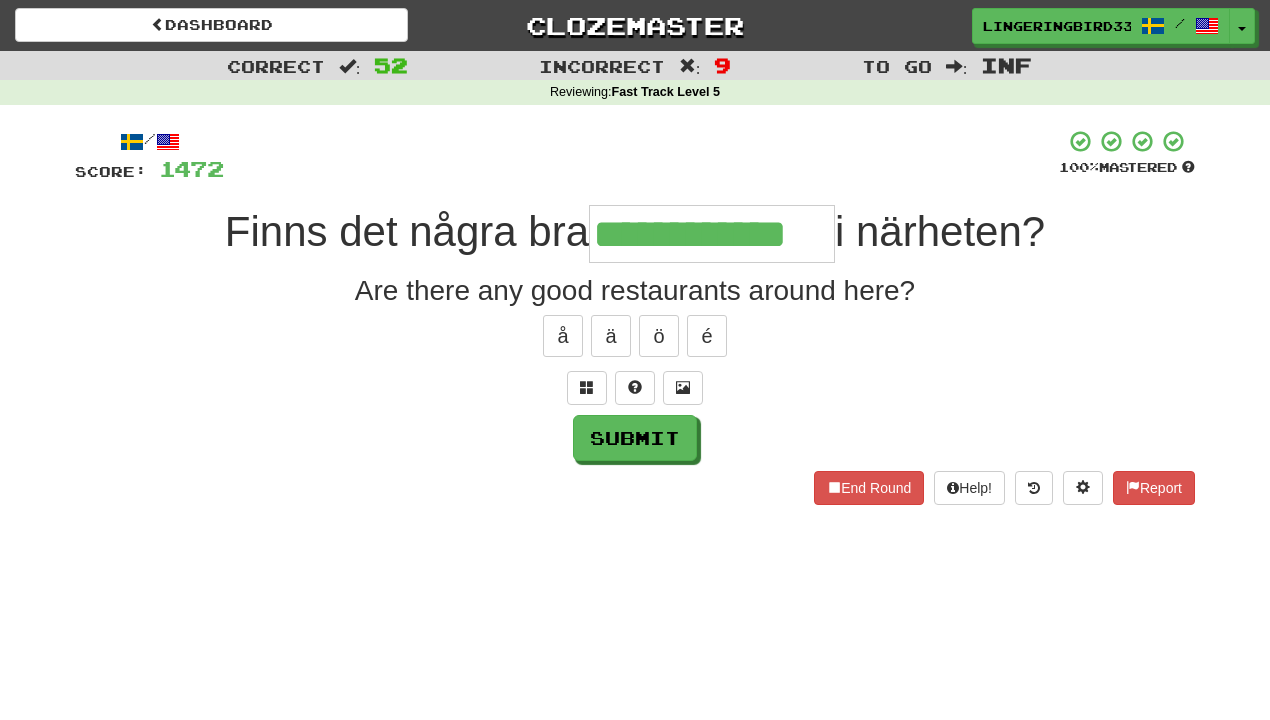 type on "**********" 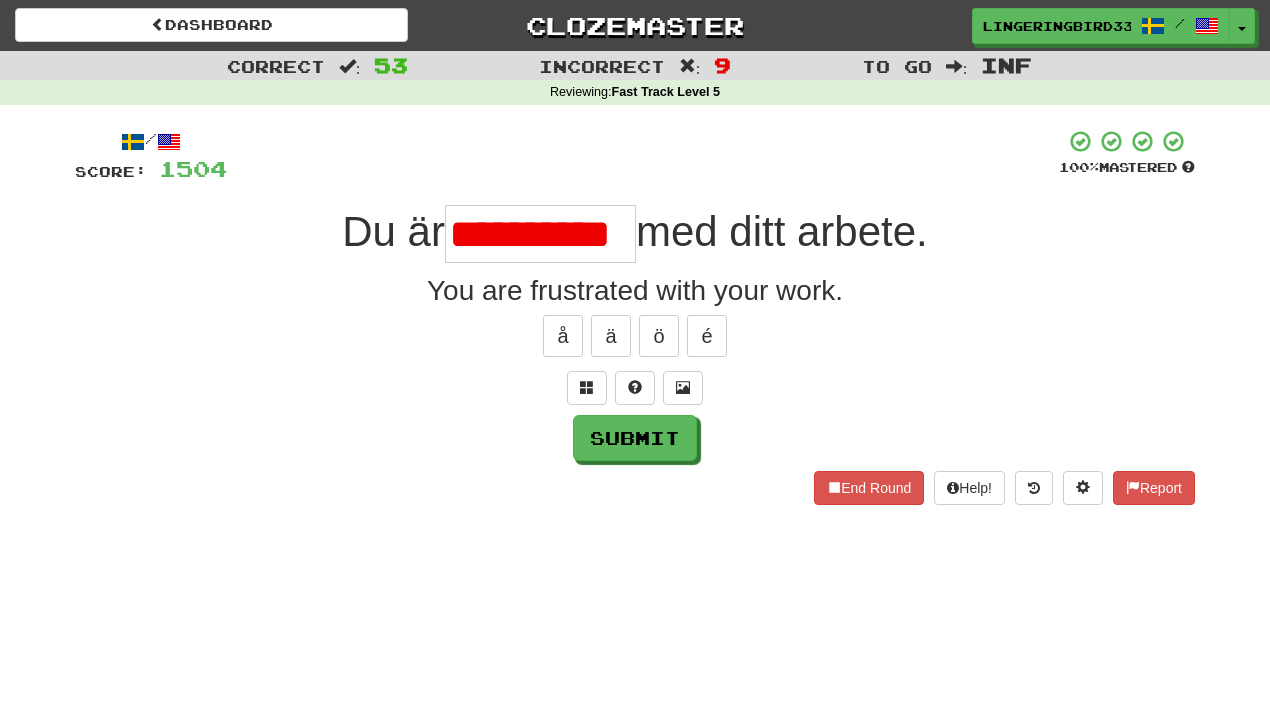 scroll, scrollTop: 0, scrollLeft: 0, axis: both 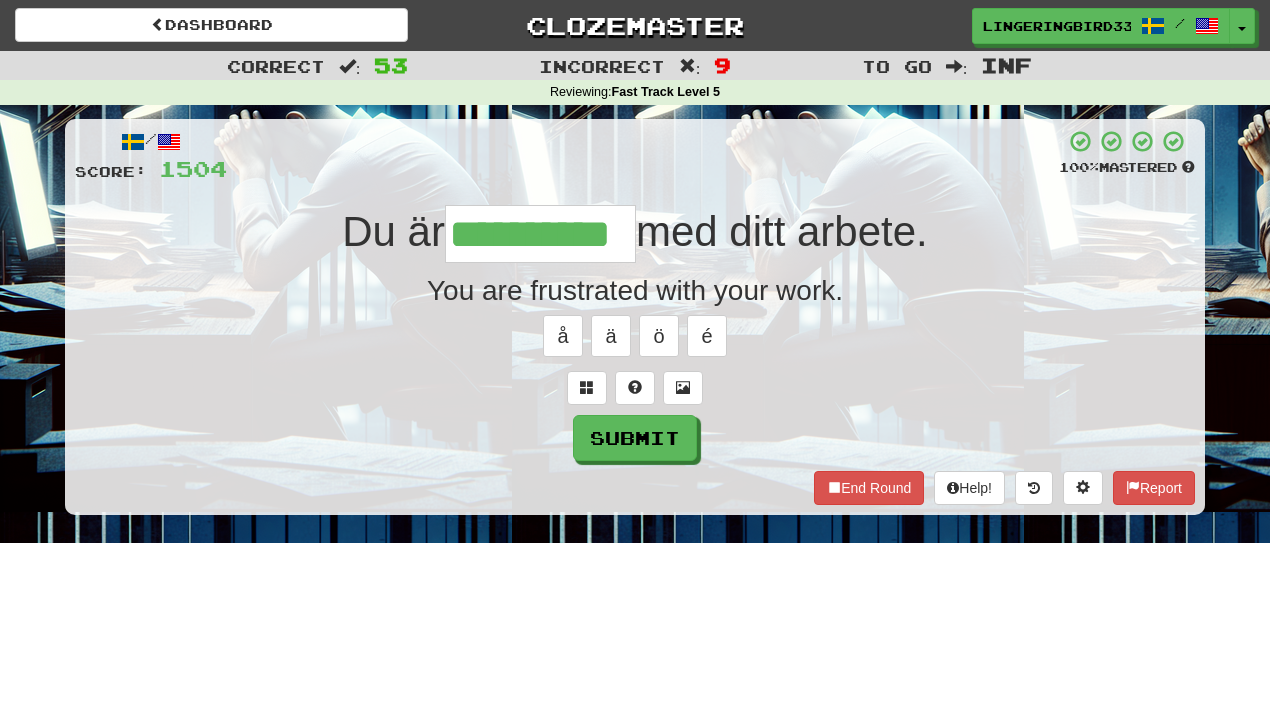 type on "**********" 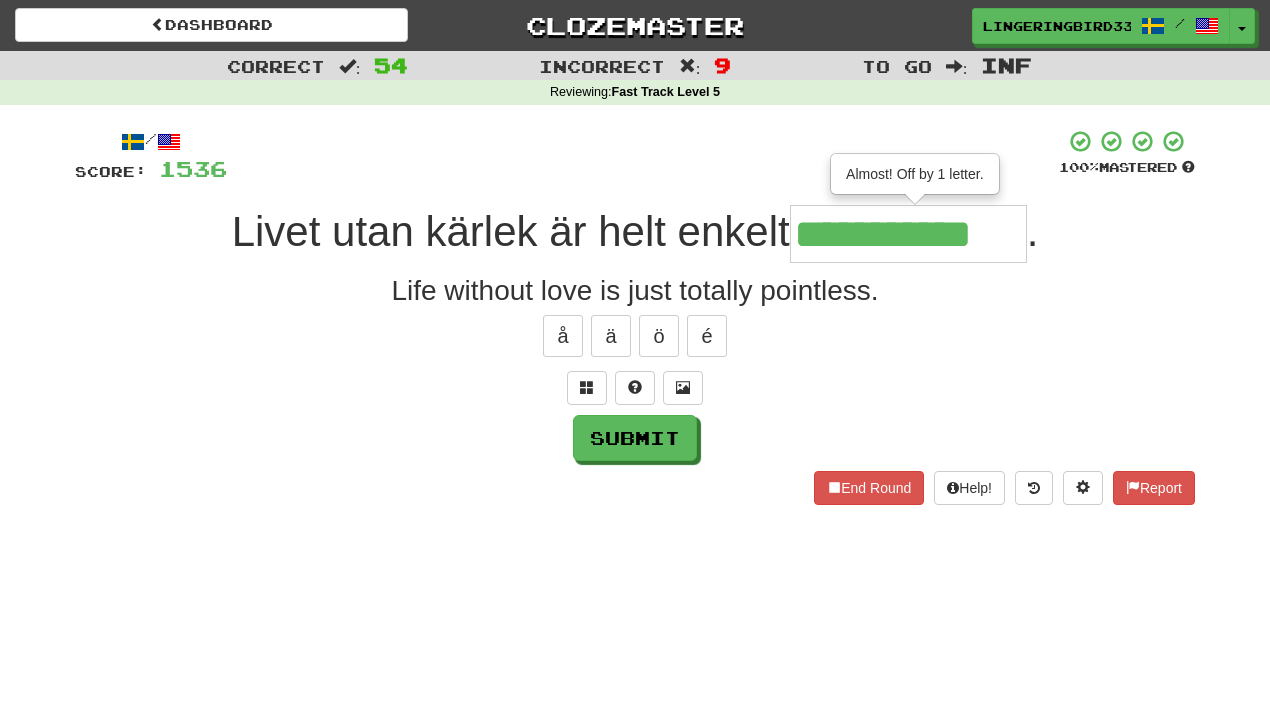 scroll, scrollTop: 0, scrollLeft: 0, axis: both 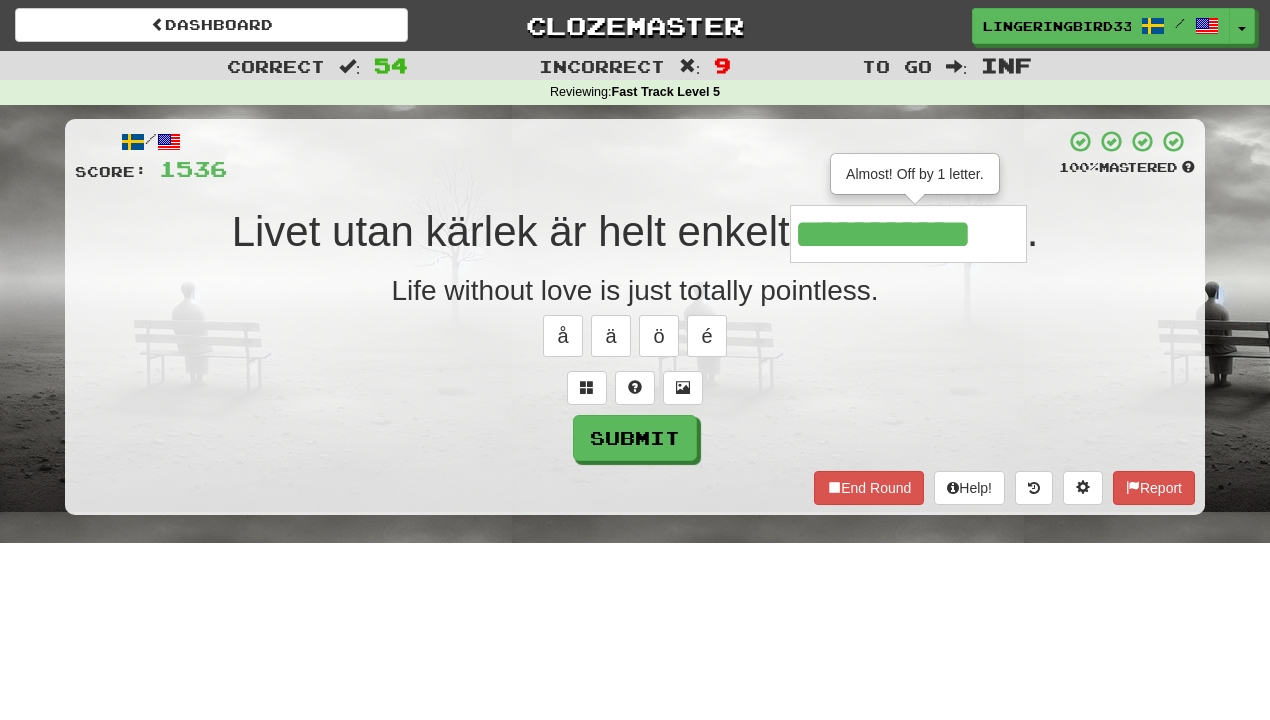 type on "**********" 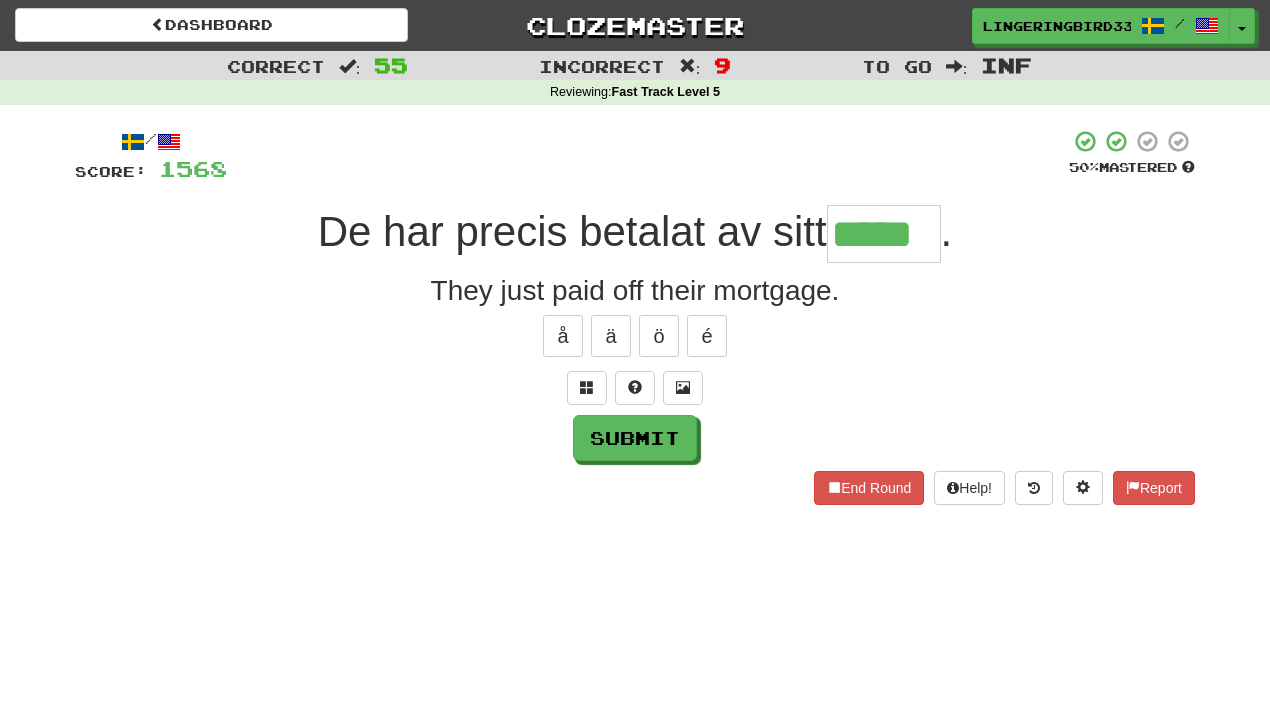 type on "*****" 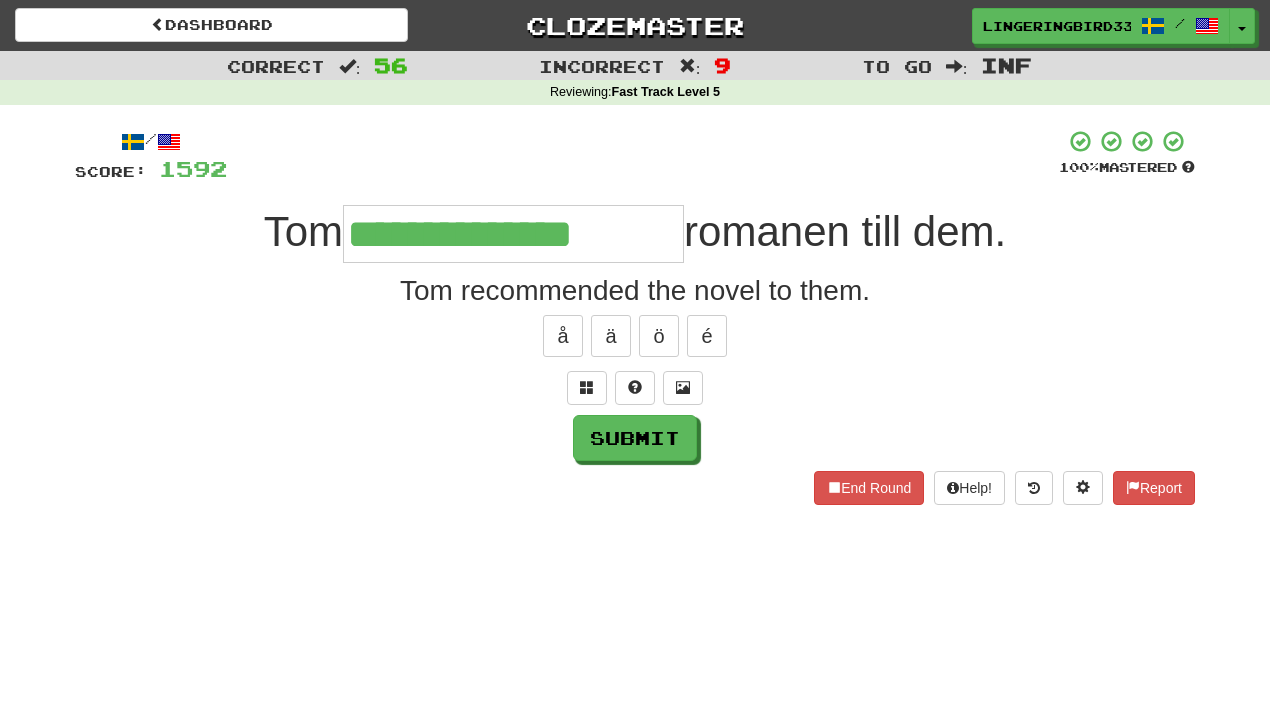 type on "**********" 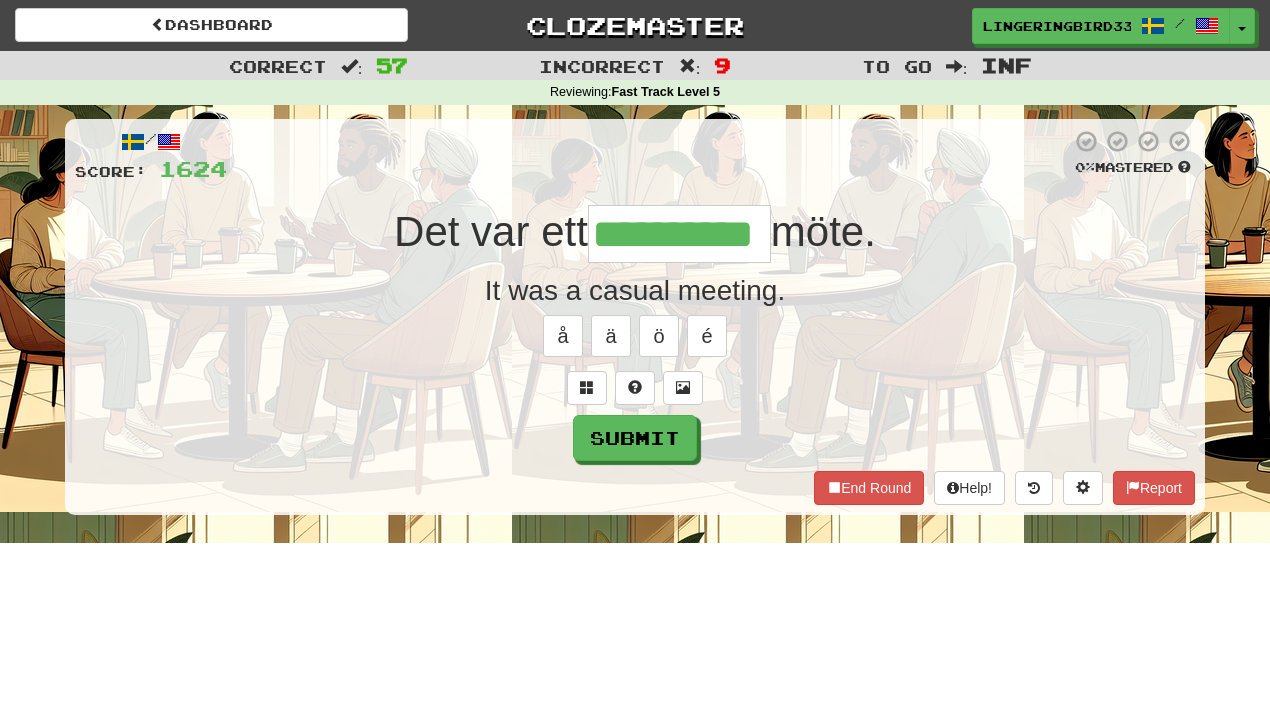type on "**********" 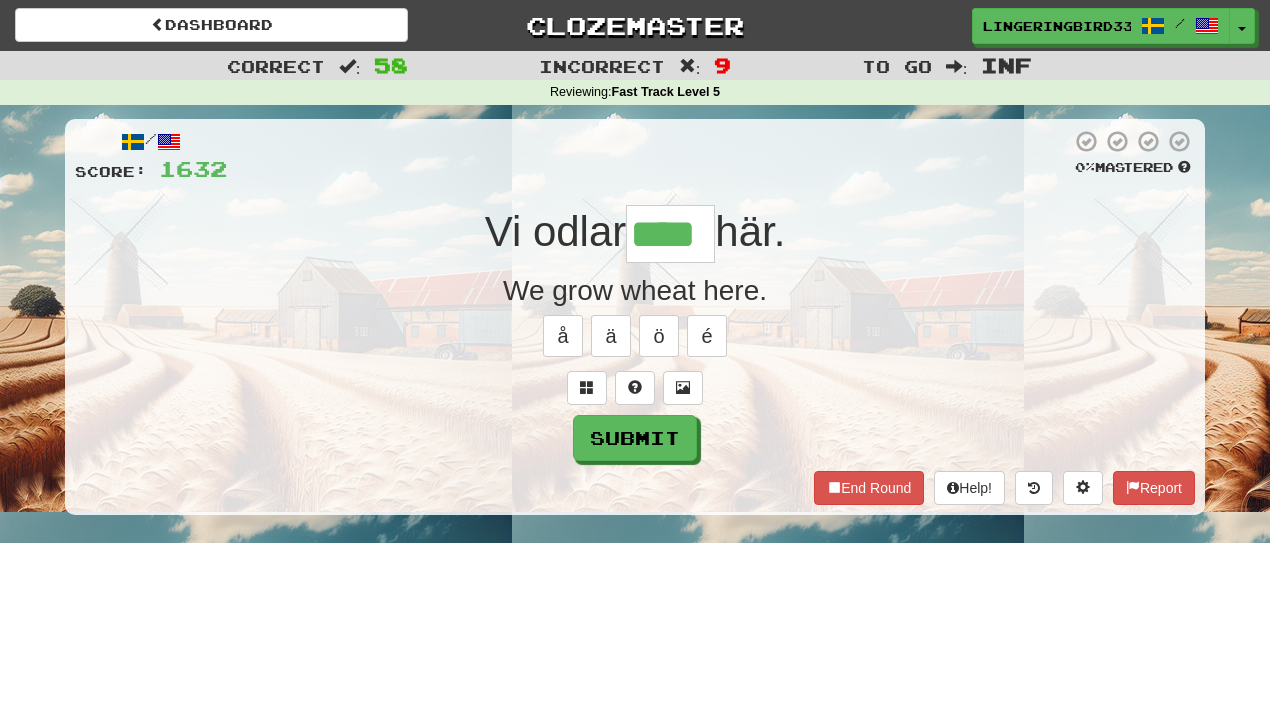 type on "****" 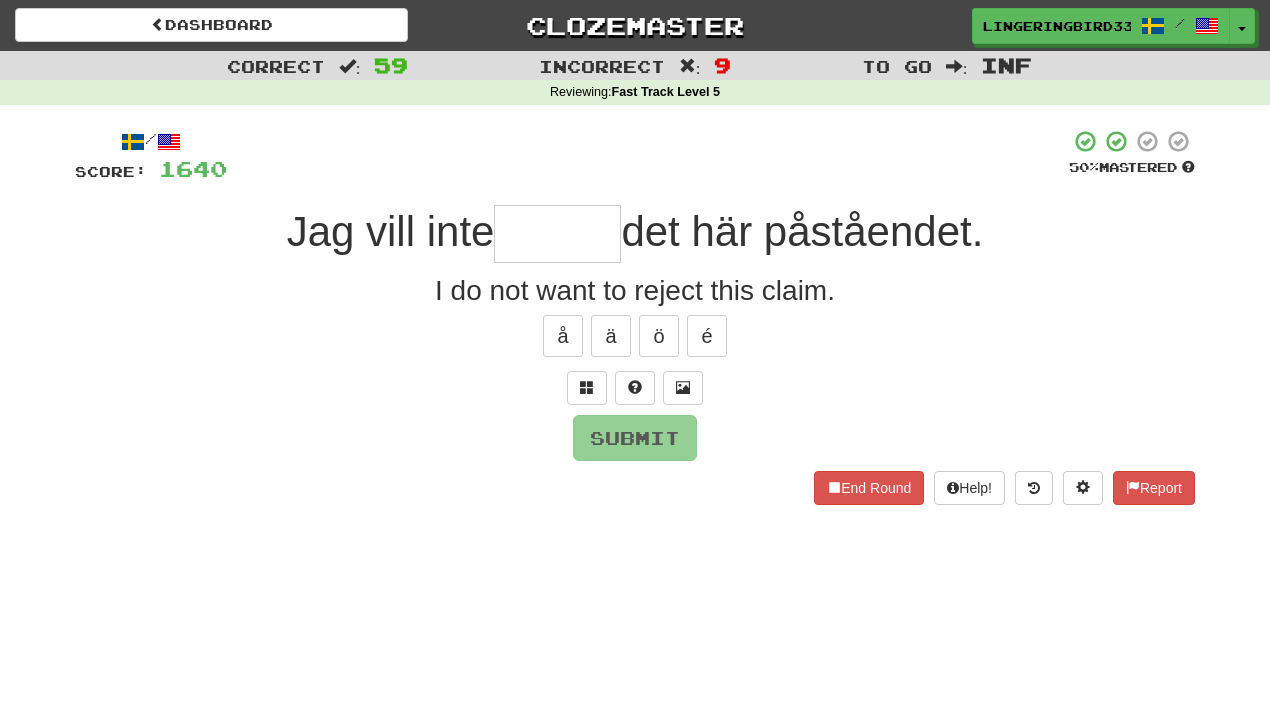 type on "*" 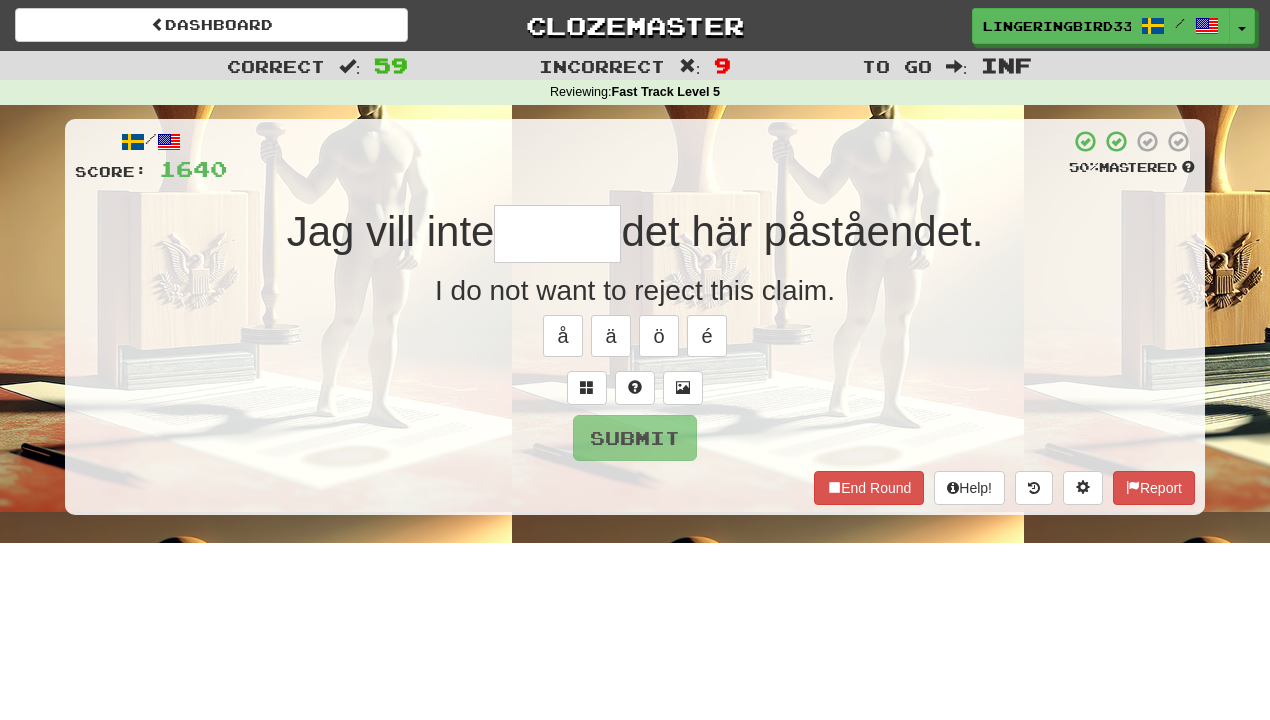 type on "******" 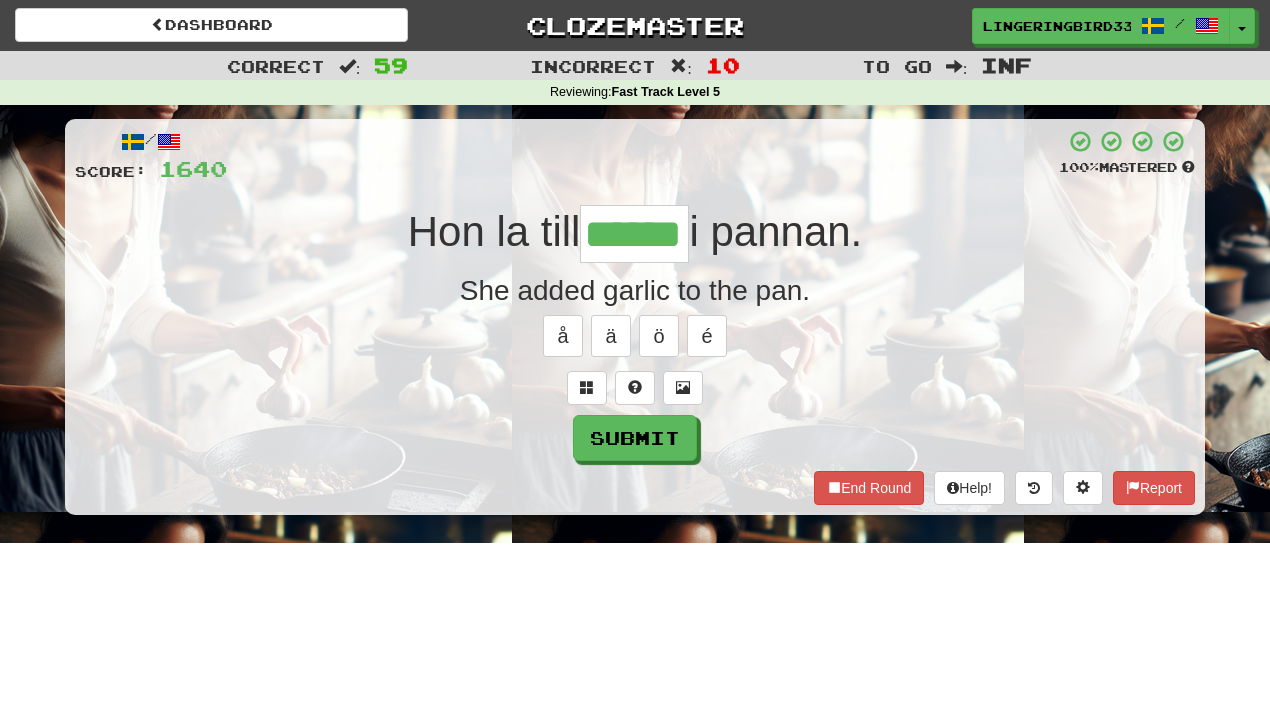 type on "******" 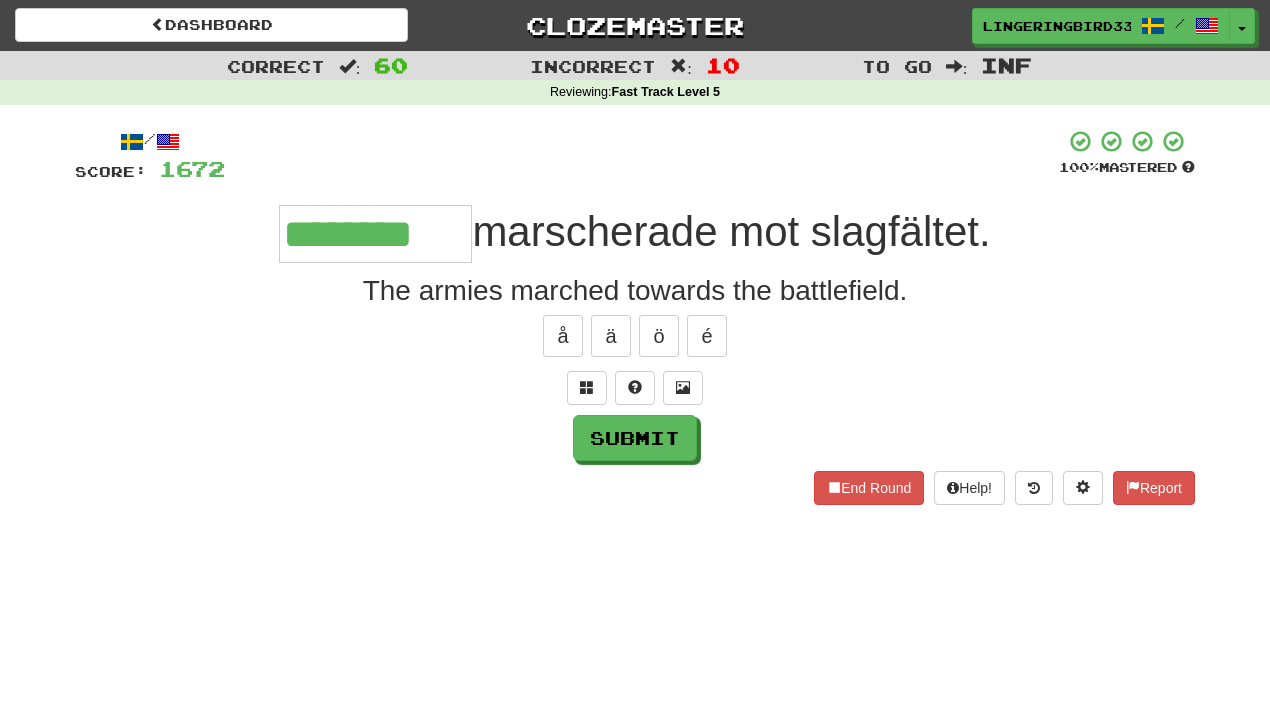 type on "********" 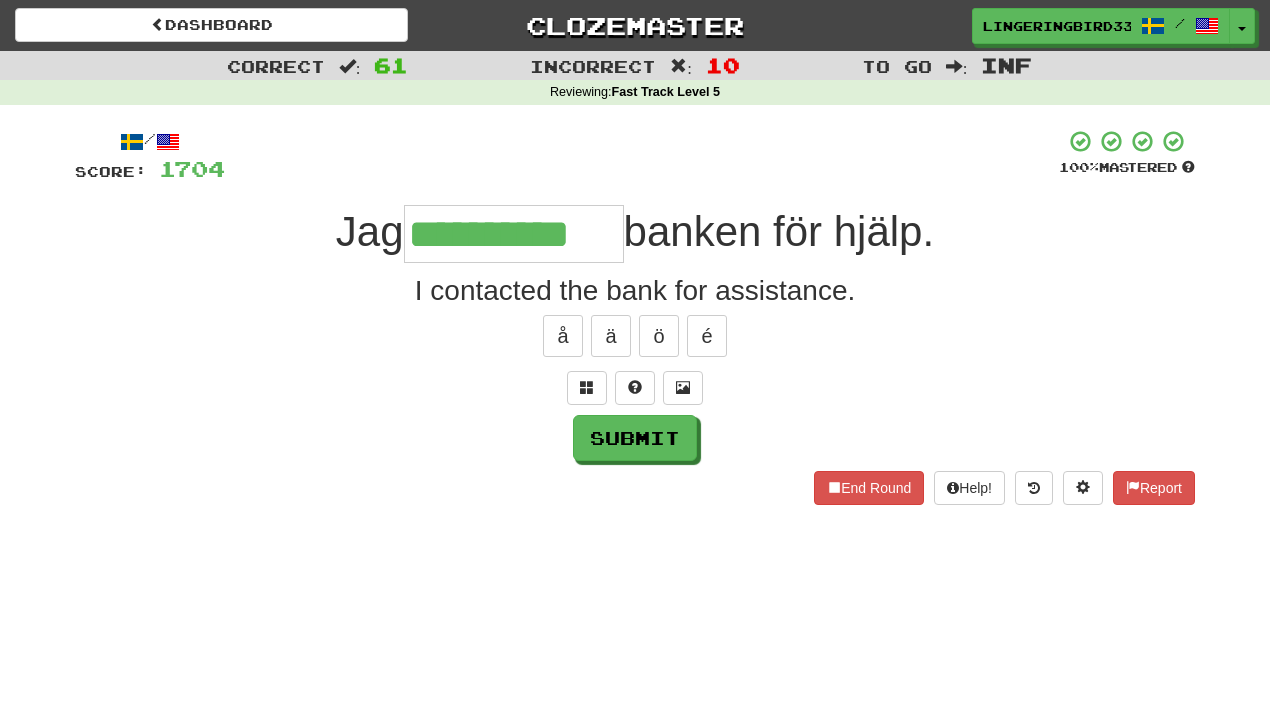 type on "**********" 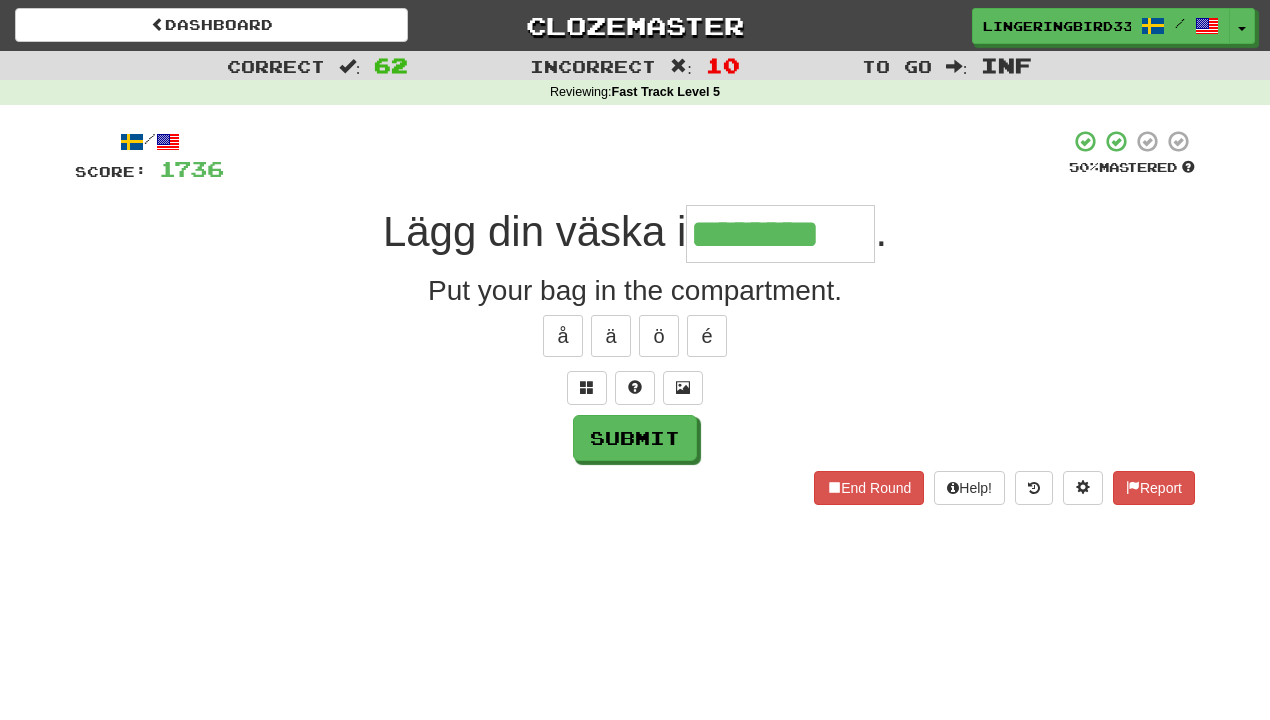 type on "********" 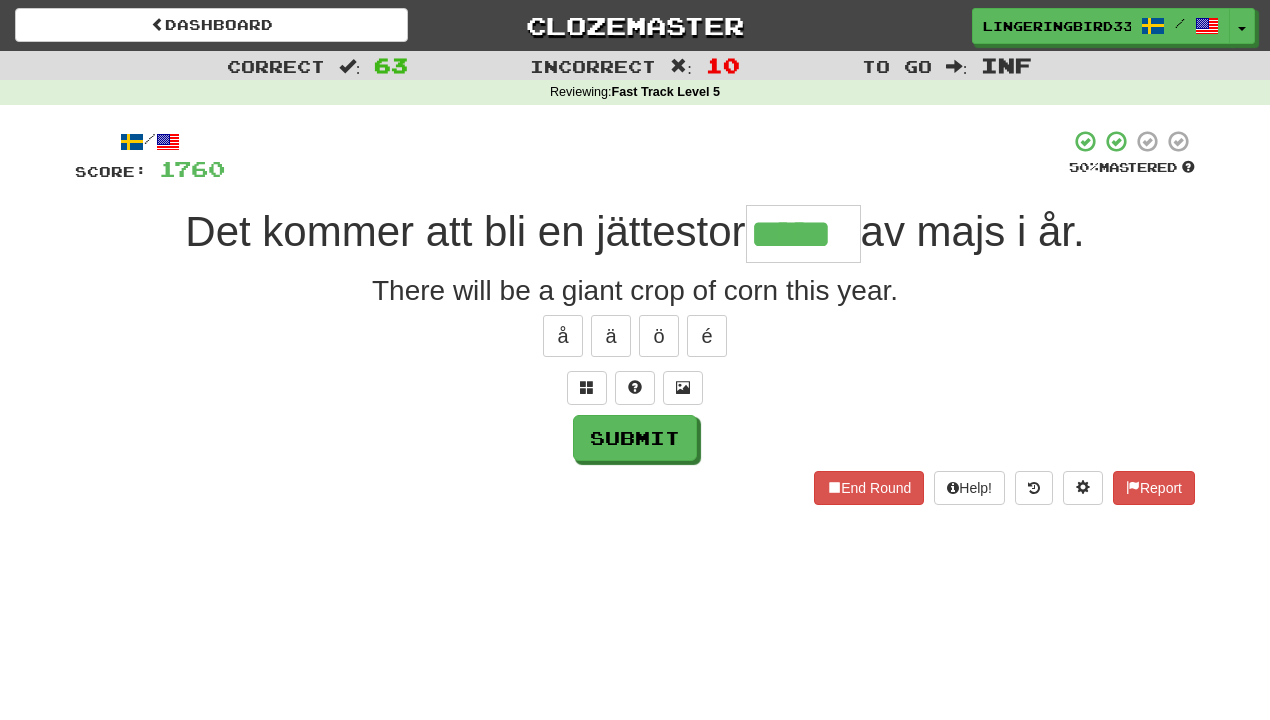 type on "*****" 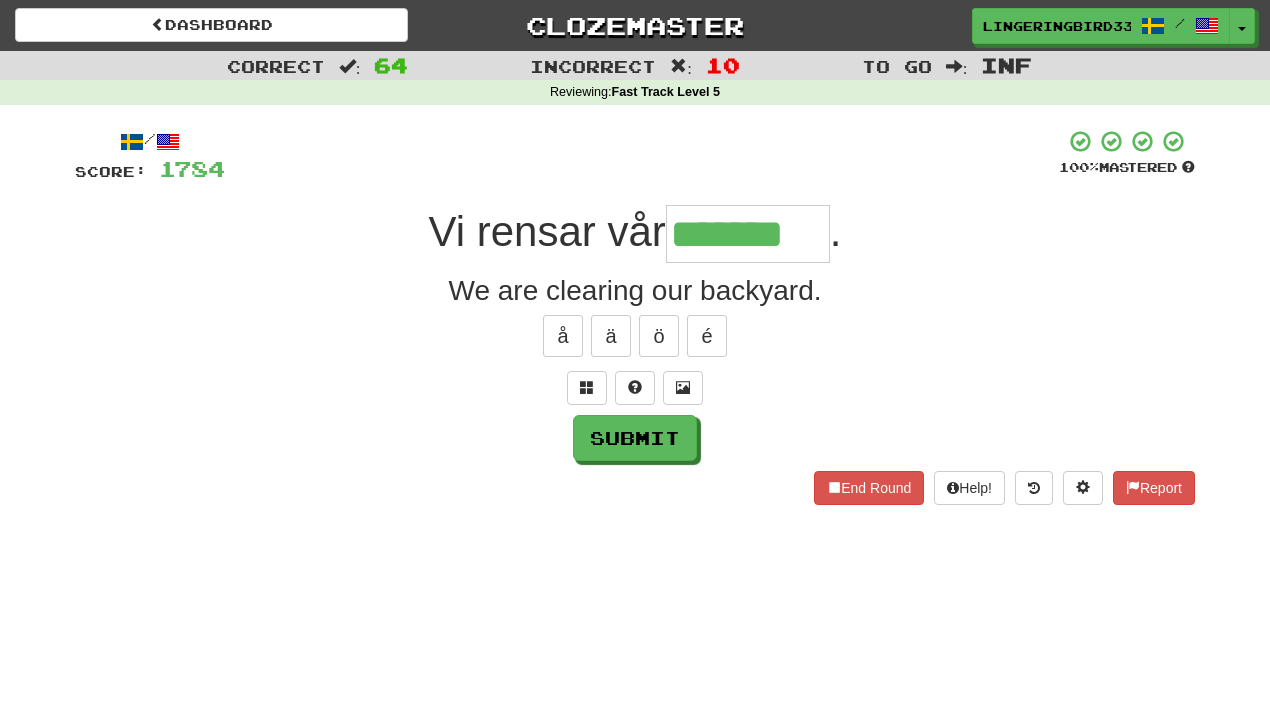type on "*******" 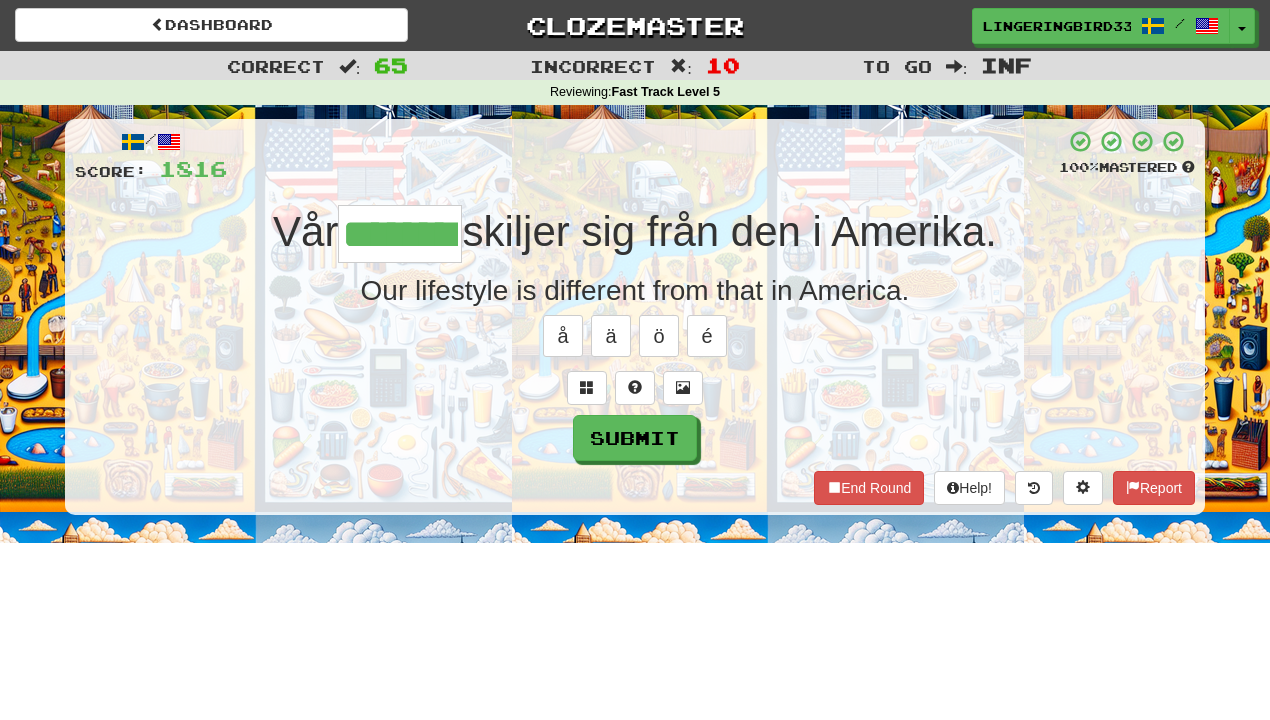 type on "********" 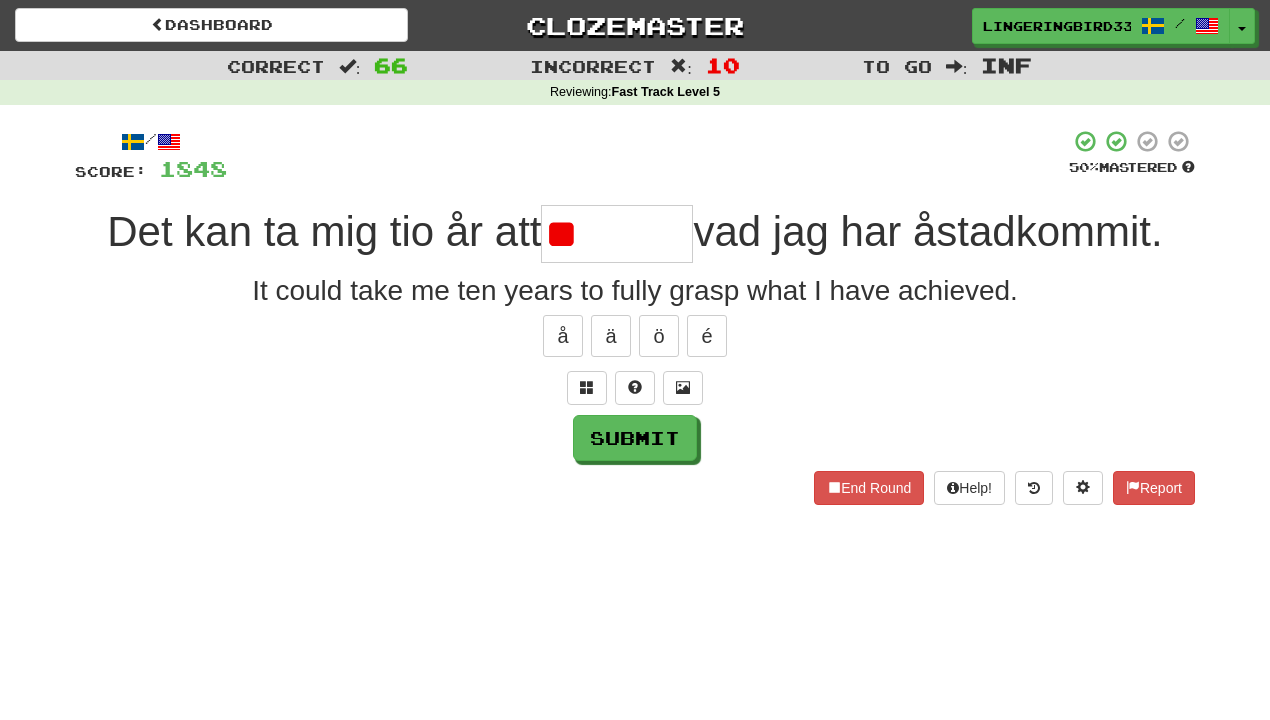 type on "*" 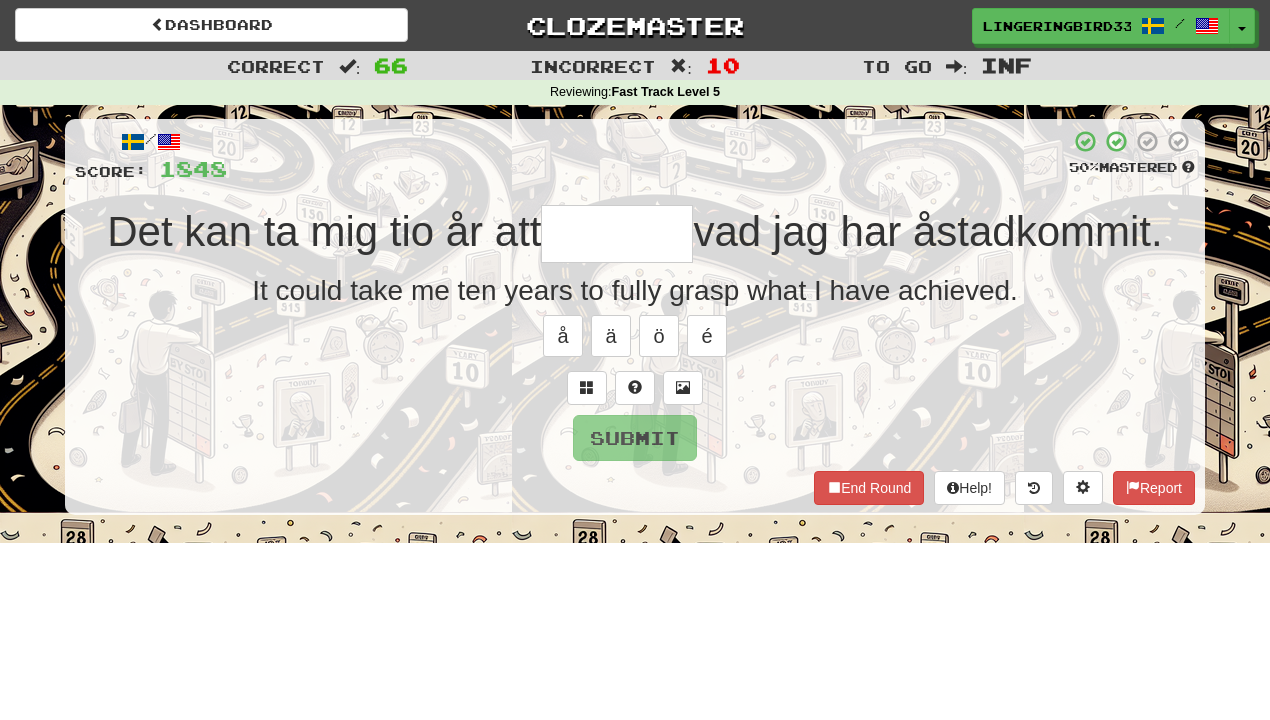 type on "*******" 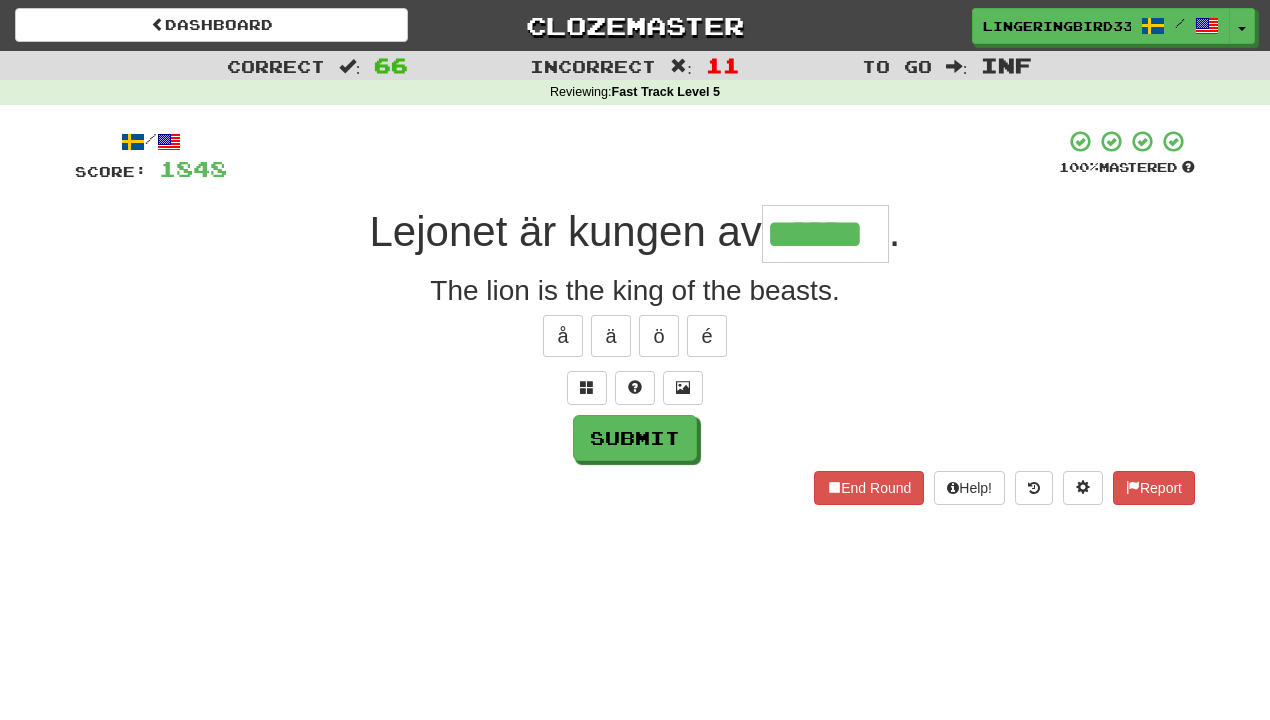 type on "******" 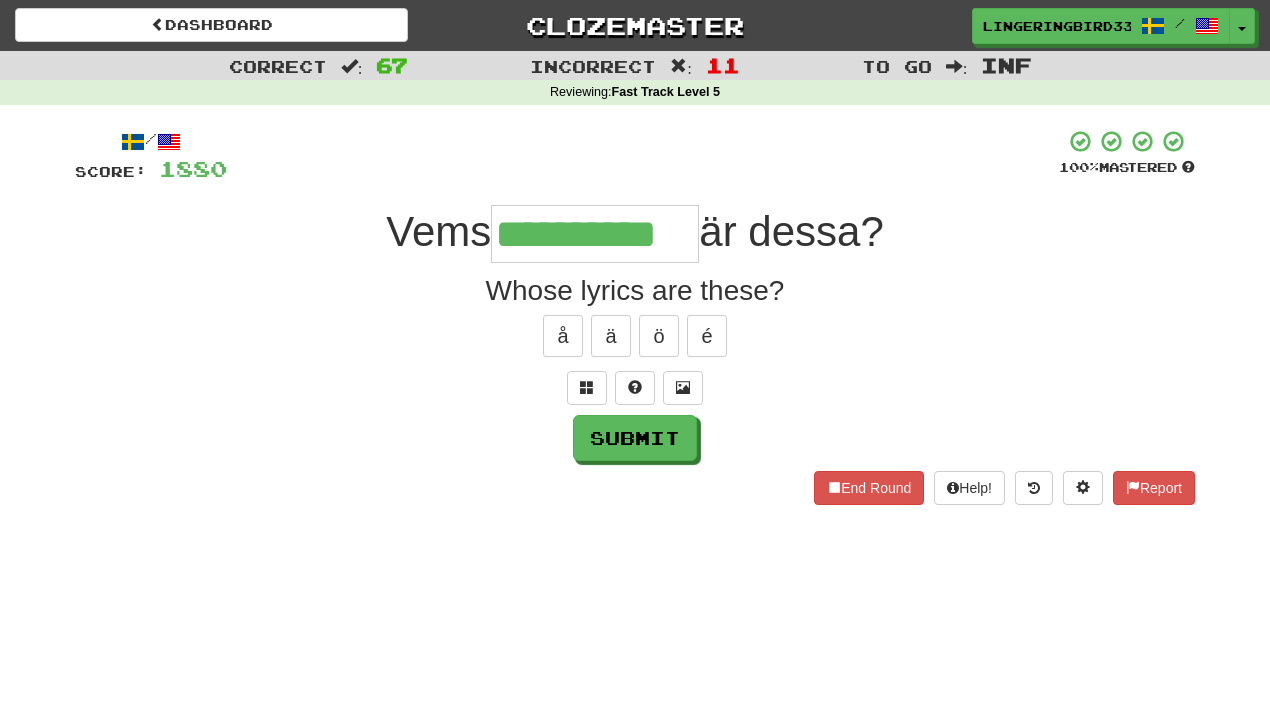 type on "**********" 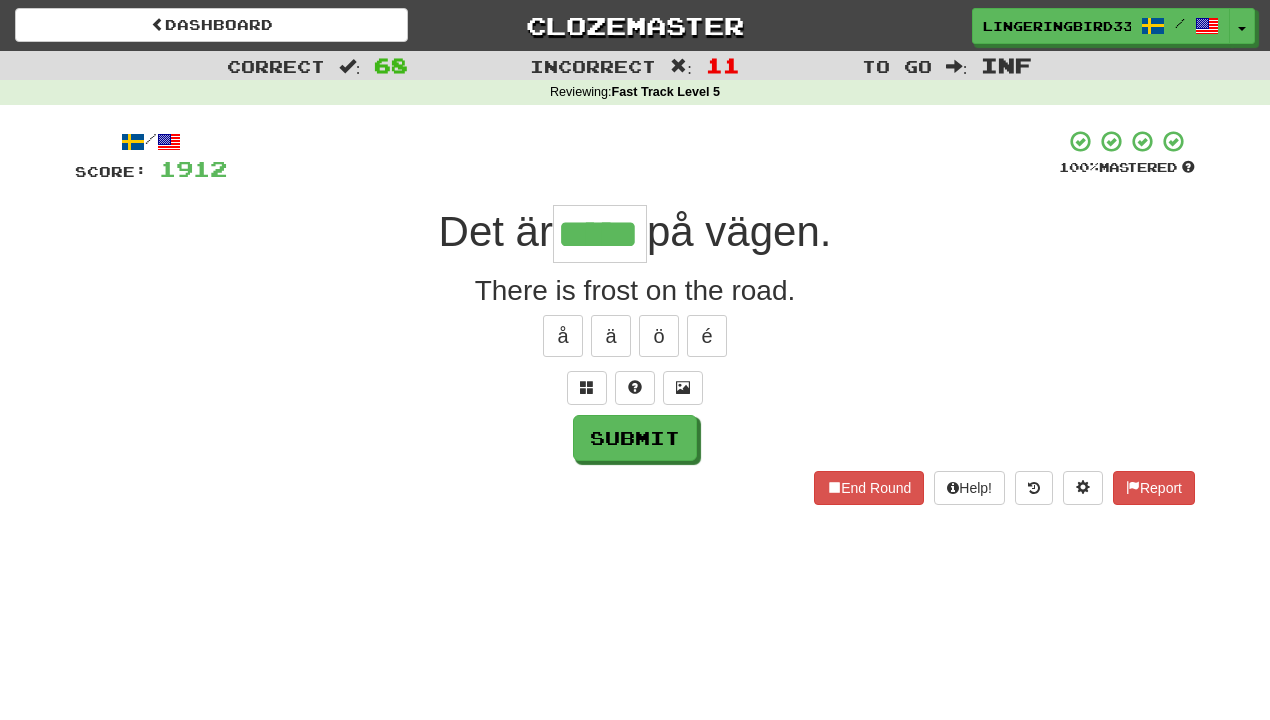type on "*****" 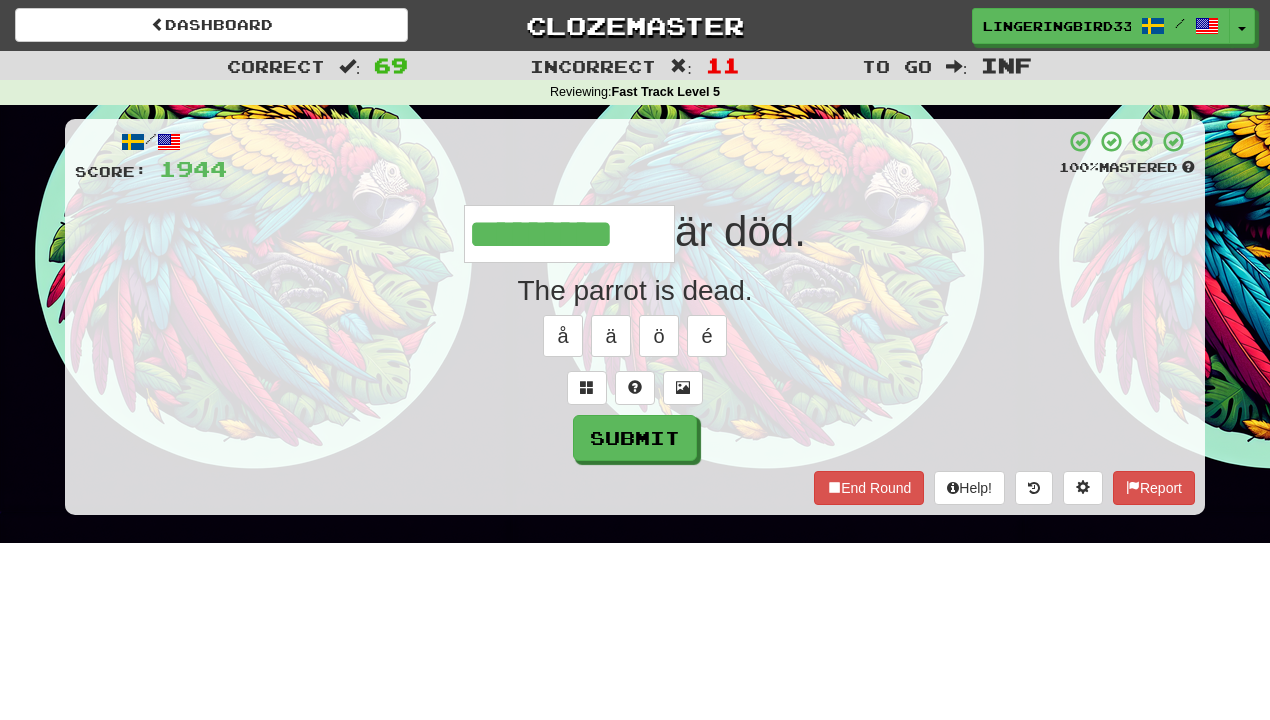 type on "*********" 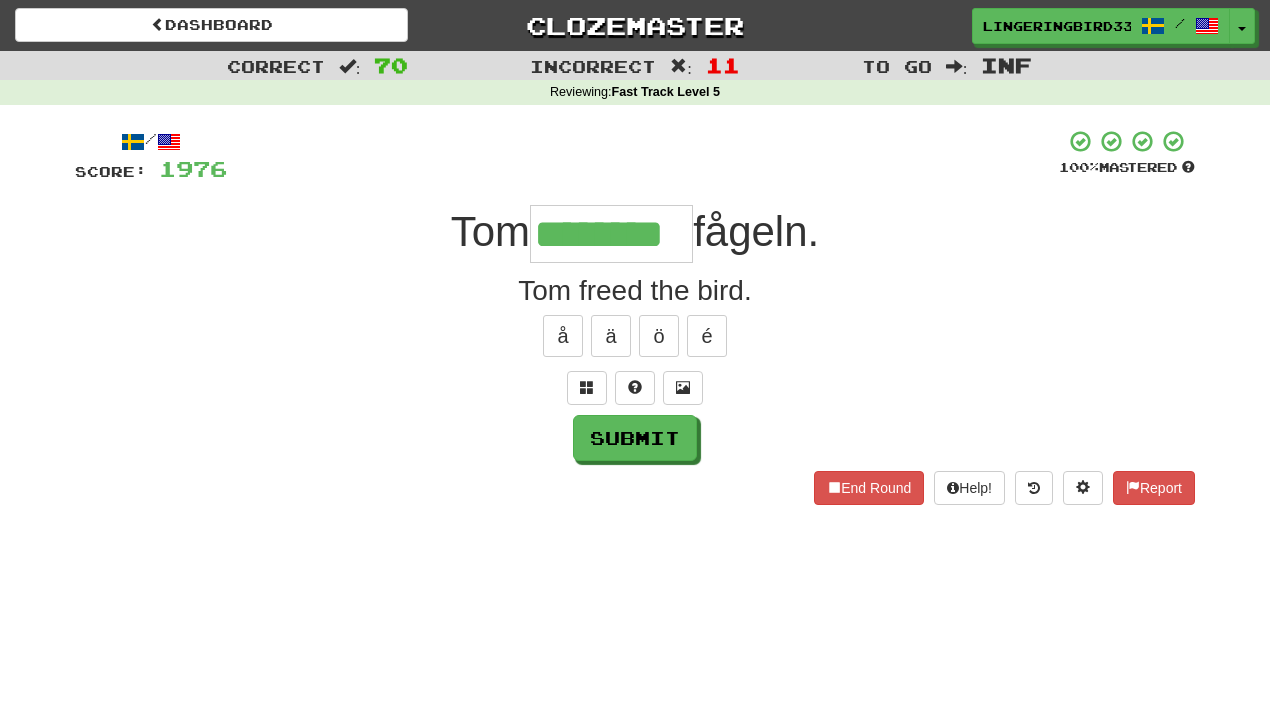 type on "********" 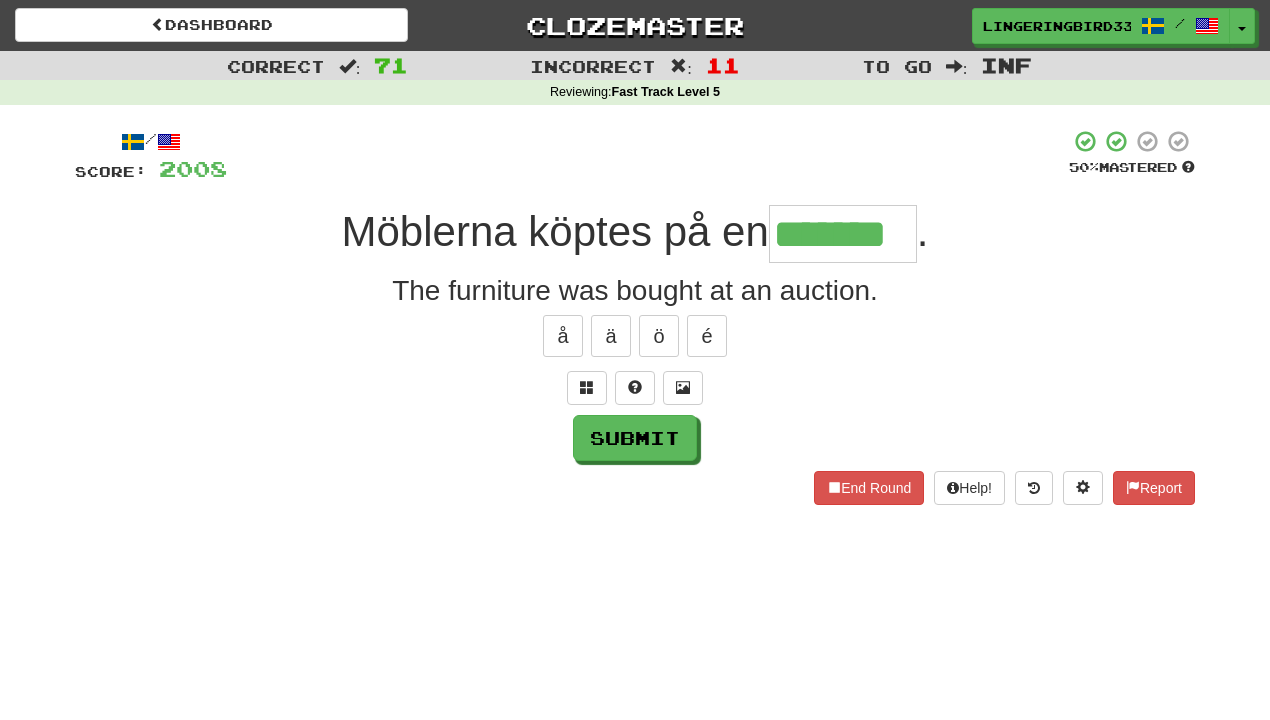 type on "*******" 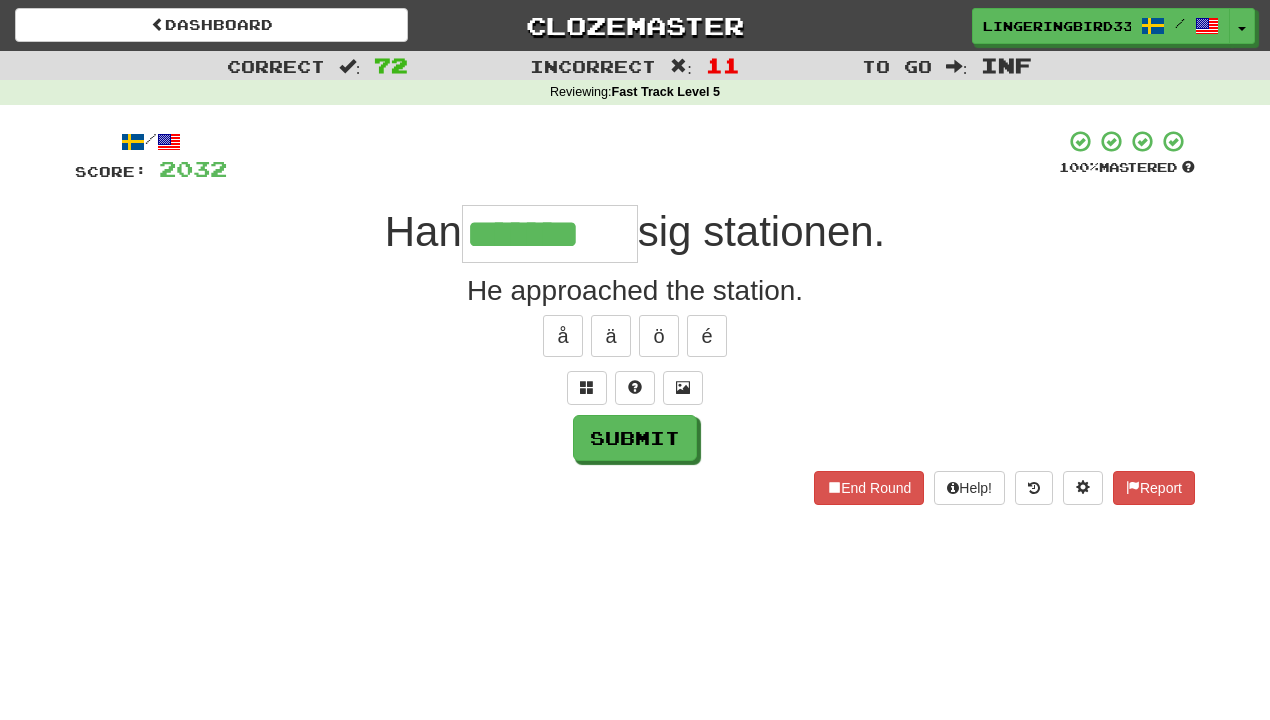 type on "*******" 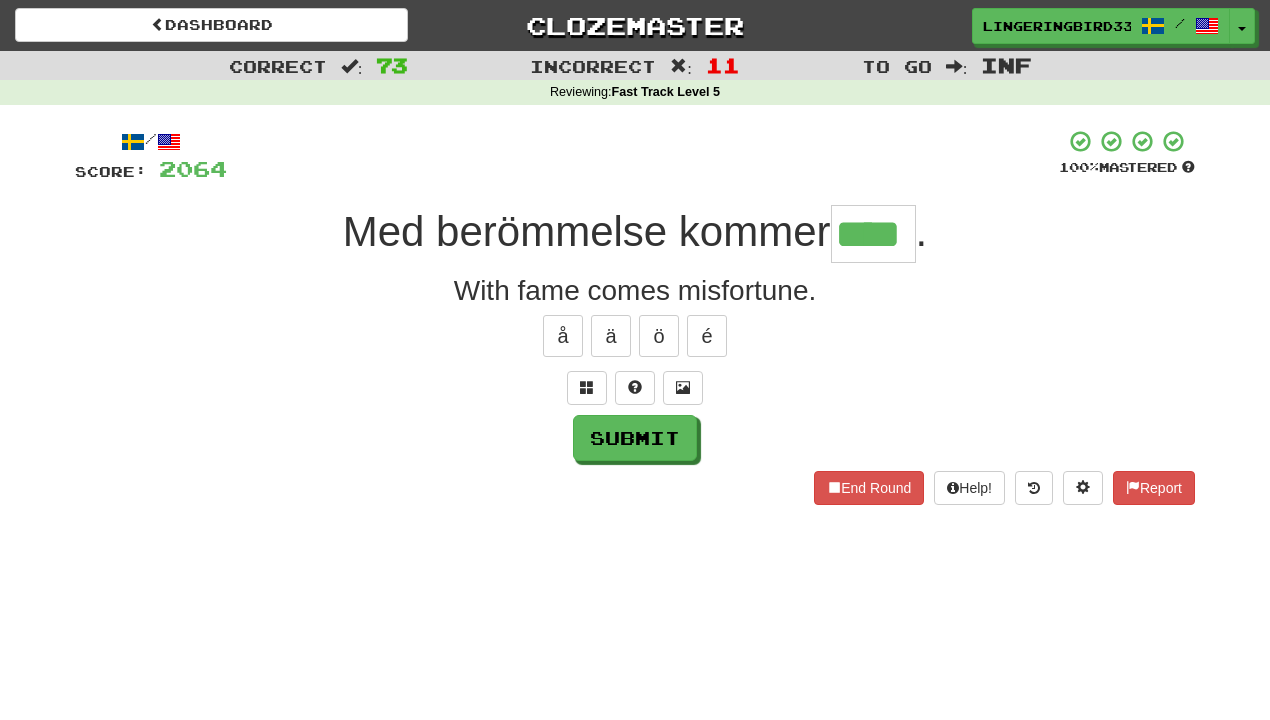type on "****" 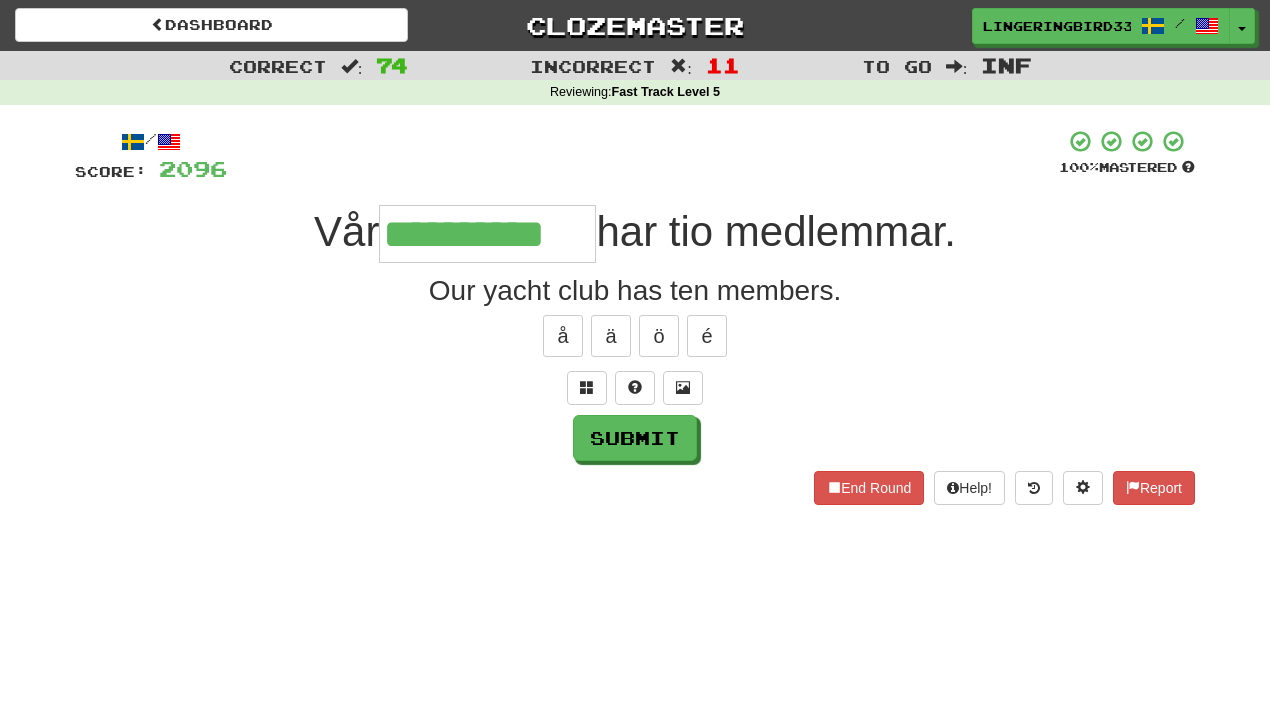 type on "**********" 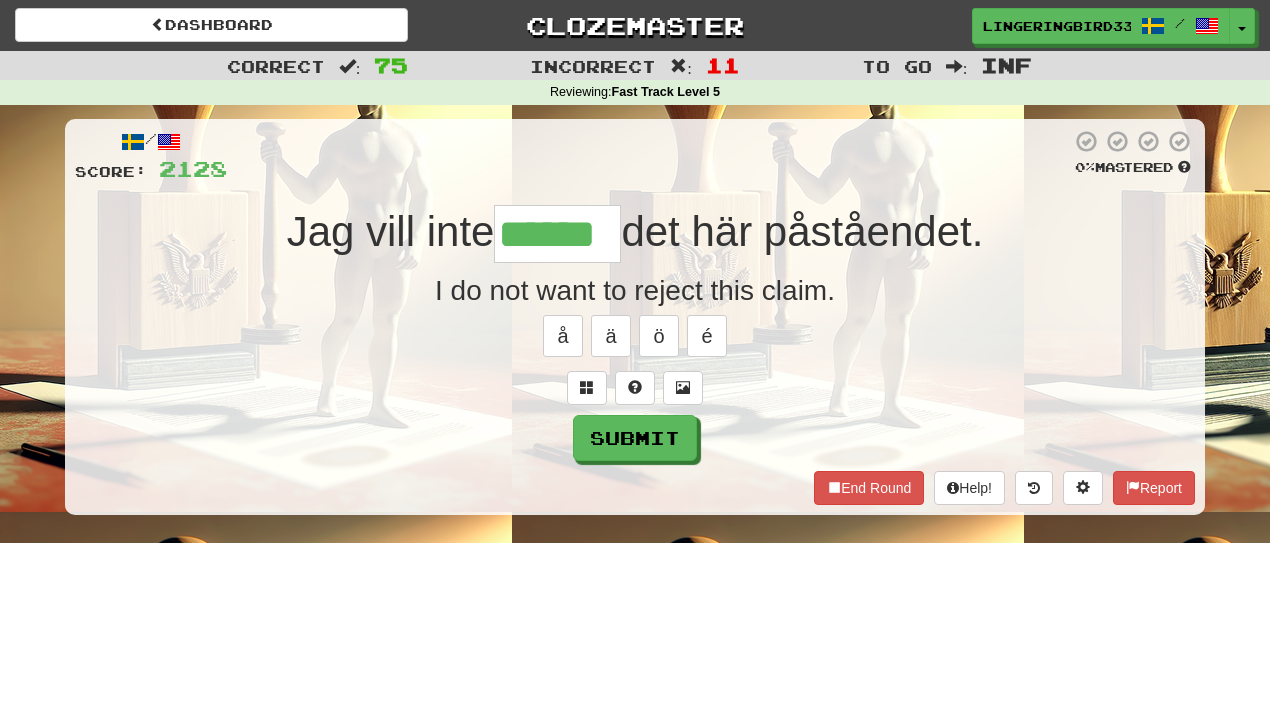 type on "******" 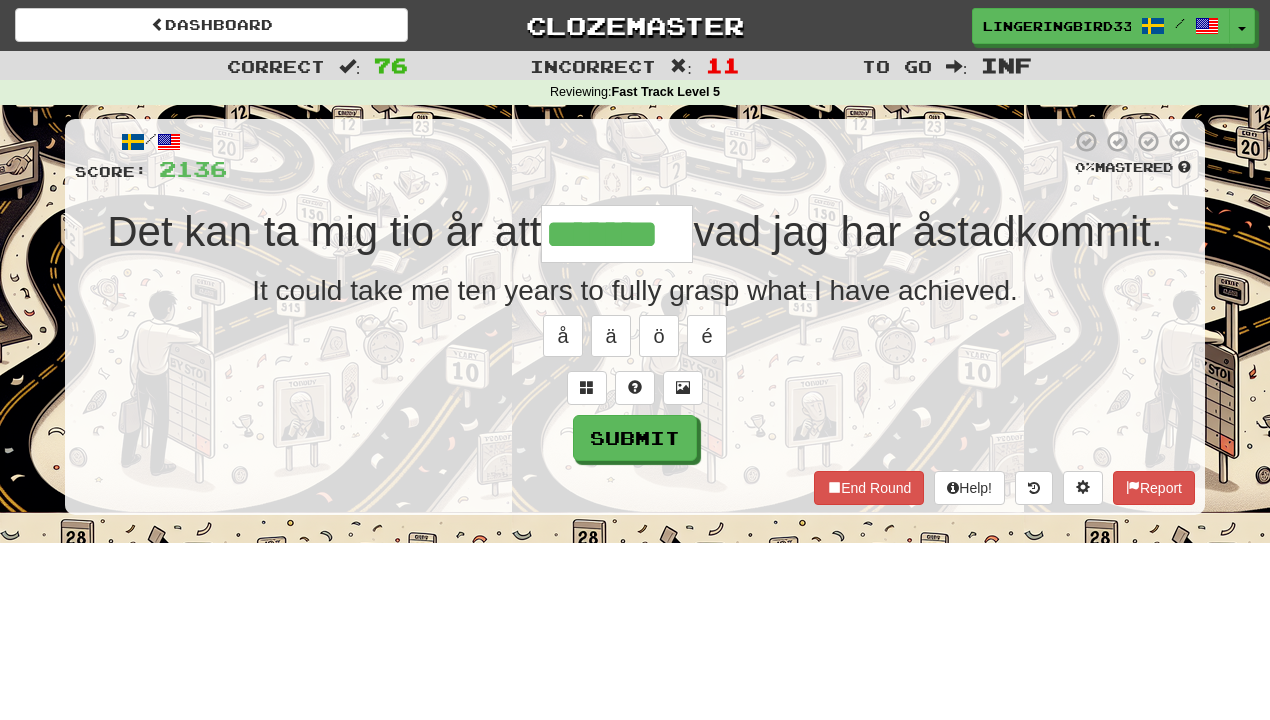 type on "*******" 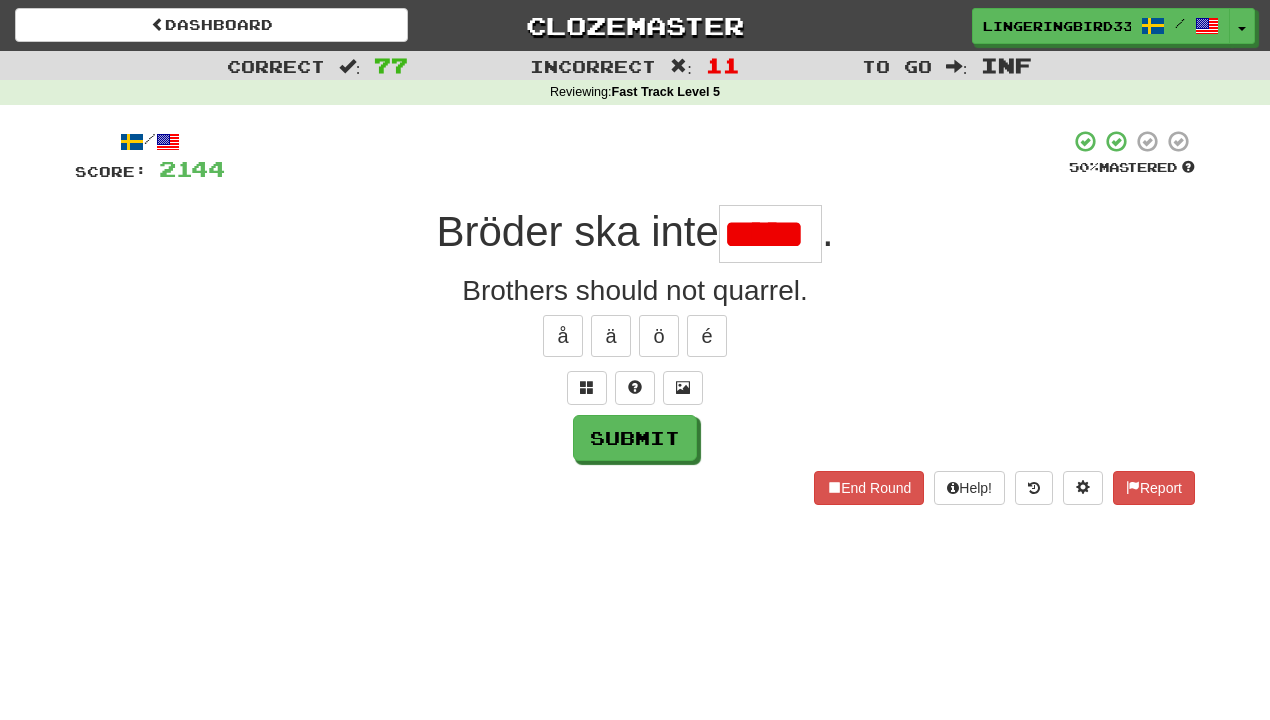 scroll, scrollTop: 0, scrollLeft: 10, axis: horizontal 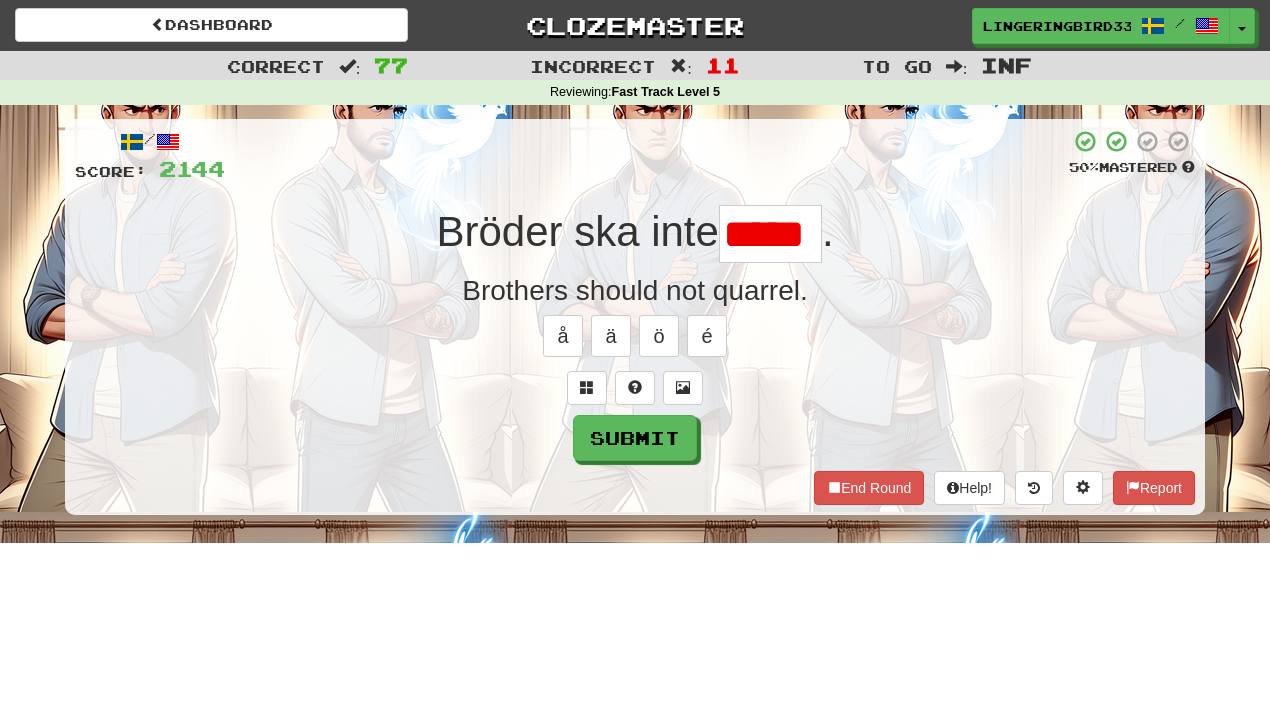 type on "*****" 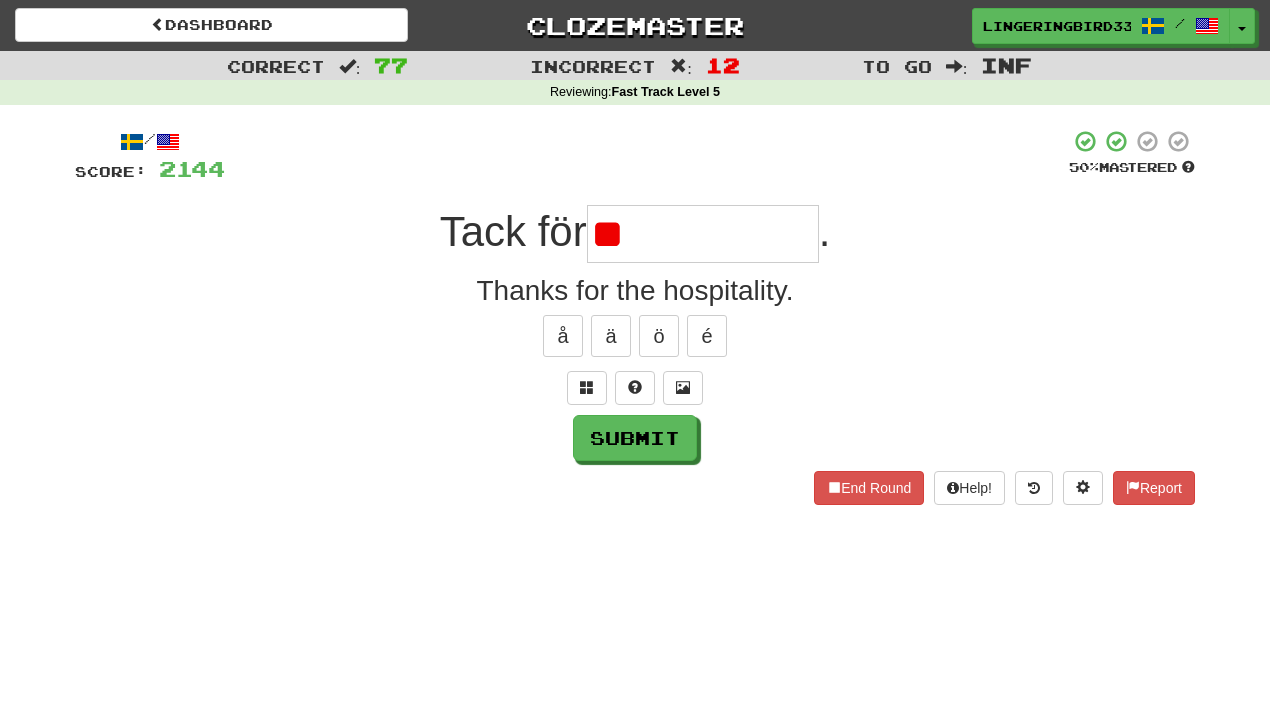 type on "*" 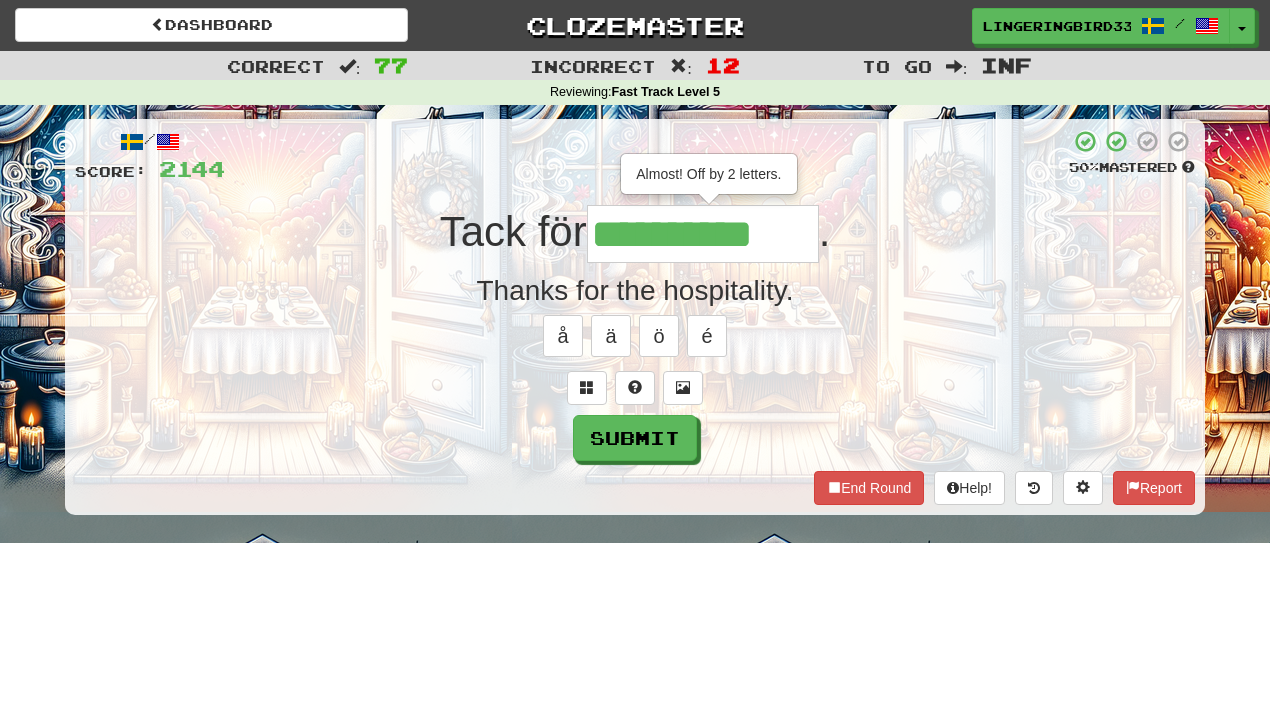 type on "**********" 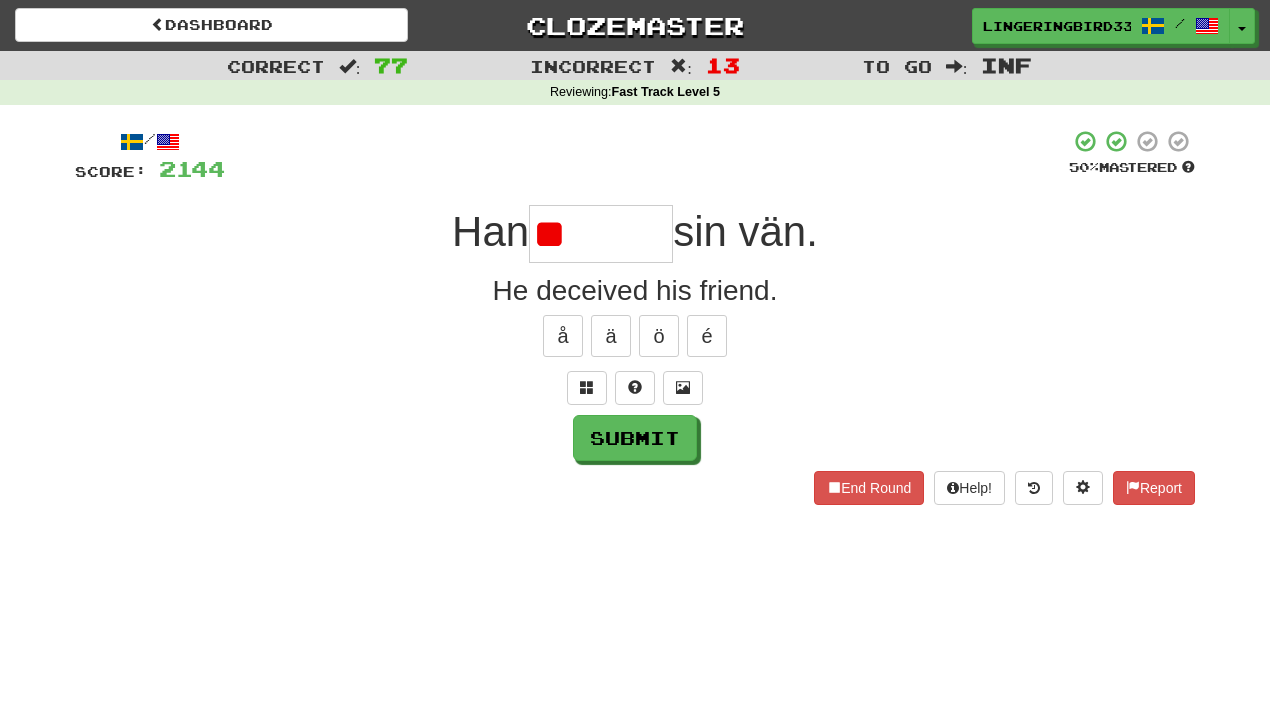 type on "*" 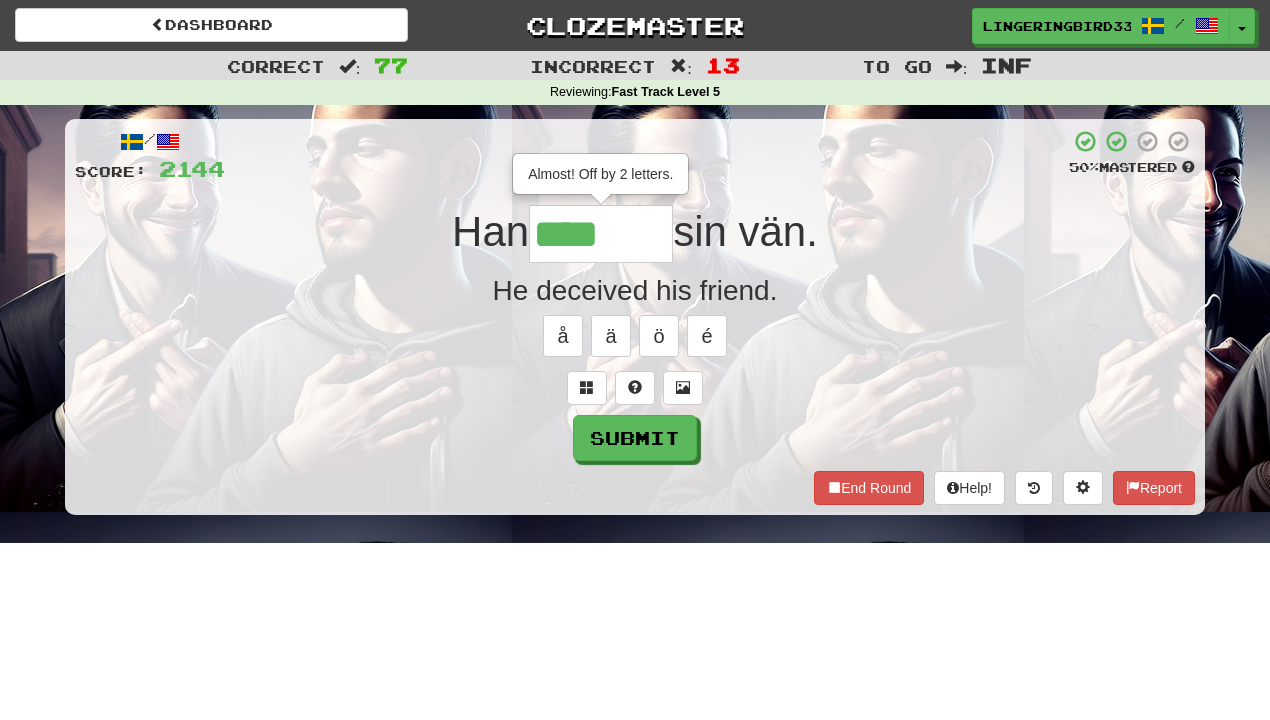 type on "******" 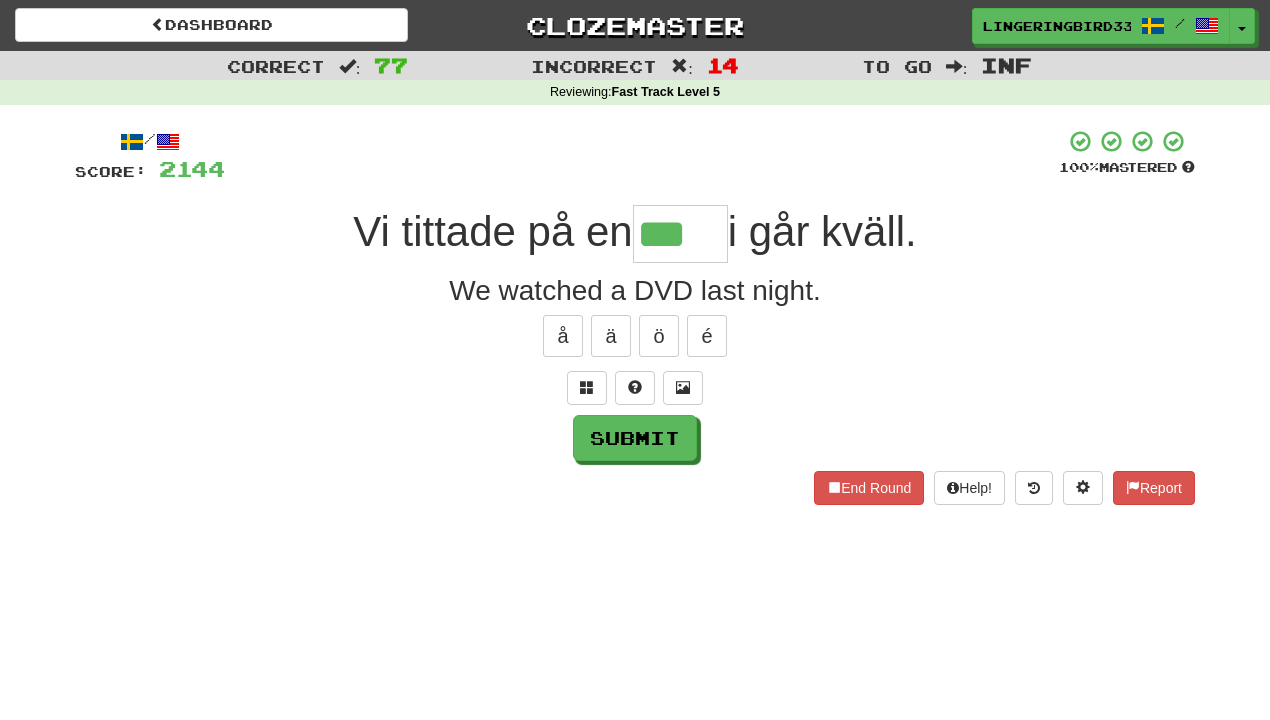 type on "***" 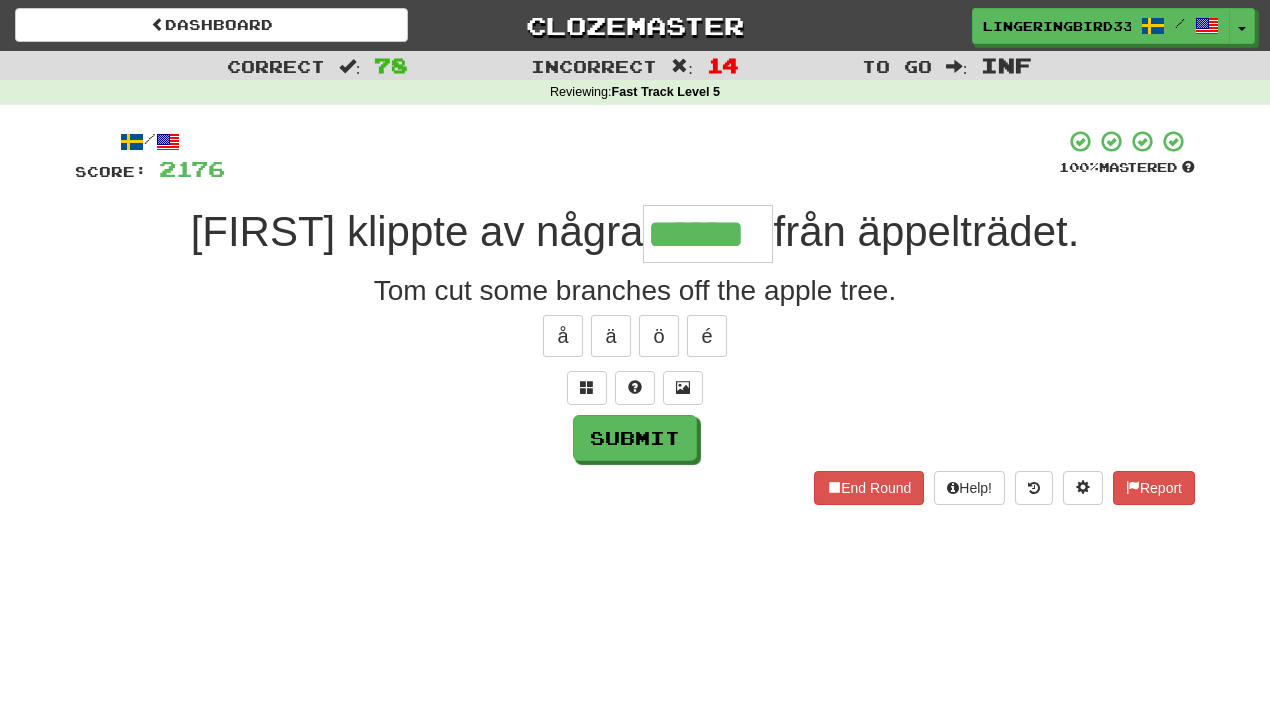 type on "******" 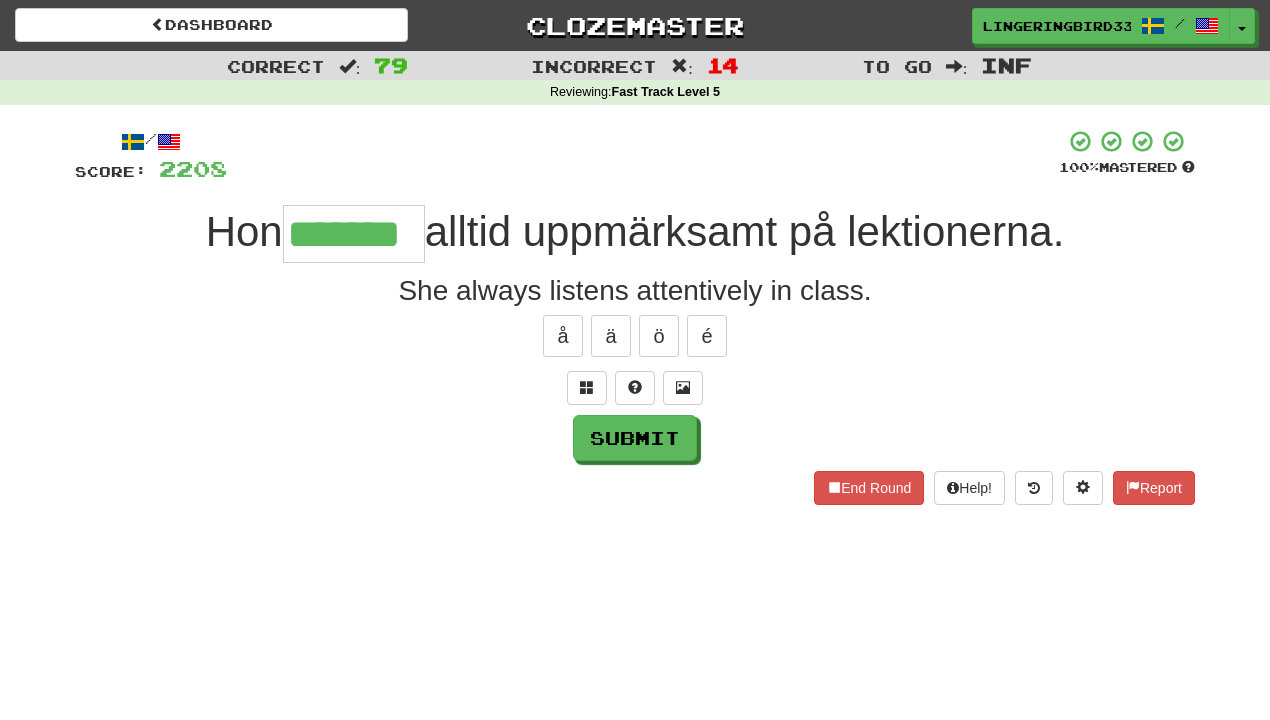 type on "*******" 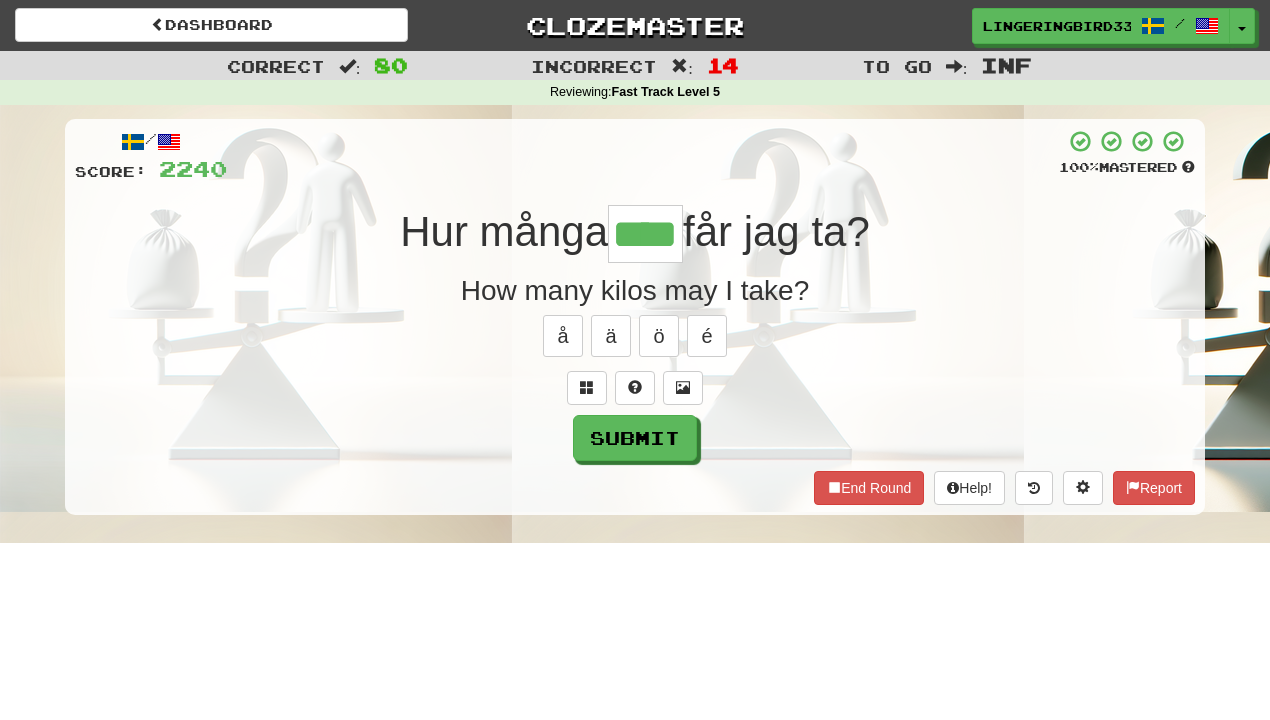 type on "****" 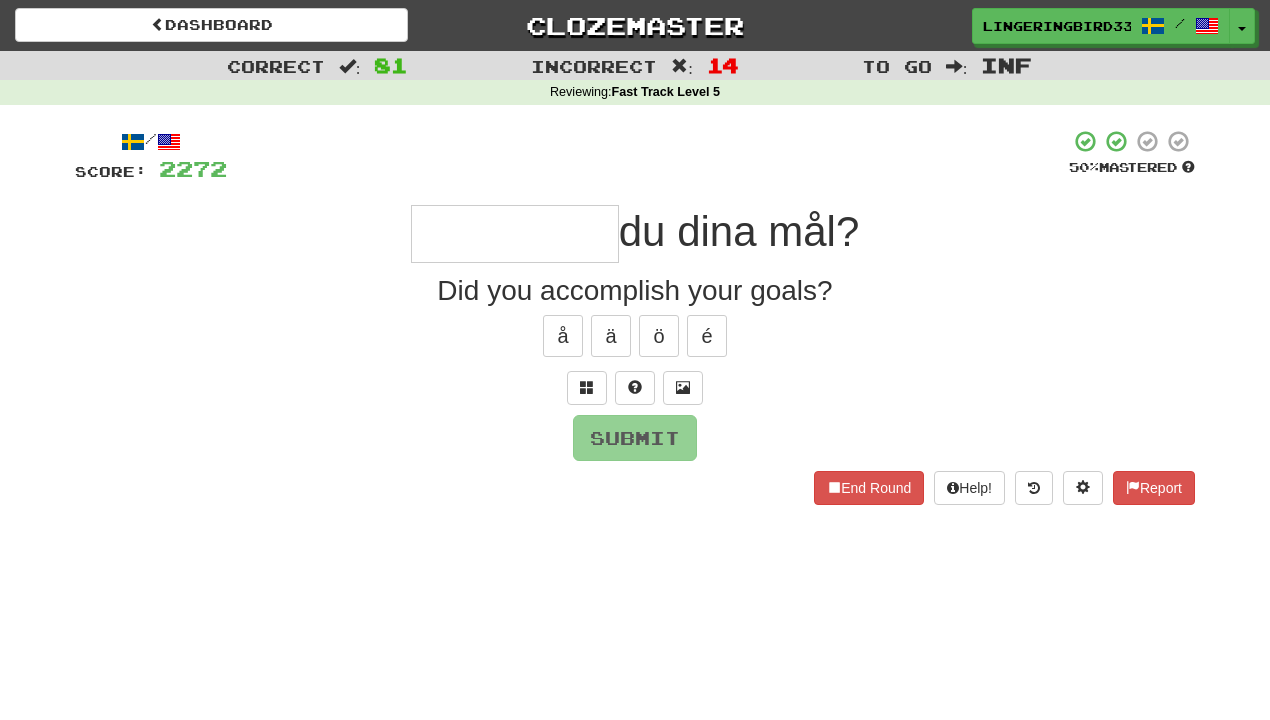 type on "*" 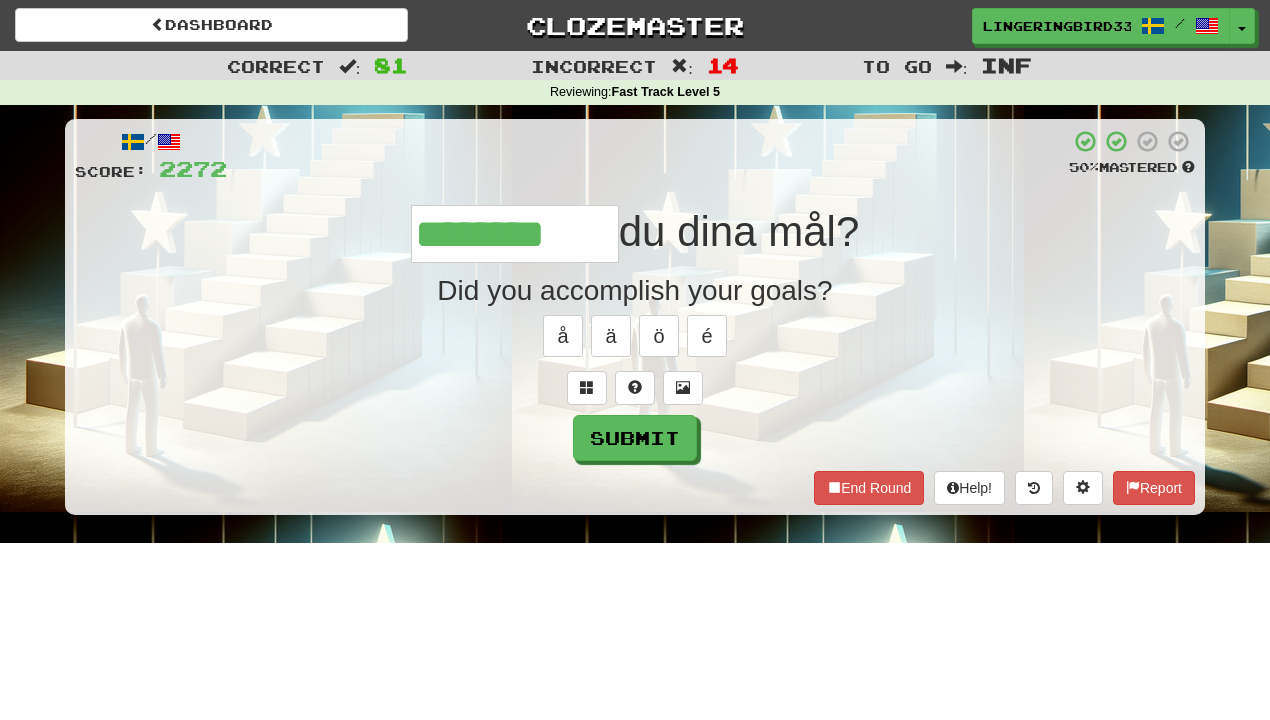 type on "********" 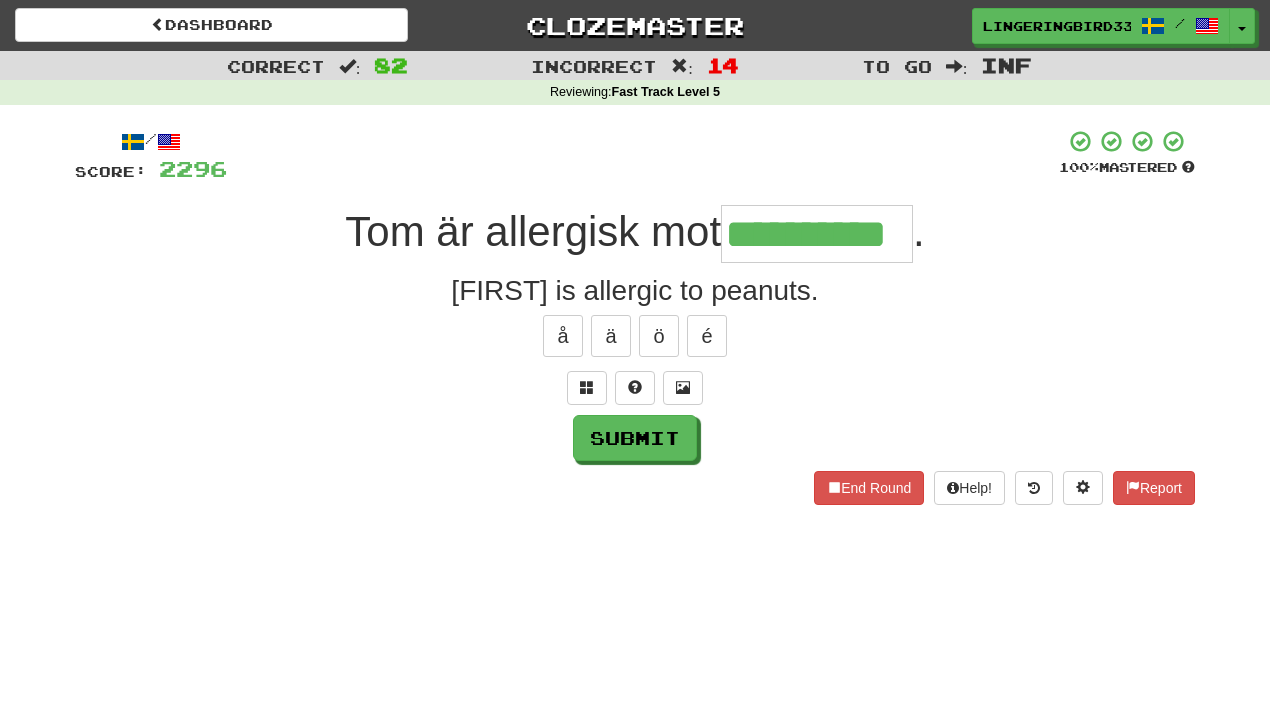 type on "**********" 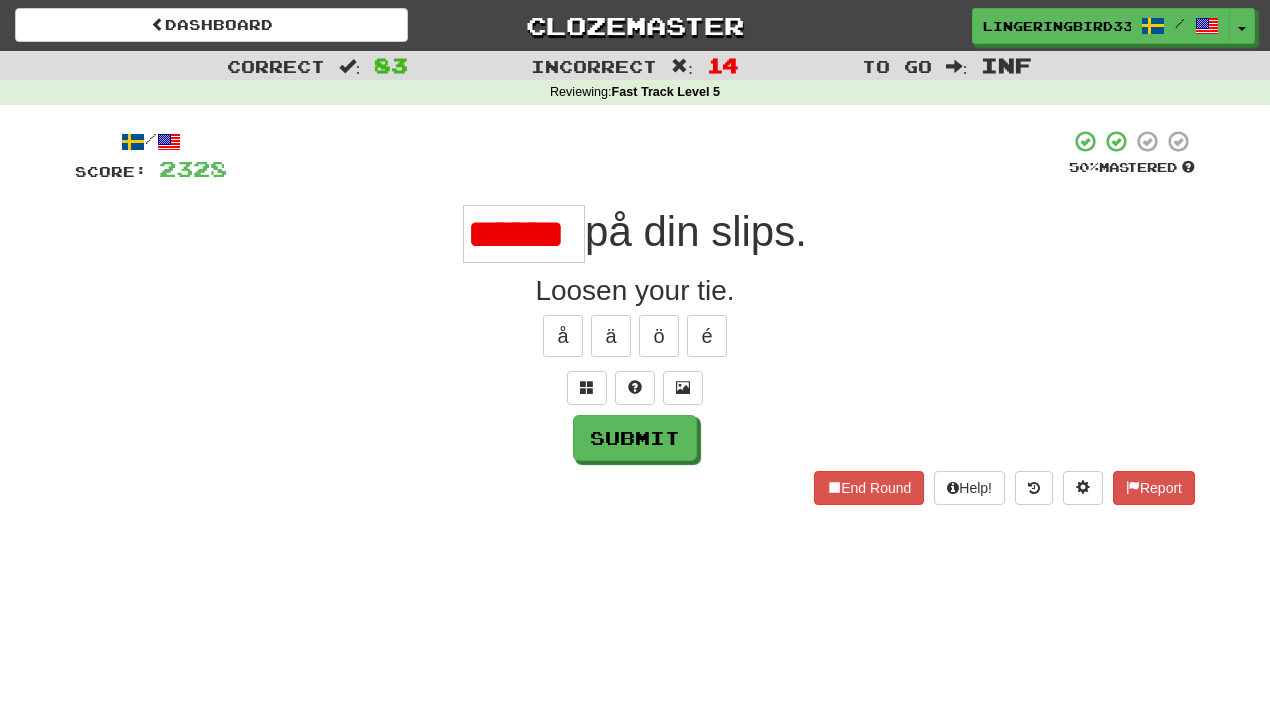 scroll, scrollTop: 0, scrollLeft: 6, axis: horizontal 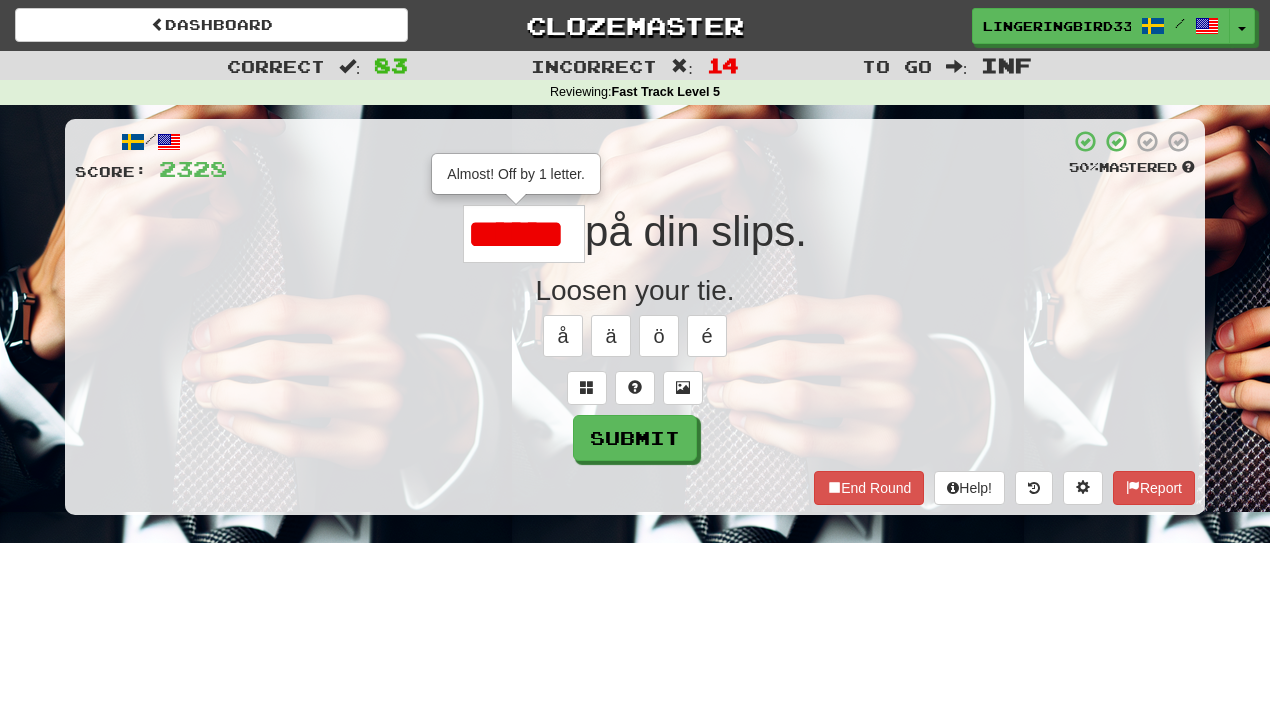 type on "*****" 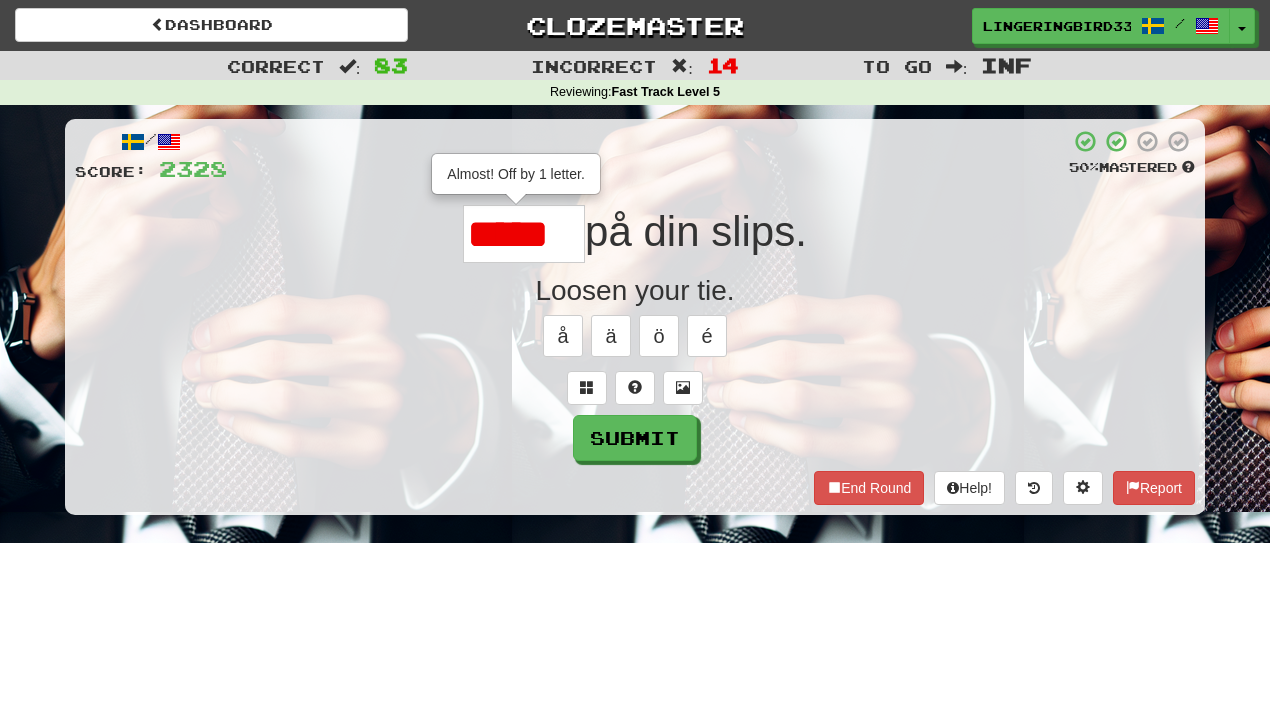 scroll, scrollTop: 0, scrollLeft: 0, axis: both 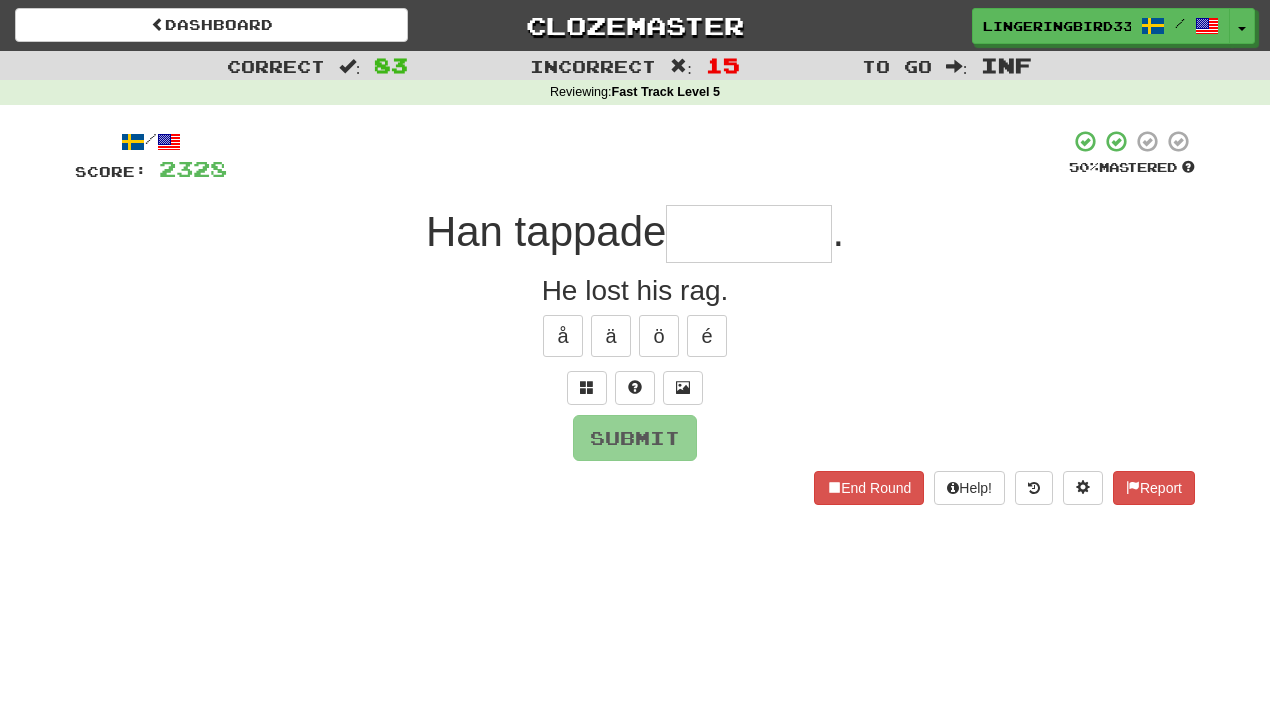 type on "*******" 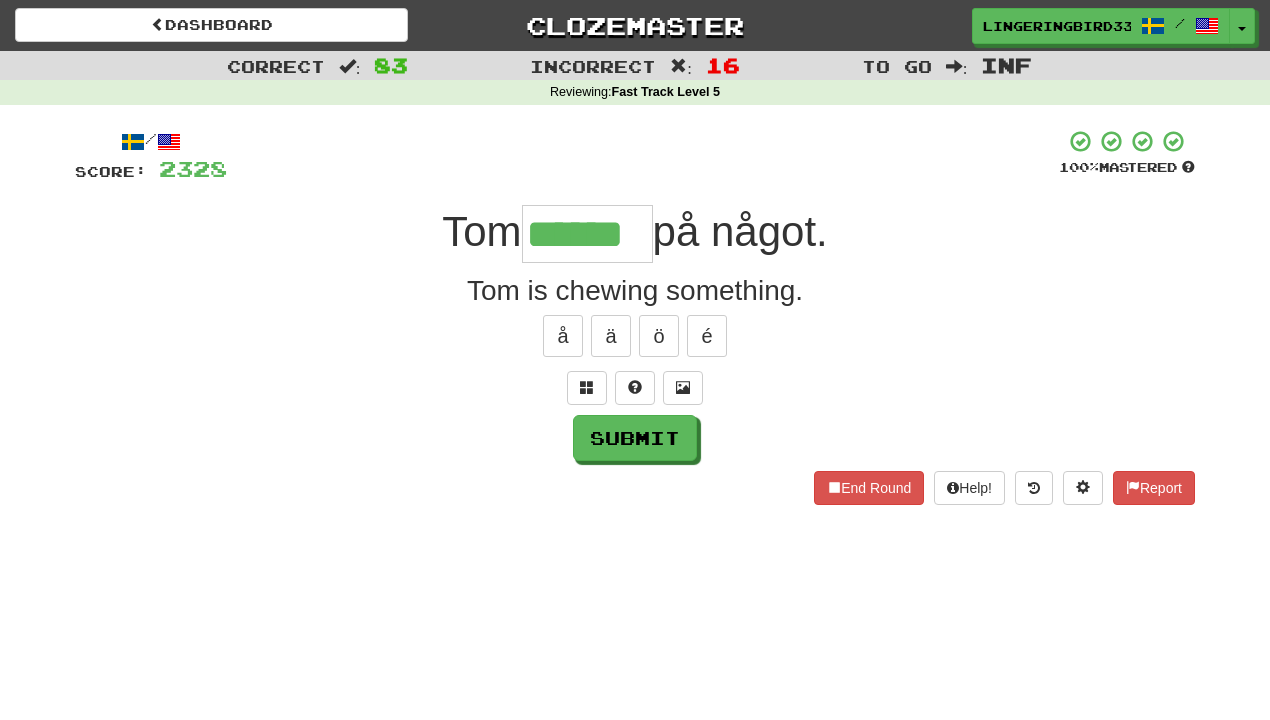 type on "******" 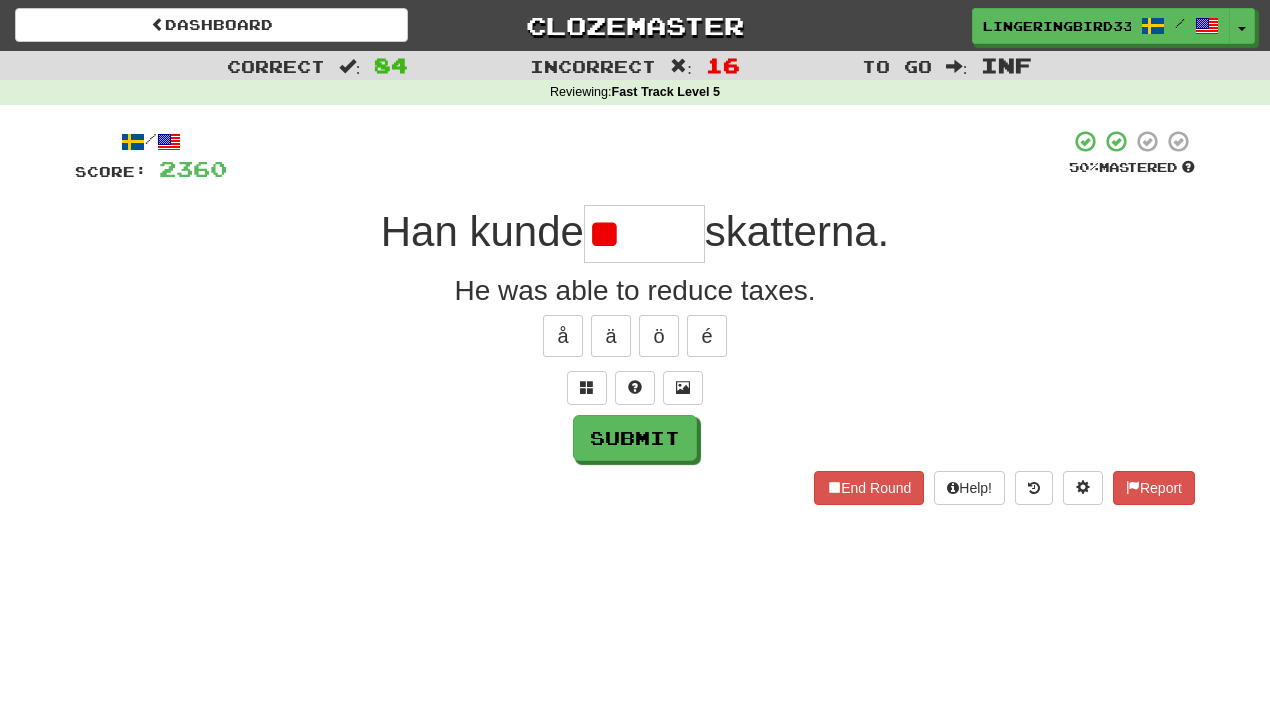 type on "*" 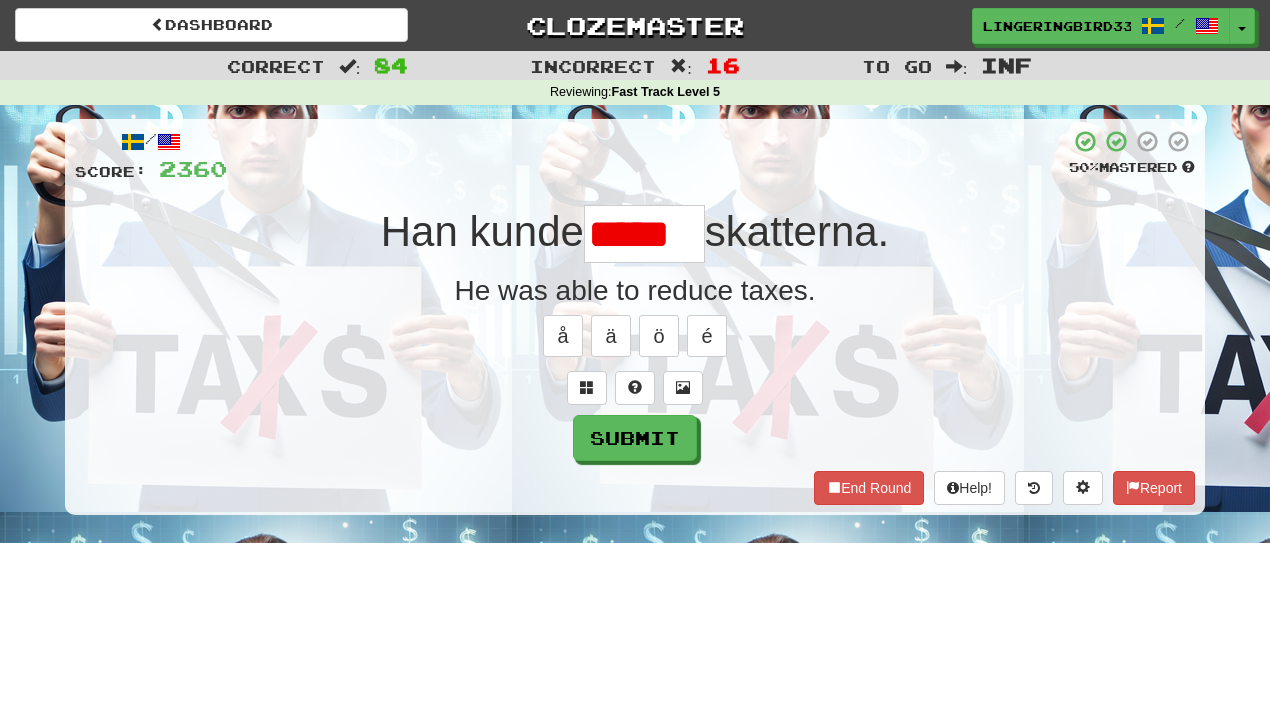 scroll, scrollTop: 0, scrollLeft: 0, axis: both 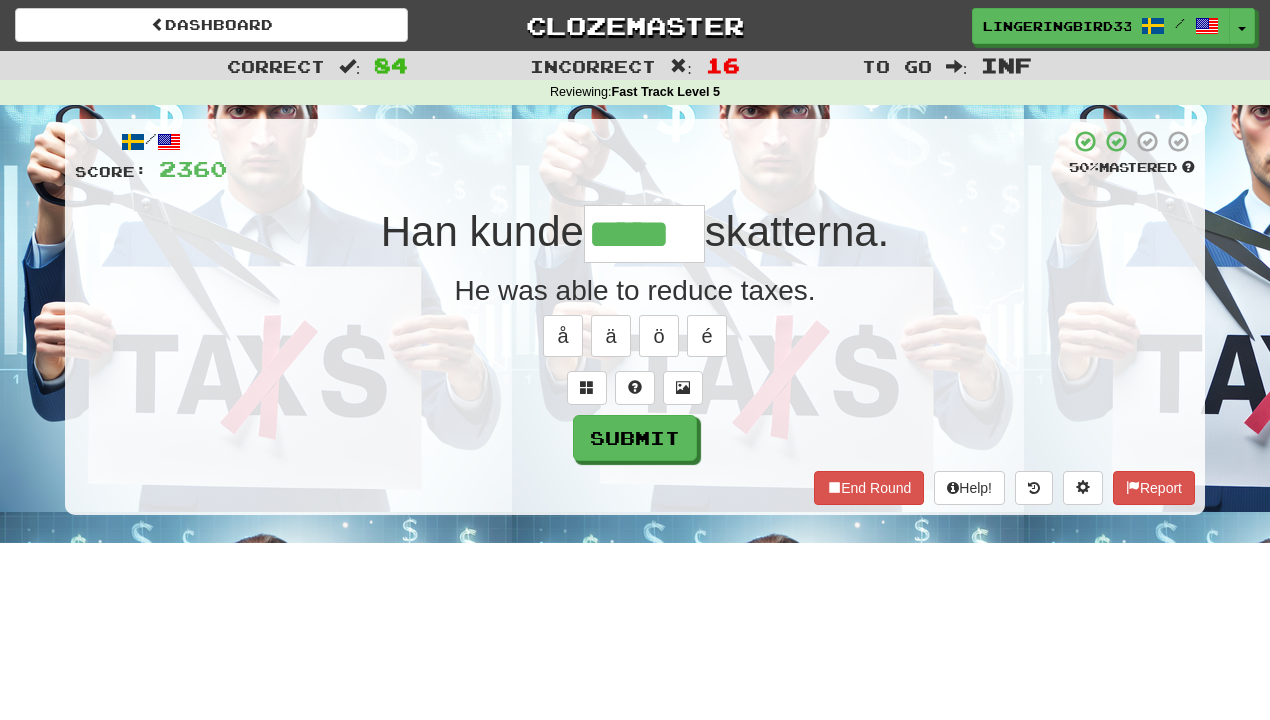 type on "*****" 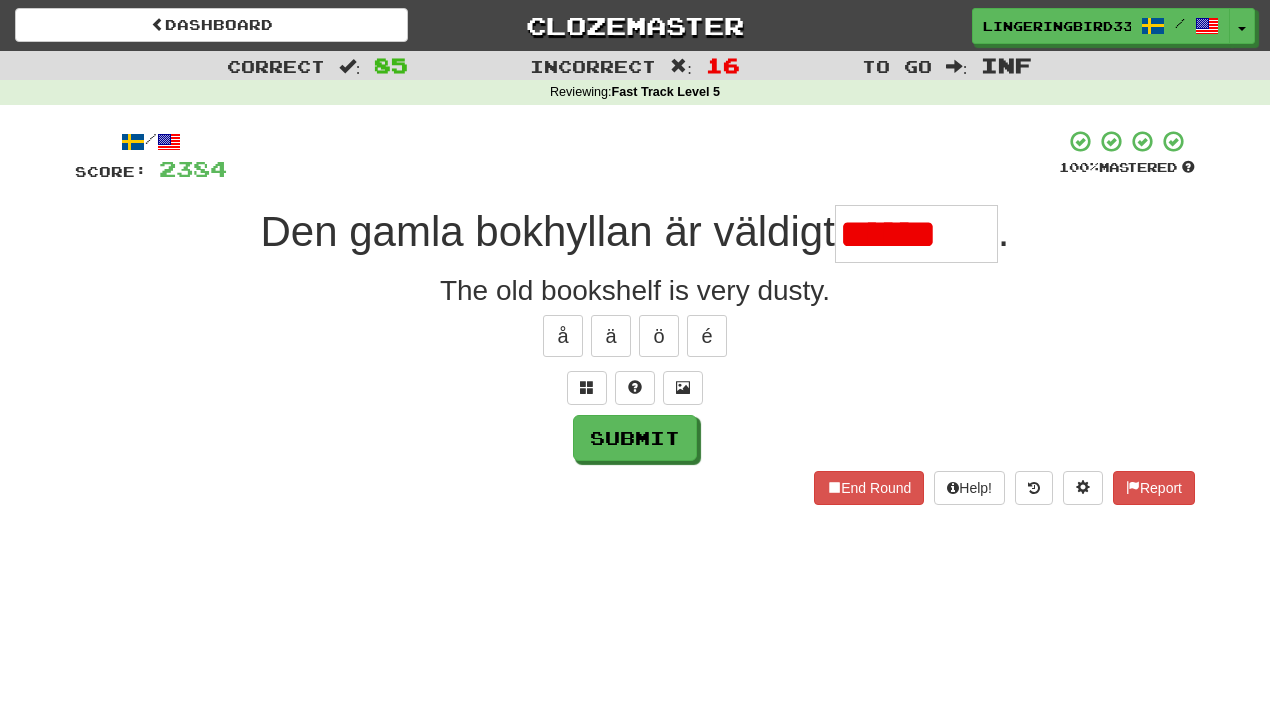 scroll, scrollTop: 0, scrollLeft: 0, axis: both 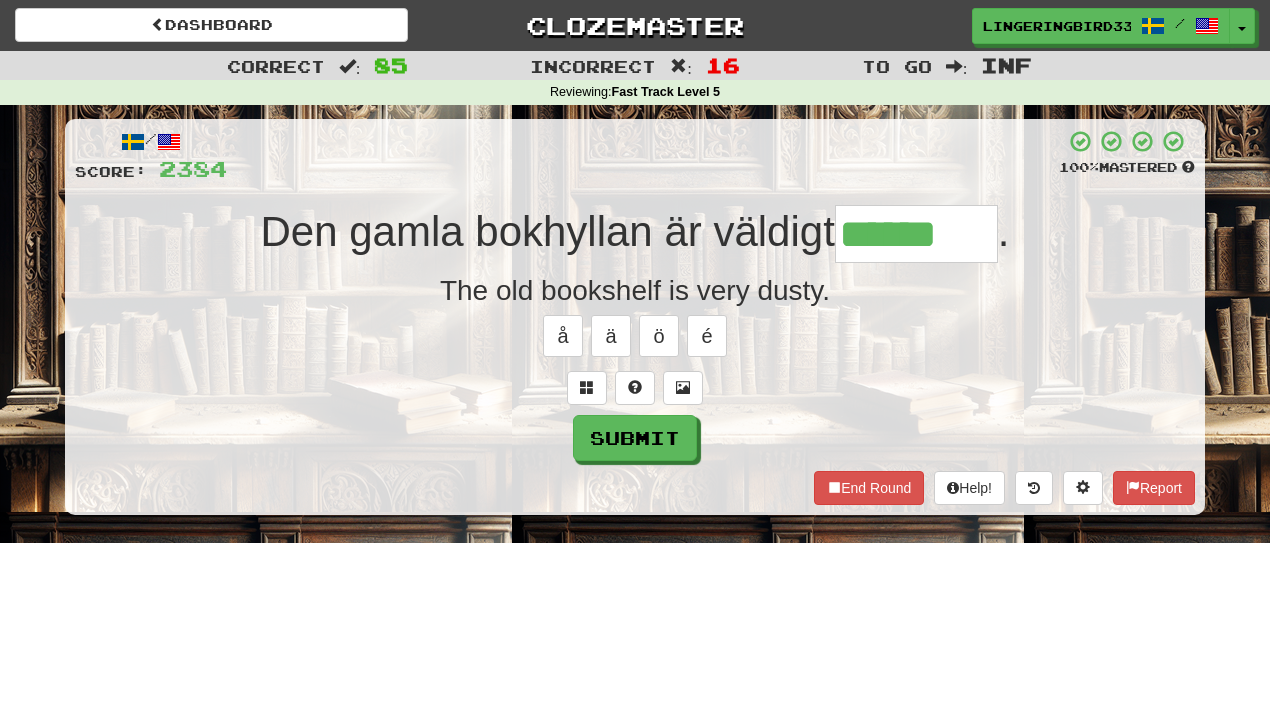 type on "******" 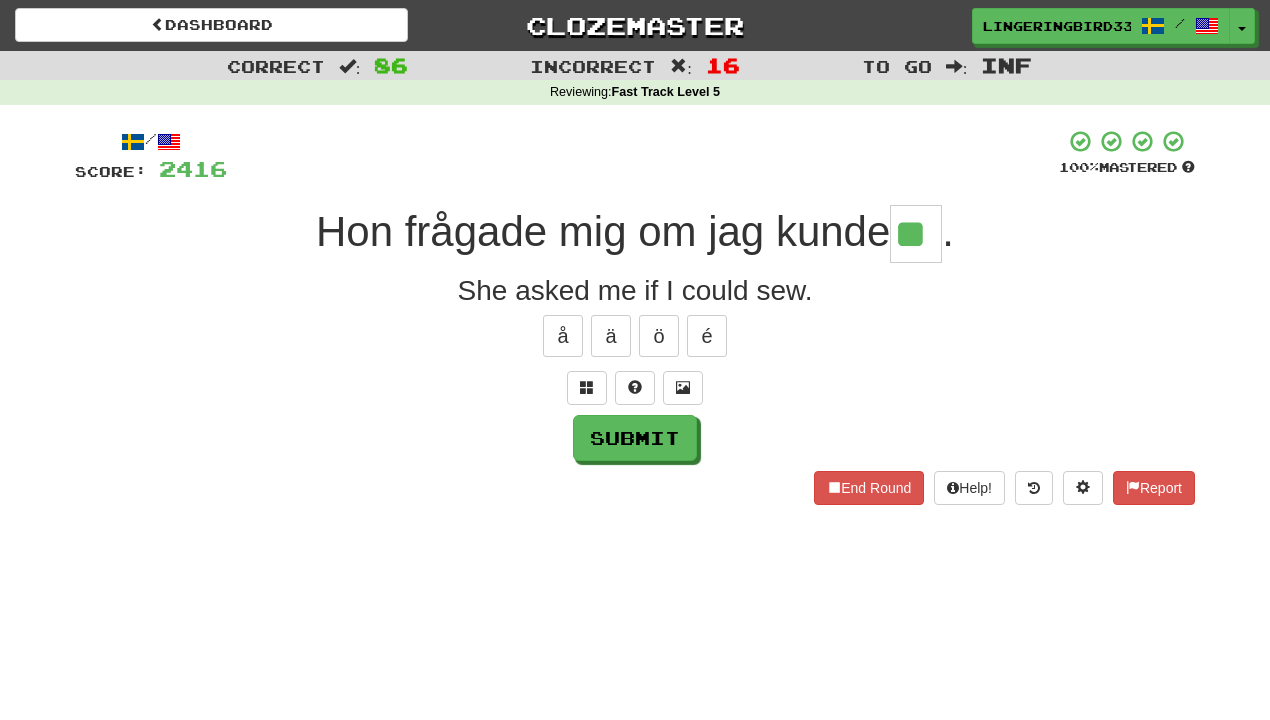 type on "**" 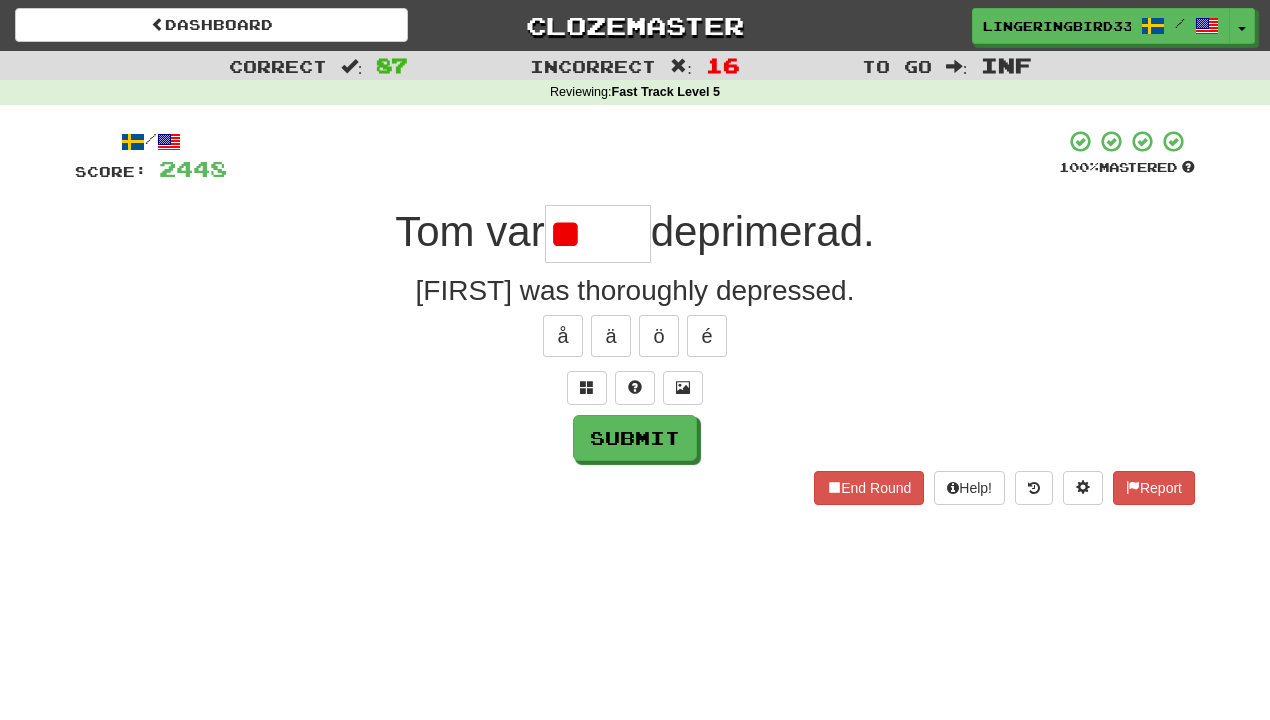 type on "*" 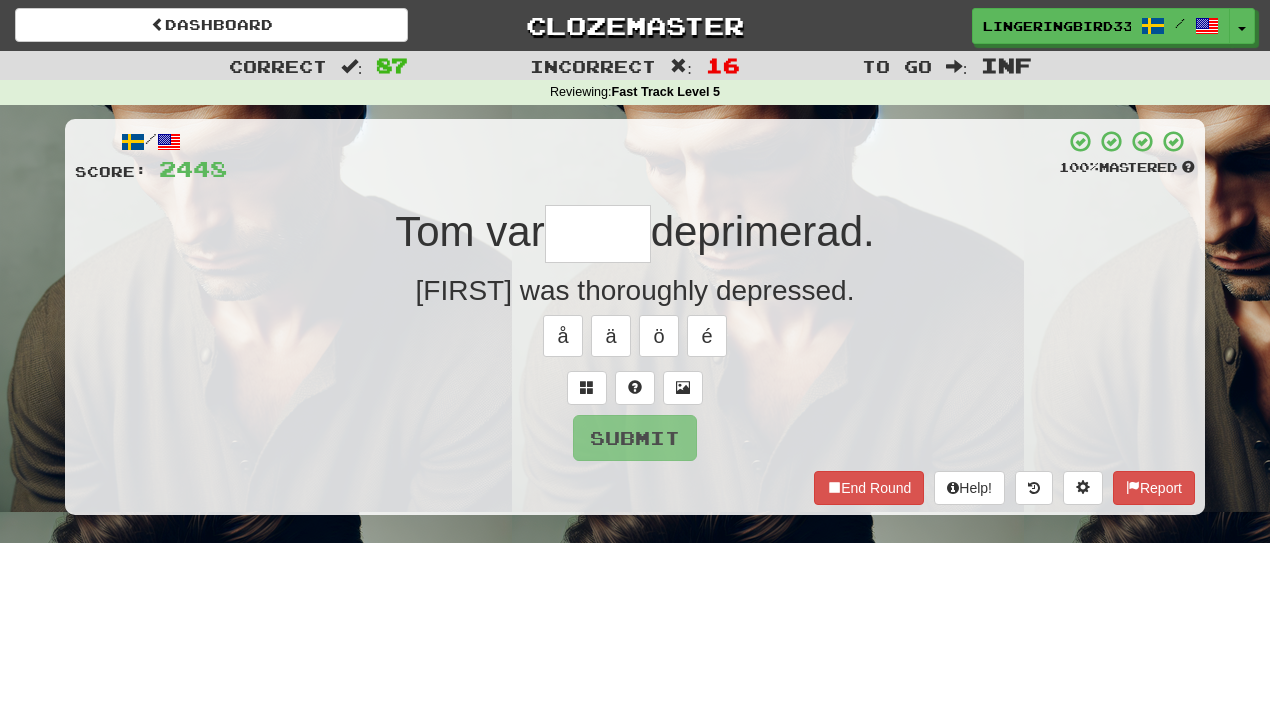 type on "*" 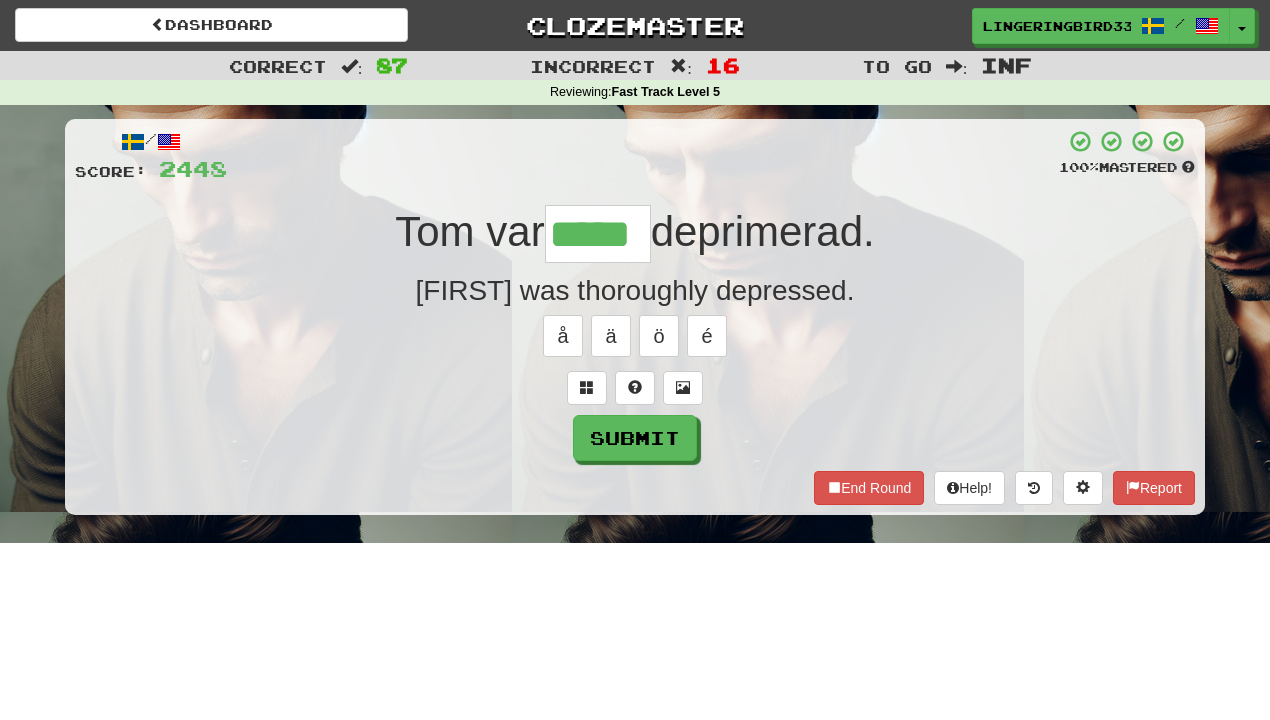 type on "*****" 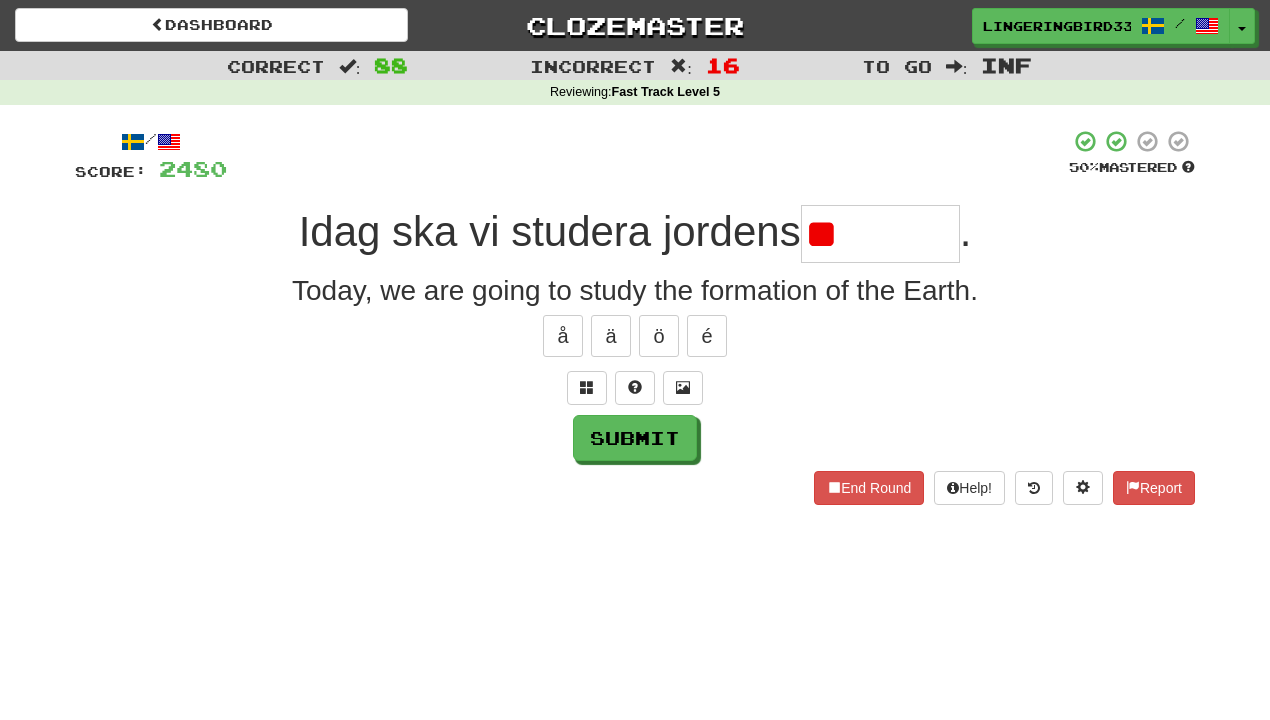 type on "*" 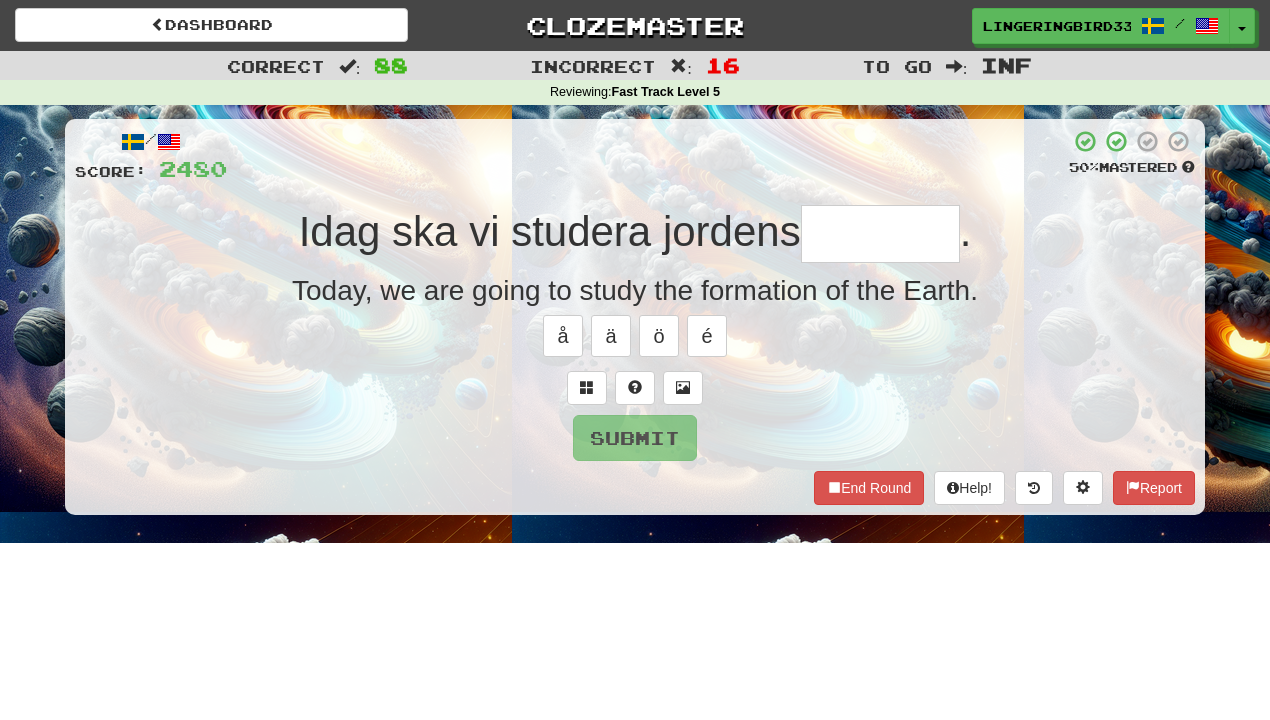 type on "********" 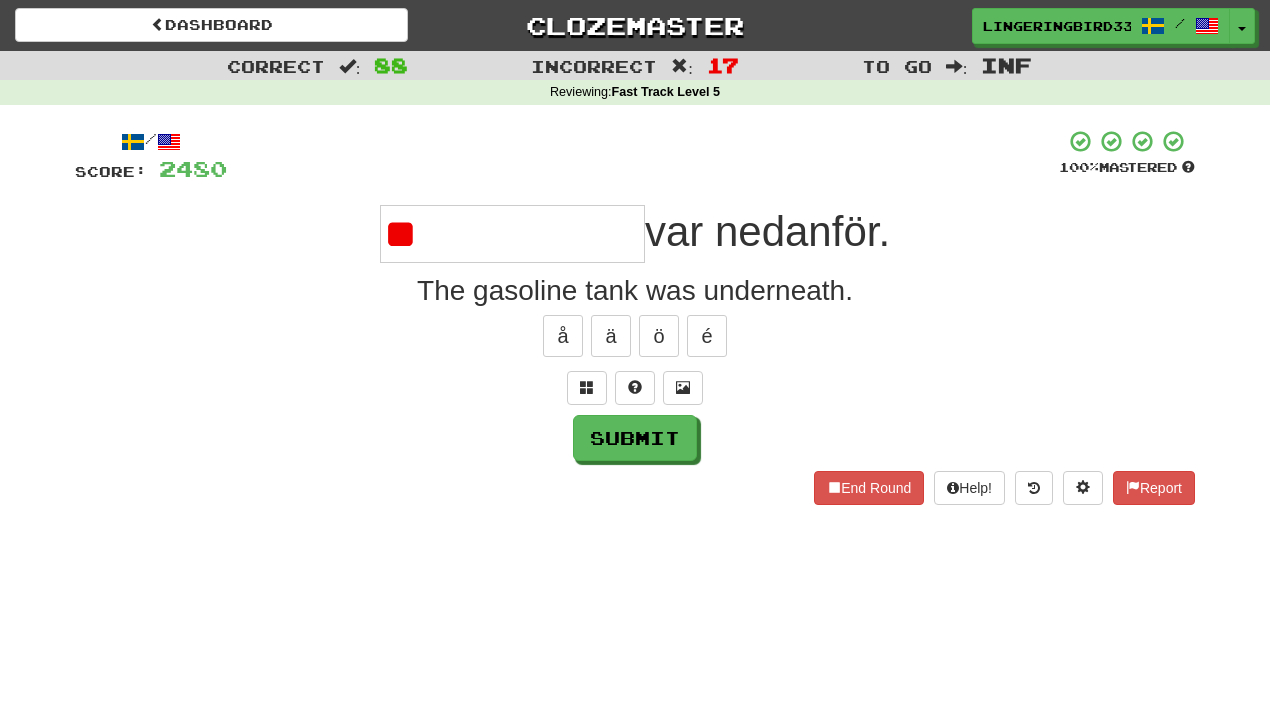type on "*" 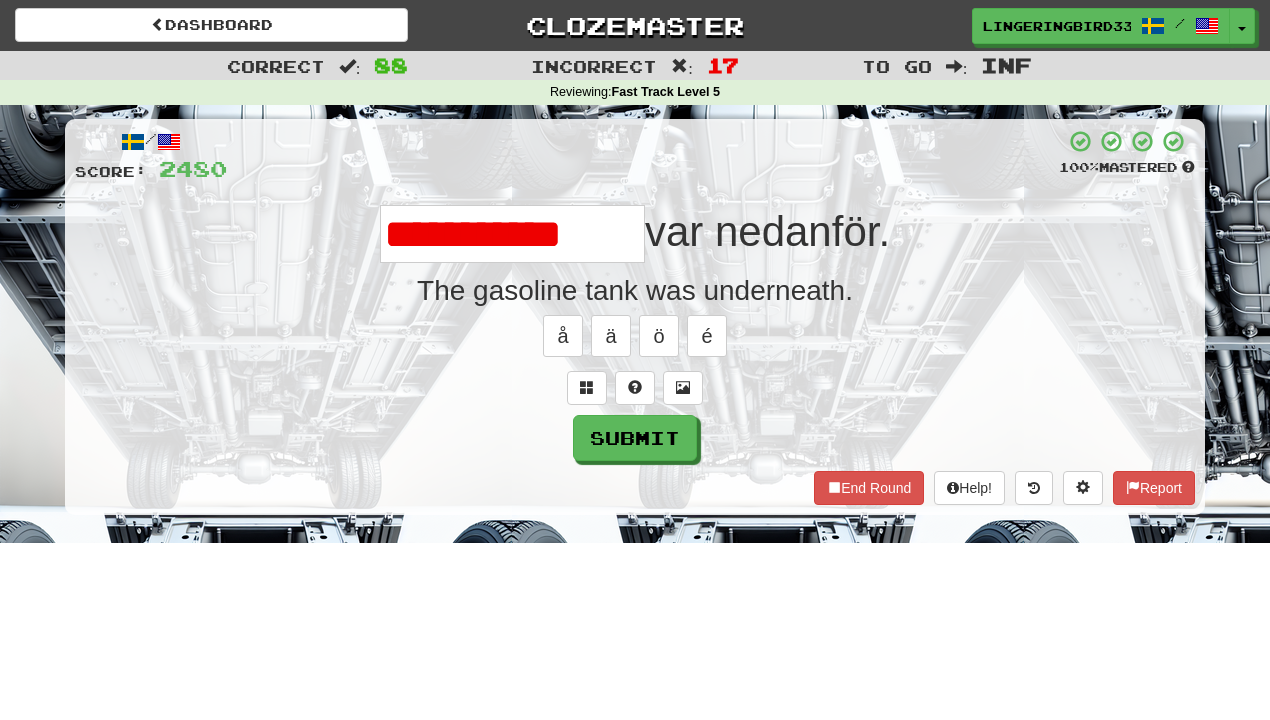 scroll, scrollTop: 0, scrollLeft: 0, axis: both 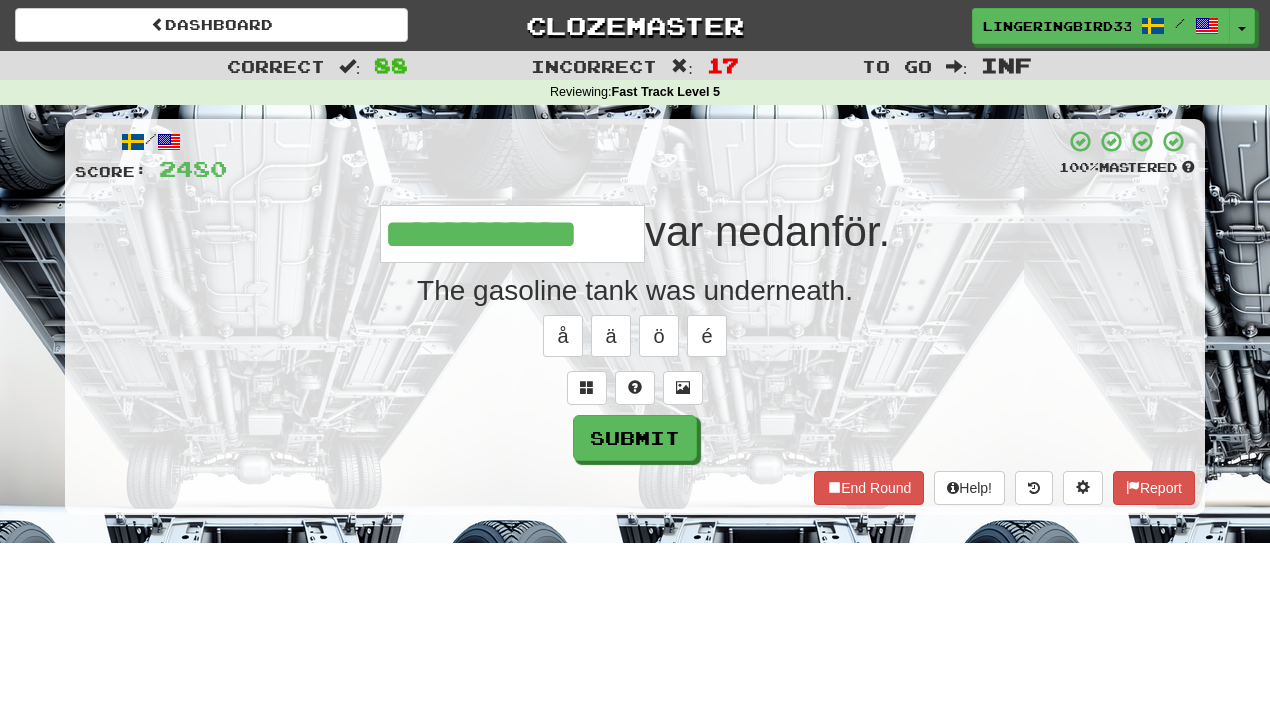 type on "**********" 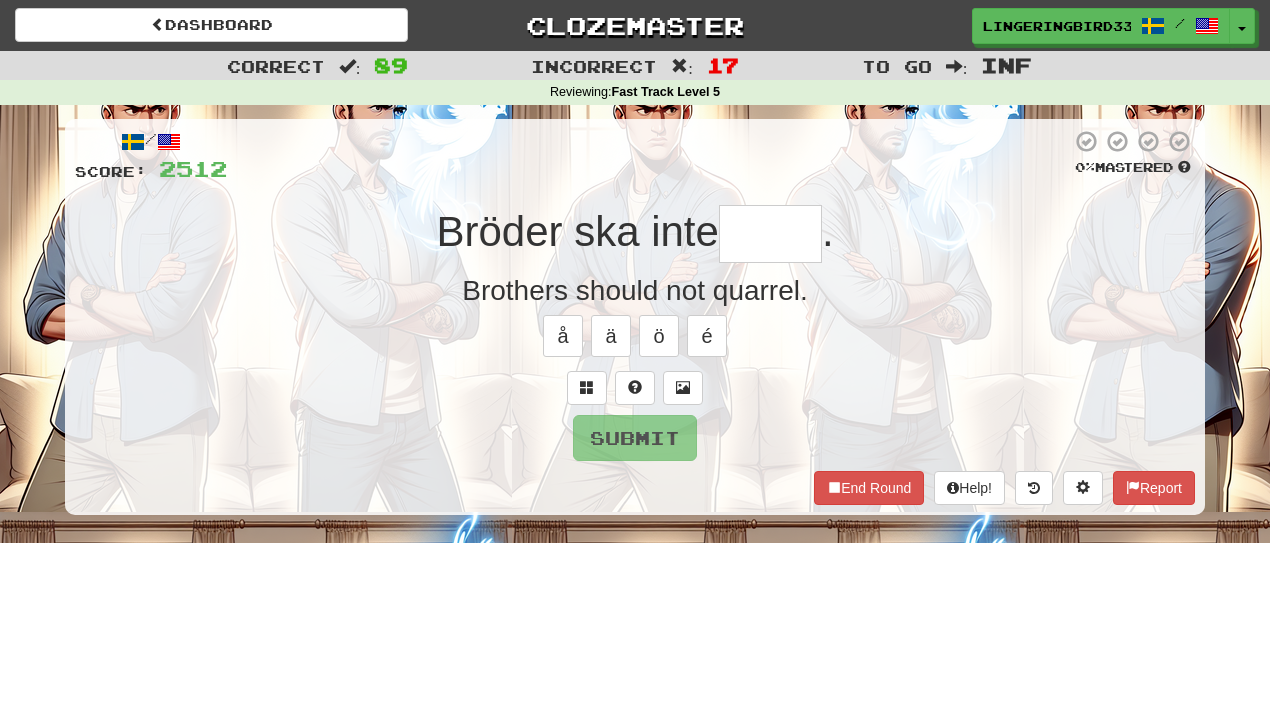 type on "*" 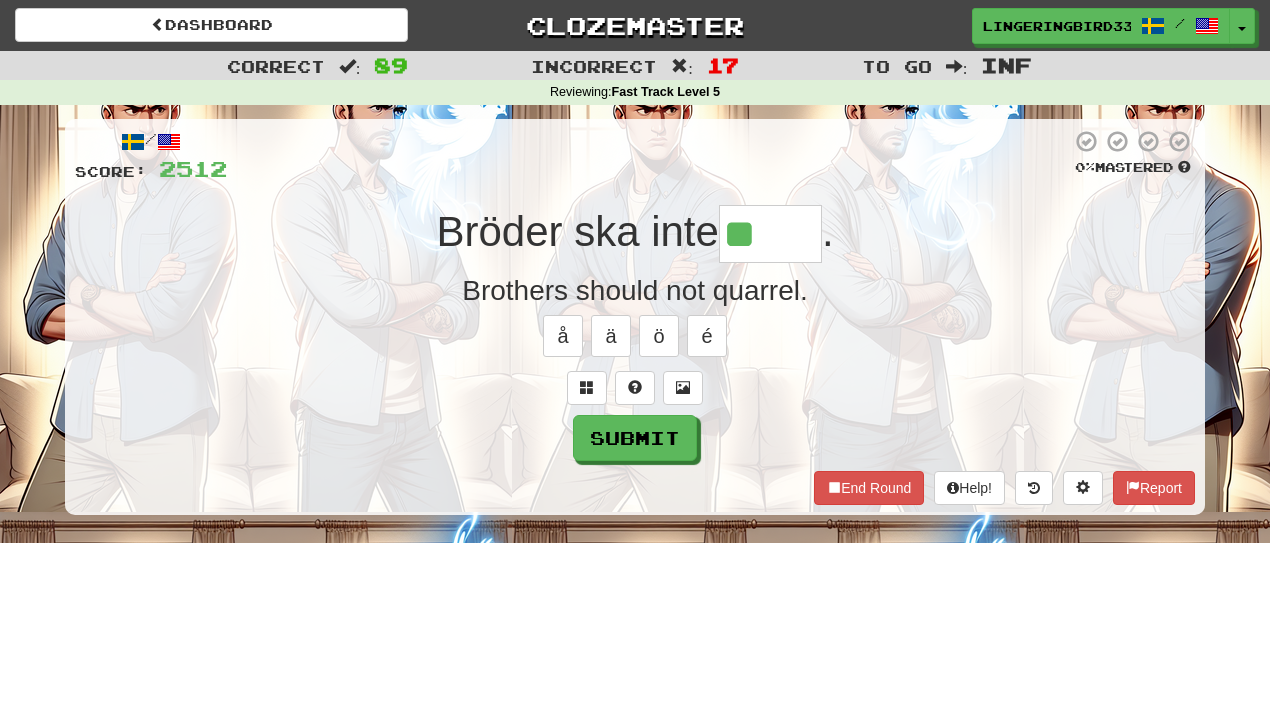 type on "*****" 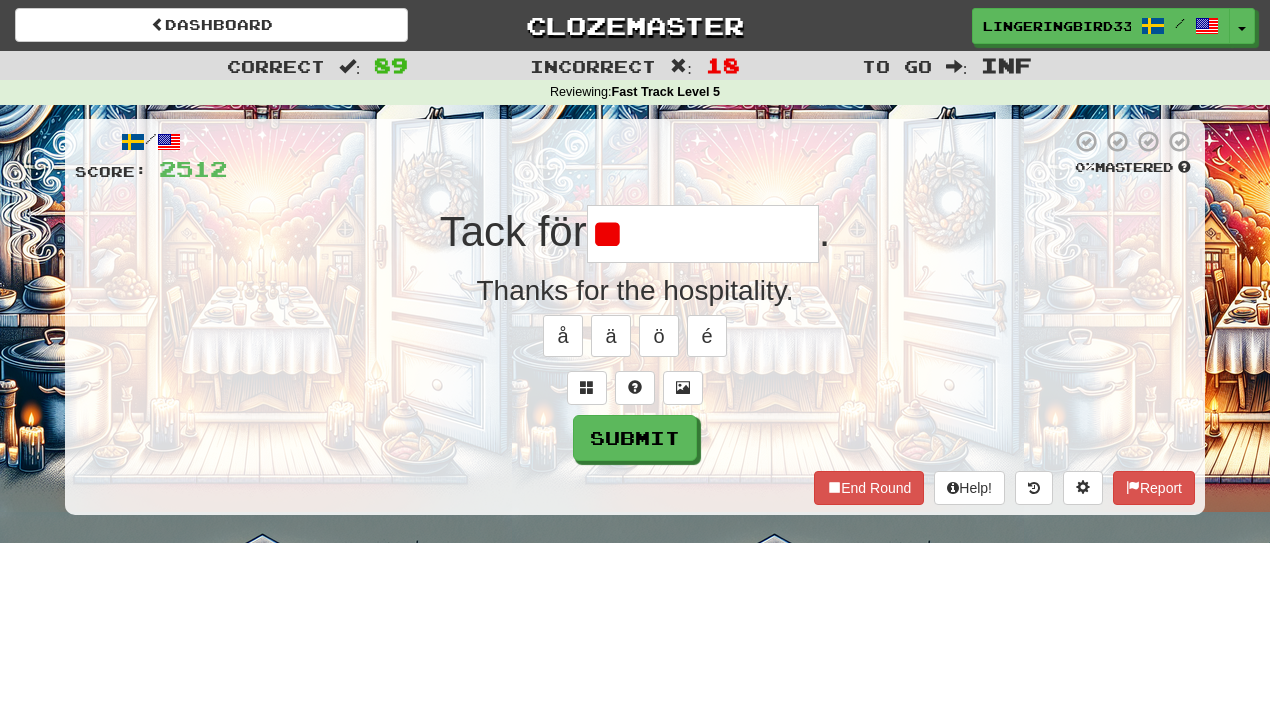 type on "*" 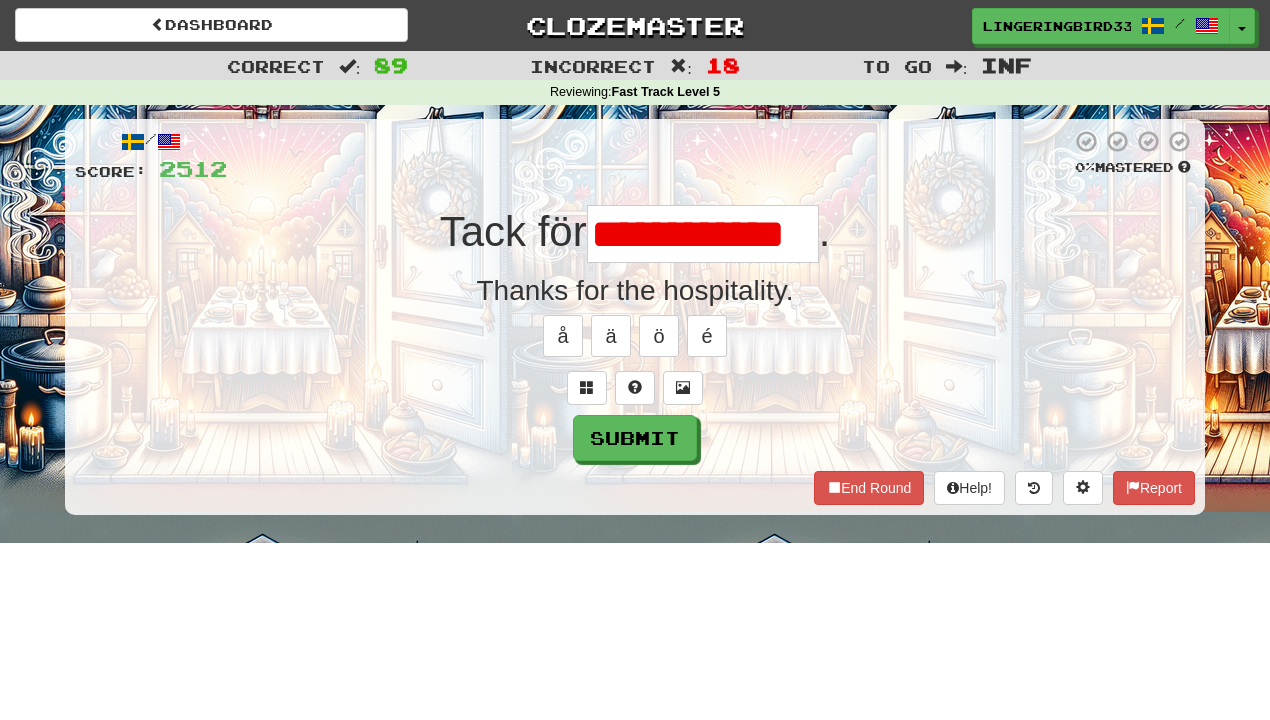 scroll, scrollTop: 0, scrollLeft: 0, axis: both 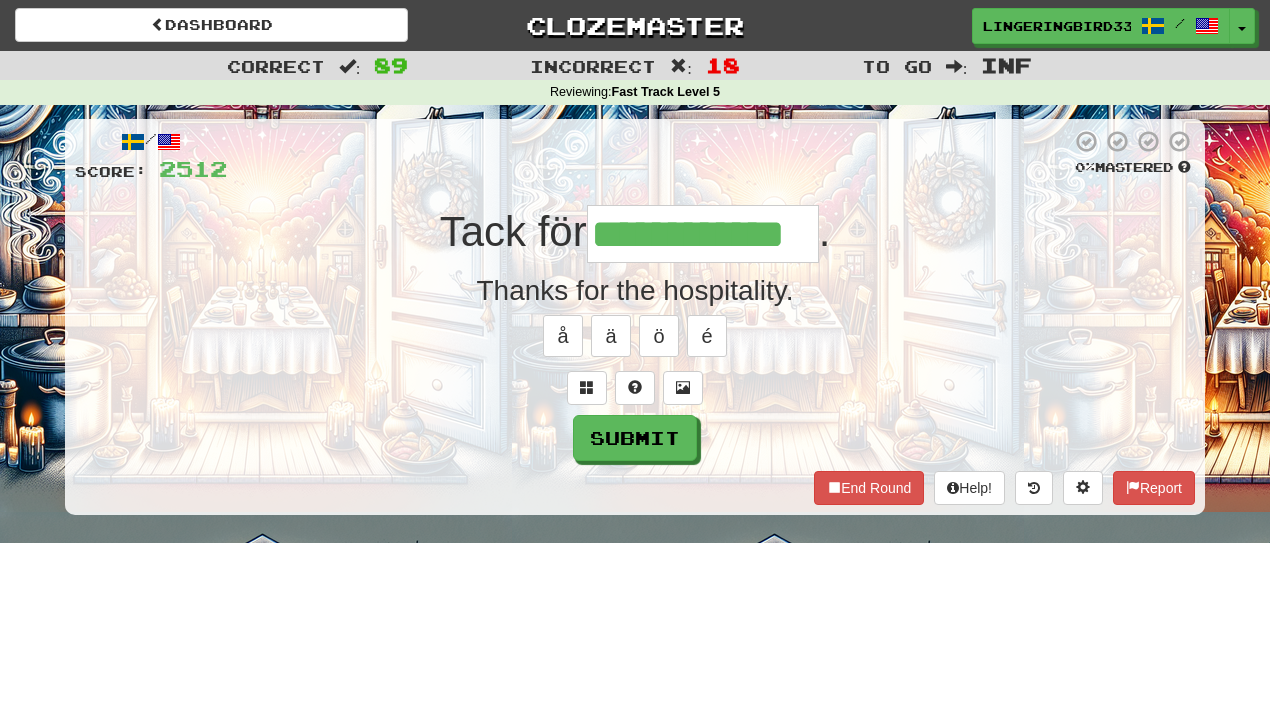 type on "**********" 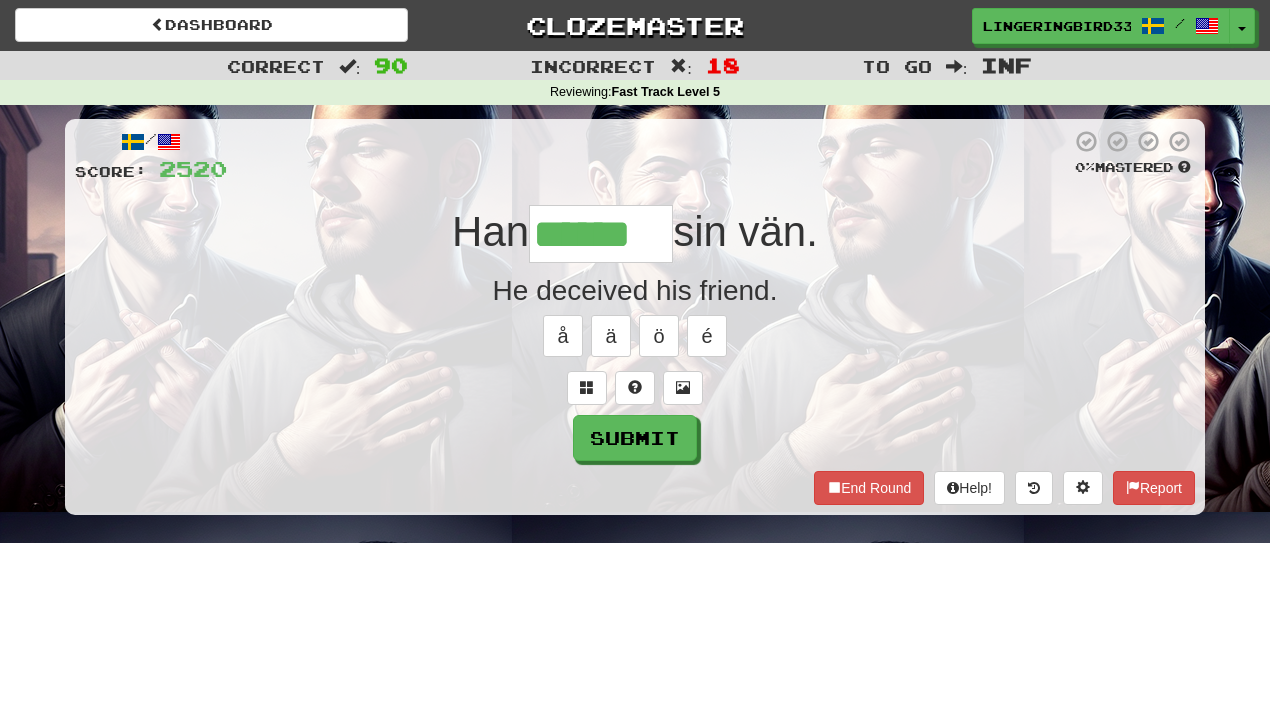 type on "******" 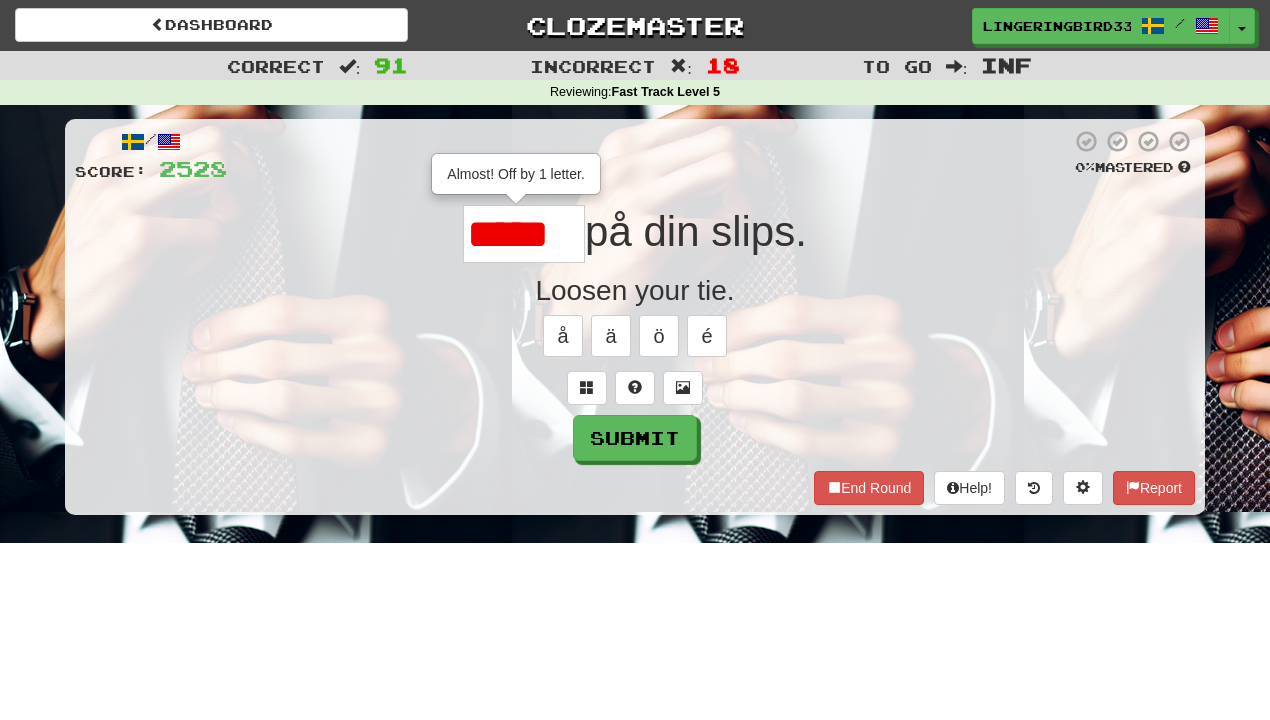 type on "*****" 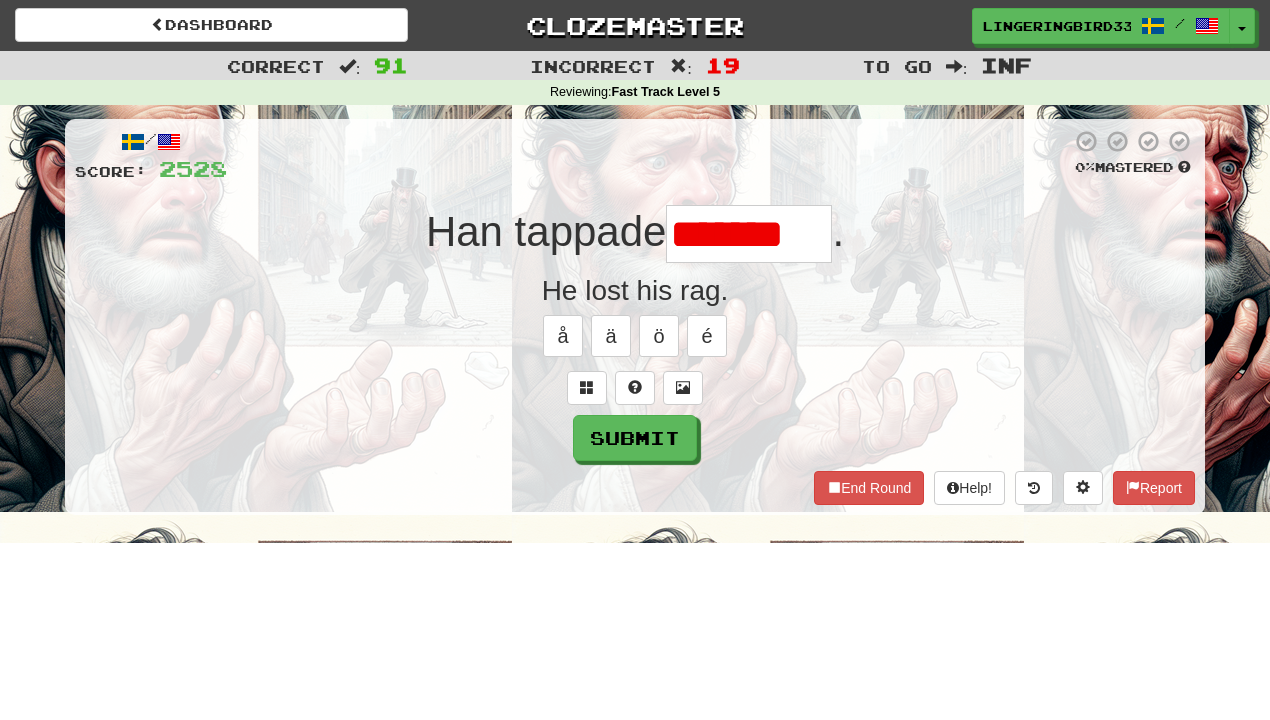 scroll, scrollTop: 0, scrollLeft: 0, axis: both 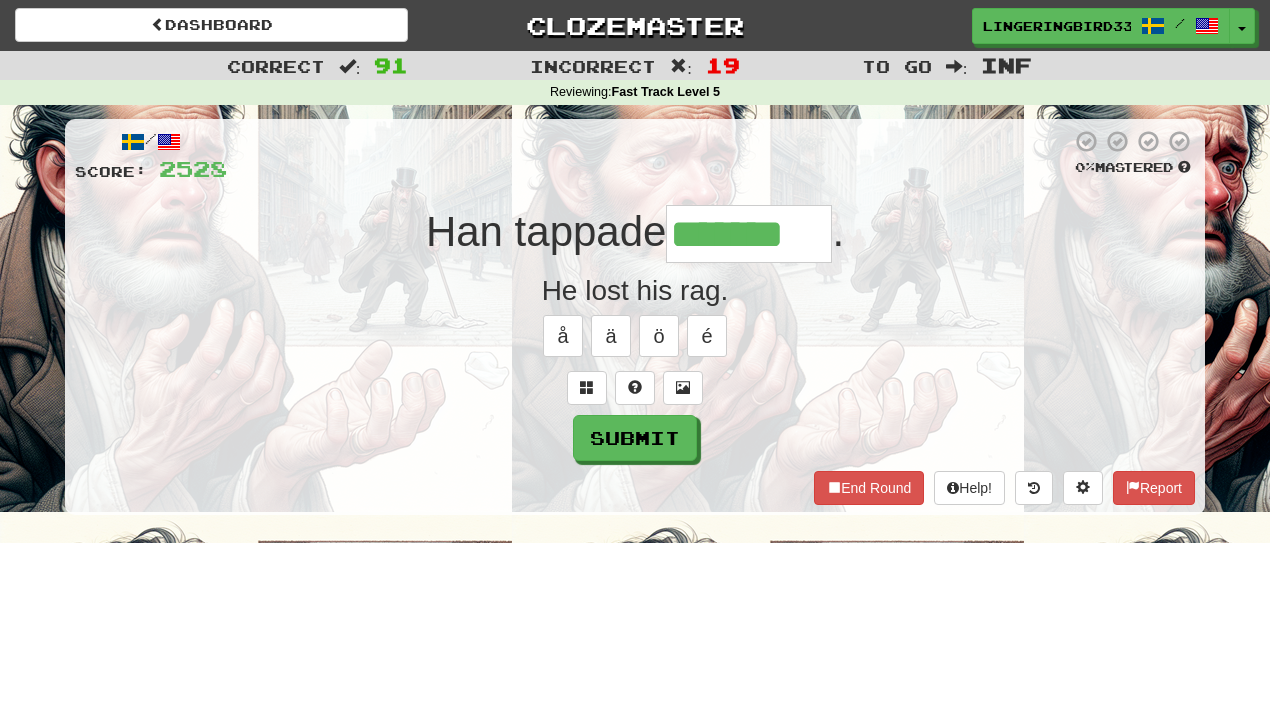 type on "*******" 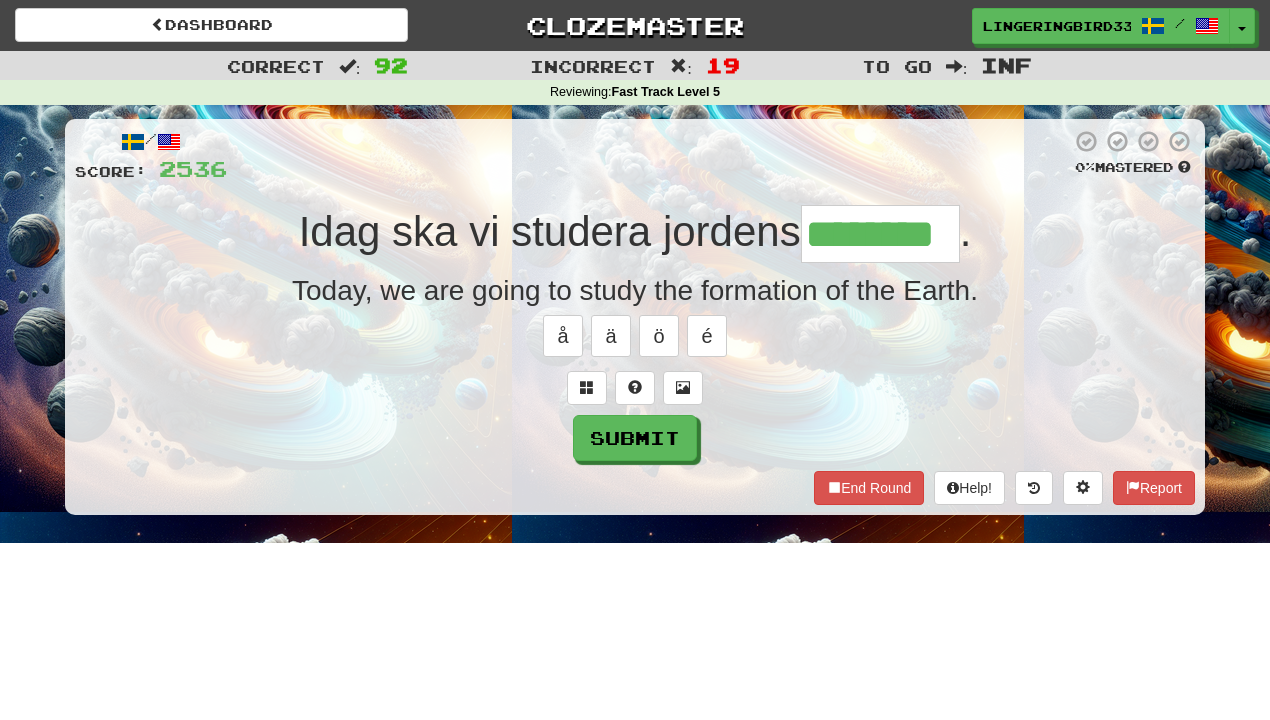 type on "********" 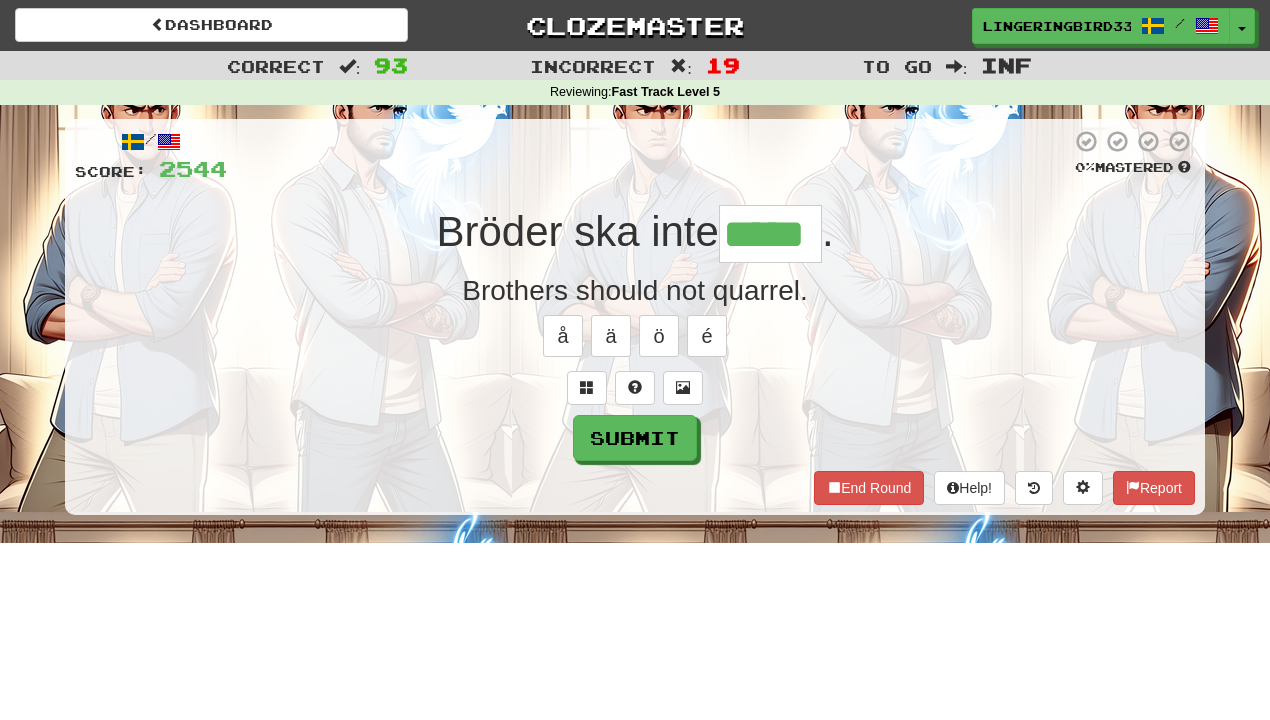 type on "*****" 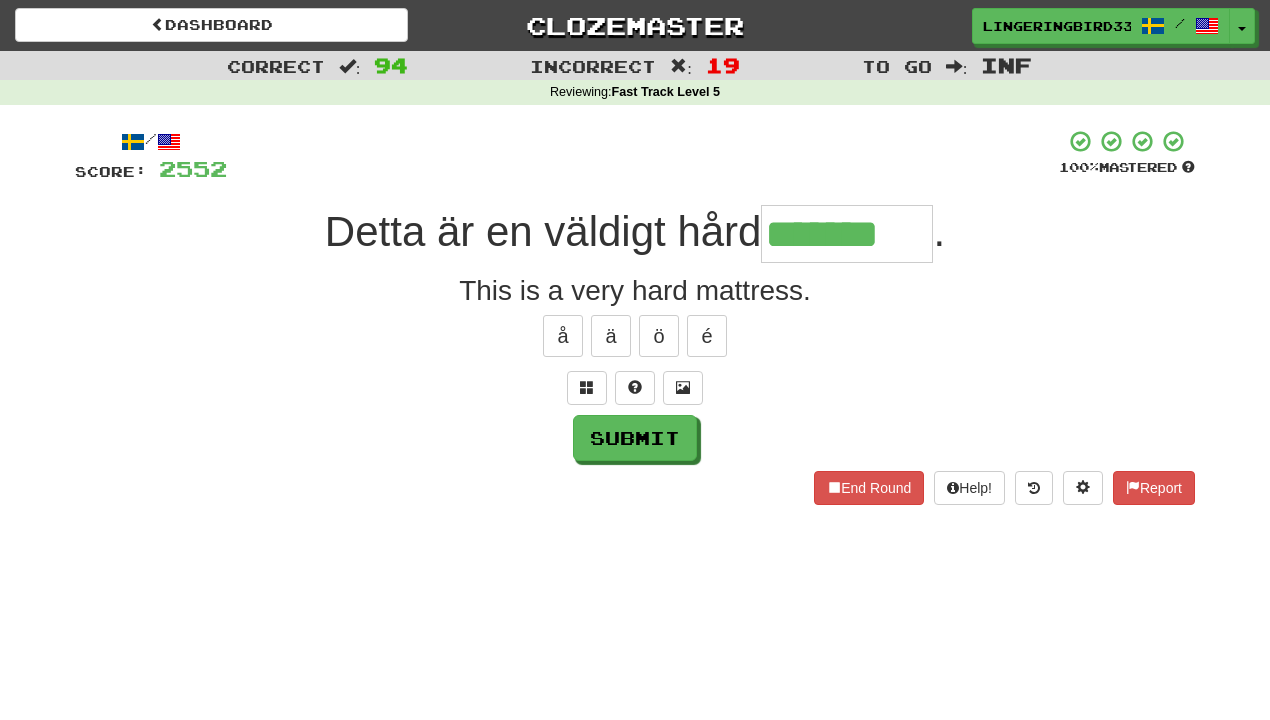type on "*******" 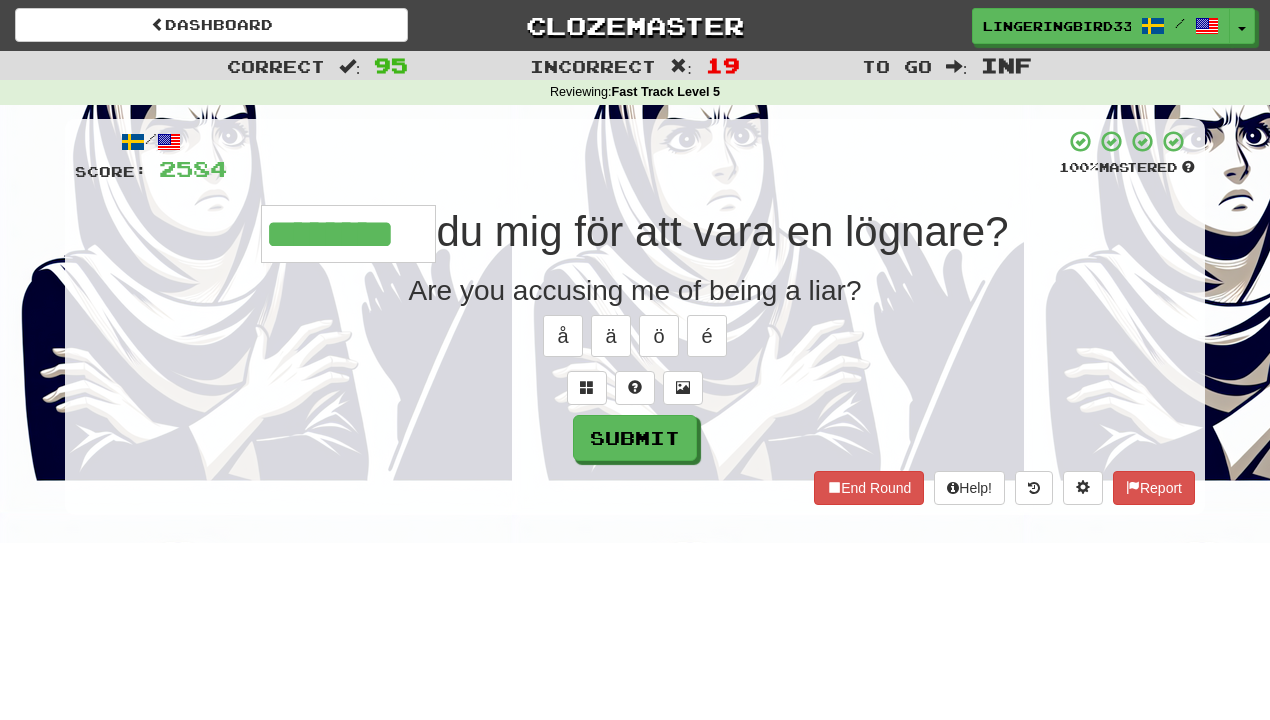 type on "********" 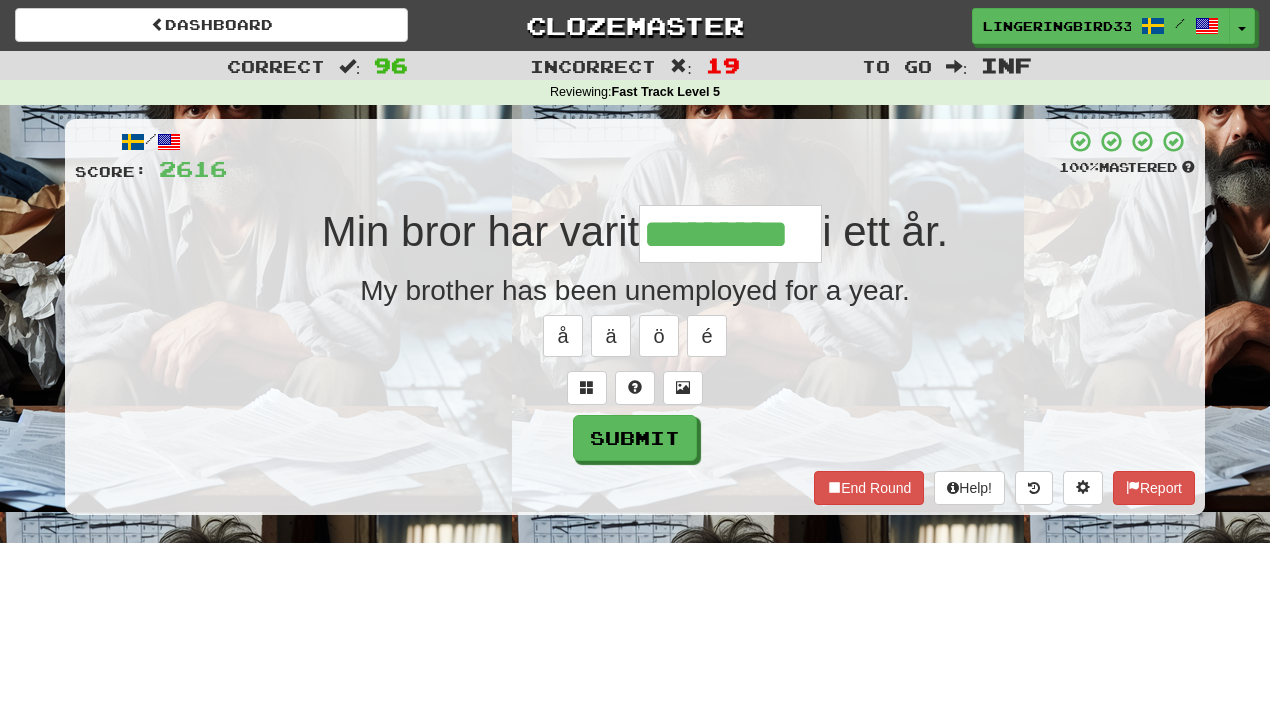 type on "*********" 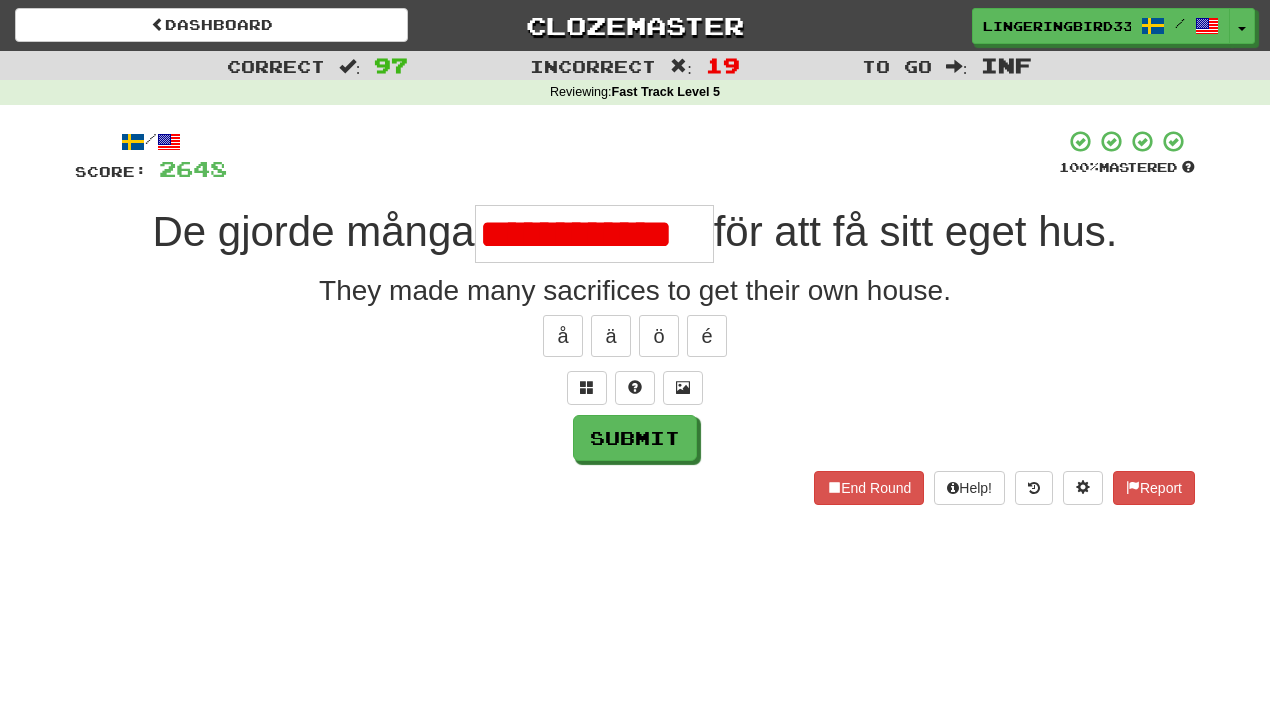 scroll, scrollTop: 0, scrollLeft: 0, axis: both 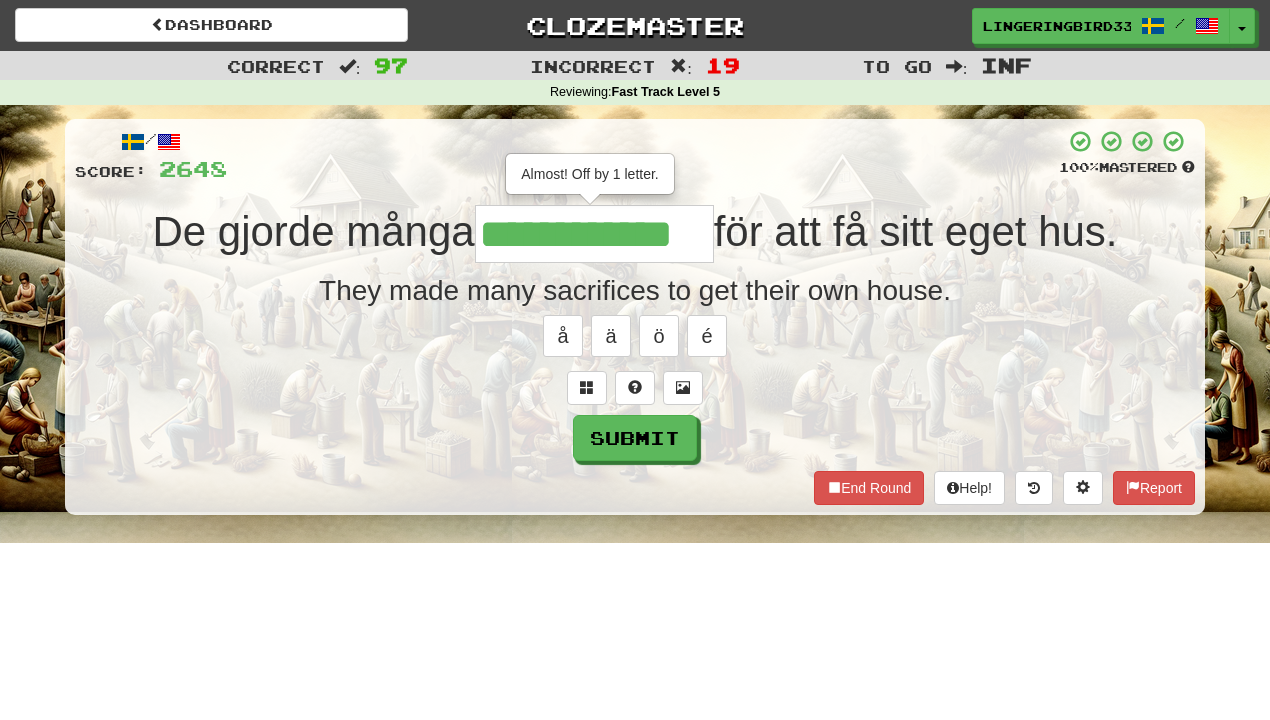 type on "**********" 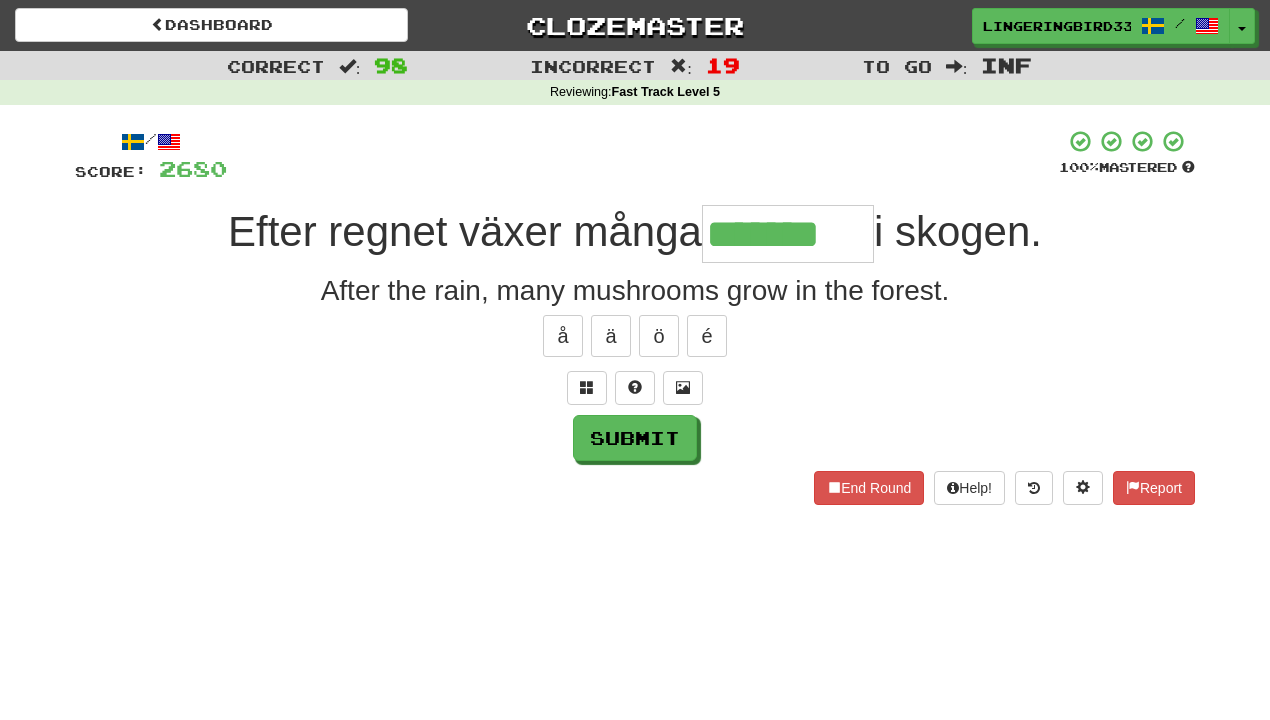 type on "*******" 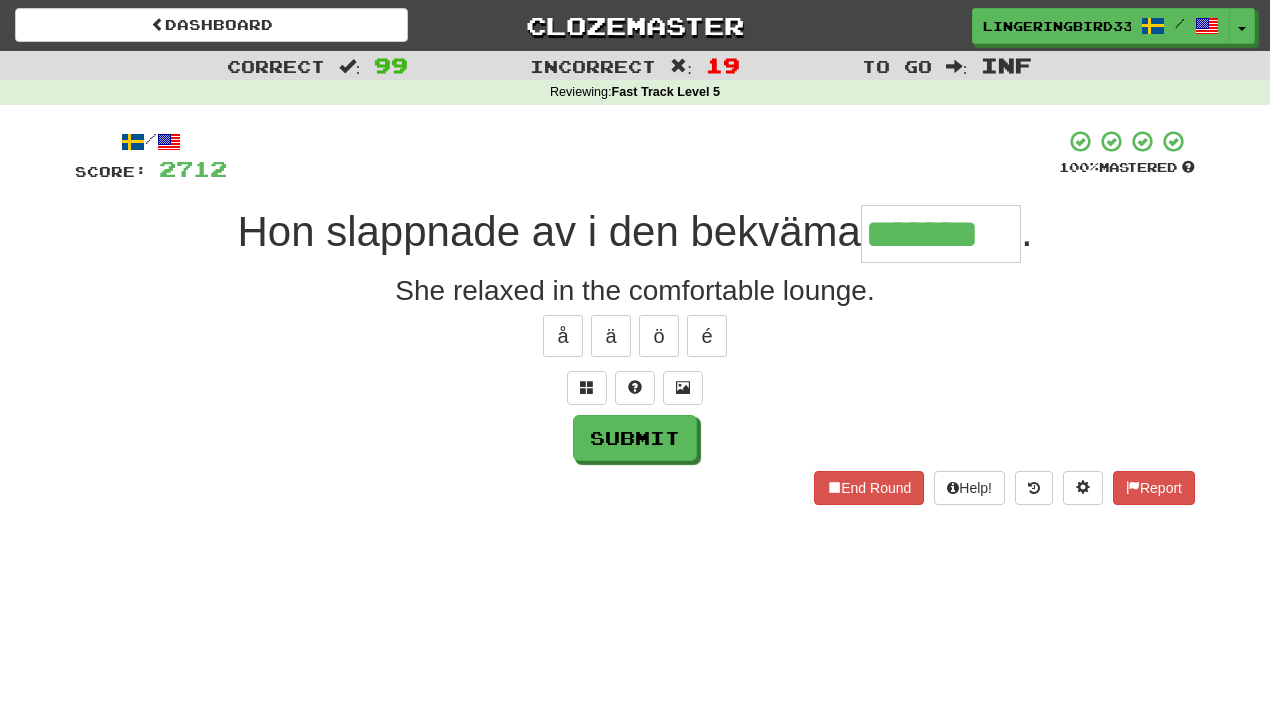 type on "*******" 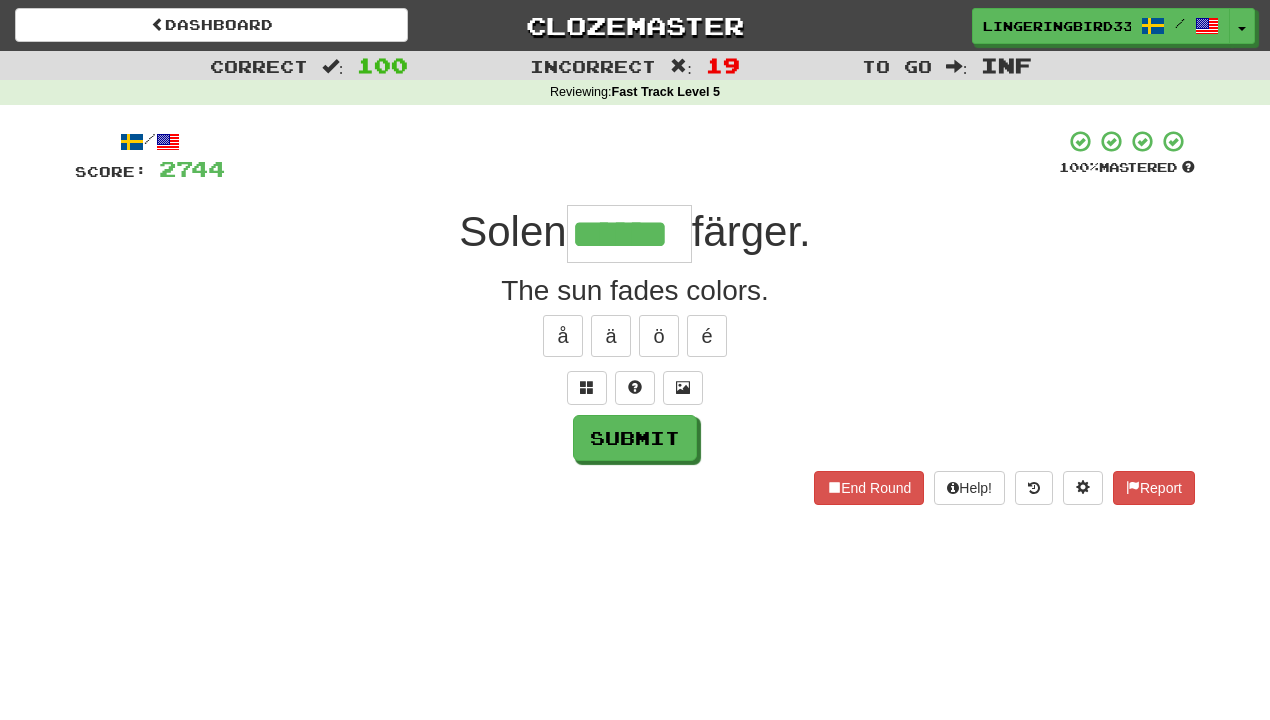 type on "******" 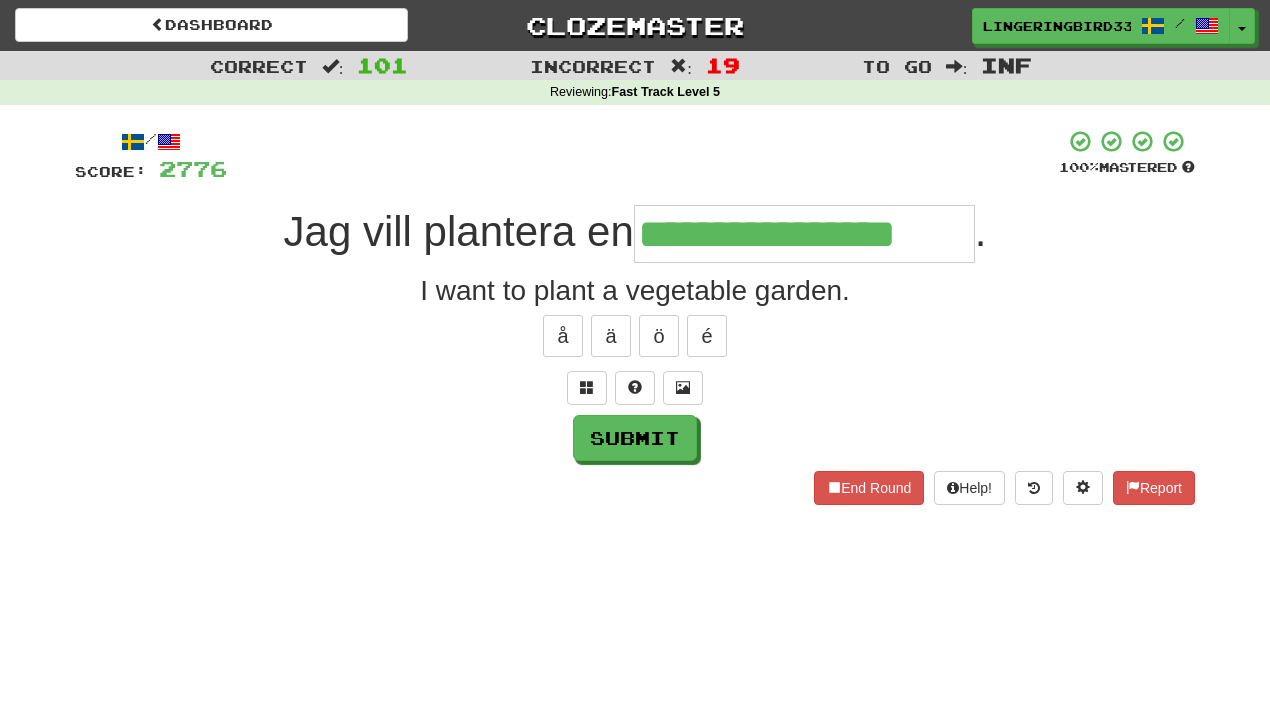 type on "**********" 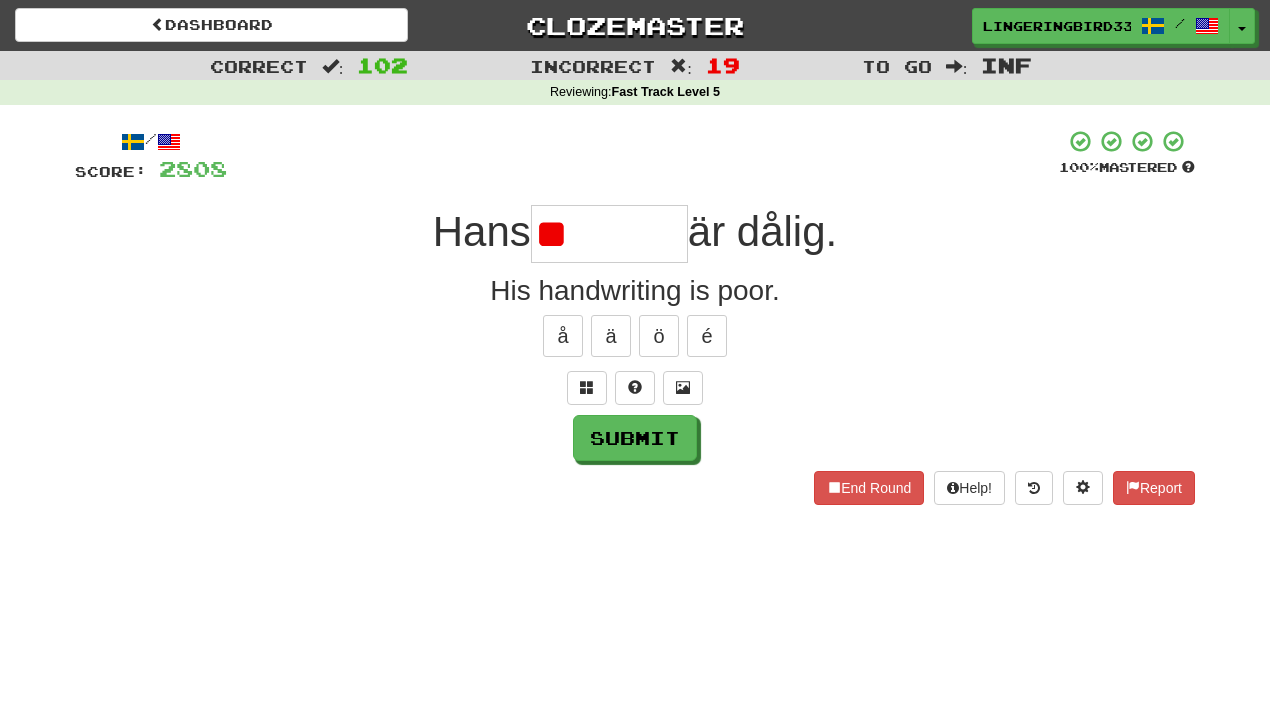 type on "*" 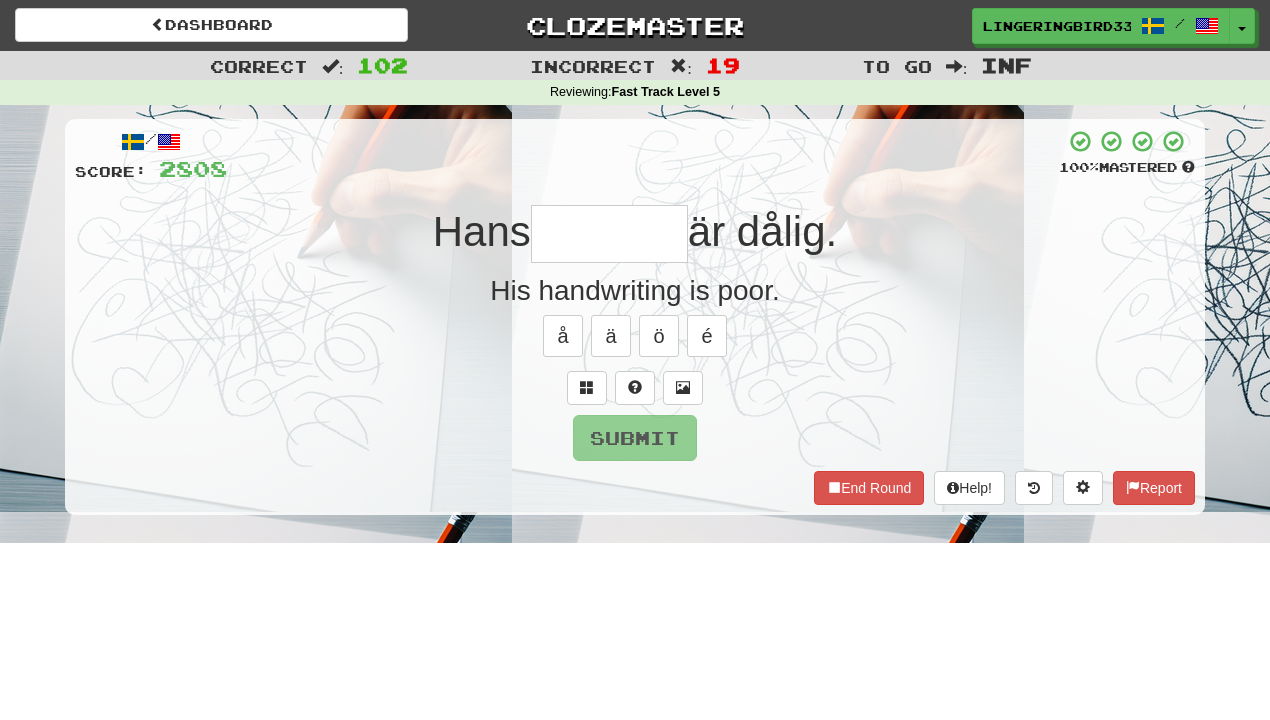 type on "********" 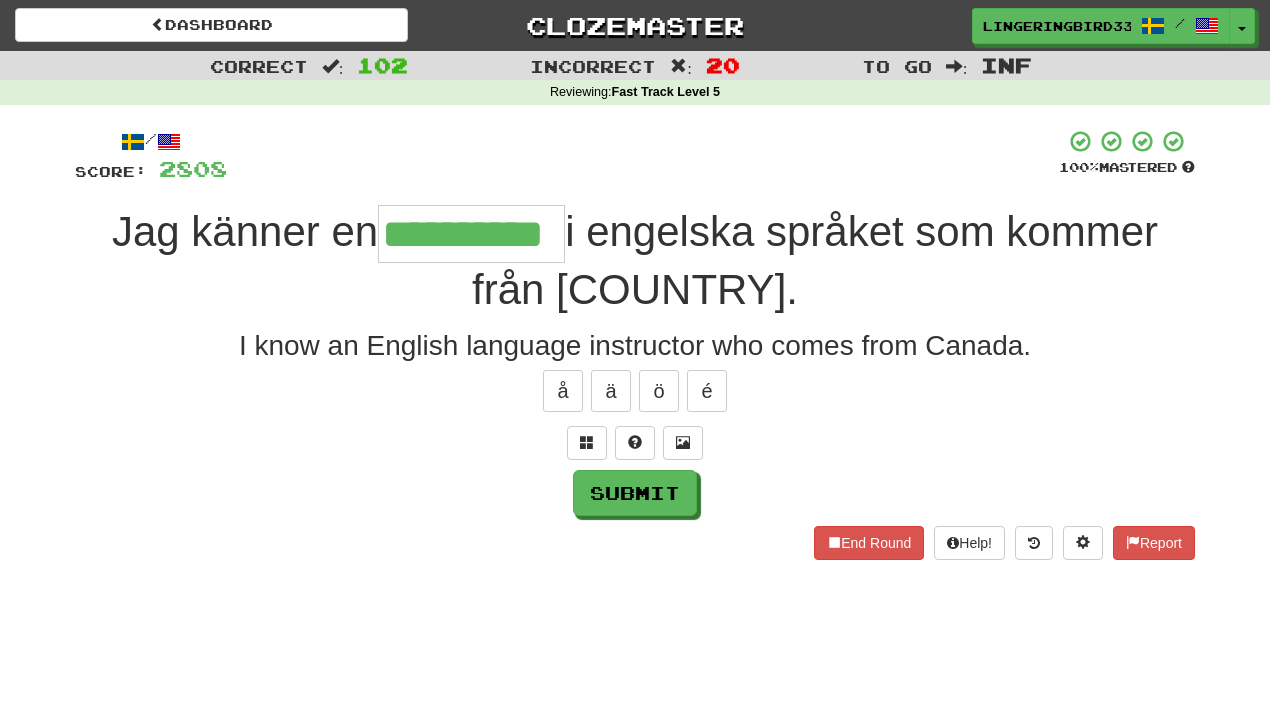 type on "**********" 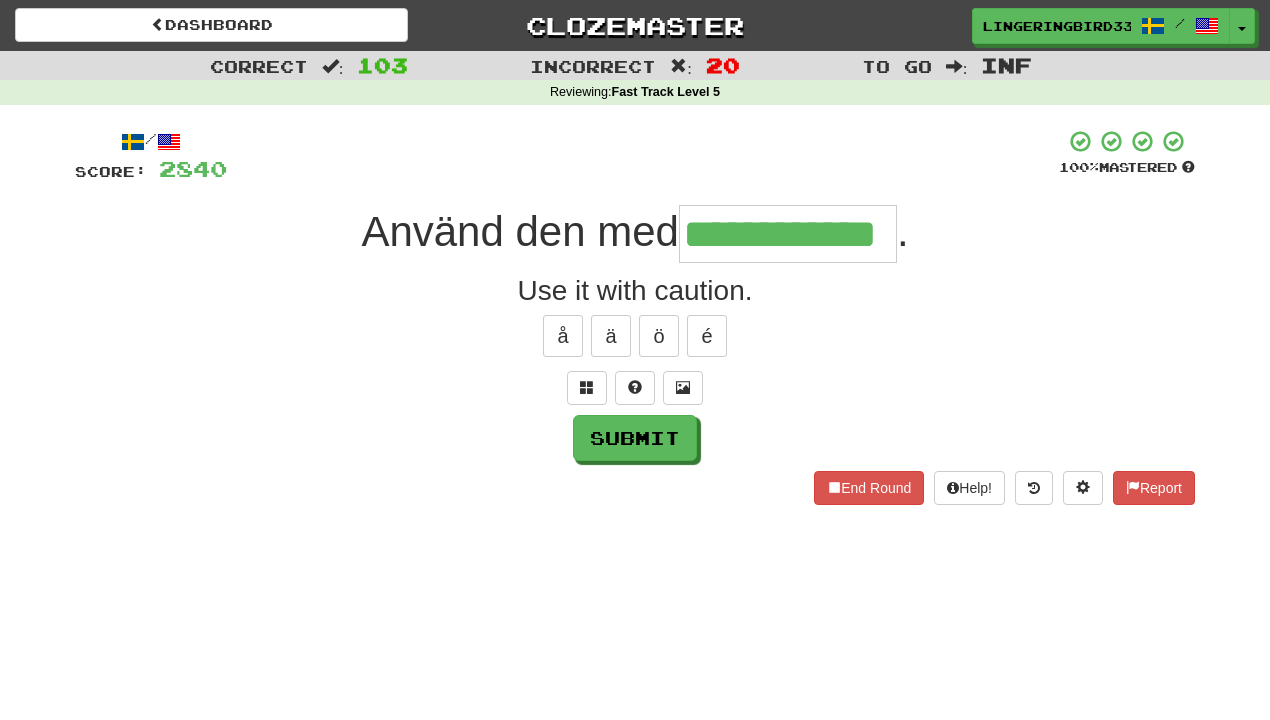 type on "**********" 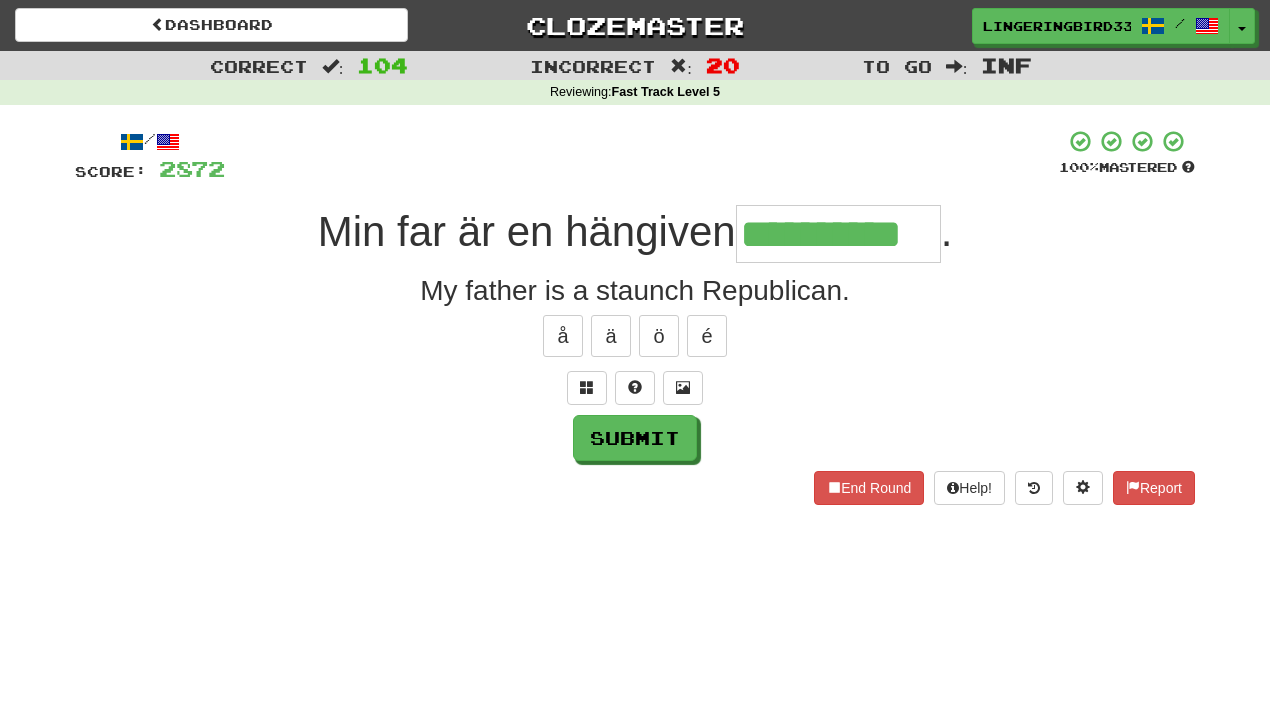 type on "**********" 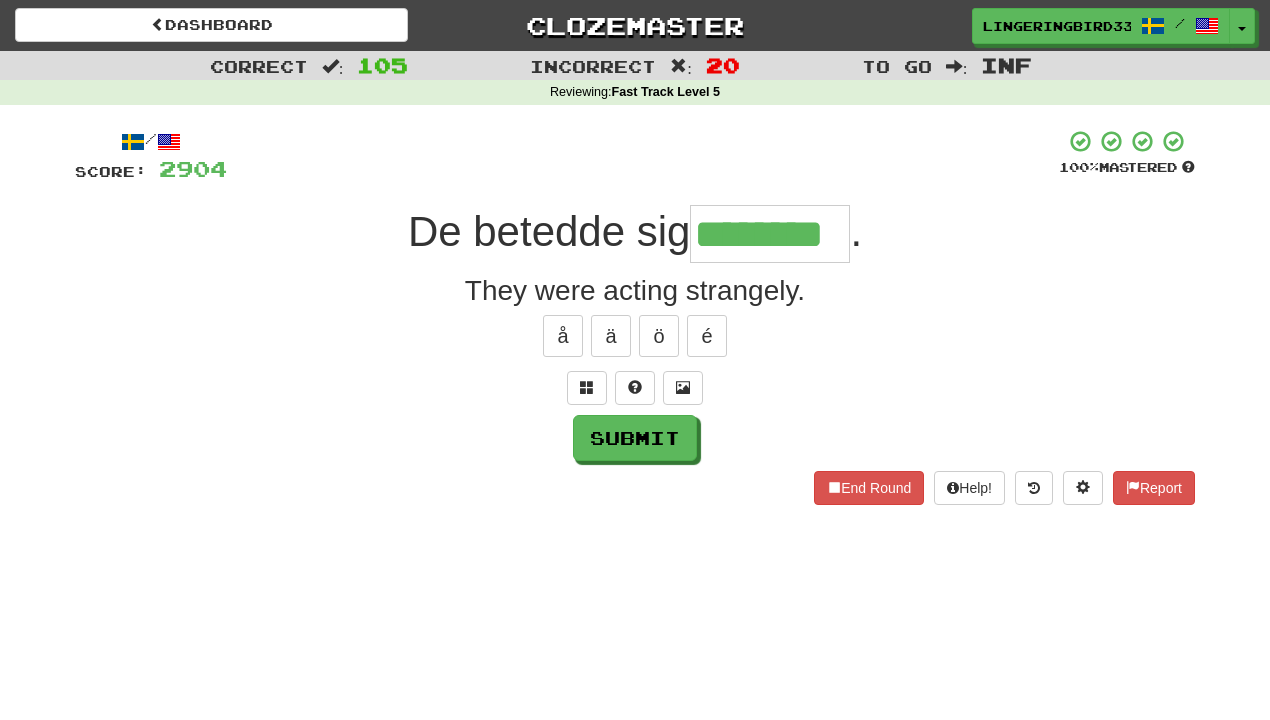 type on "********" 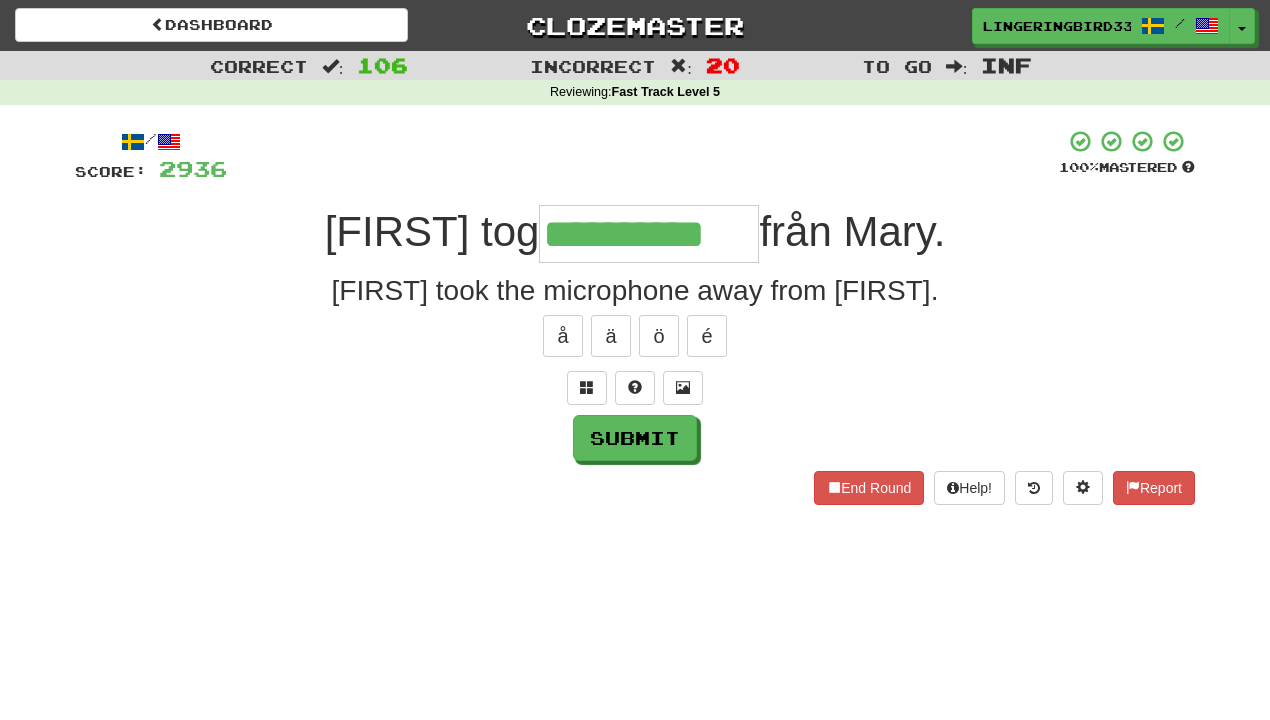 type on "**********" 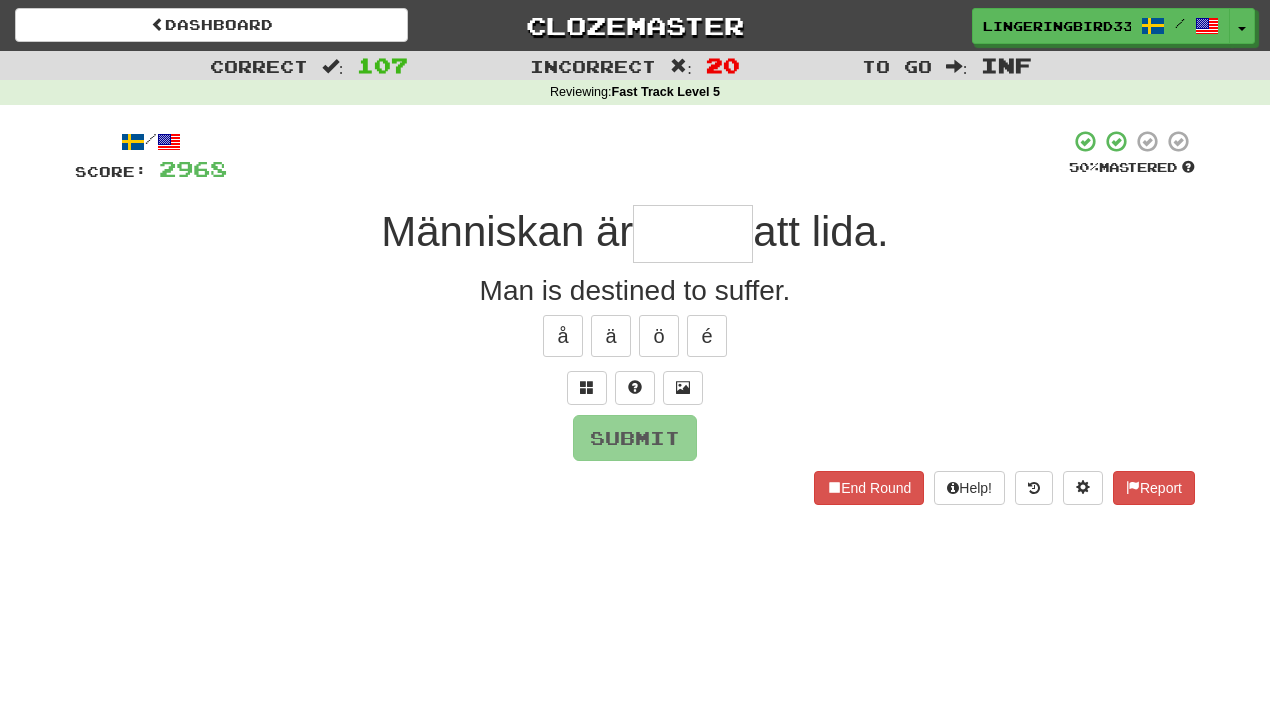 type on "****" 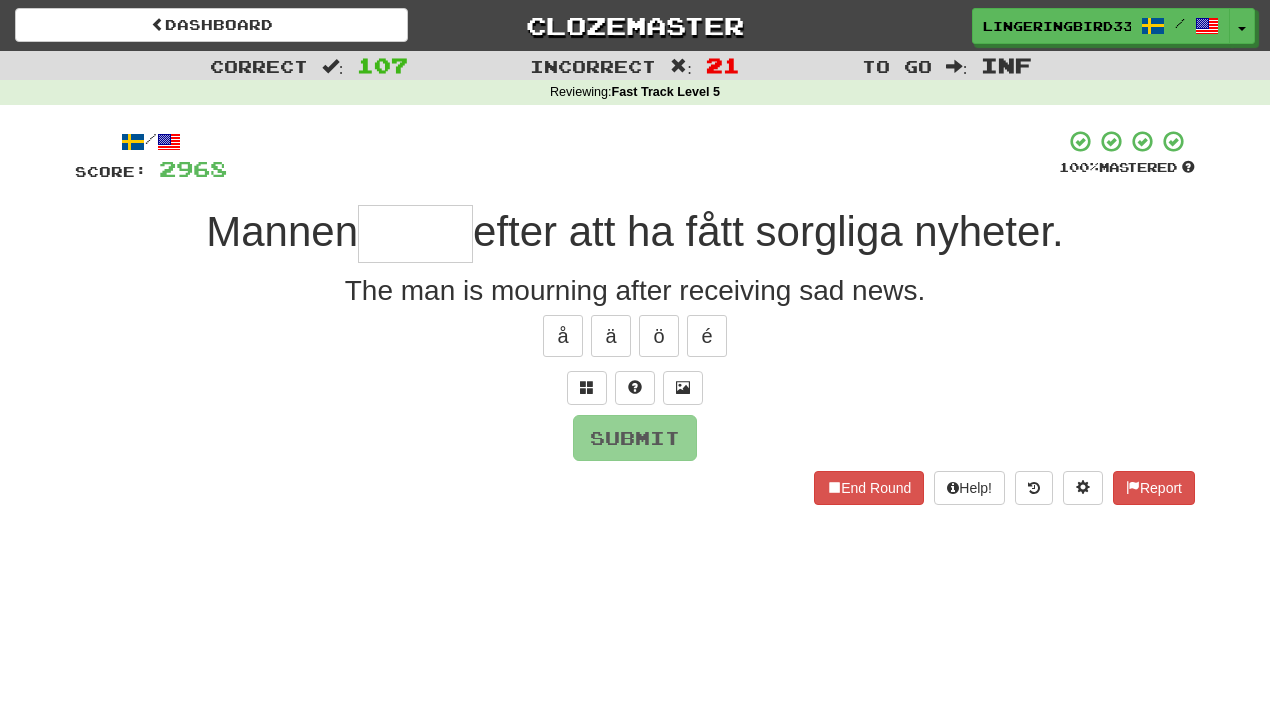 type on "*" 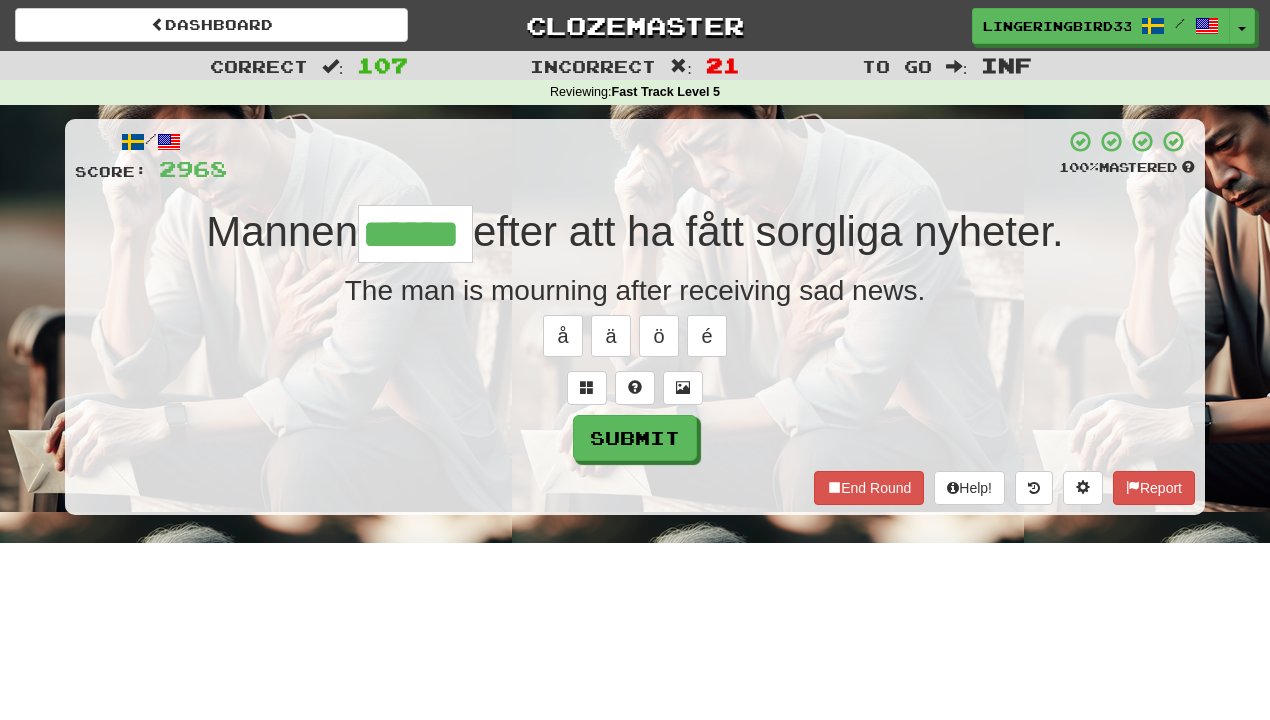 type on "******" 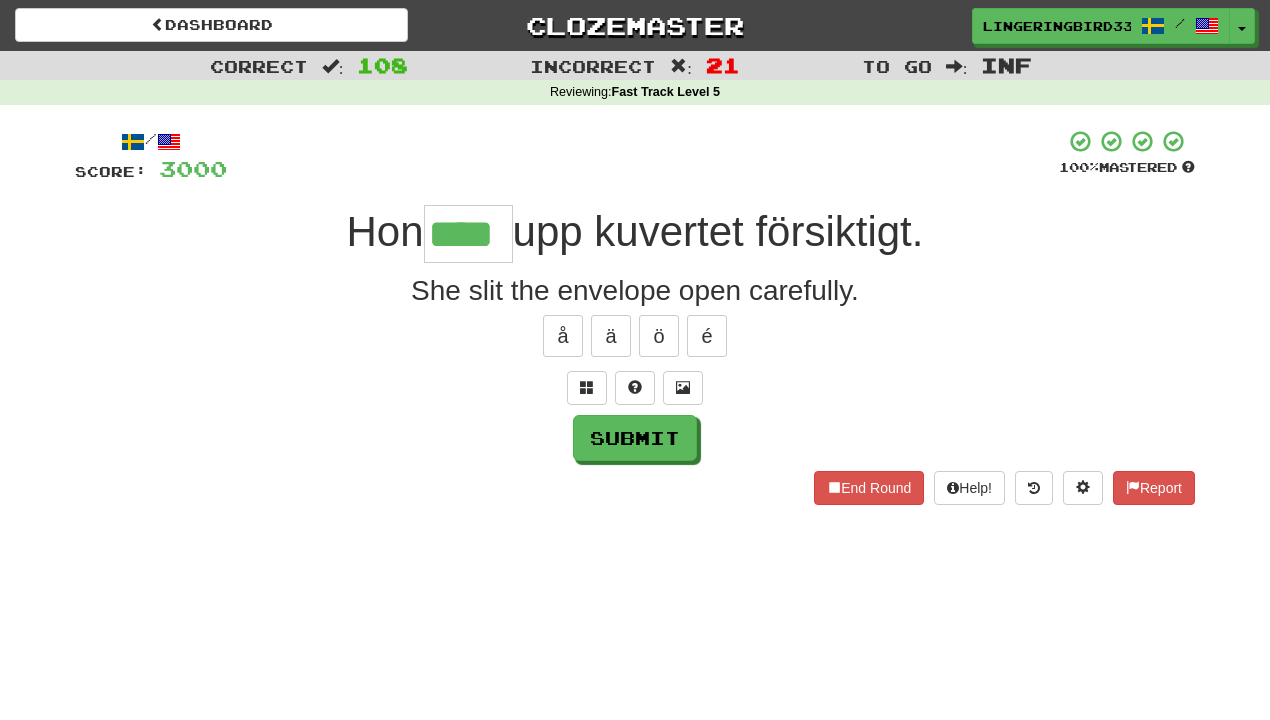 type on "****" 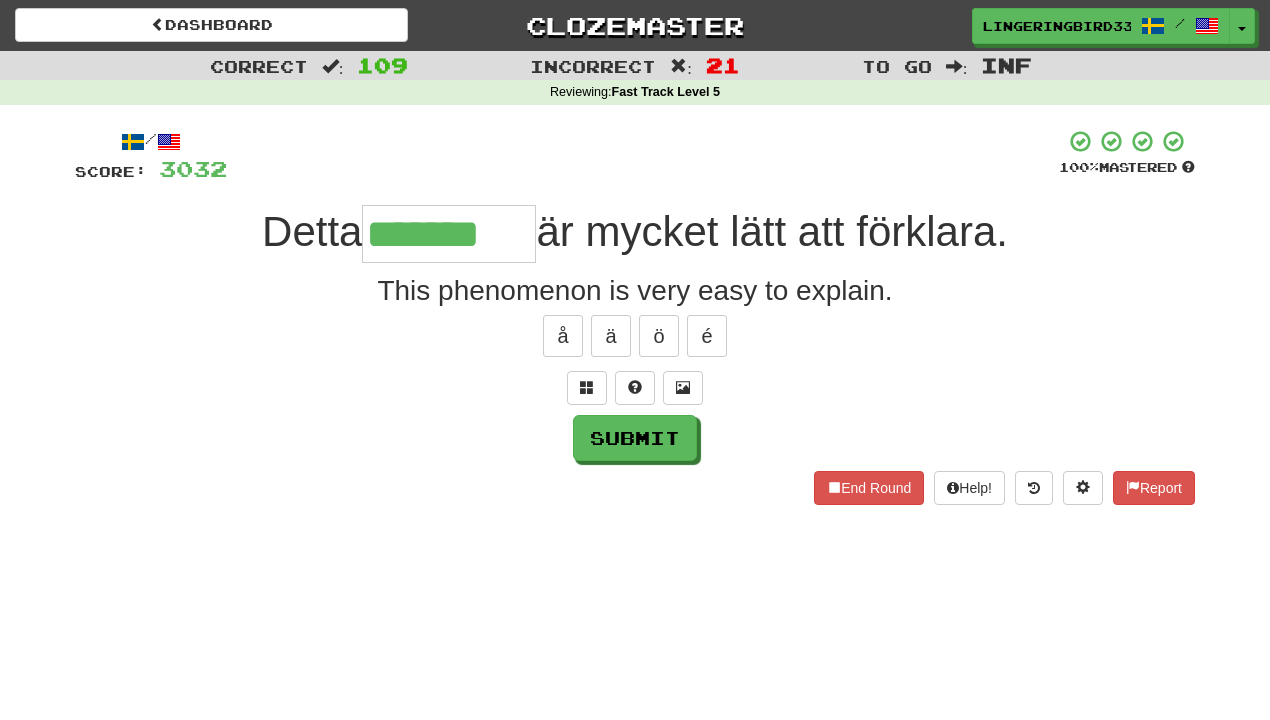 scroll, scrollTop: 0, scrollLeft: 0, axis: both 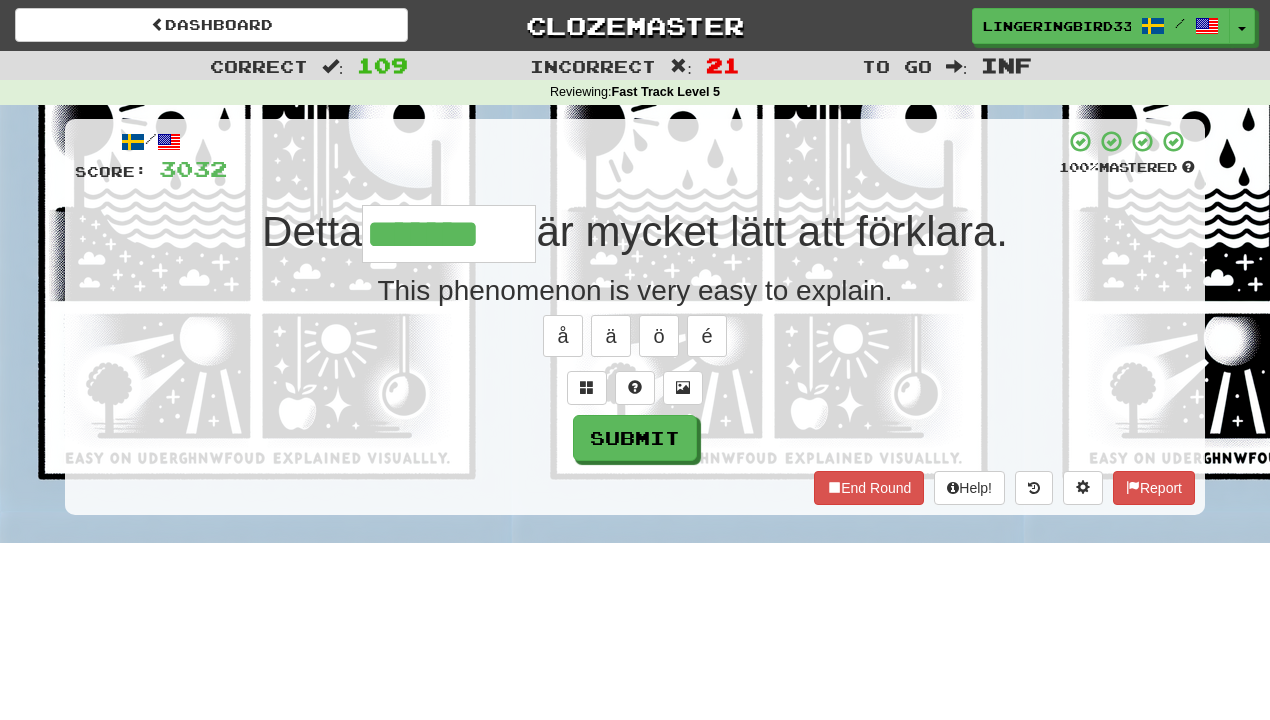 type on "*******" 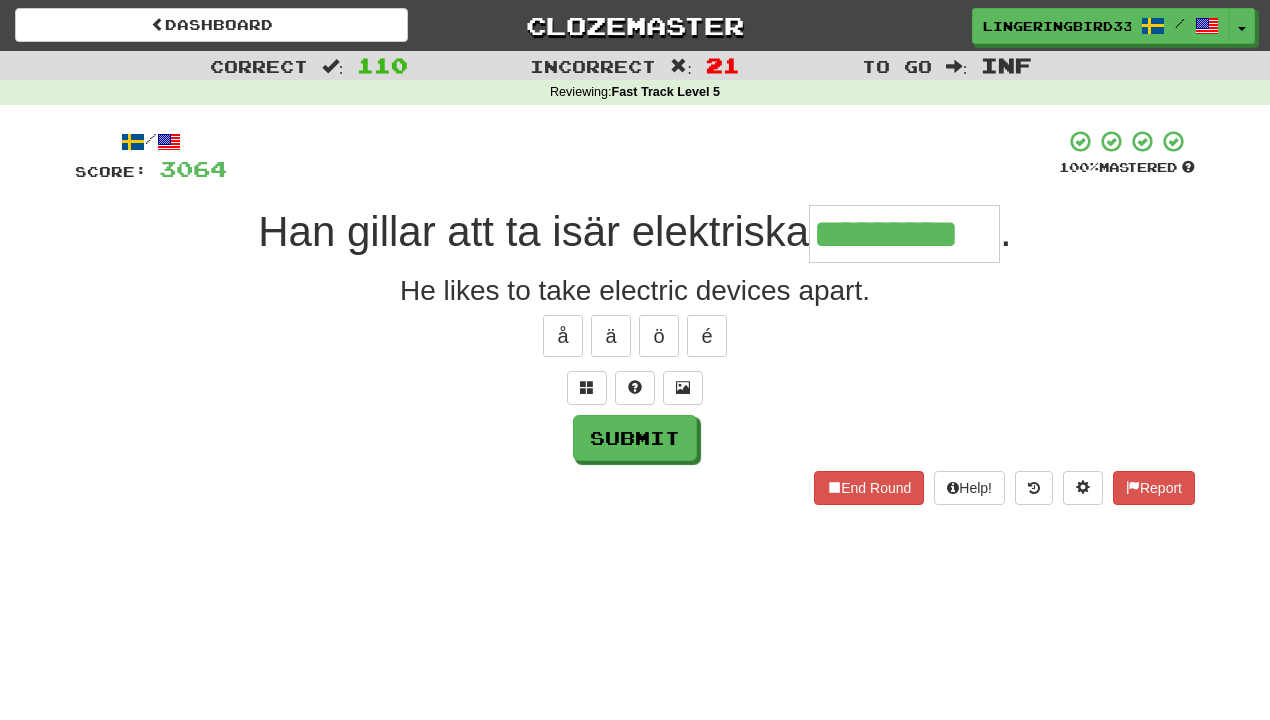 type on "*********" 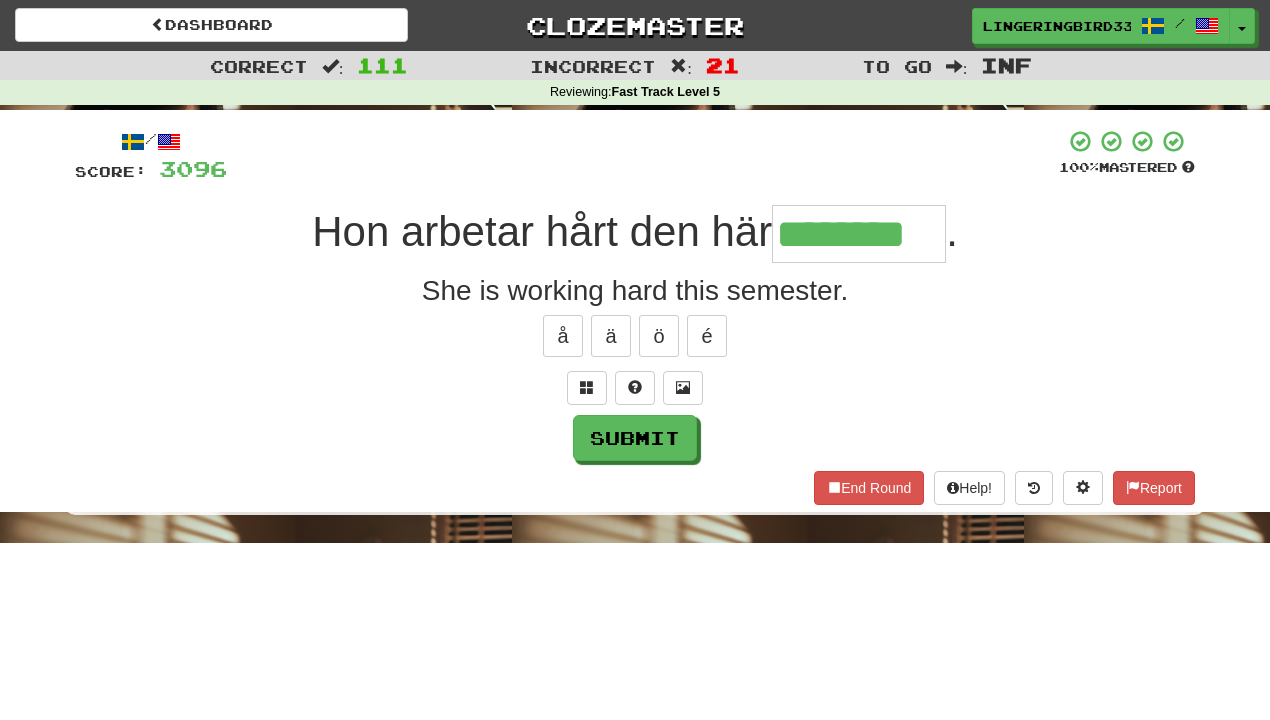 type on "********" 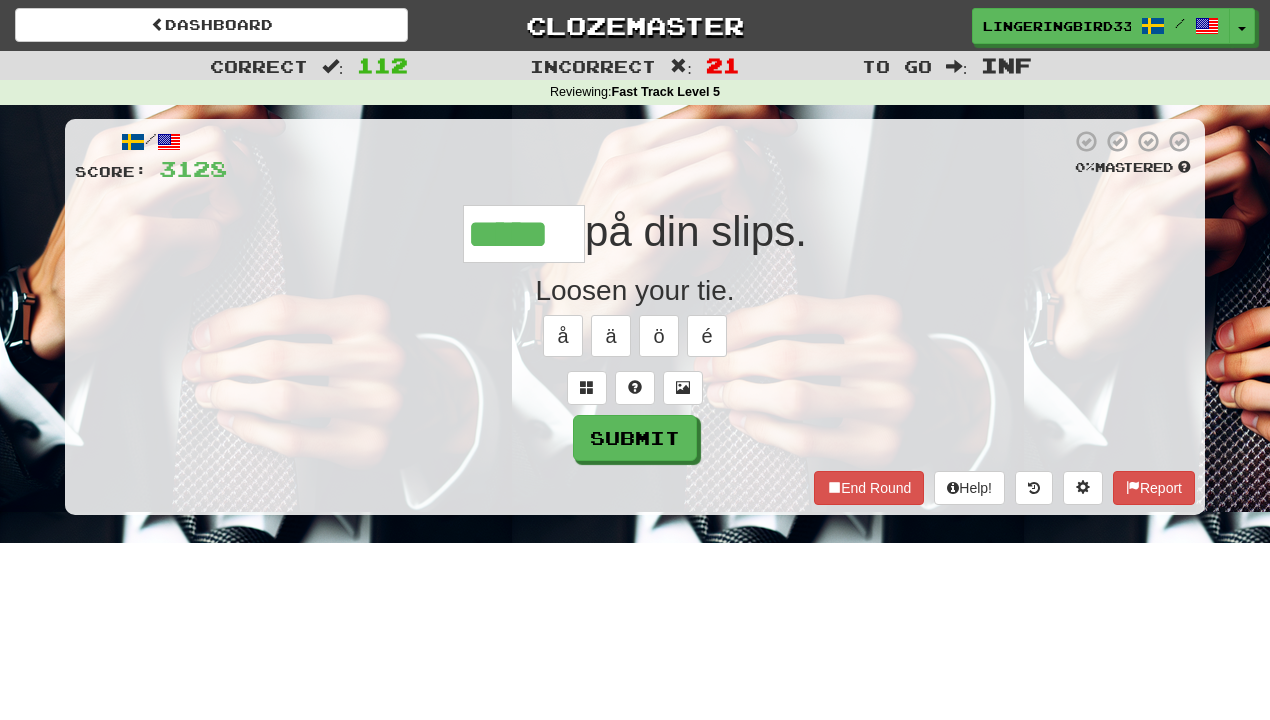type on "*****" 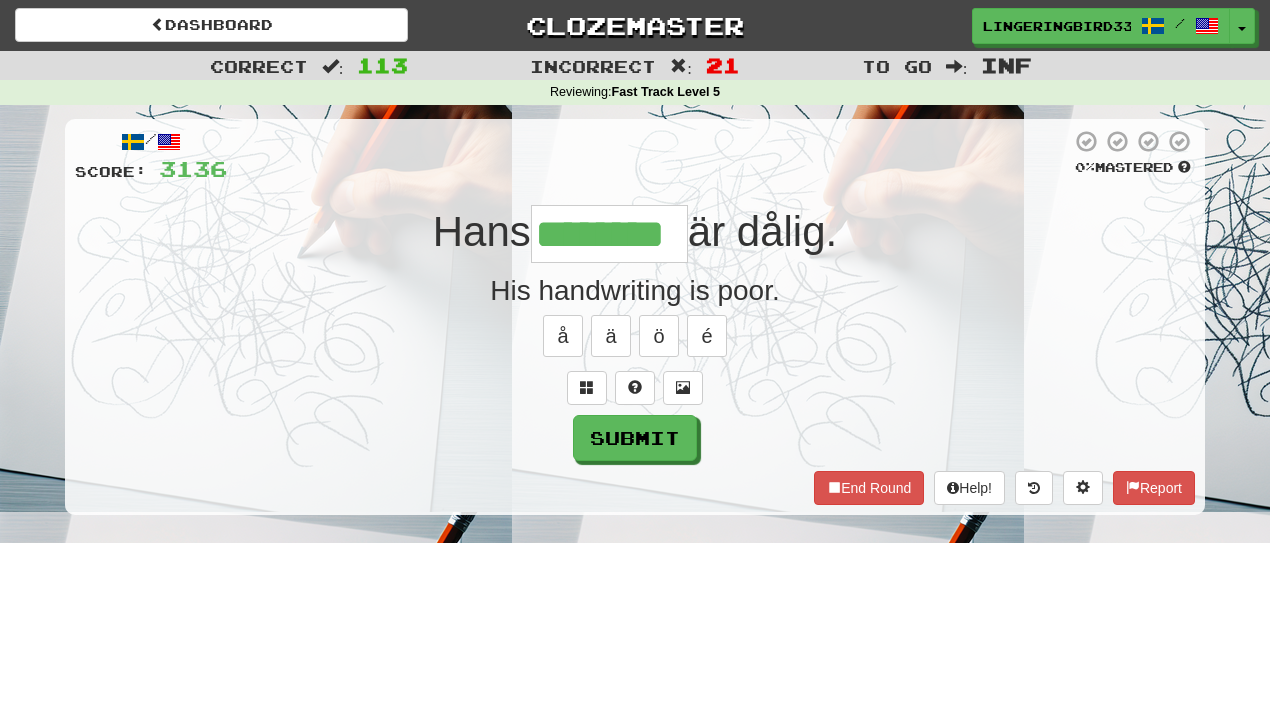 type on "********" 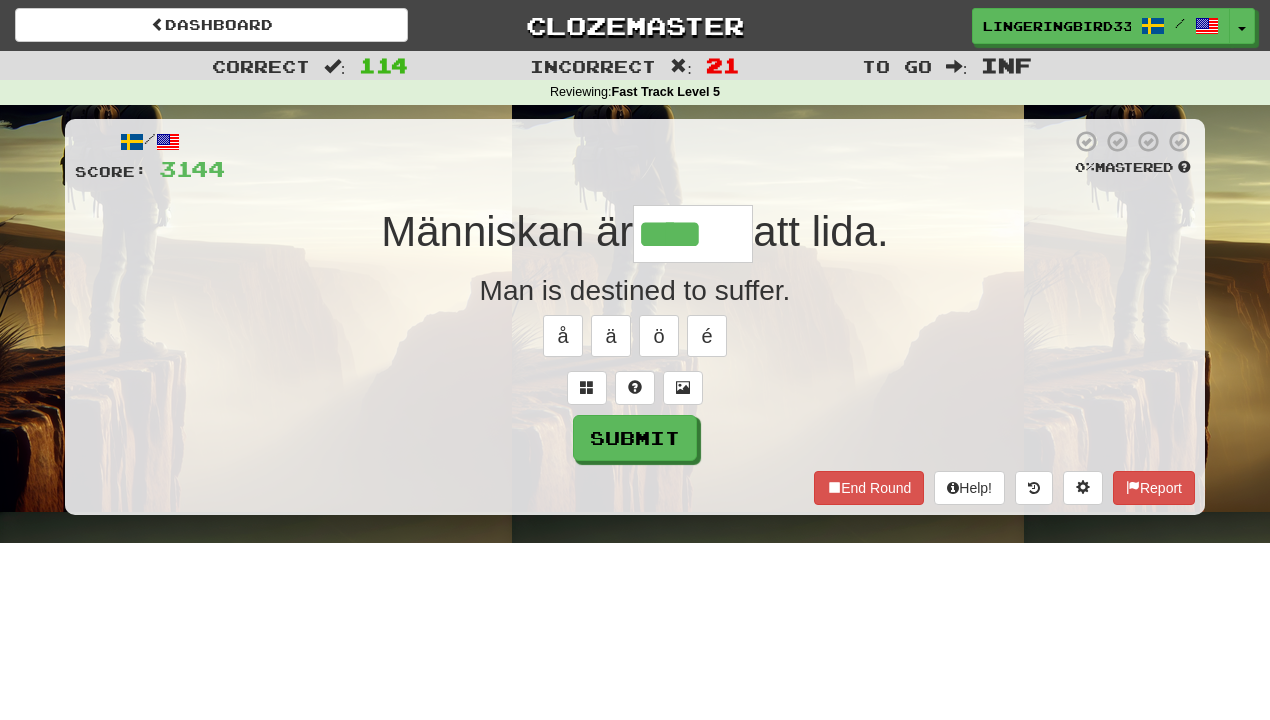type on "****" 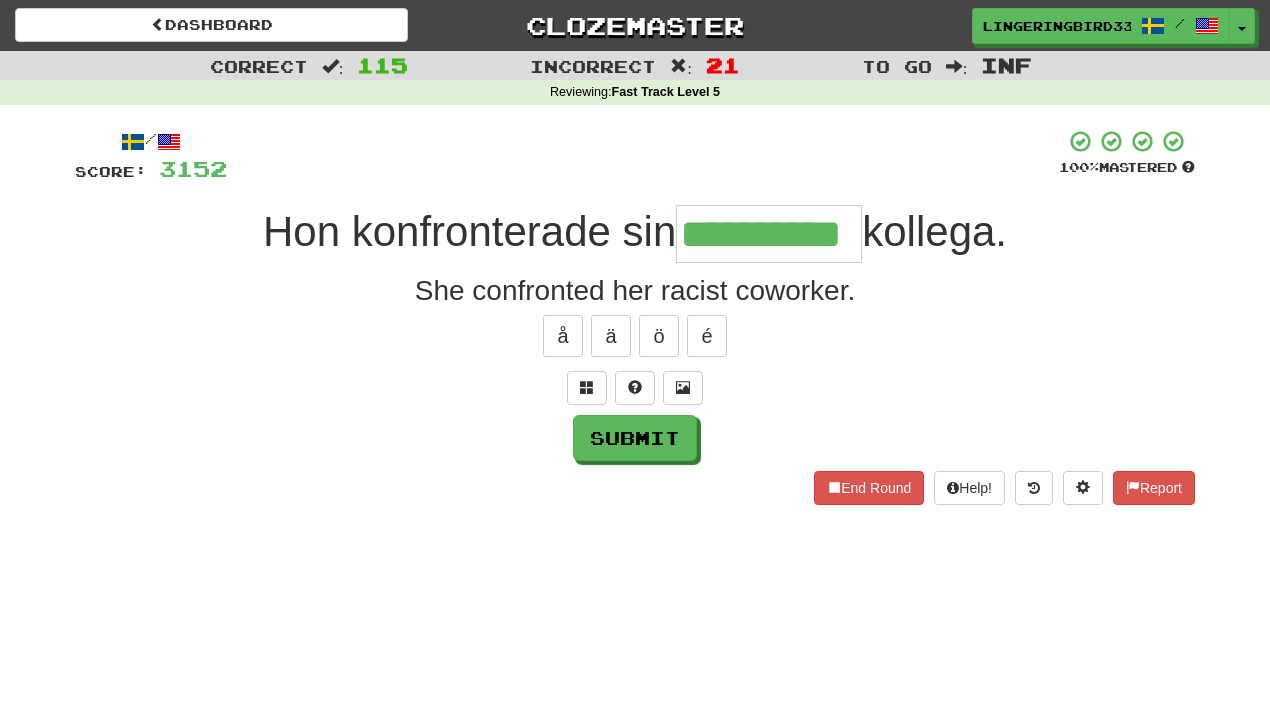 type on "**********" 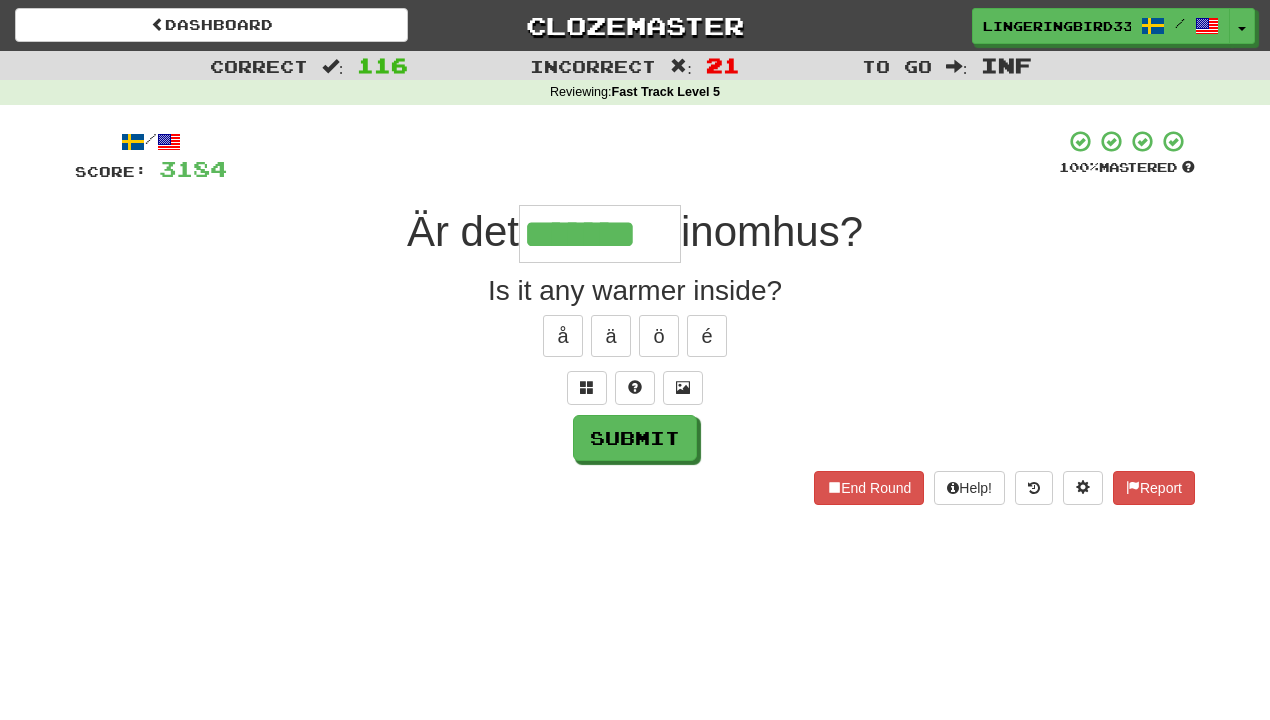 type on "*******" 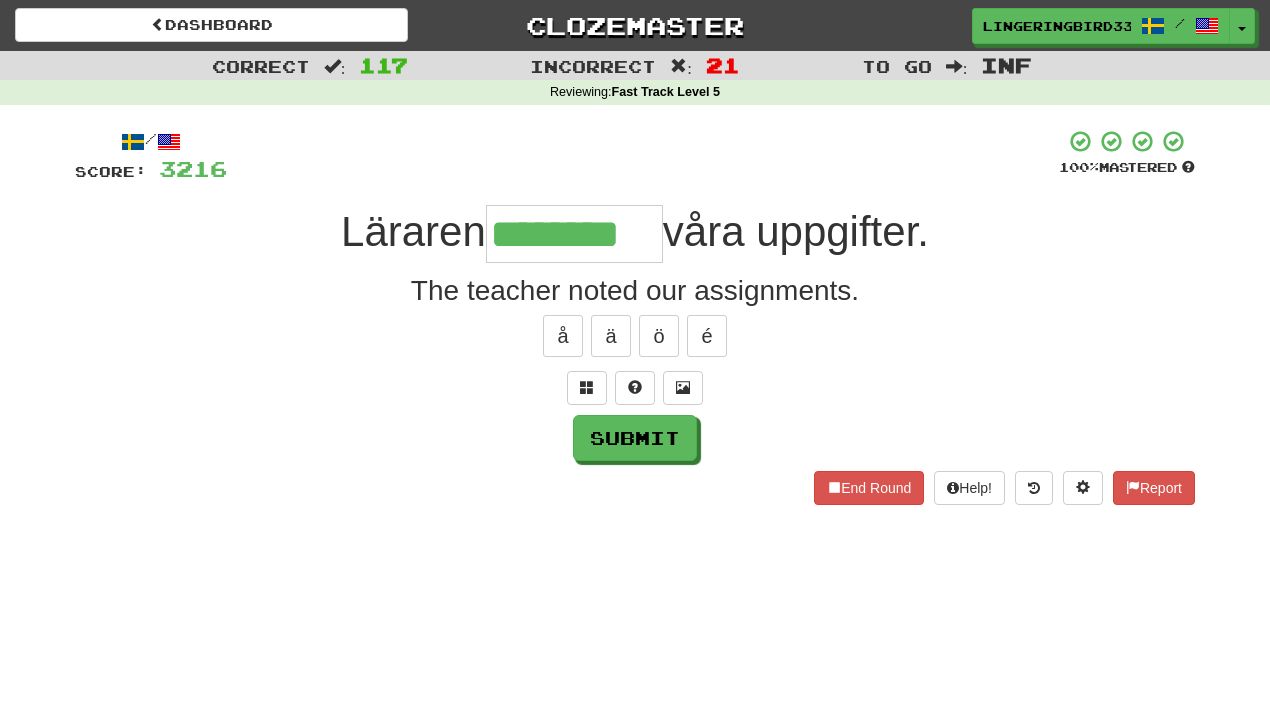 type on "********" 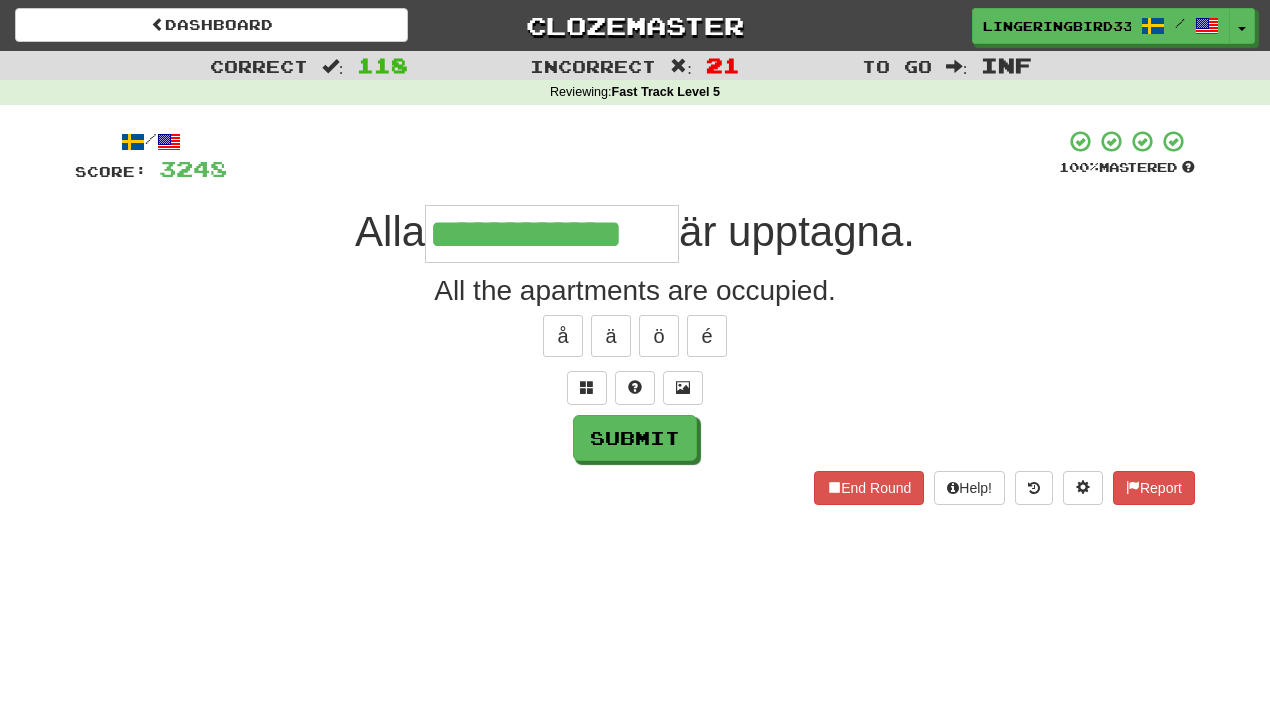 type on "**********" 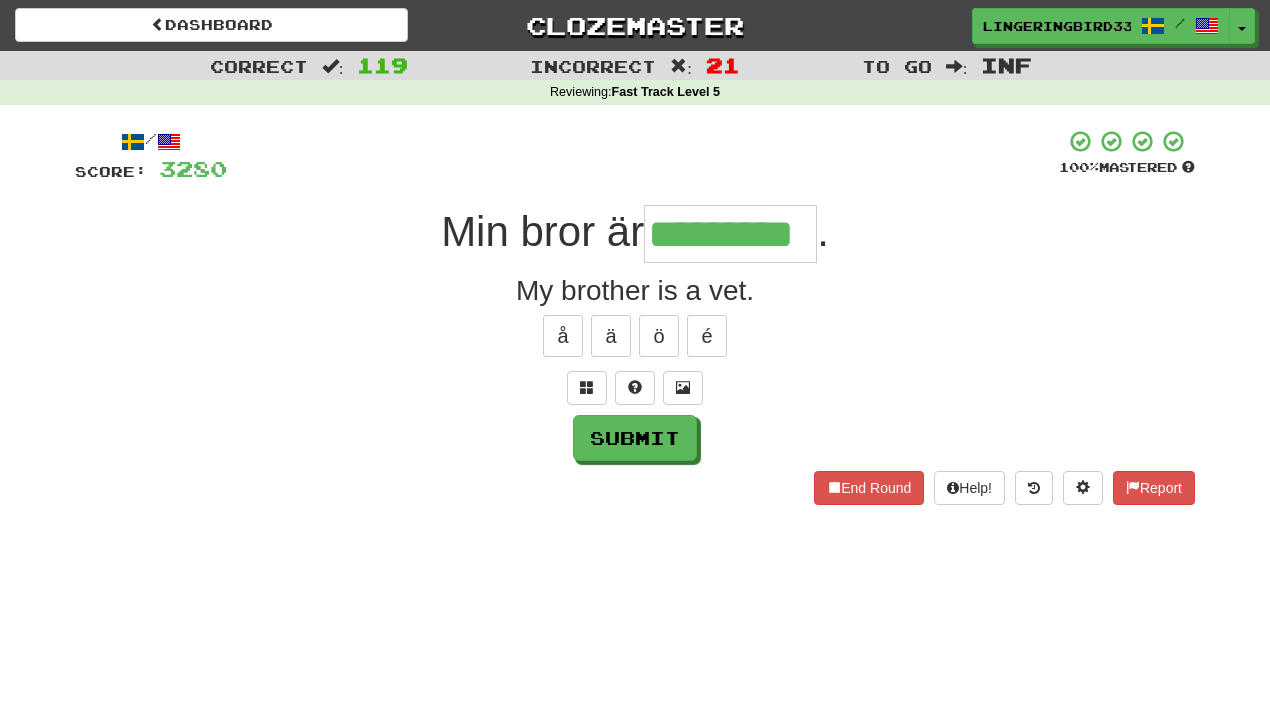 type on "*********" 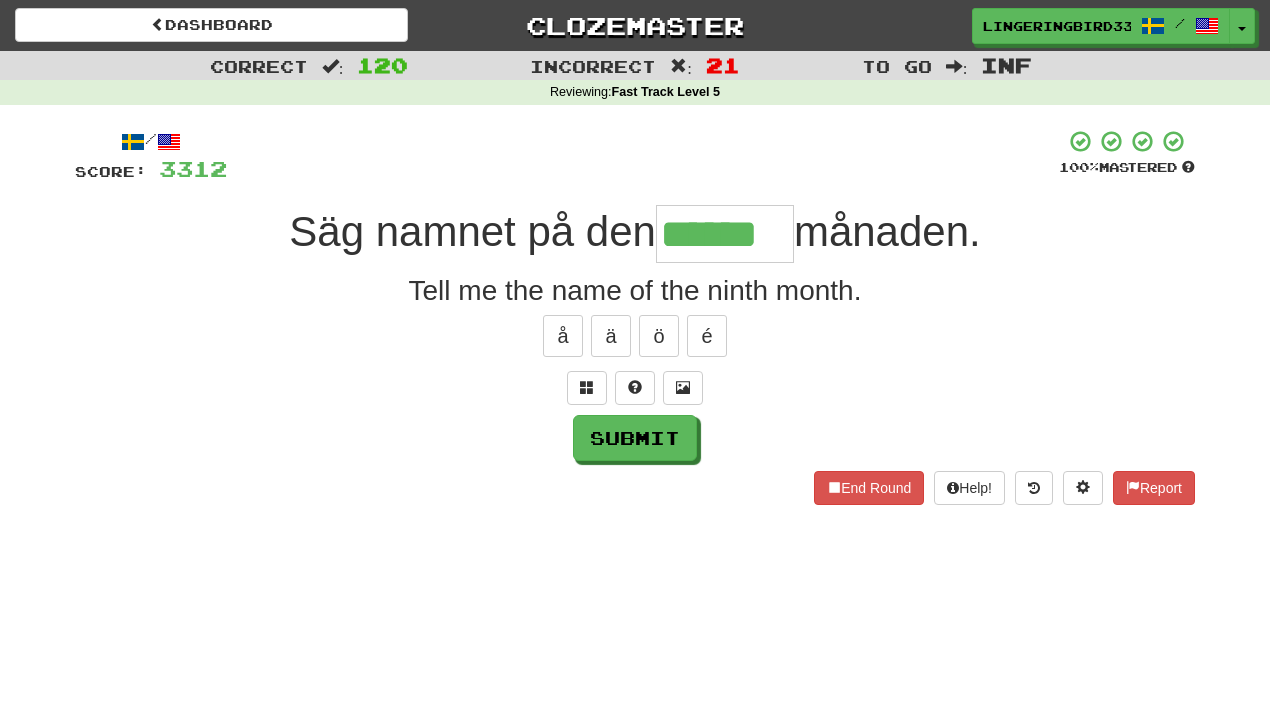 type on "******" 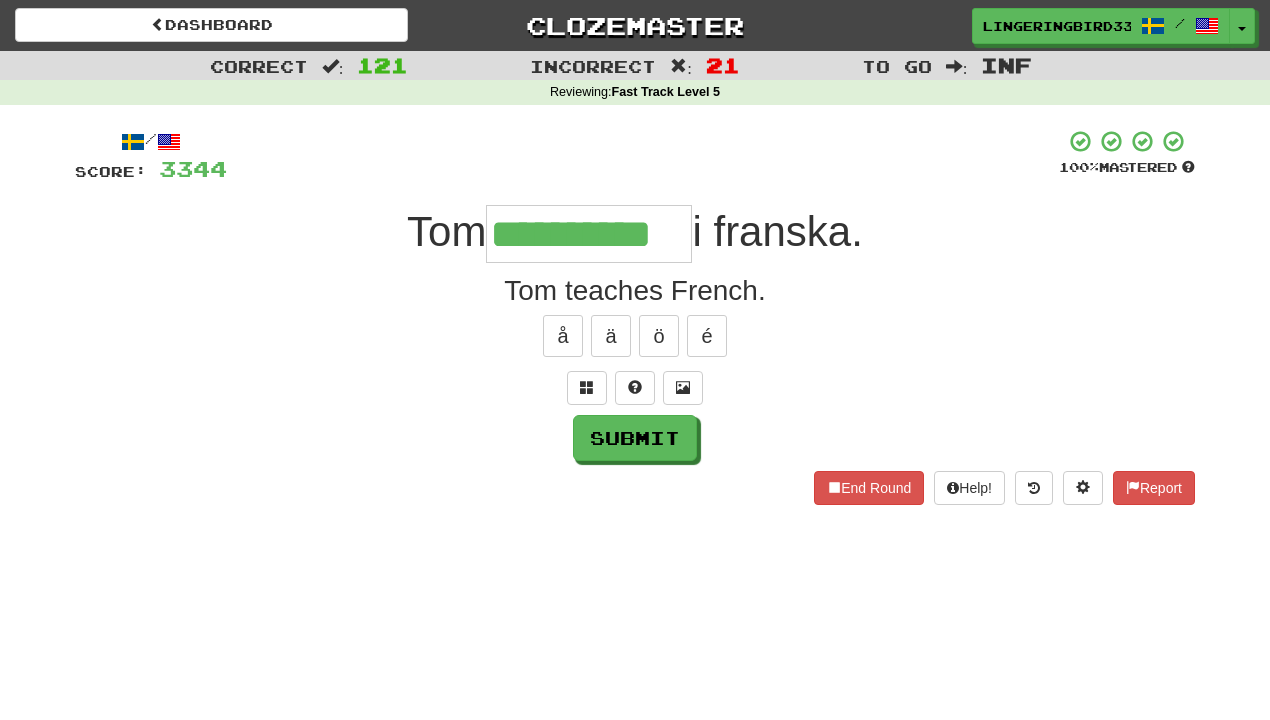 type on "**********" 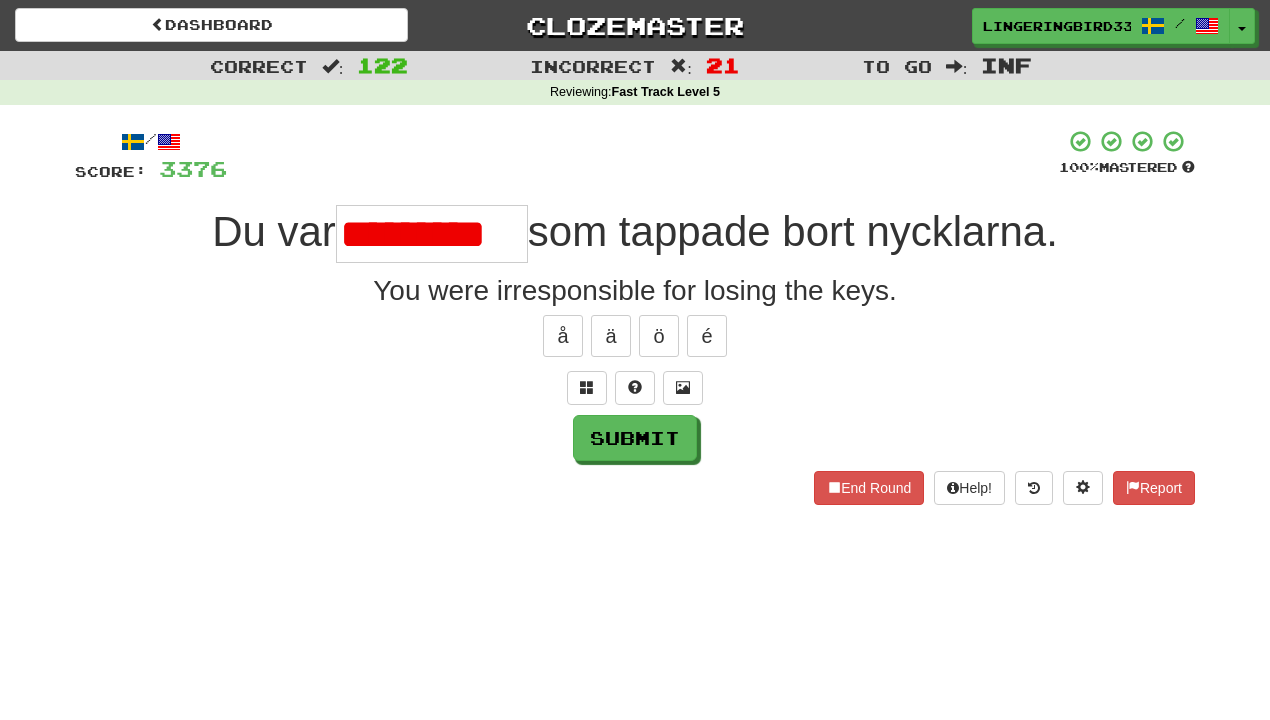scroll, scrollTop: 0, scrollLeft: 0, axis: both 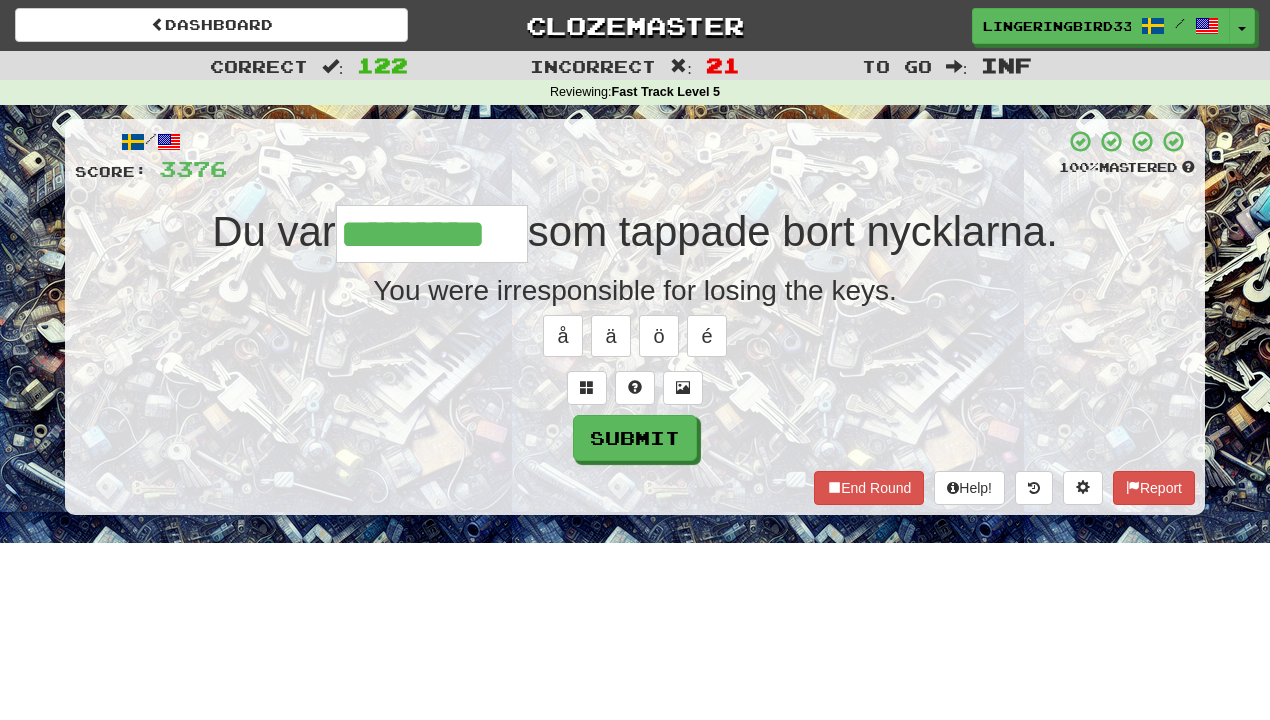 type on "*********" 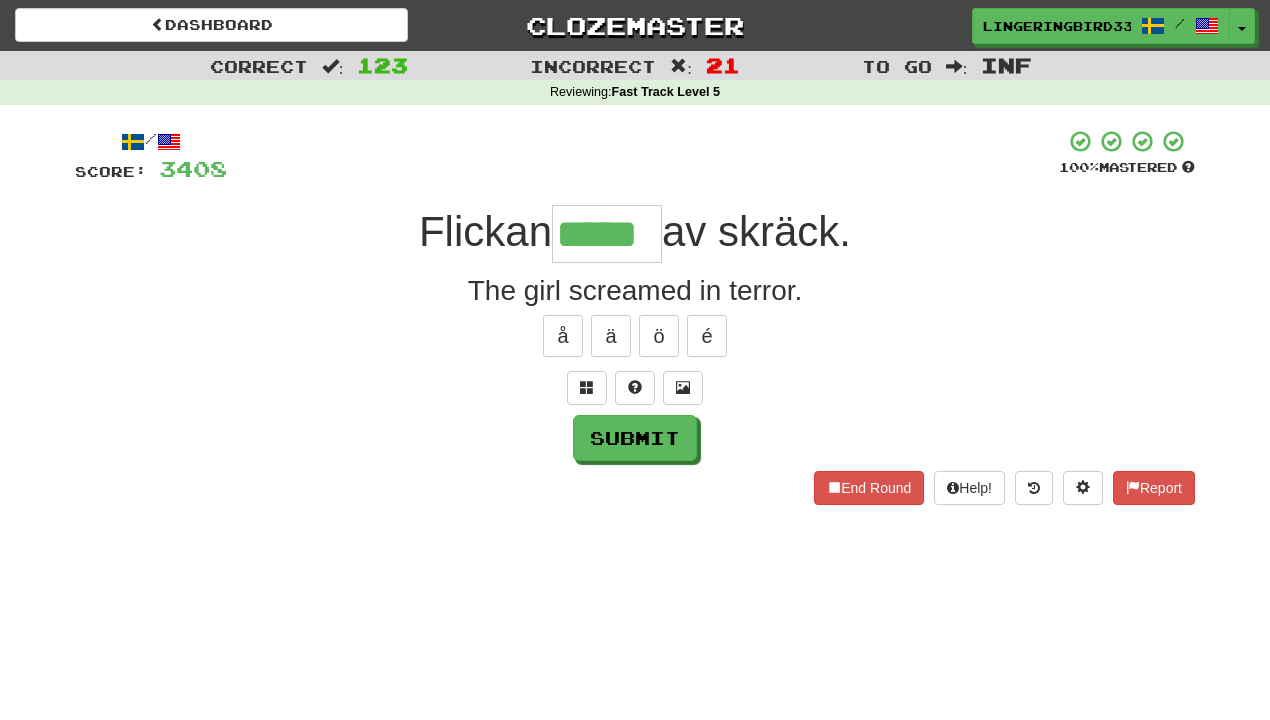 type on "*****" 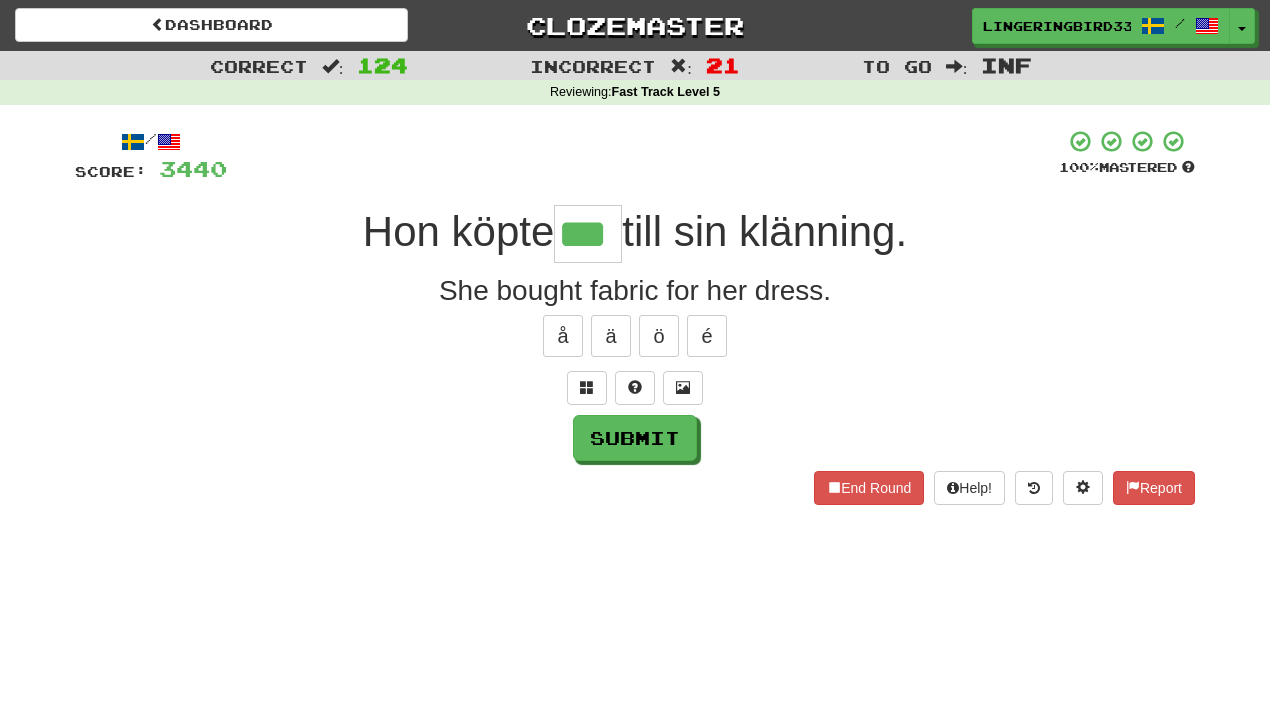 type on "***" 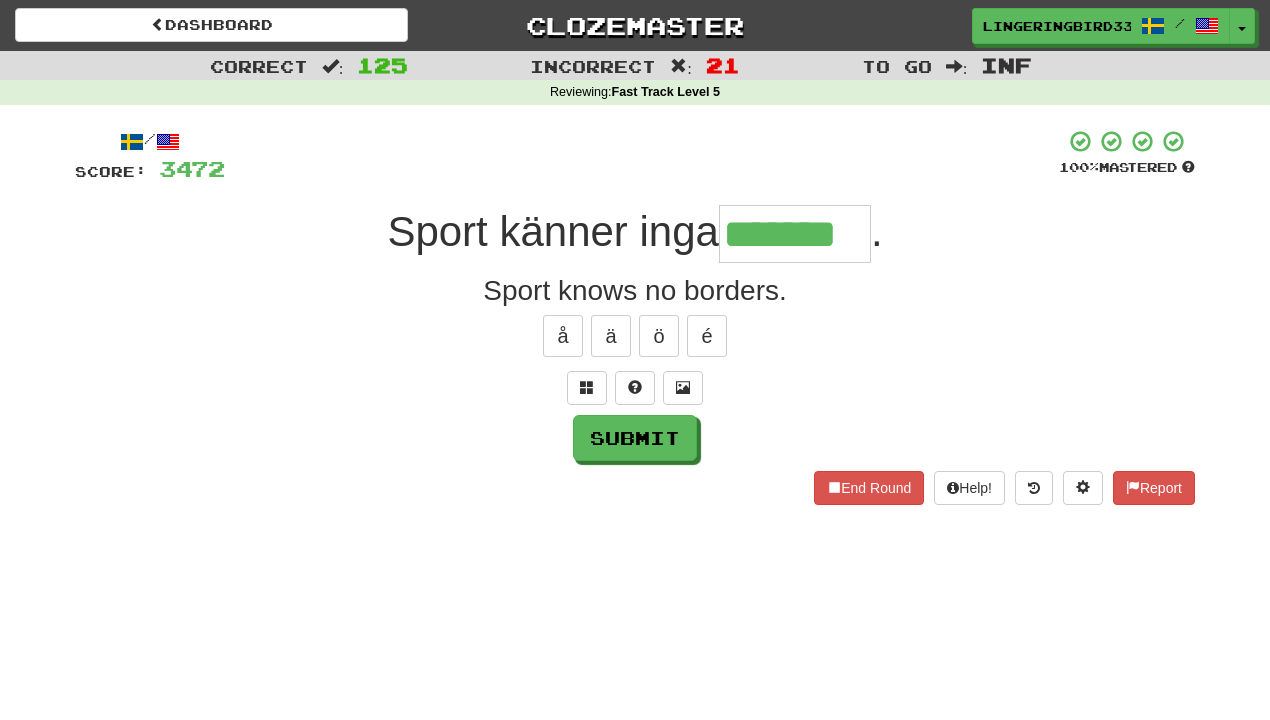 type on "*******" 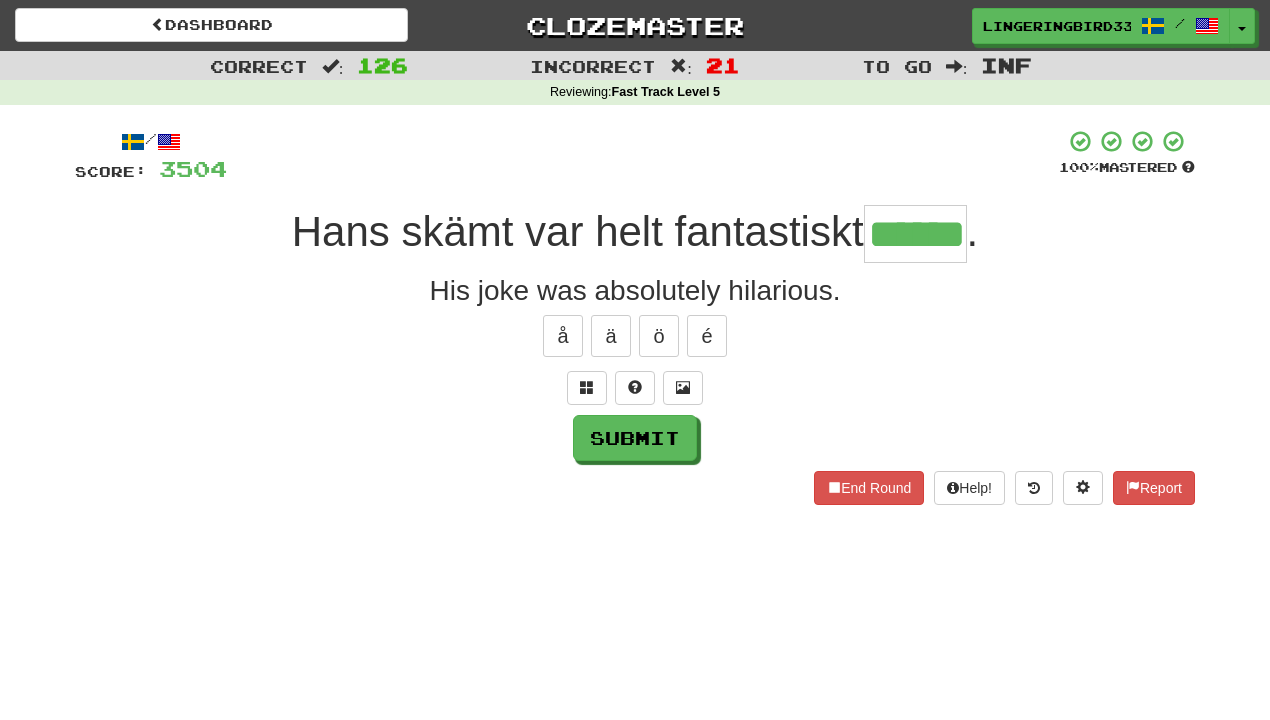 type on "******" 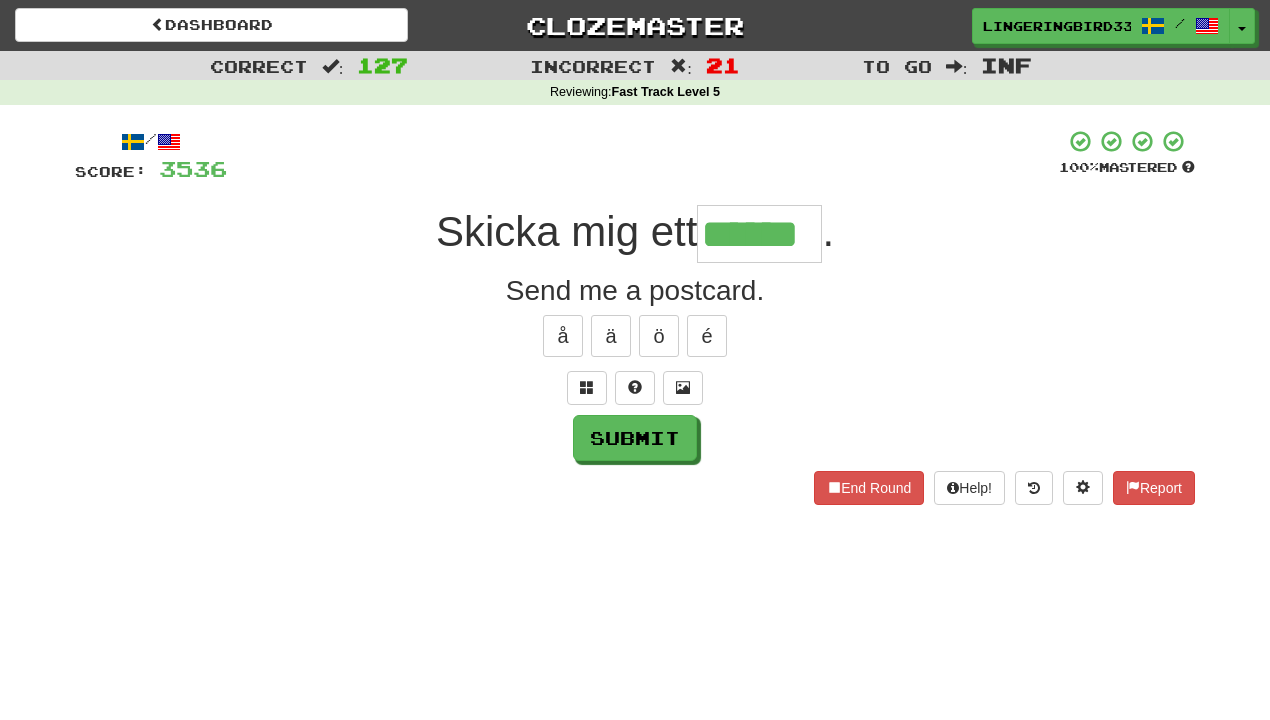 type on "******" 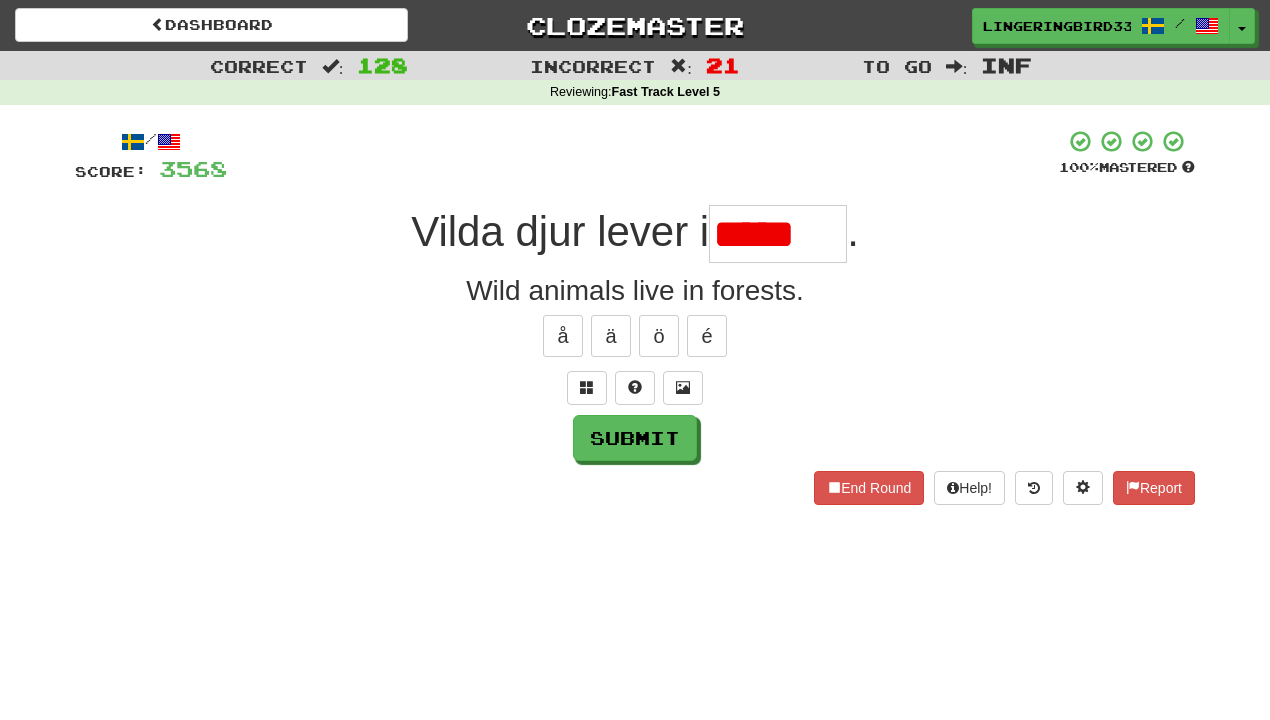 scroll, scrollTop: 0, scrollLeft: 0, axis: both 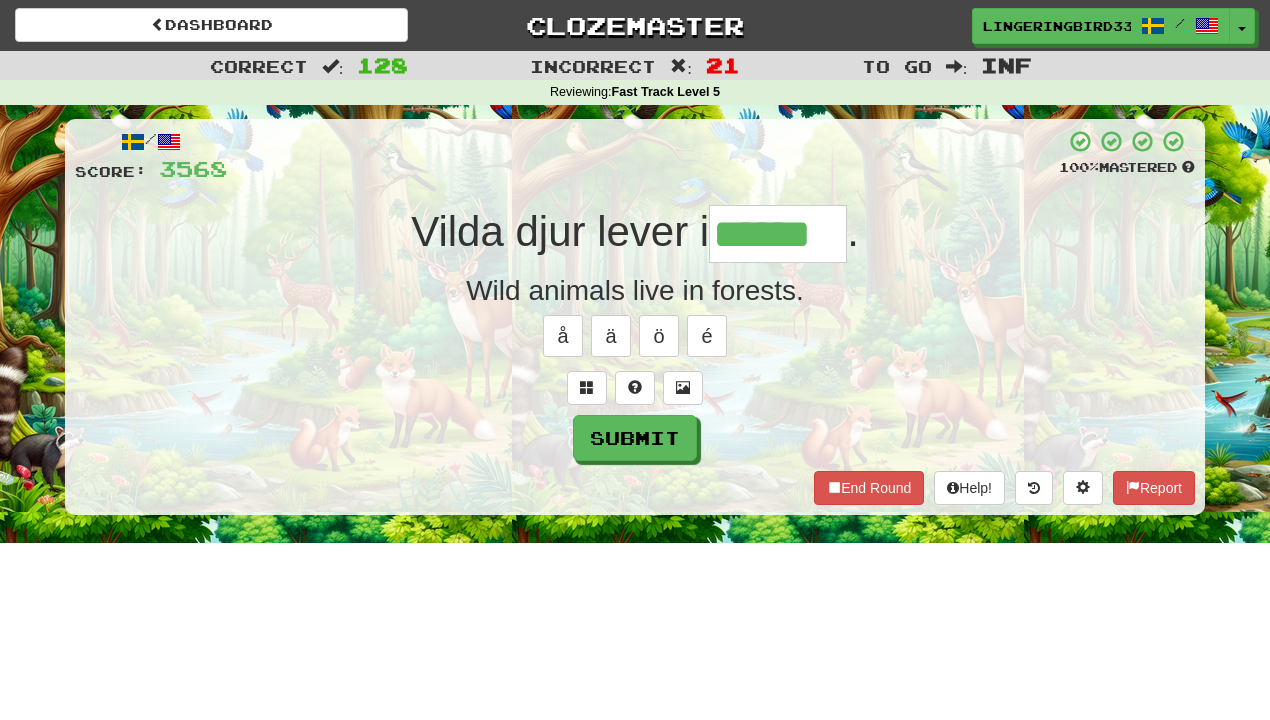 type on "******" 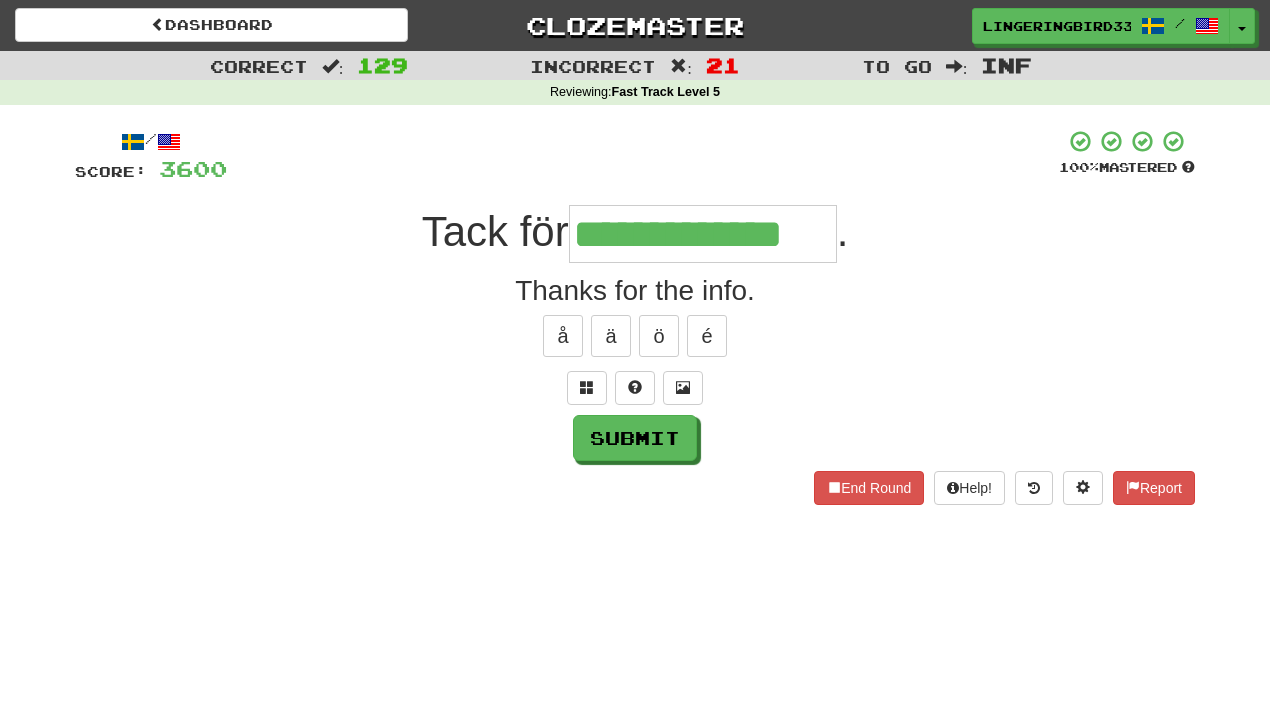 type on "**********" 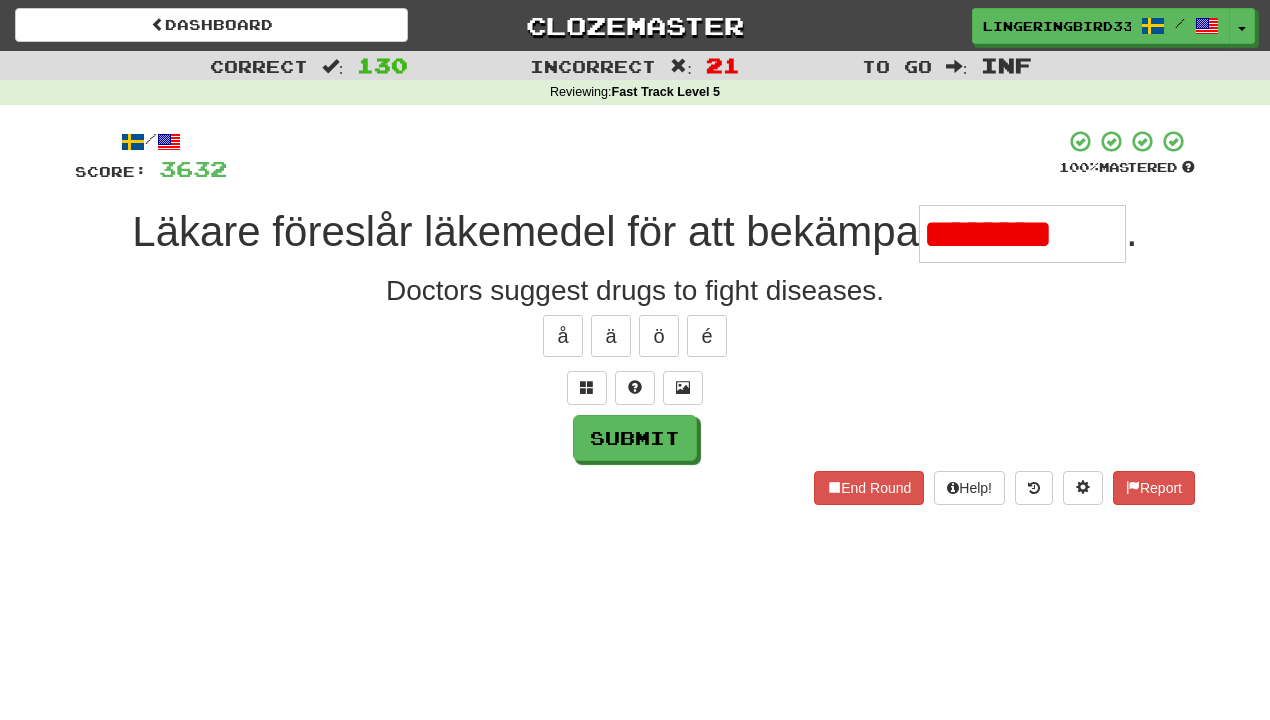 scroll, scrollTop: 0, scrollLeft: 0, axis: both 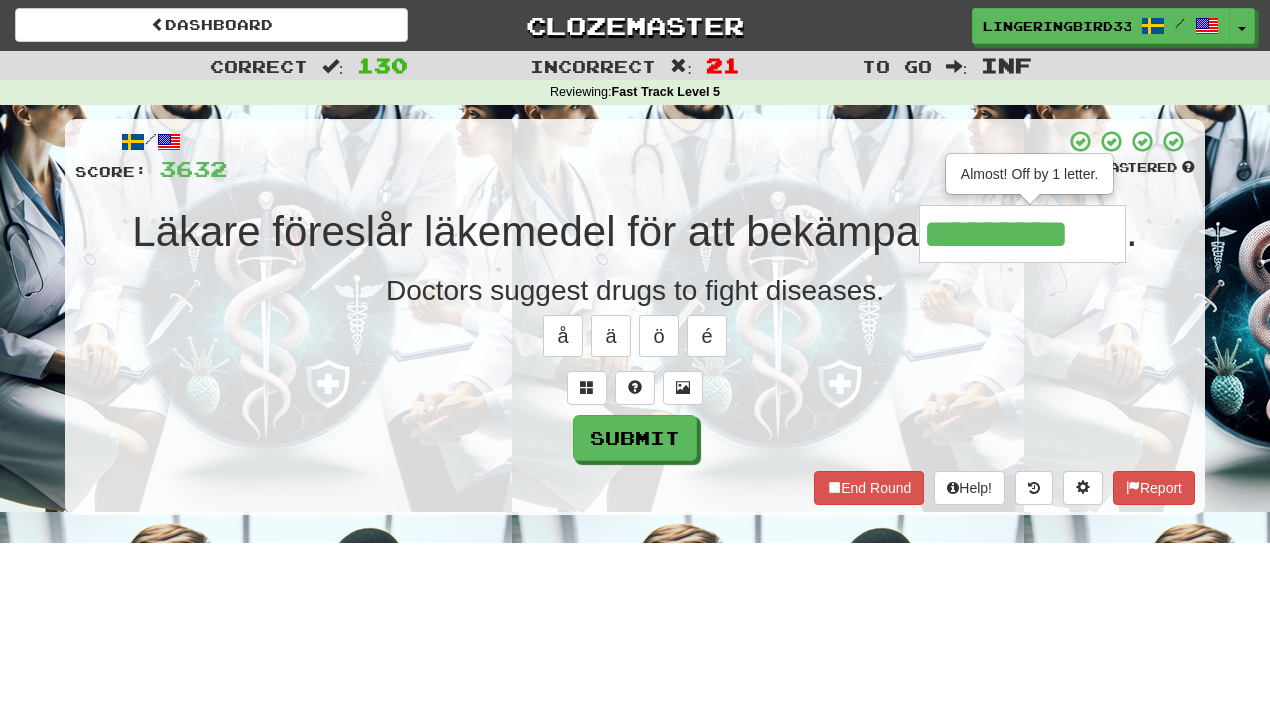 type on "*********" 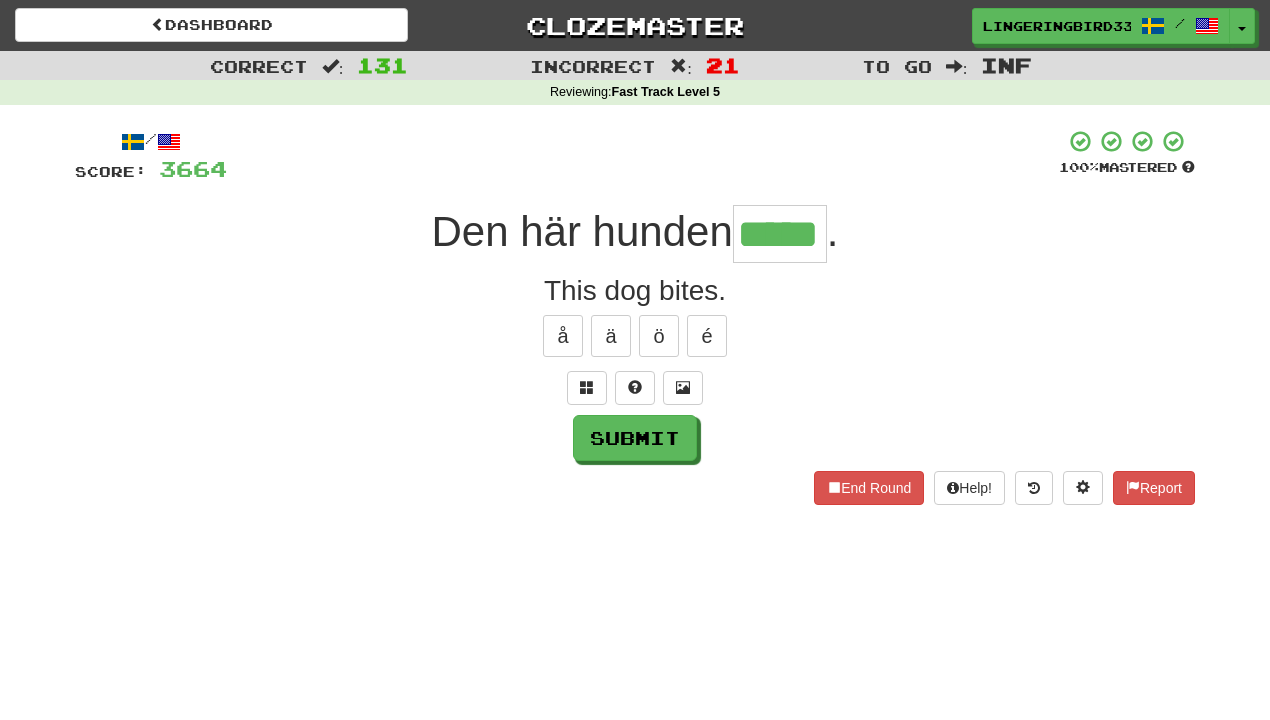type on "*****" 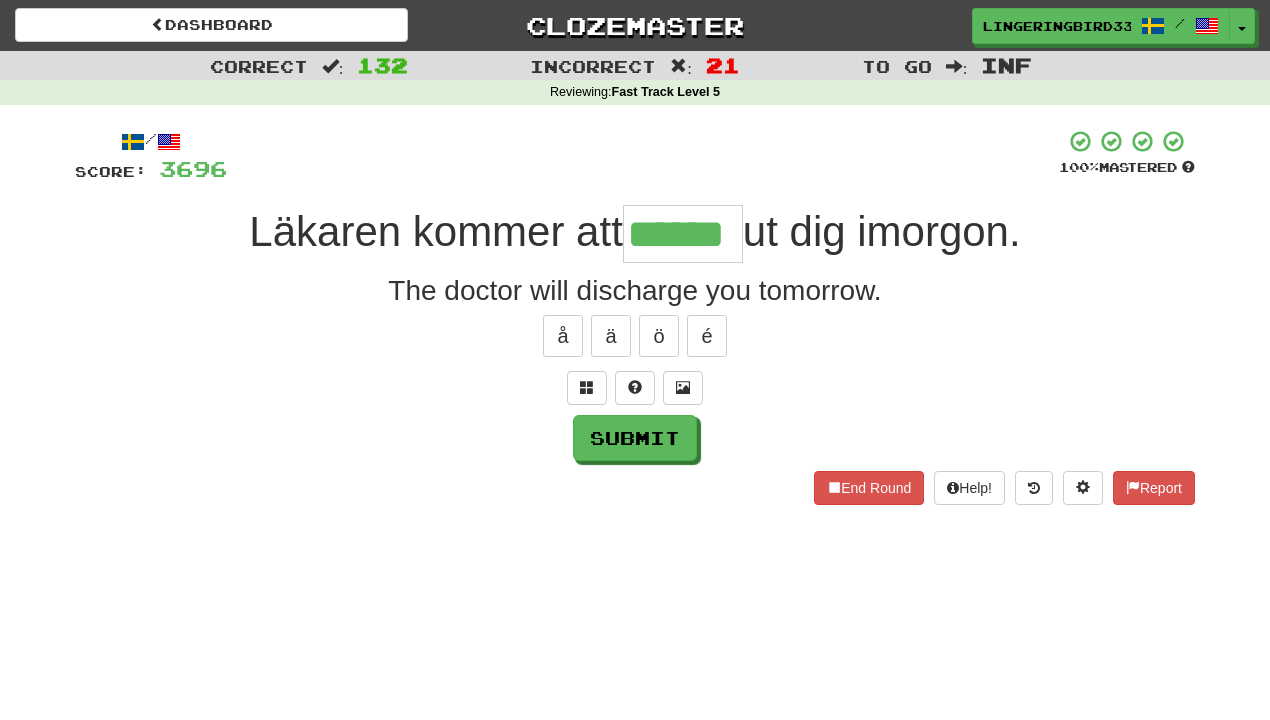 type on "******" 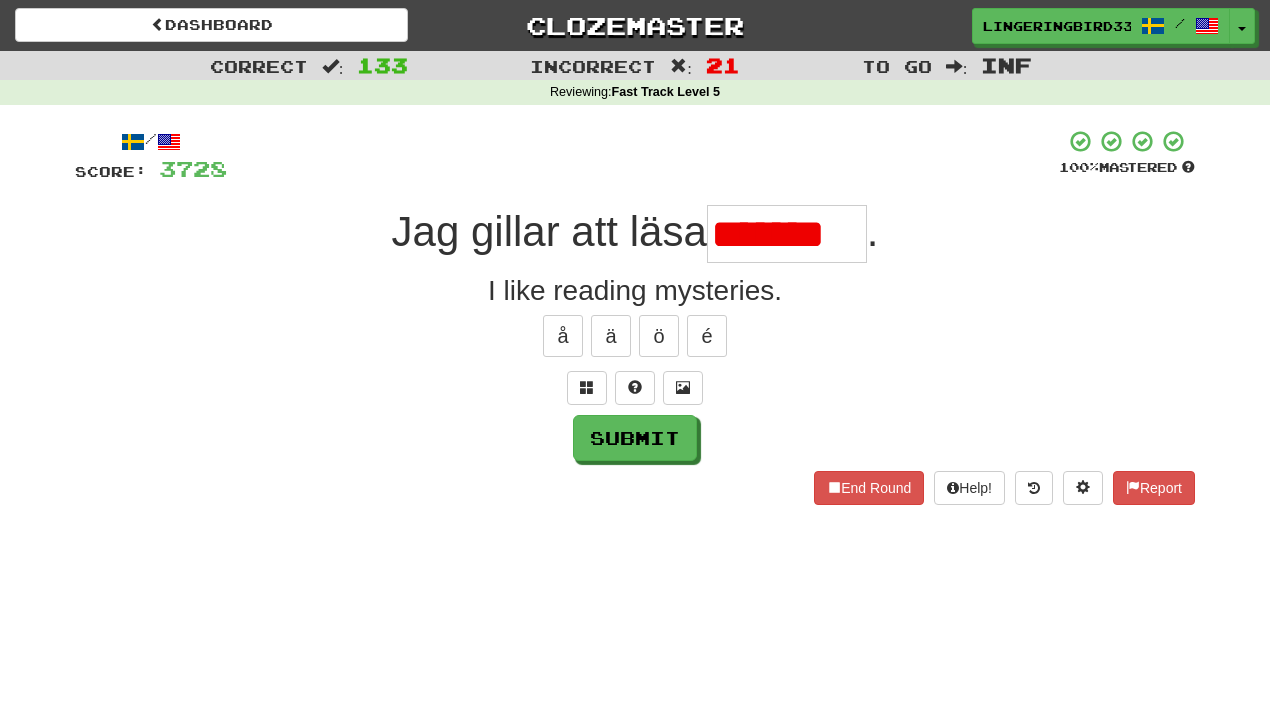 scroll, scrollTop: 0, scrollLeft: 0, axis: both 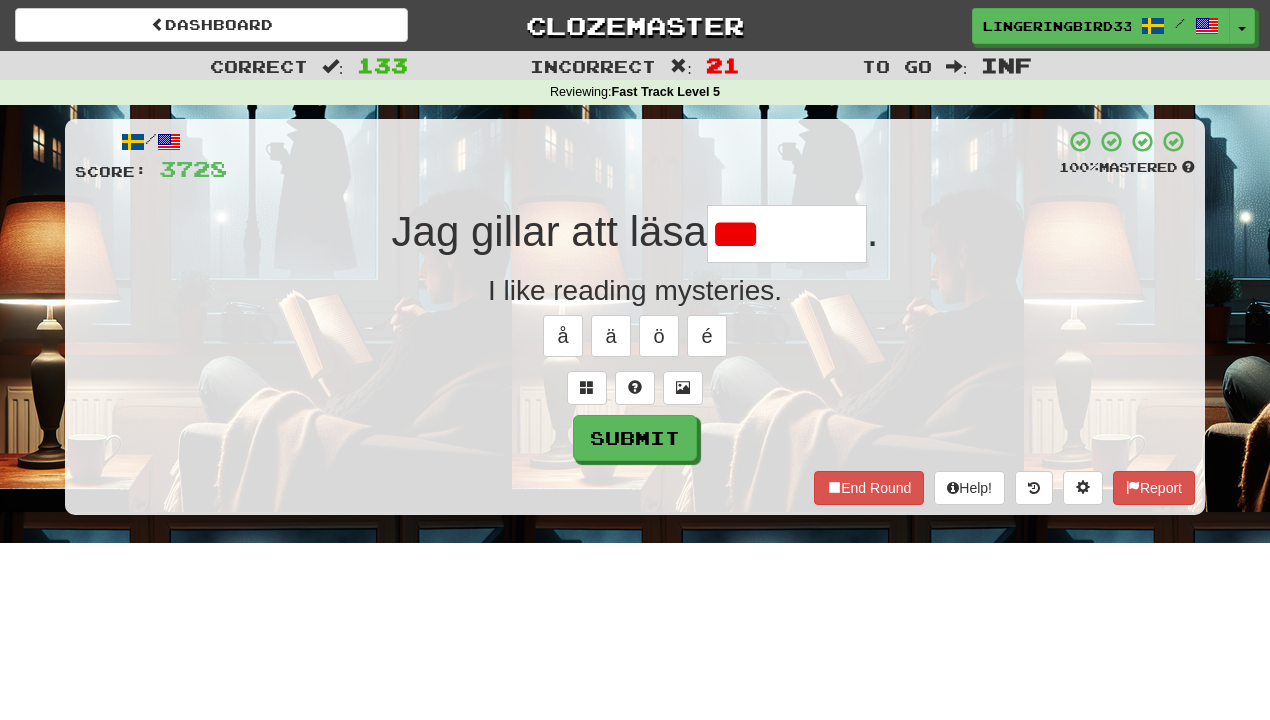 type on "*******" 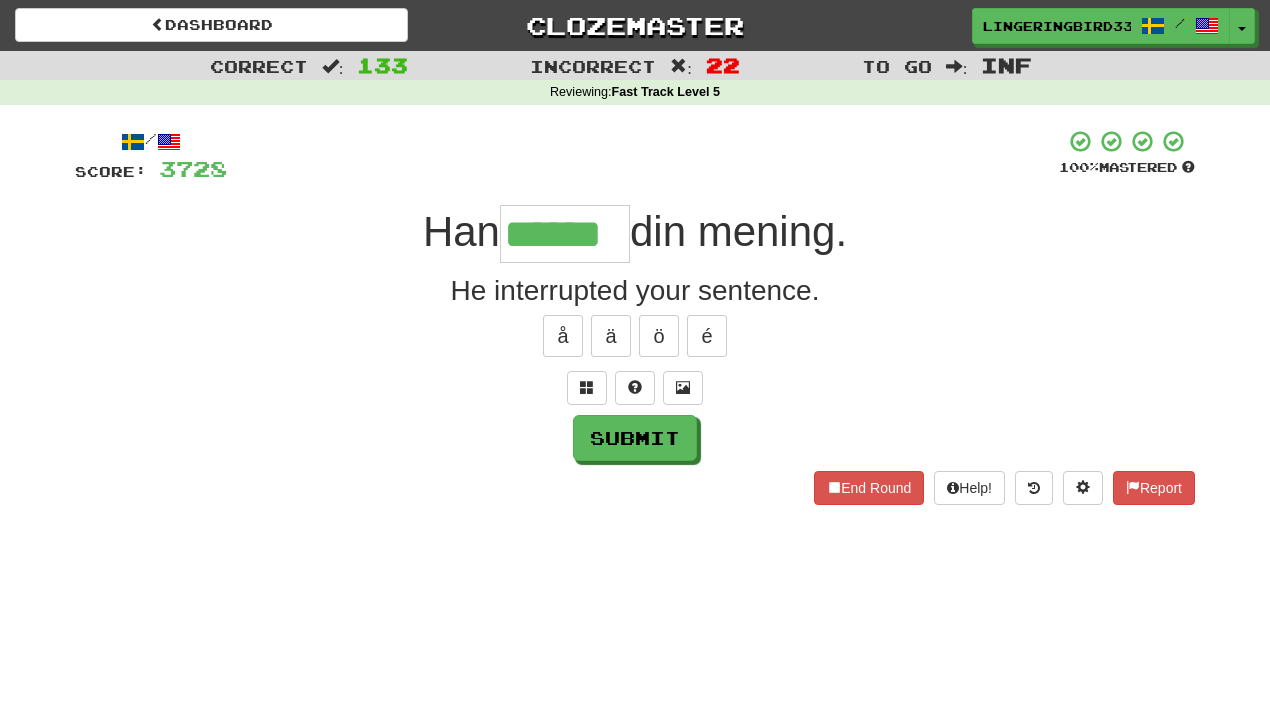 type on "******" 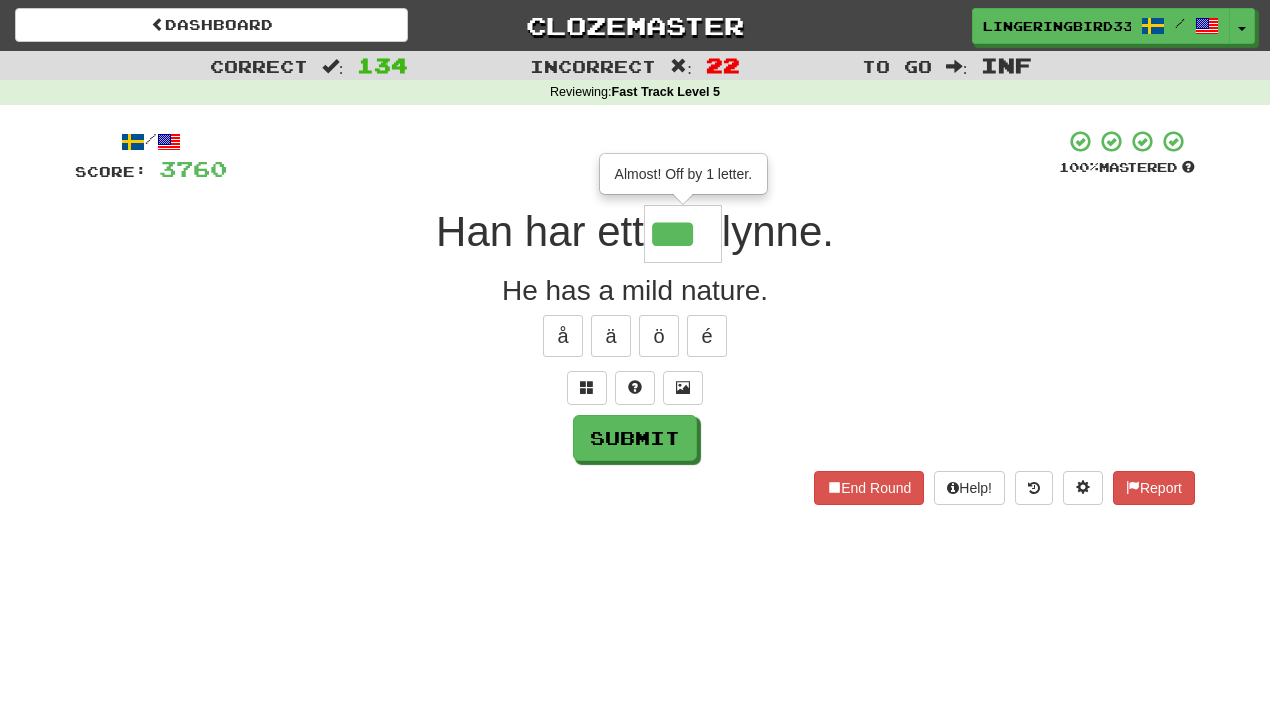 scroll, scrollTop: 0, scrollLeft: 0, axis: both 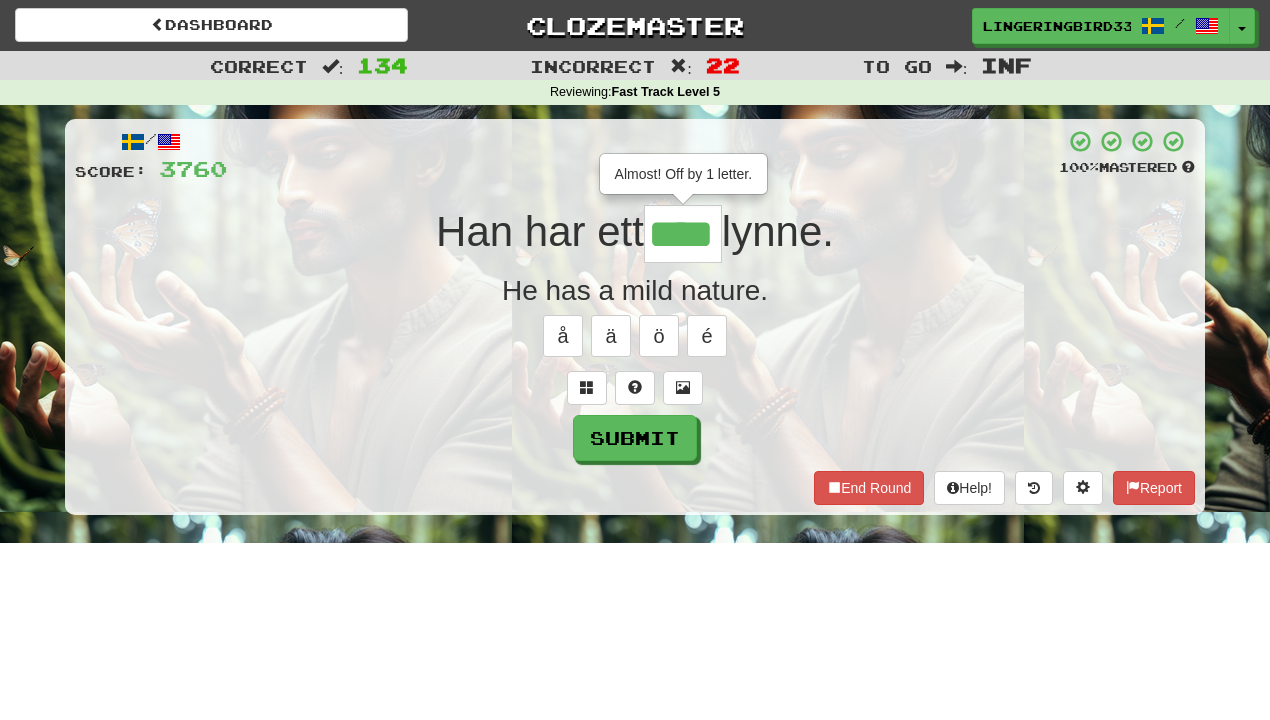 type on "****" 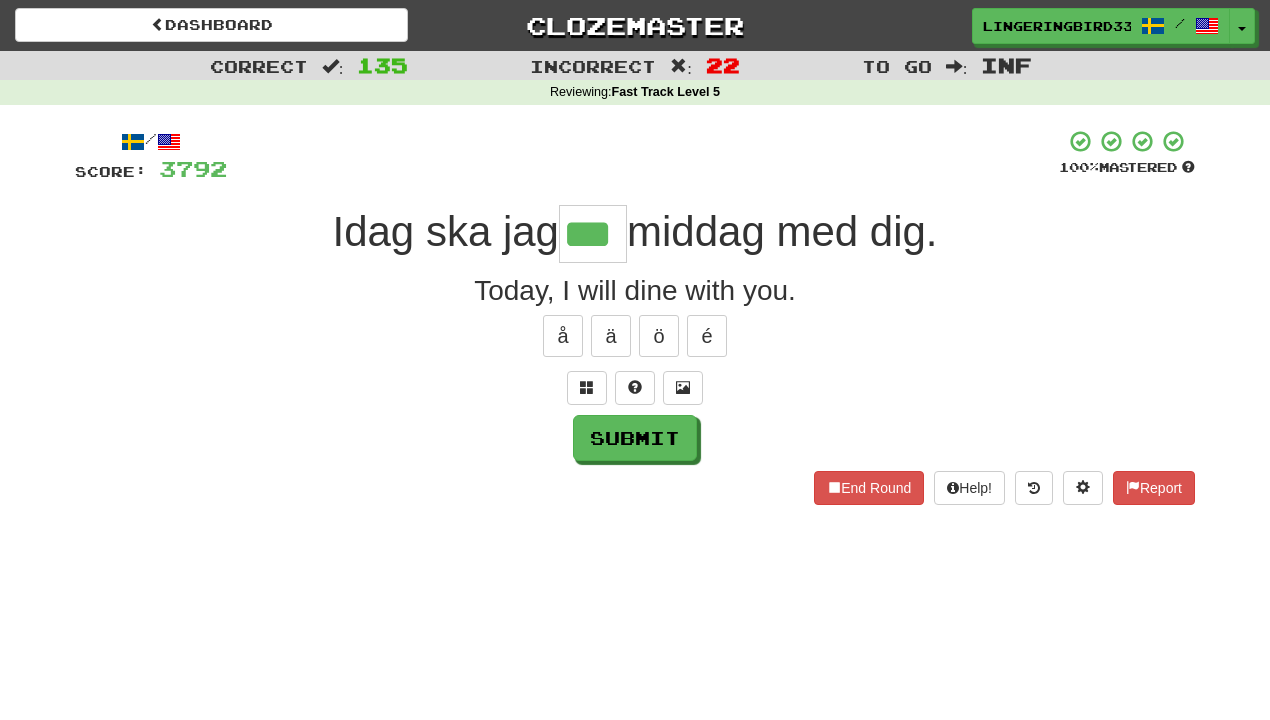 type on "***" 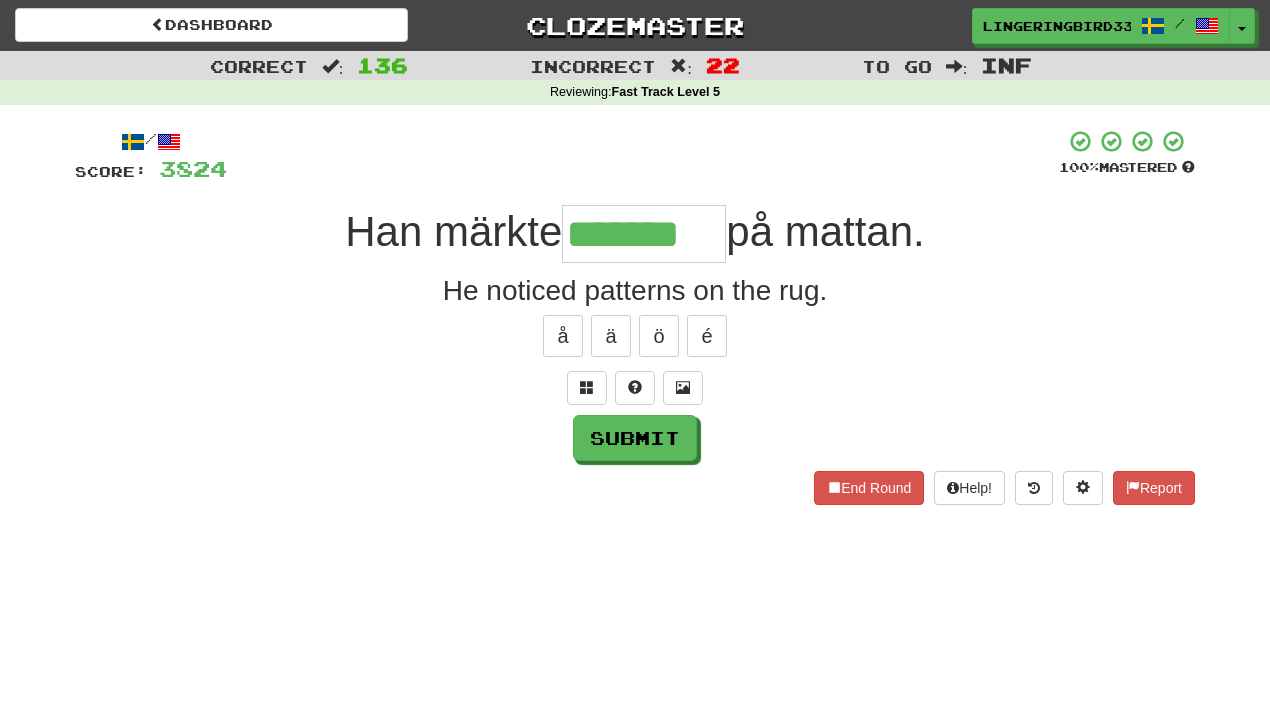 type on "*******" 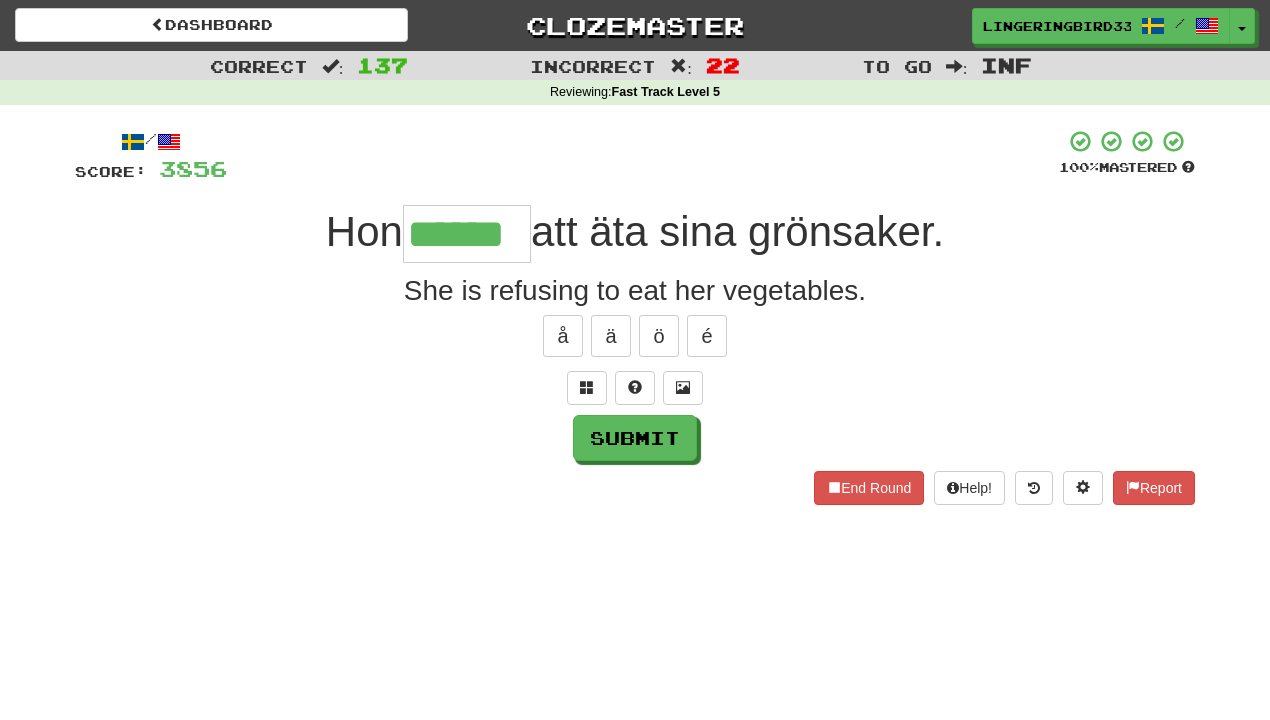 type on "******" 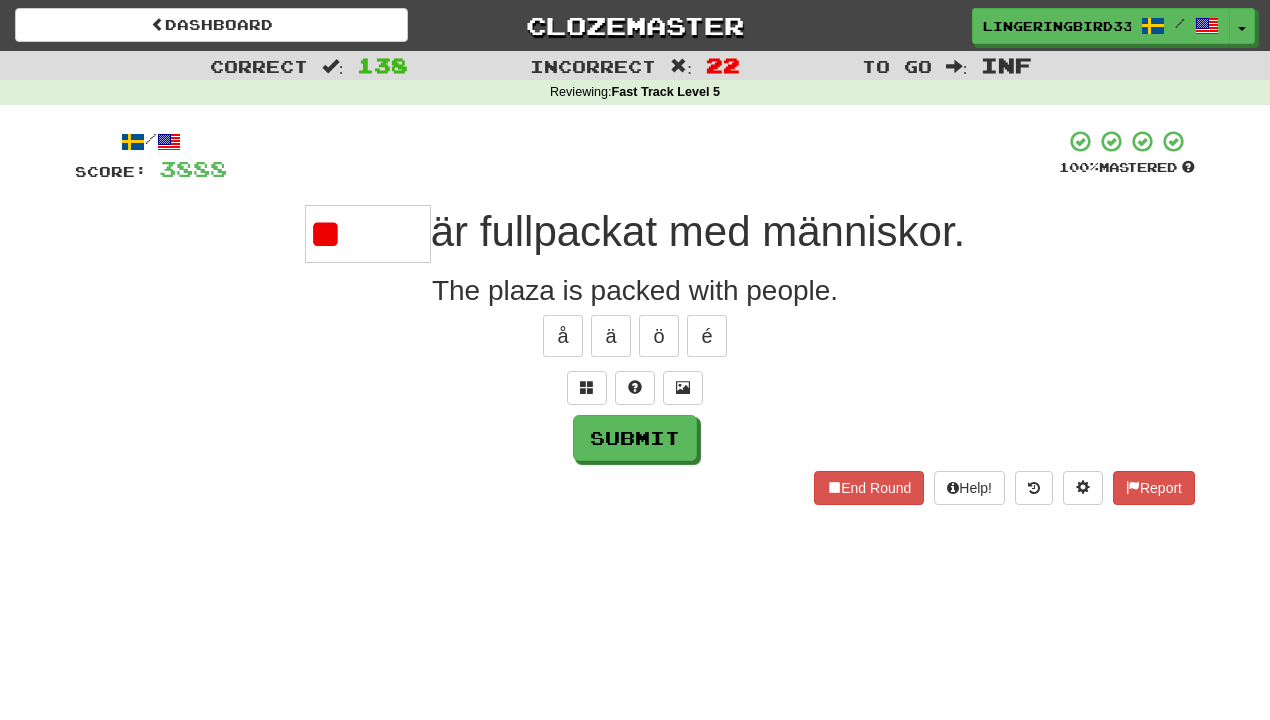 type on "*" 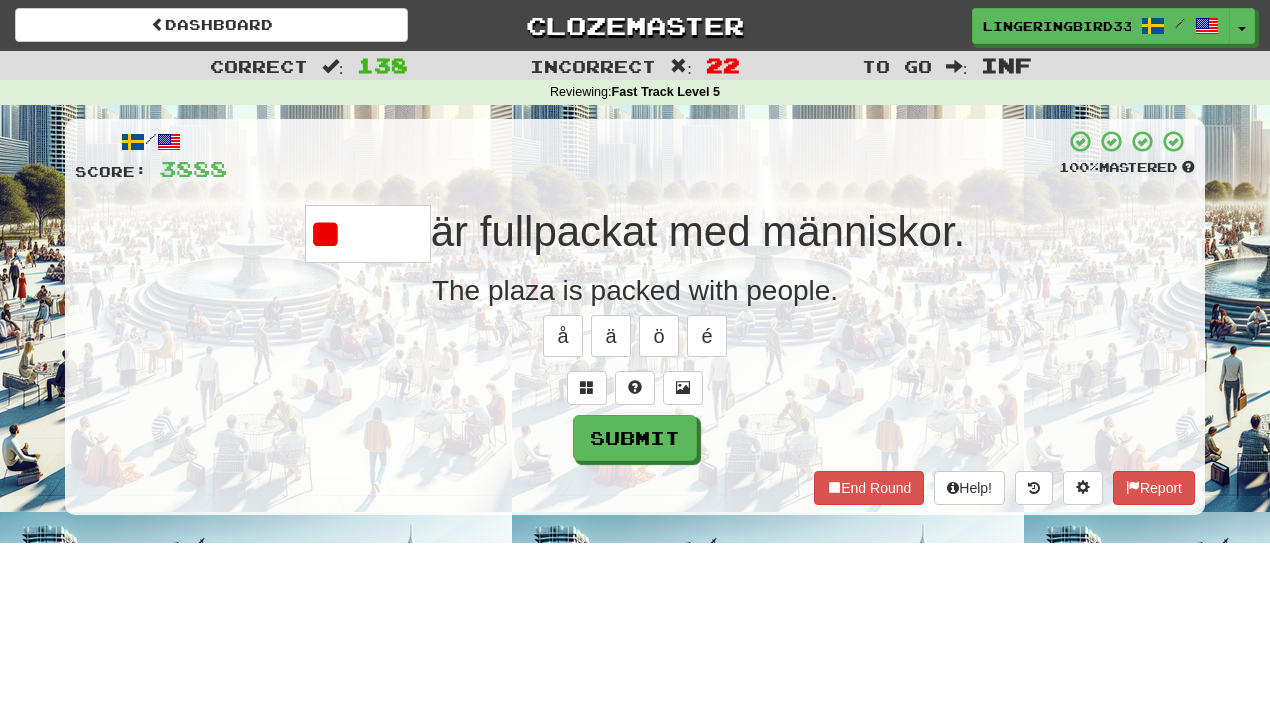 type on "*" 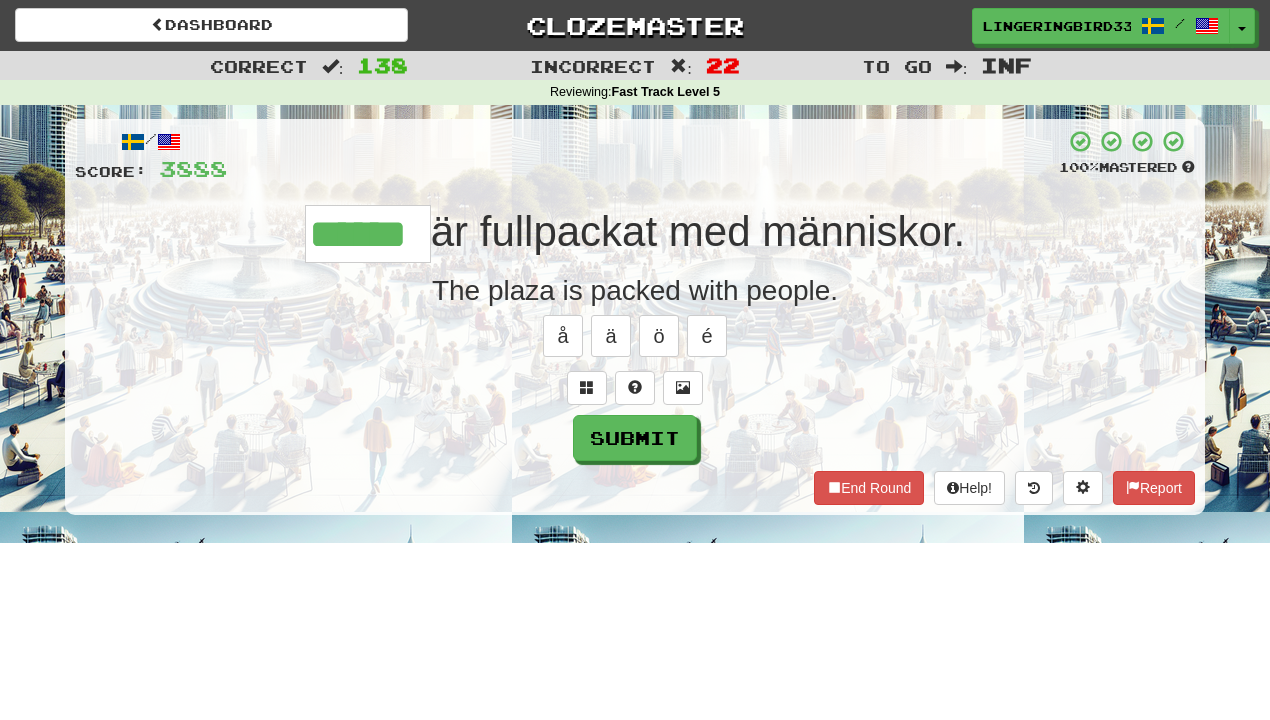 type on "******" 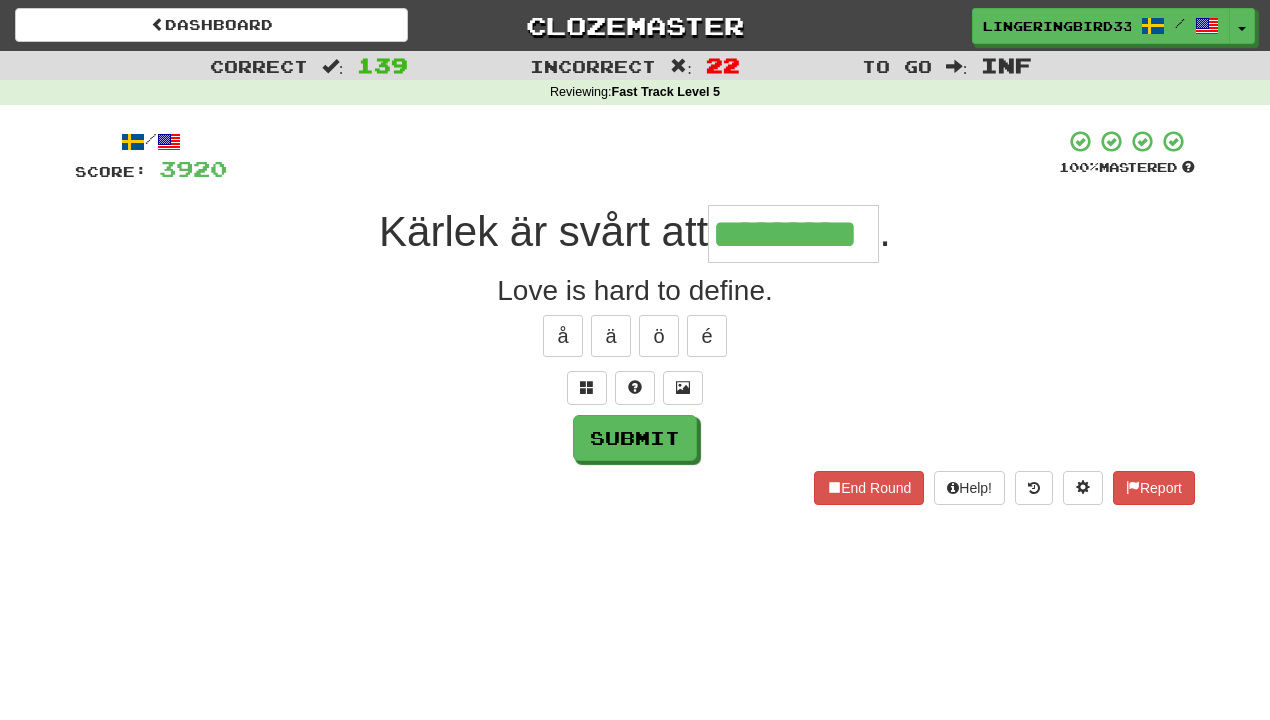 type on "*********" 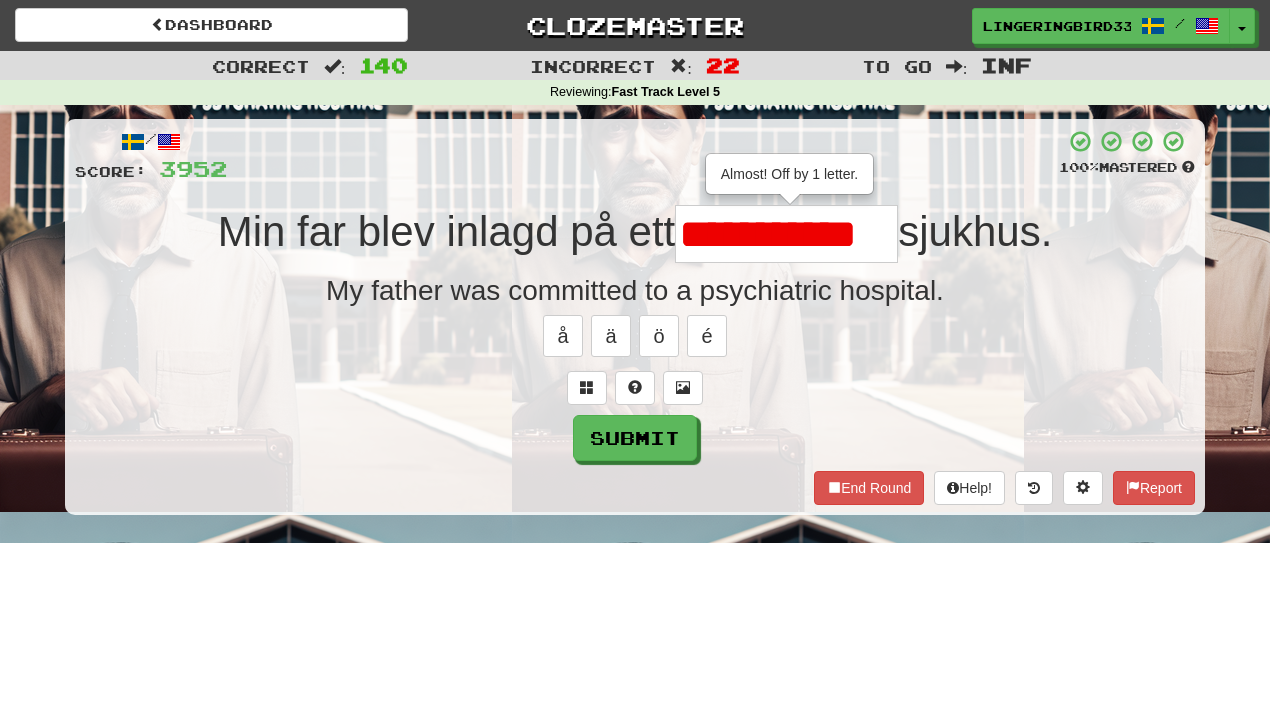 scroll, scrollTop: 0, scrollLeft: 0, axis: both 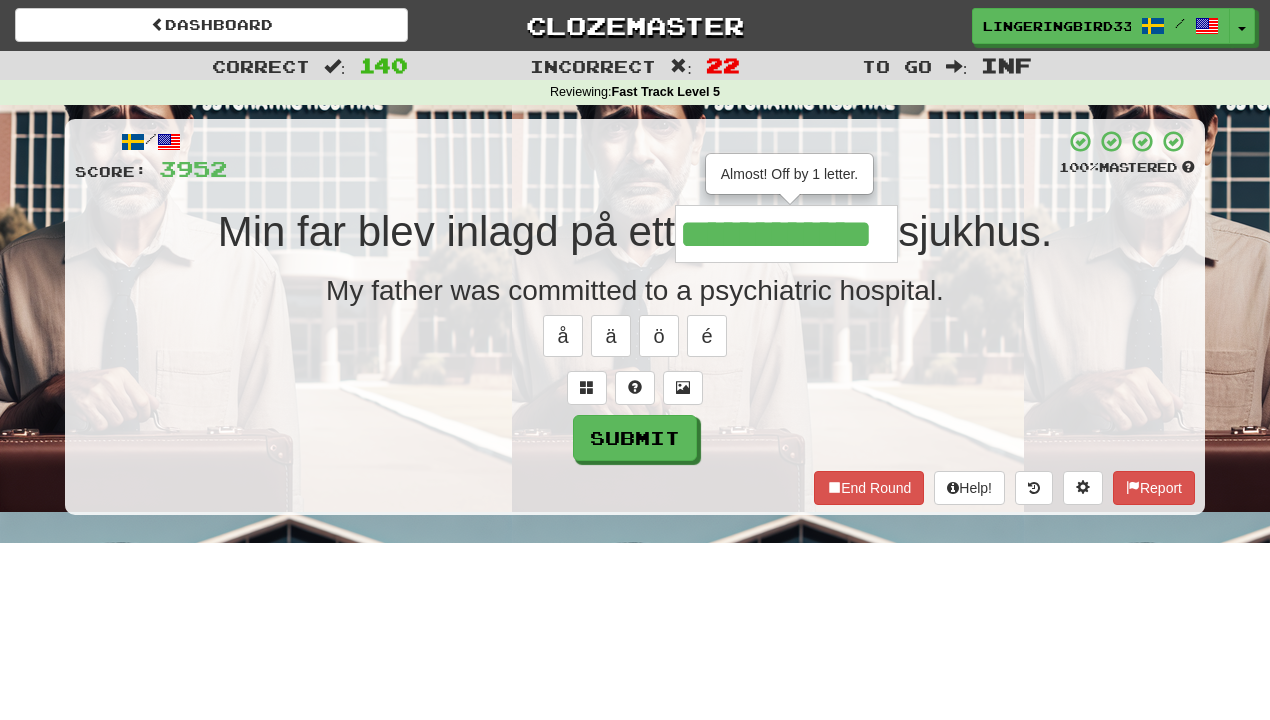 type on "**********" 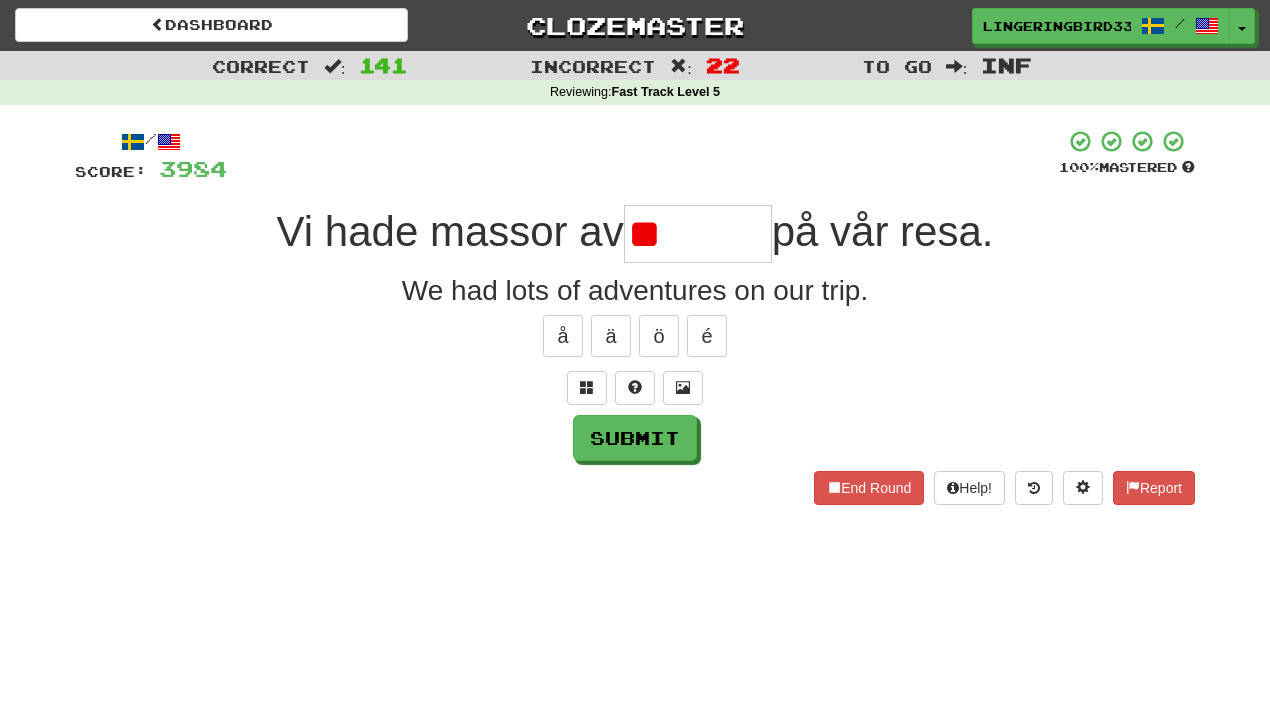 type on "*" 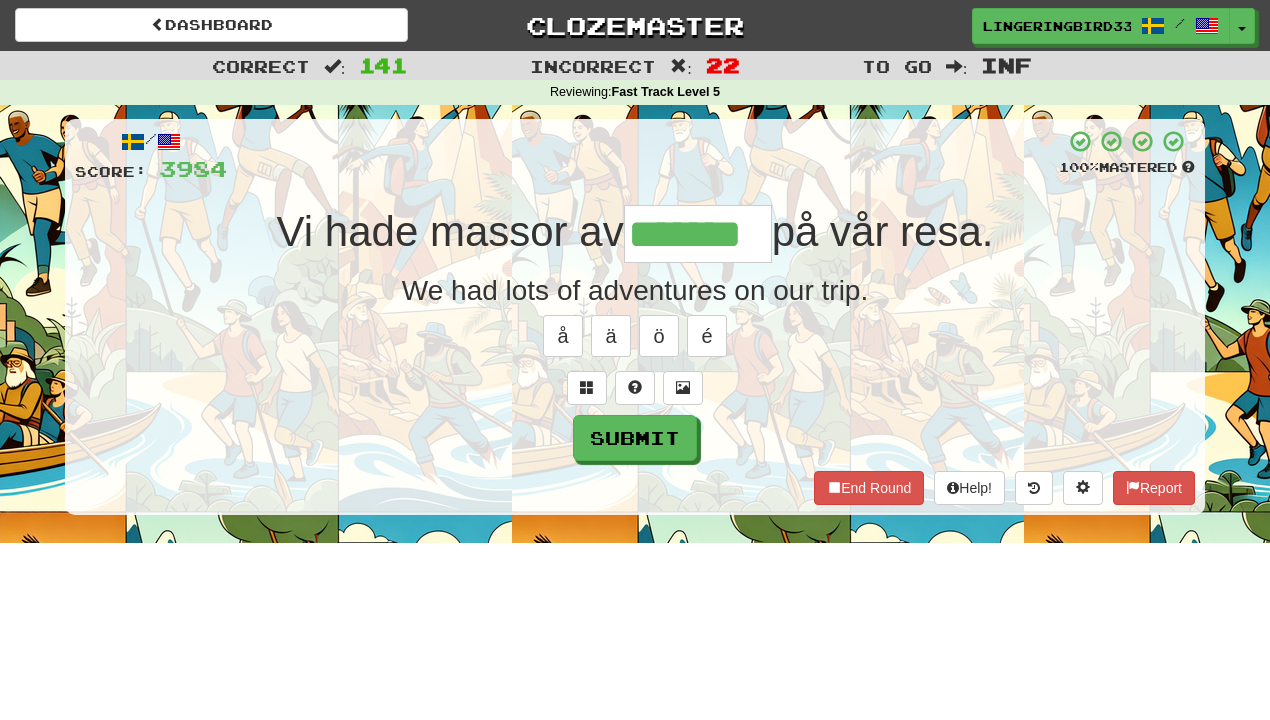 type on "*******" 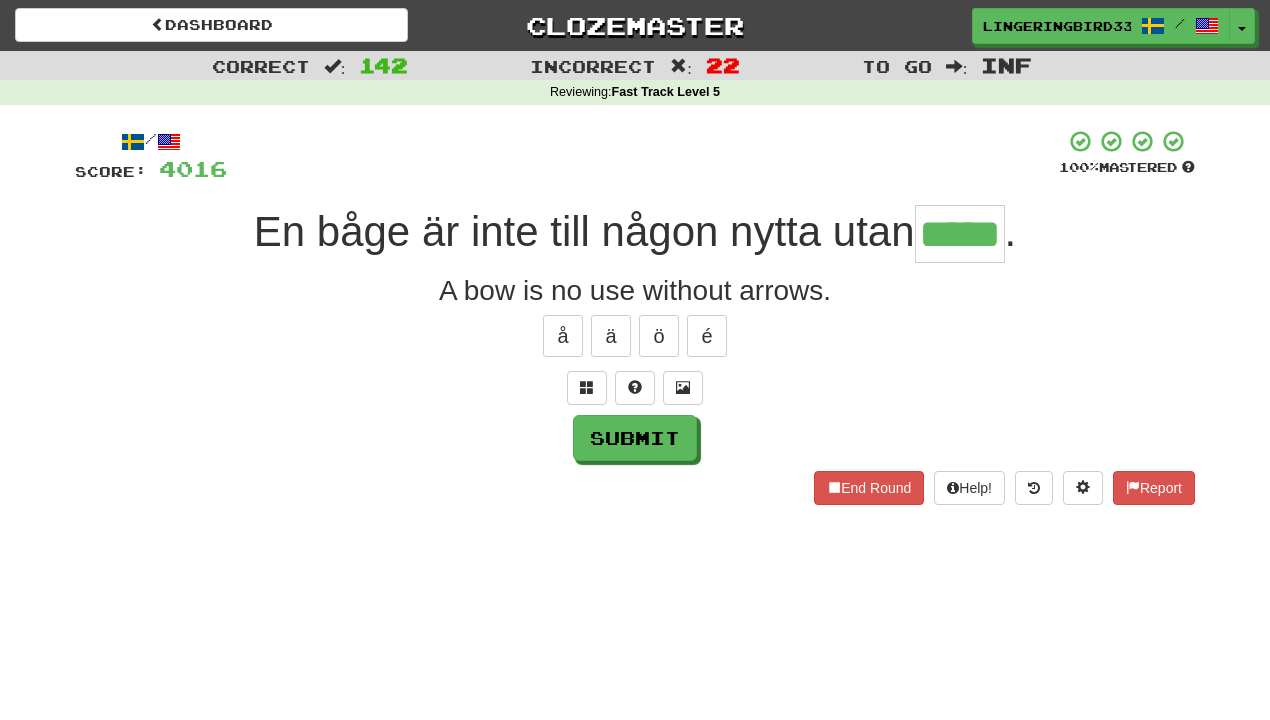 type on "*****" 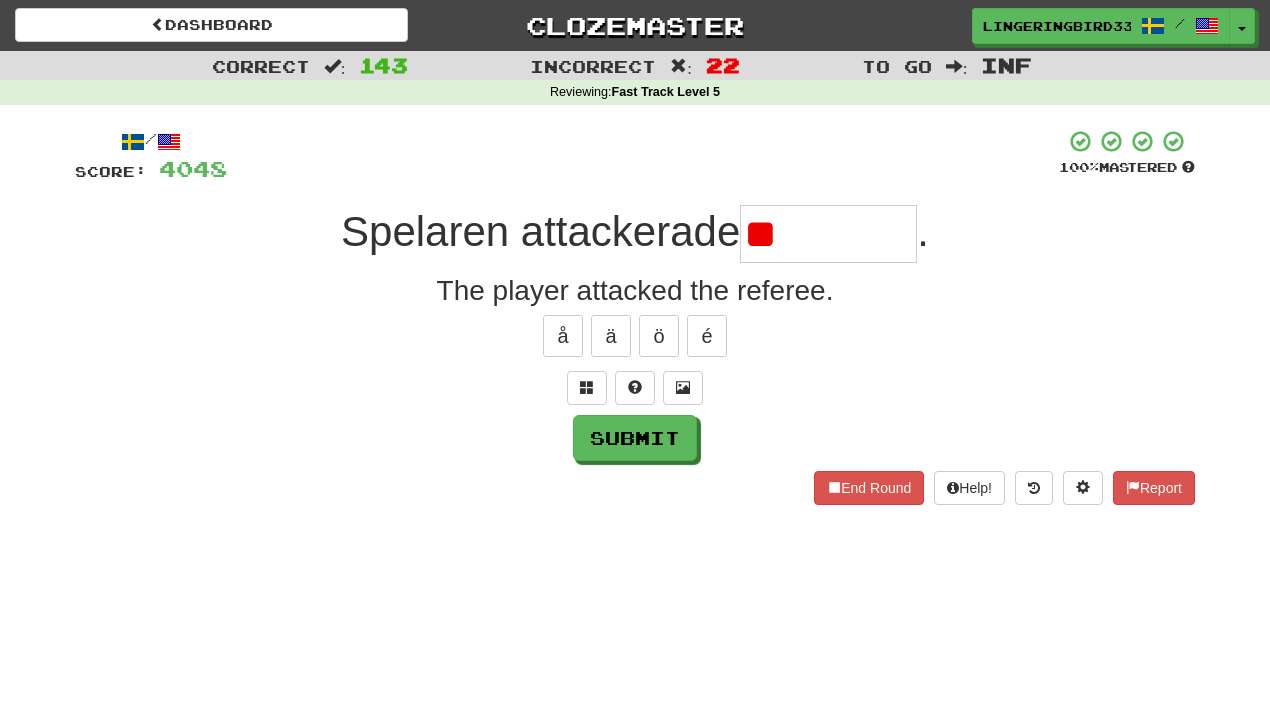 type on "*" 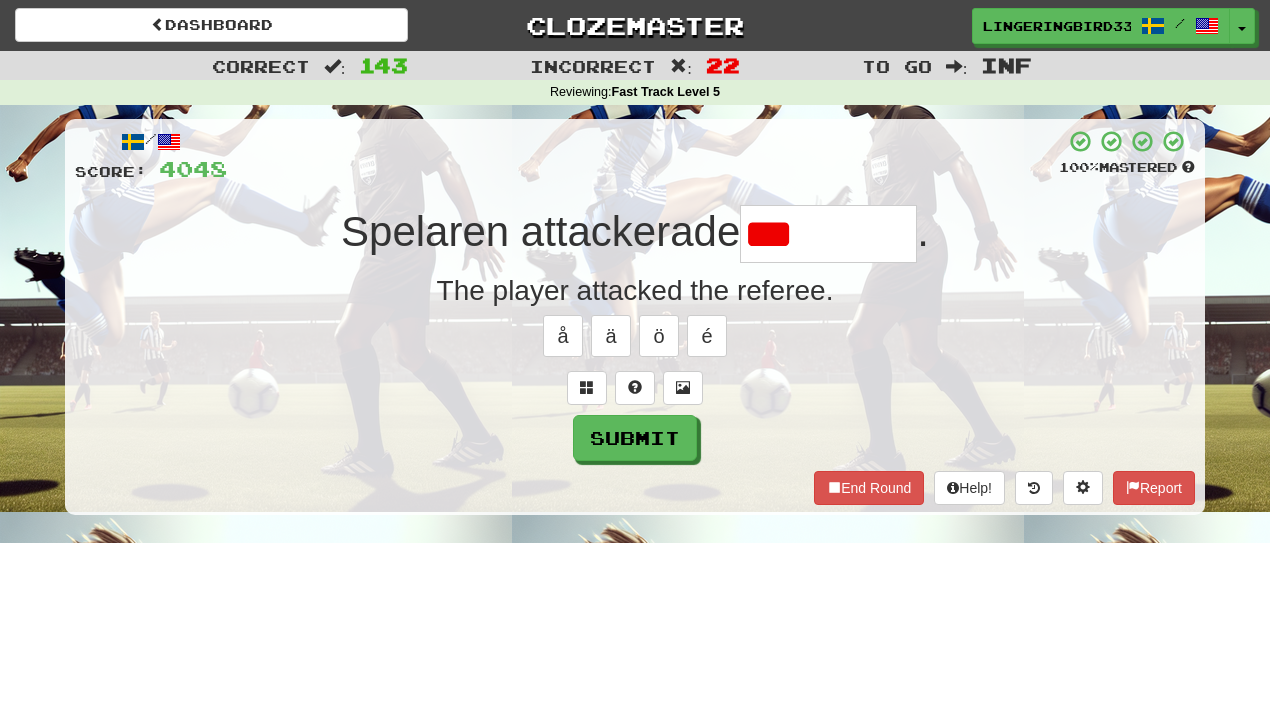 type on "*******" 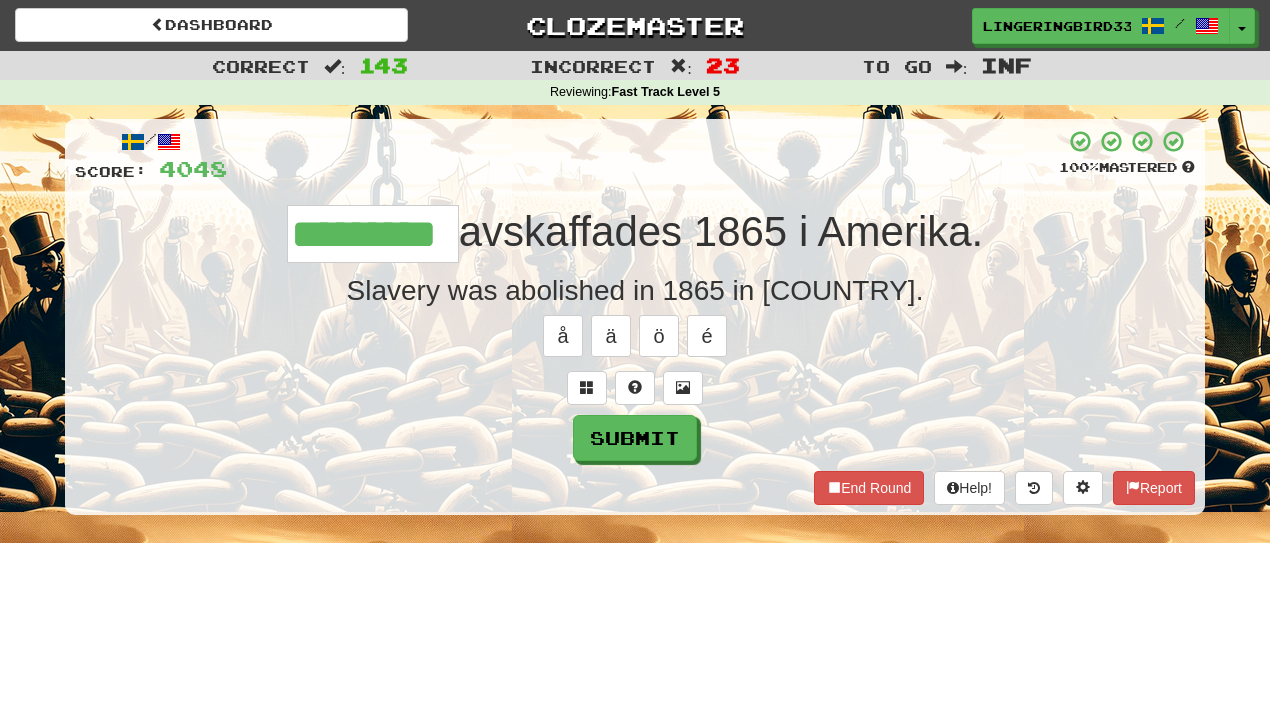 type on "*********" 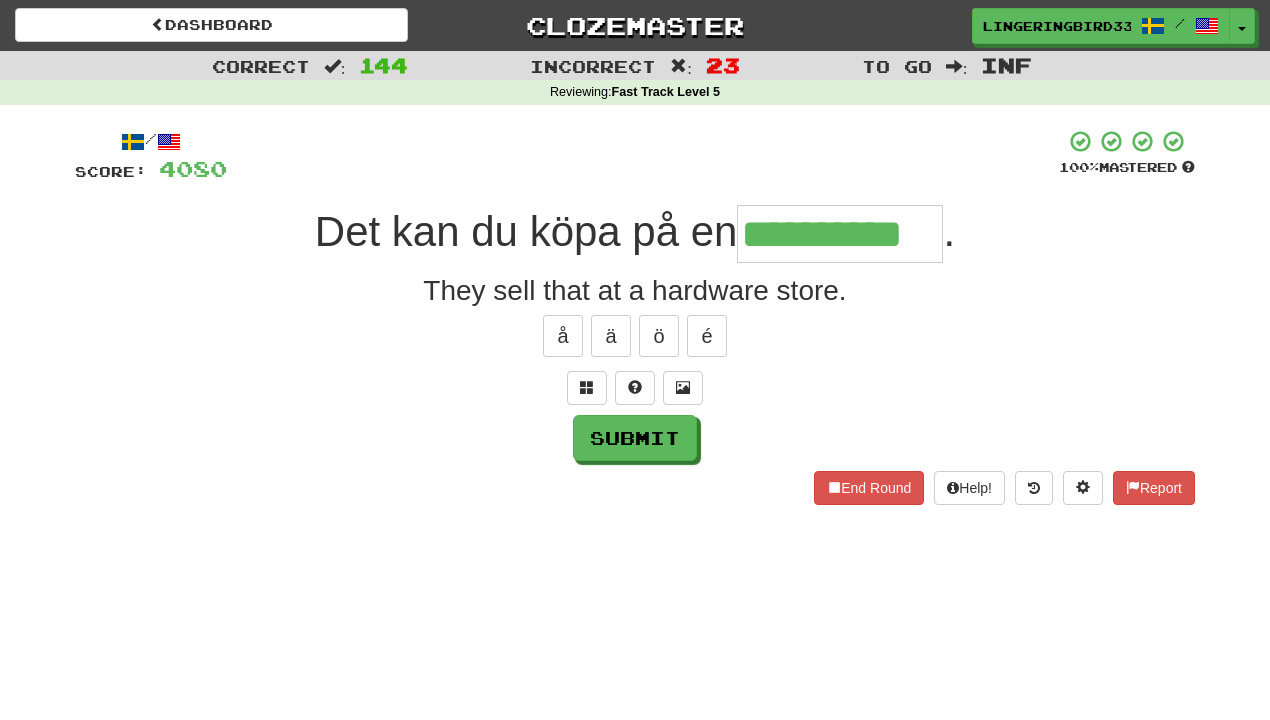 type on "**********" 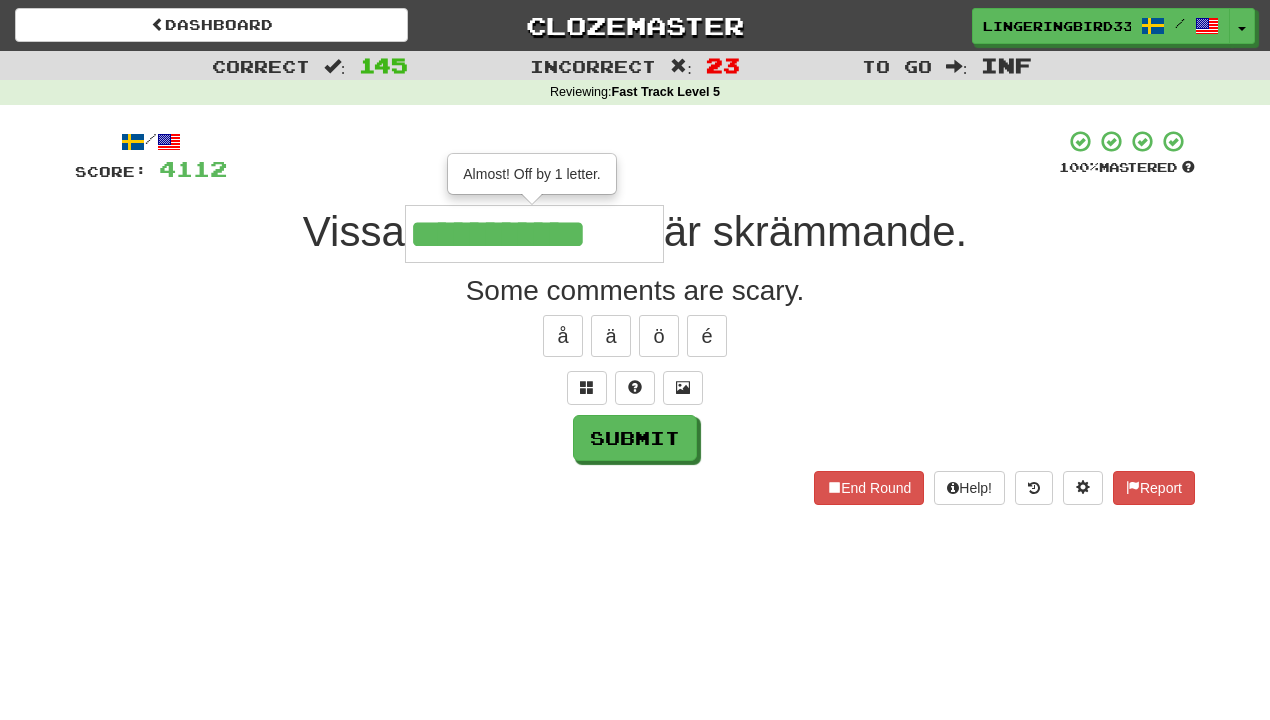 type on "**********" 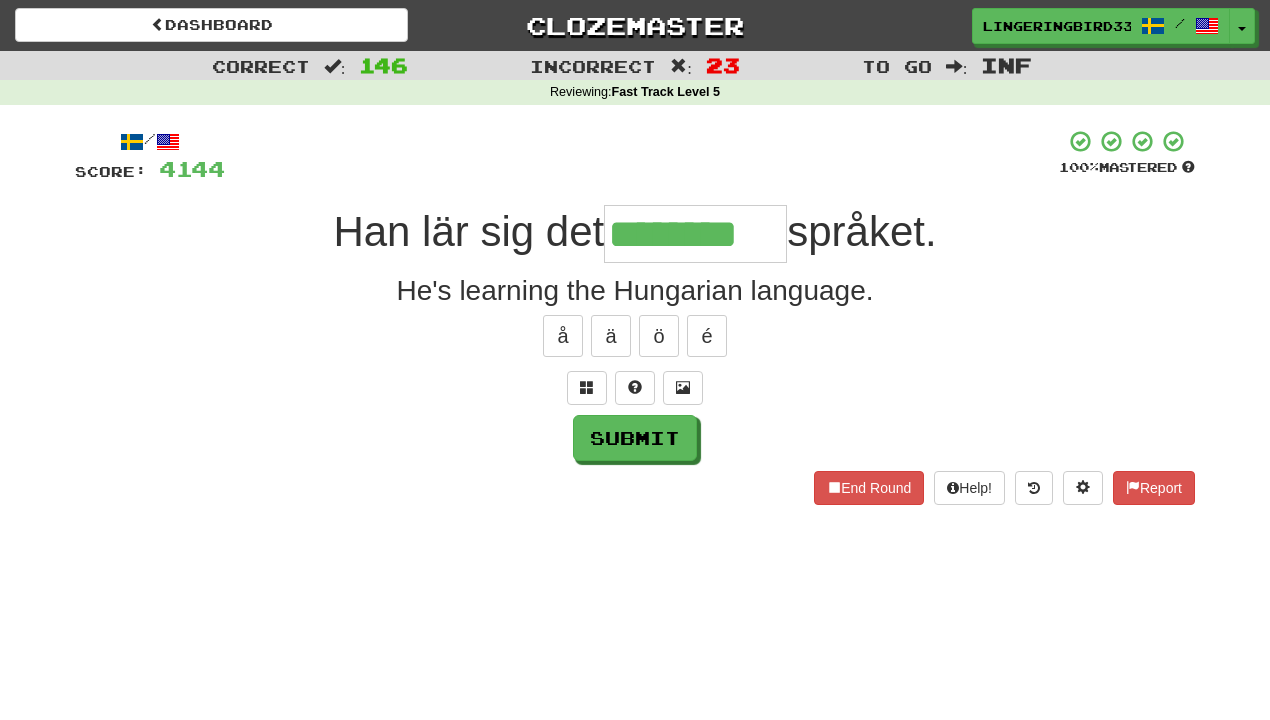 type on "********" 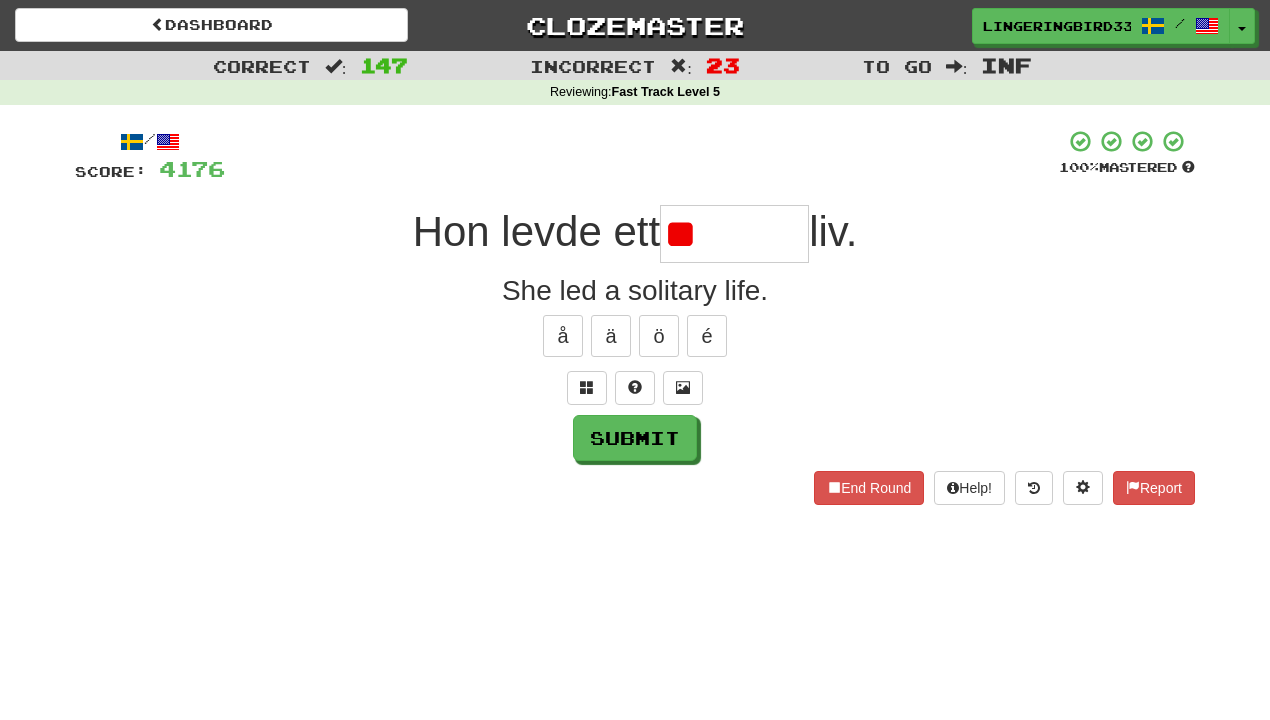 type on "*" 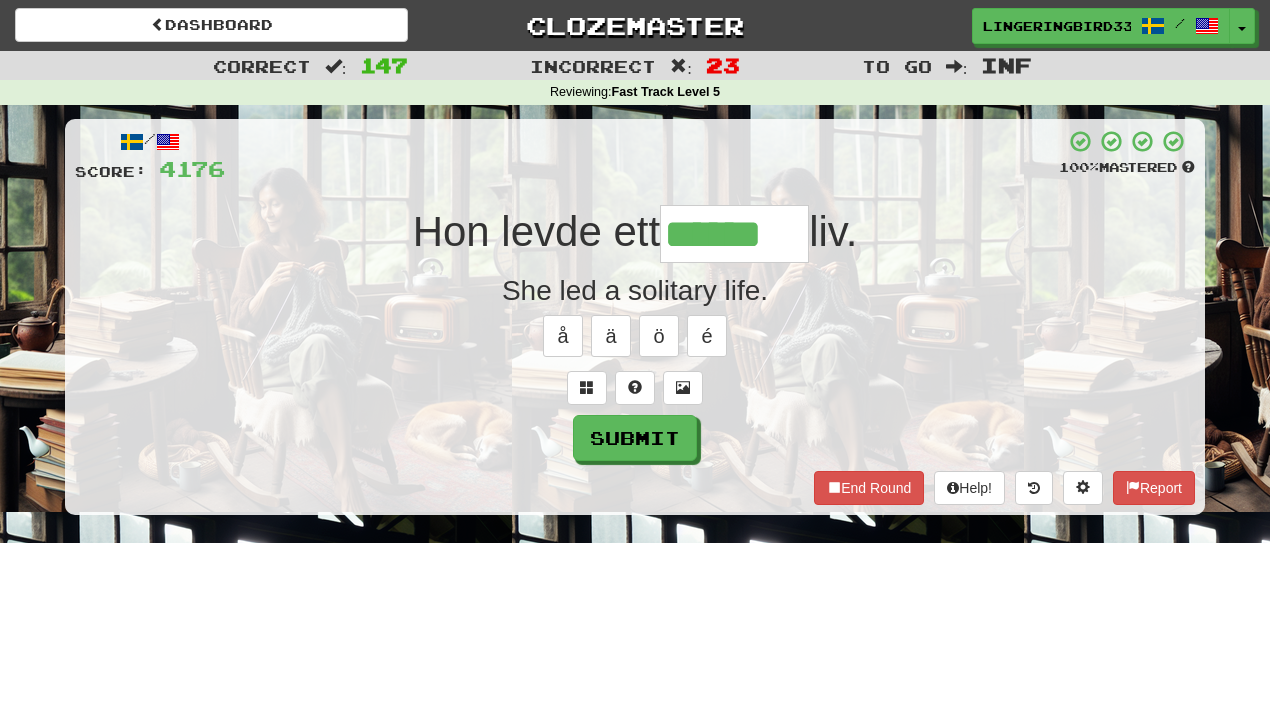 type 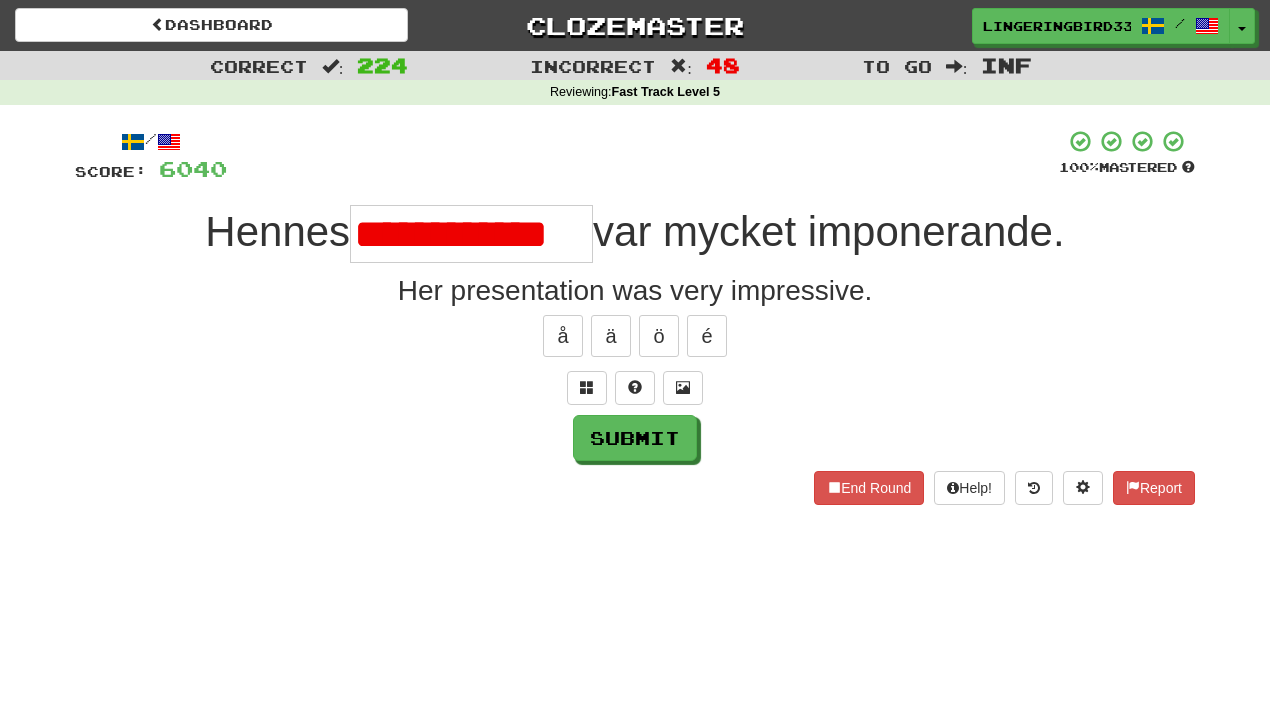 scroll, scrollTop: 0, scrollLeft: 0, axis: both 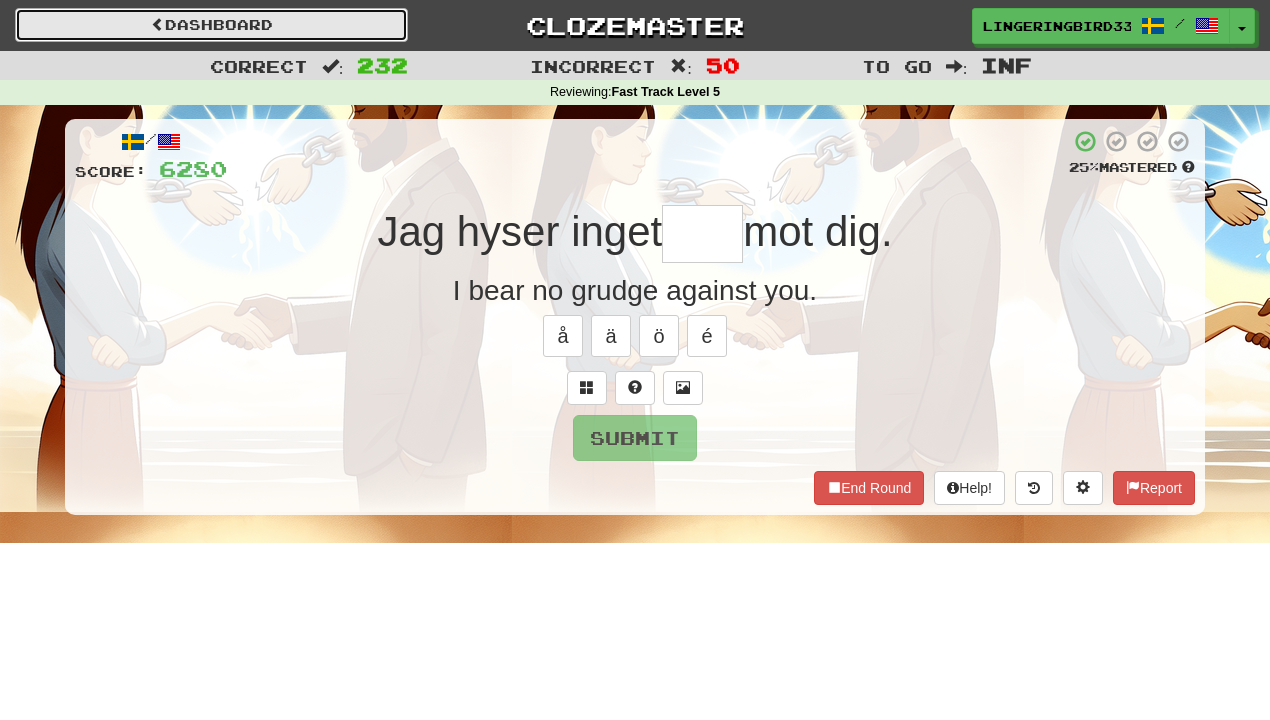click on "Dashboard" at bounding box center (211, 25) 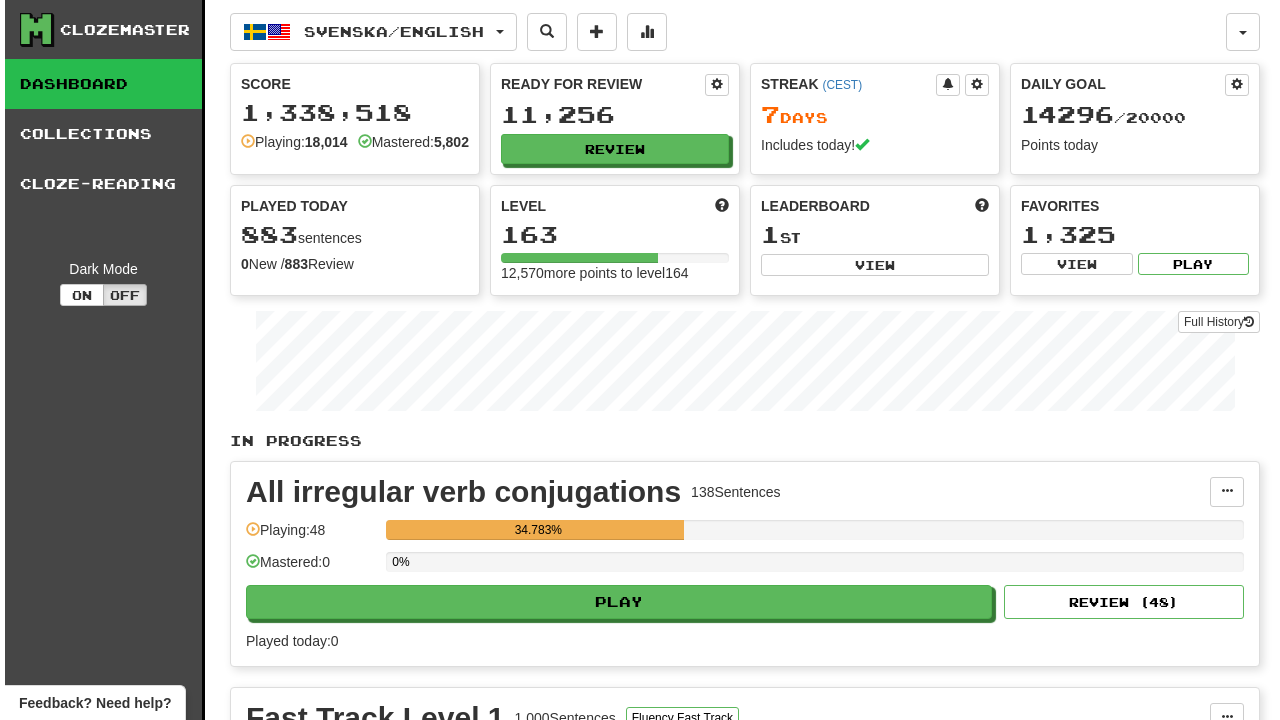 scroll, scrollTop: 0, scrollLeft: 0, axis: both 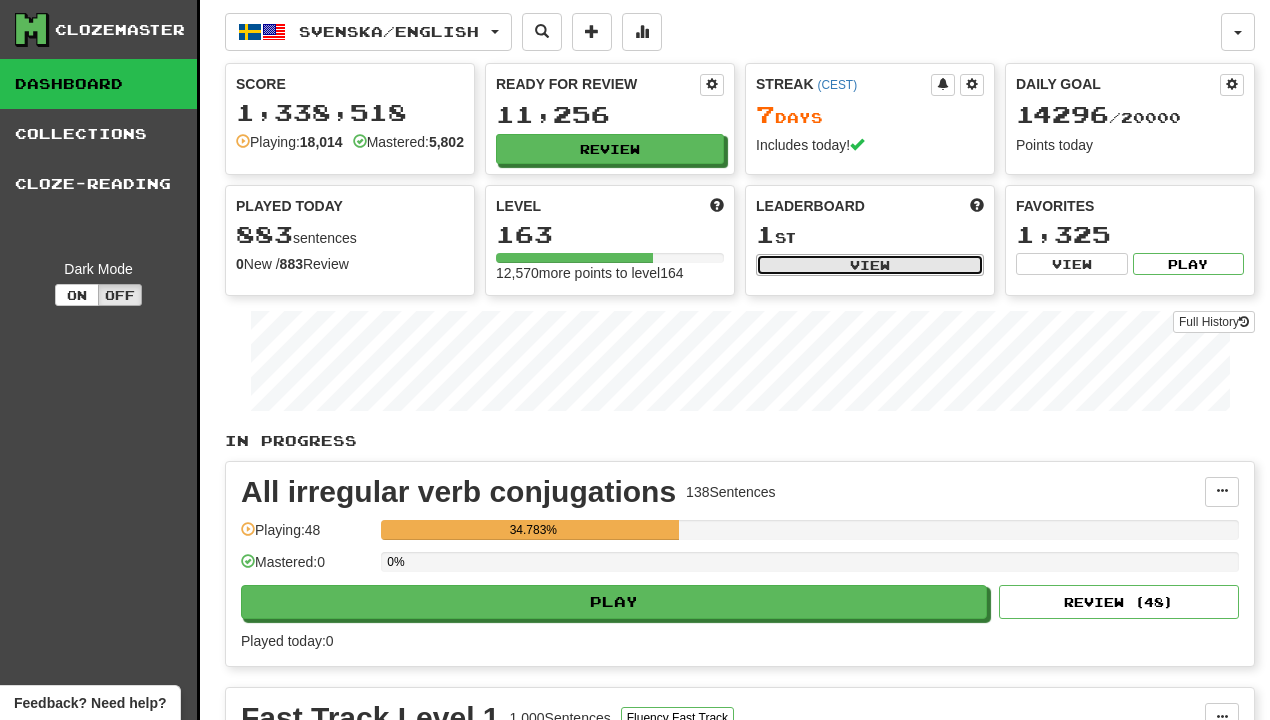 click on "View" at bounding box center (870, 265) 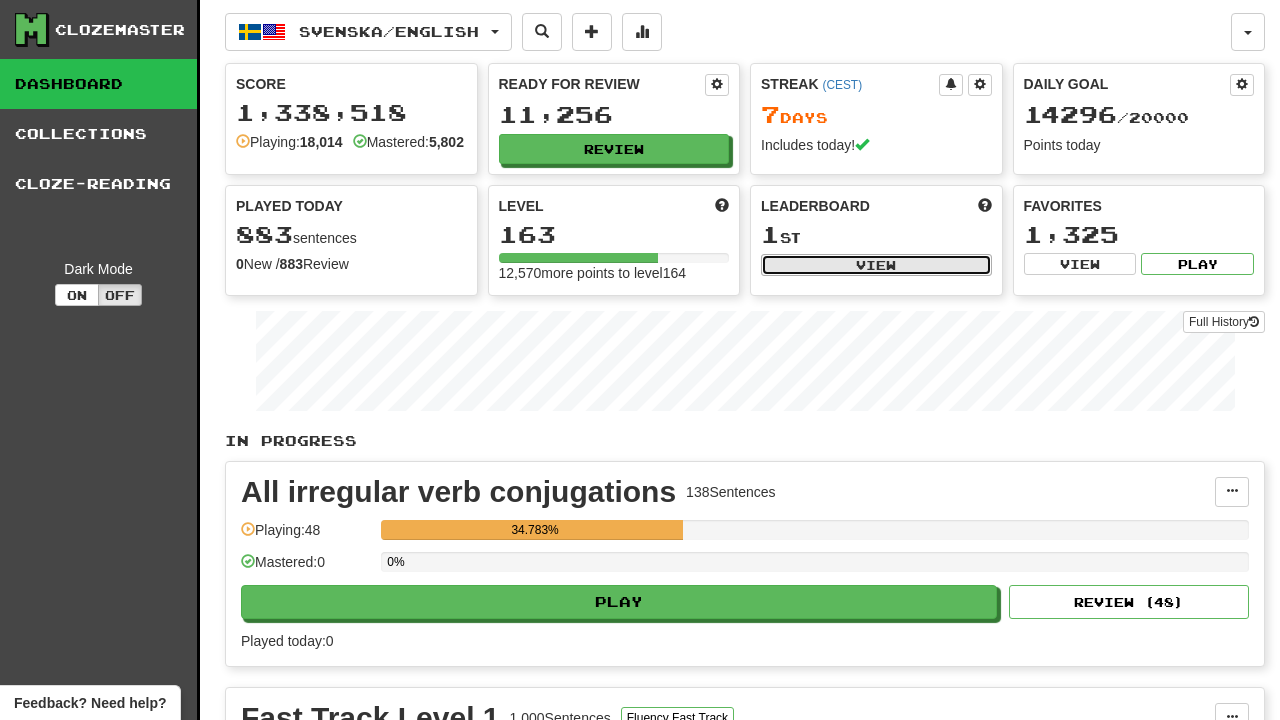 select on "**********" 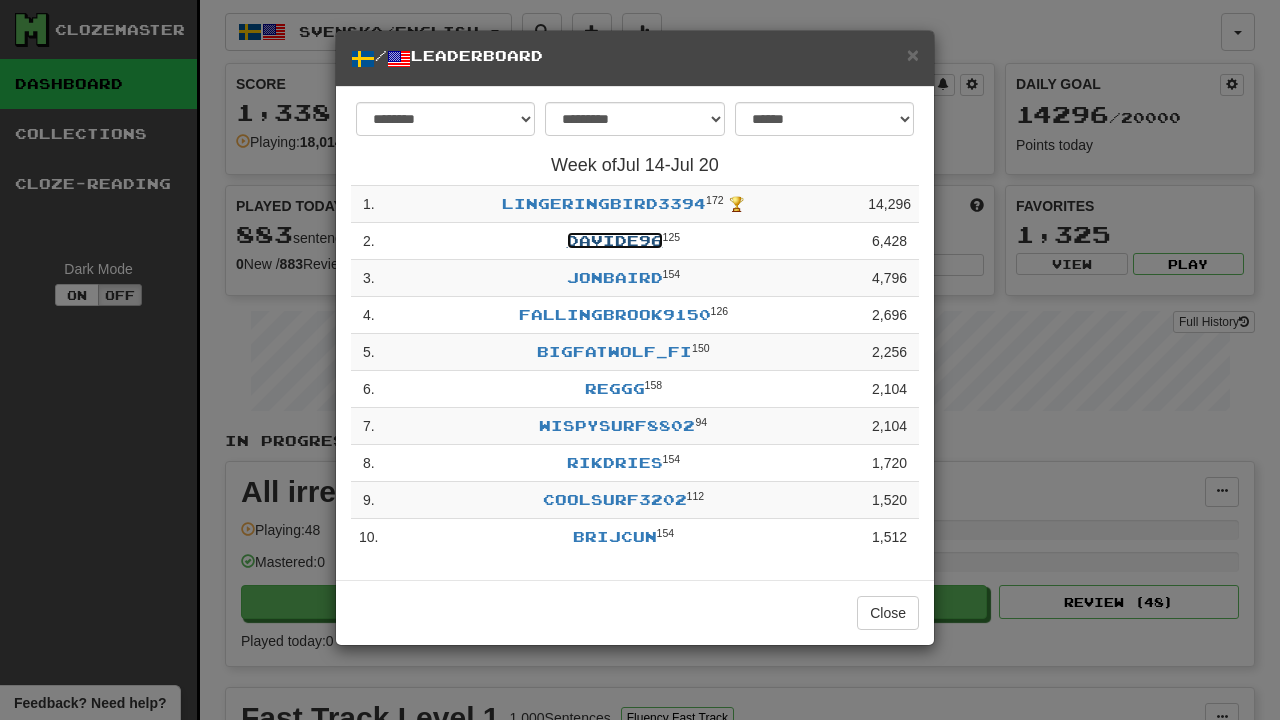 click on "Davide96" at bounding box center (615, 240) 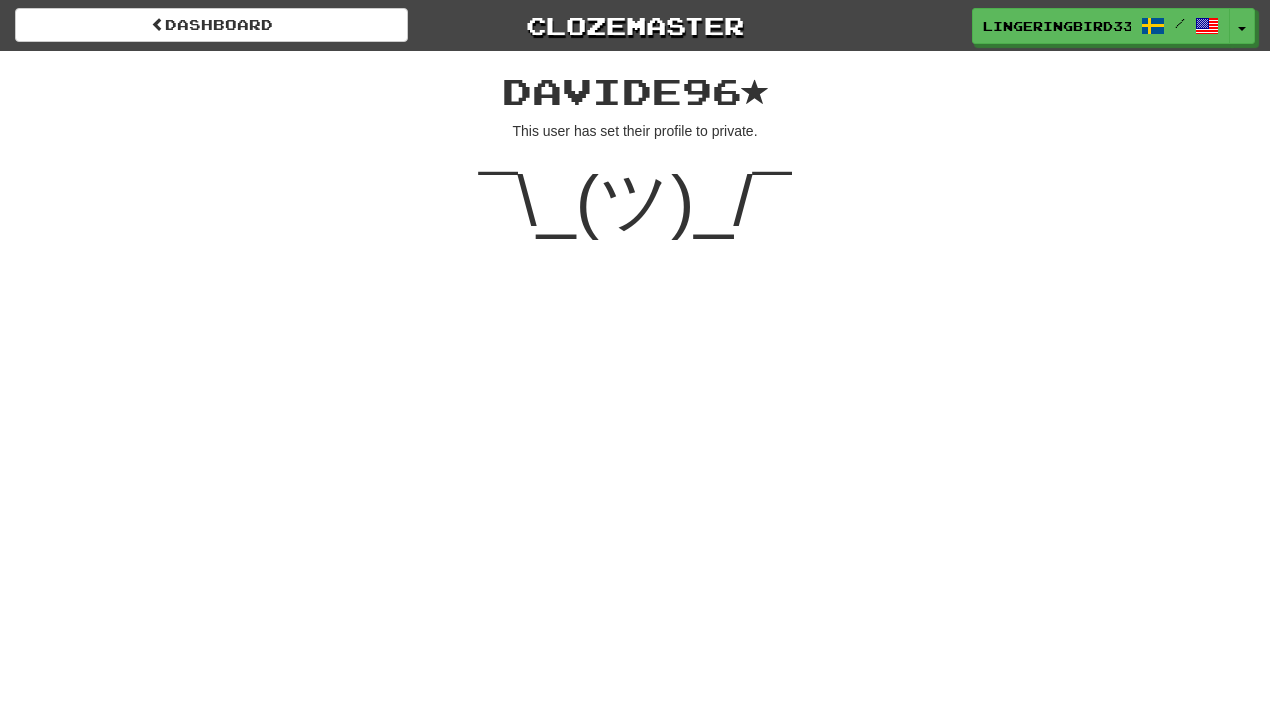 scroll, scrollTop: 0, scrollLeft: 0, axis: both 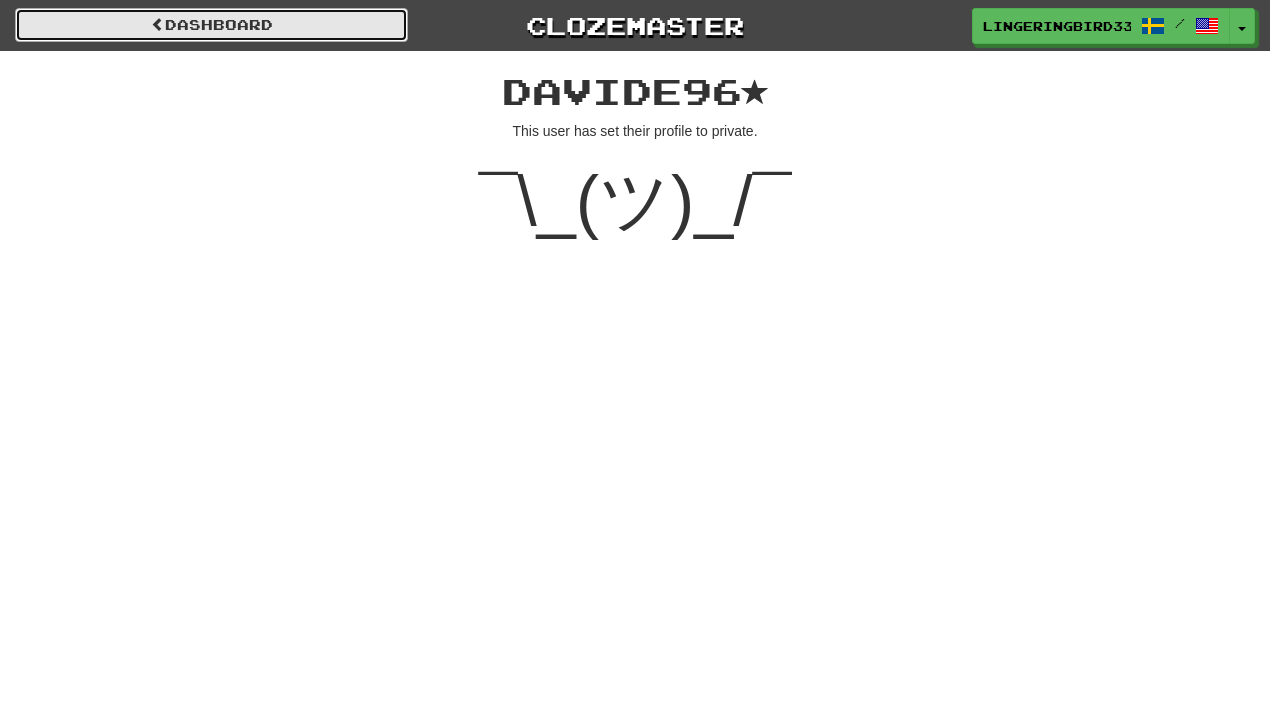 click on "Dashboard" at bounding box center (211, 25) 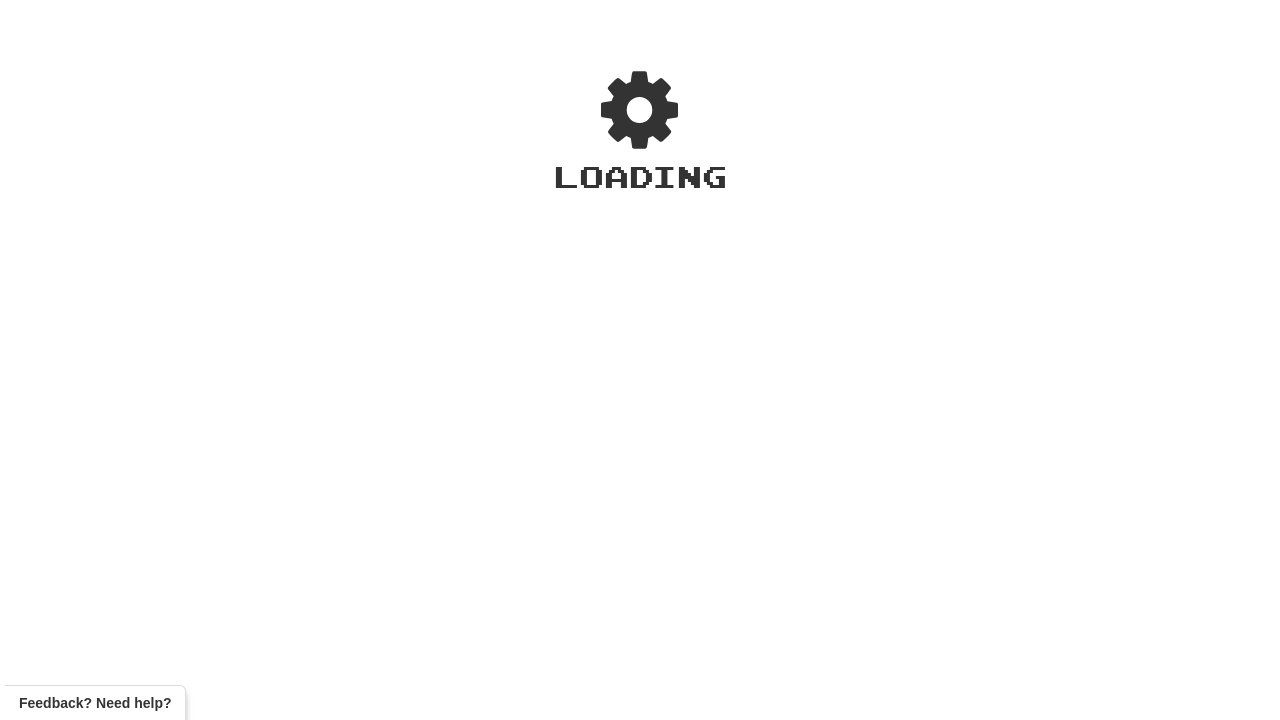 scroll, scrollTop: 0, scrollLeft: 0, axis: both 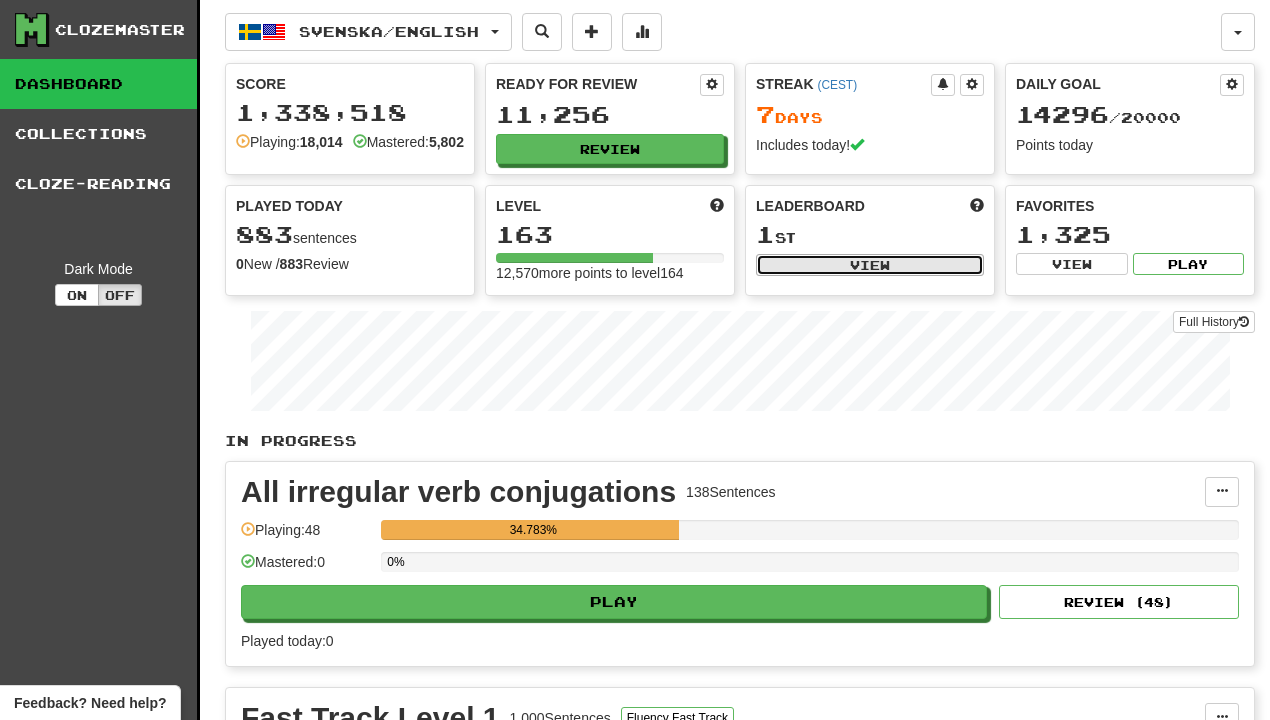 click on "View" at bounding box center [870, 265] 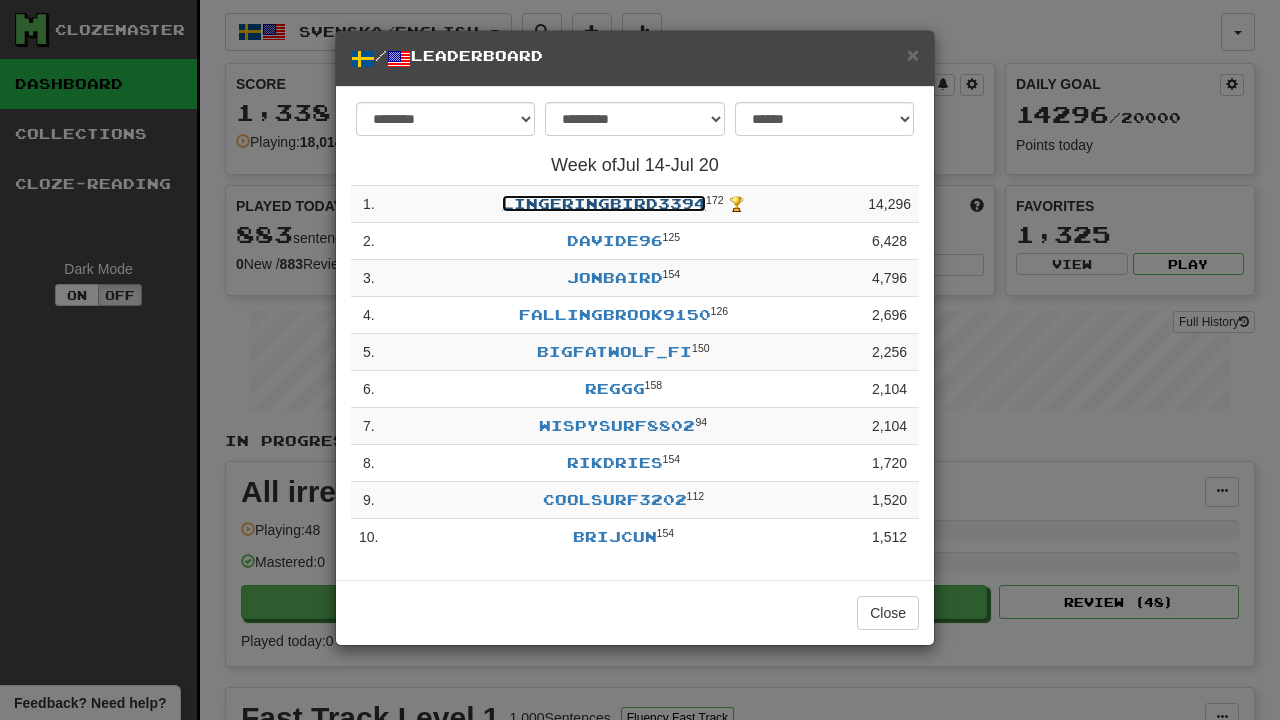 click on "LingeringBird3394" at bounding box center (604, 203) 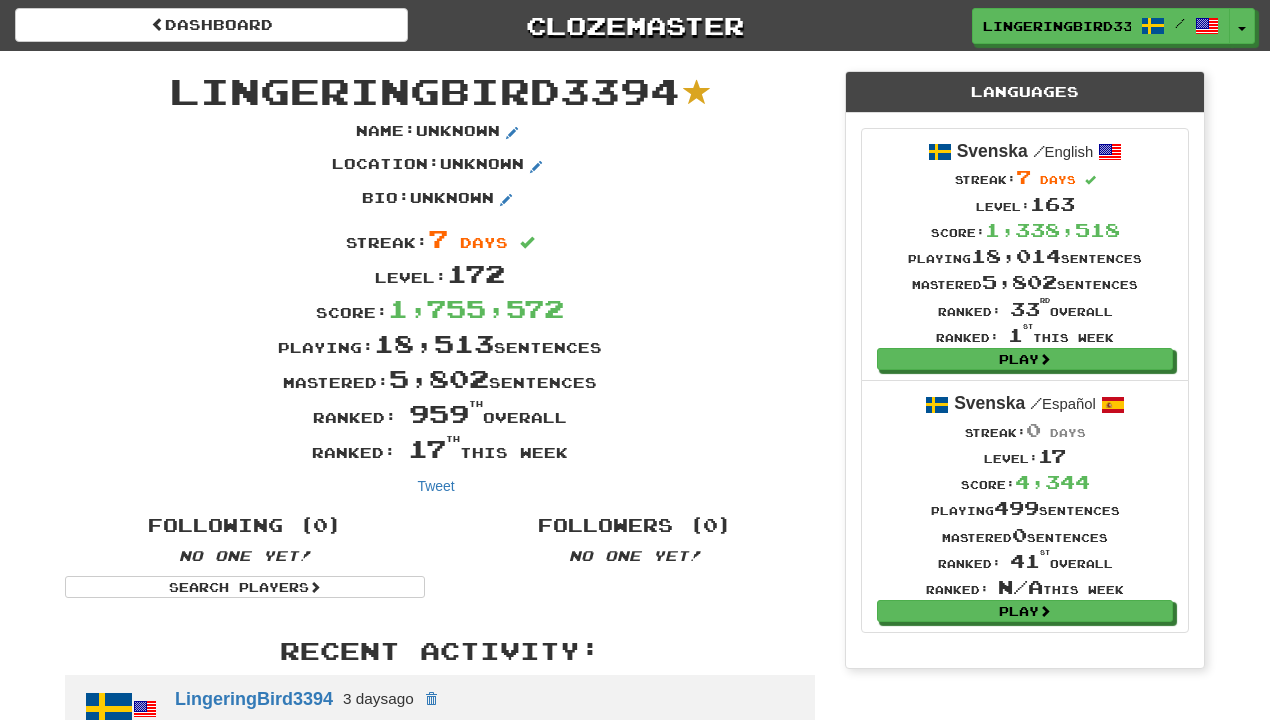 scroll, scrollTop: 0, scrollLeft: 0, axis: both 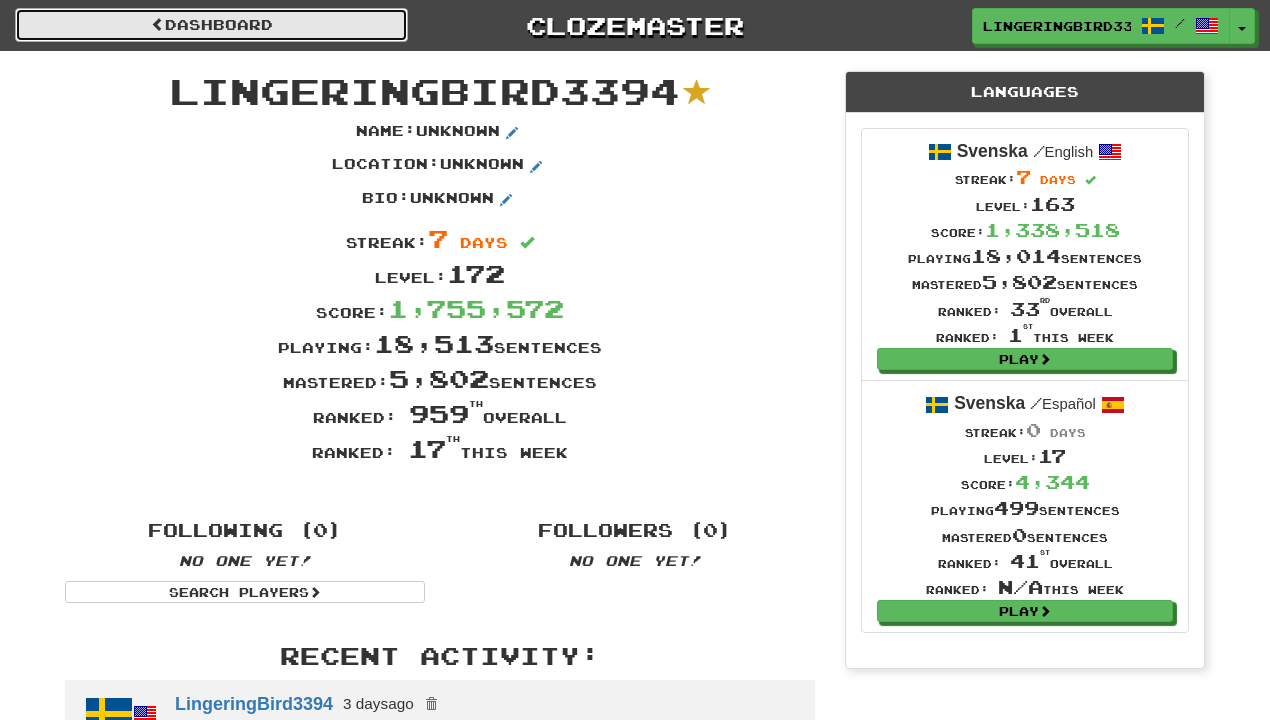 click on "Dashboard" at bounding box center (211, 25) 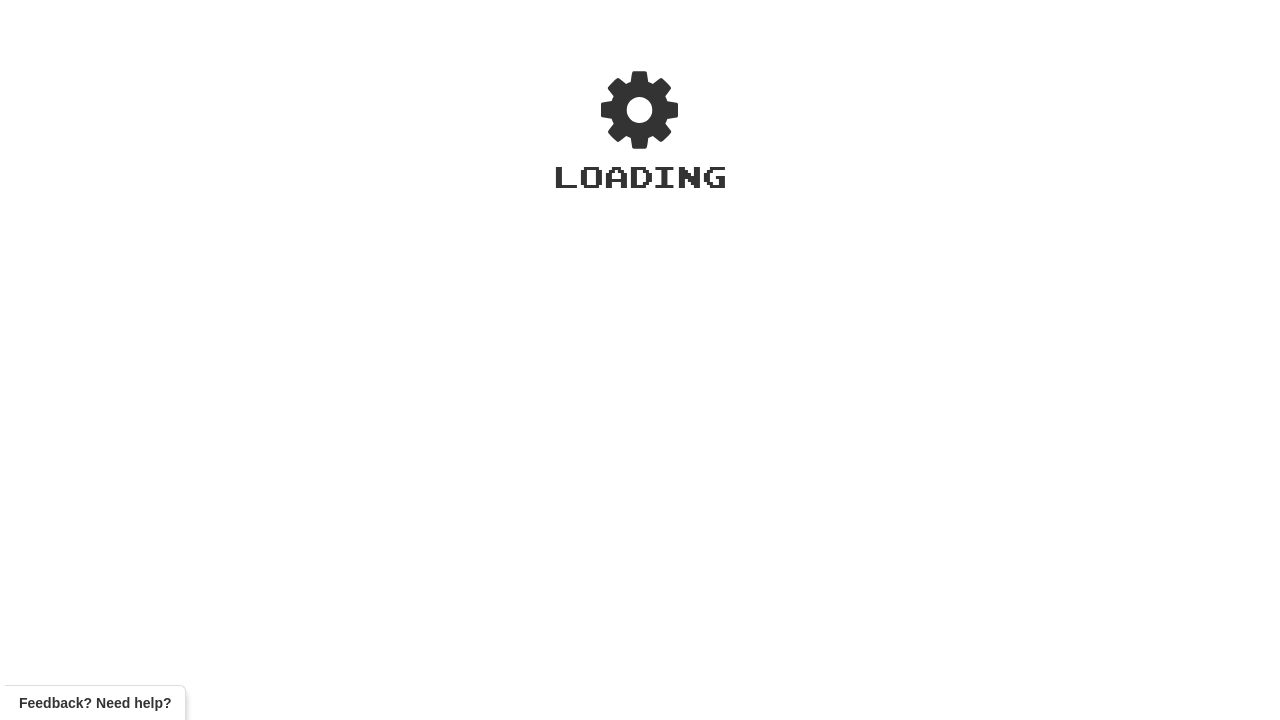 scroll, scrollTop: 0, scrollLeft: 0, axis: both 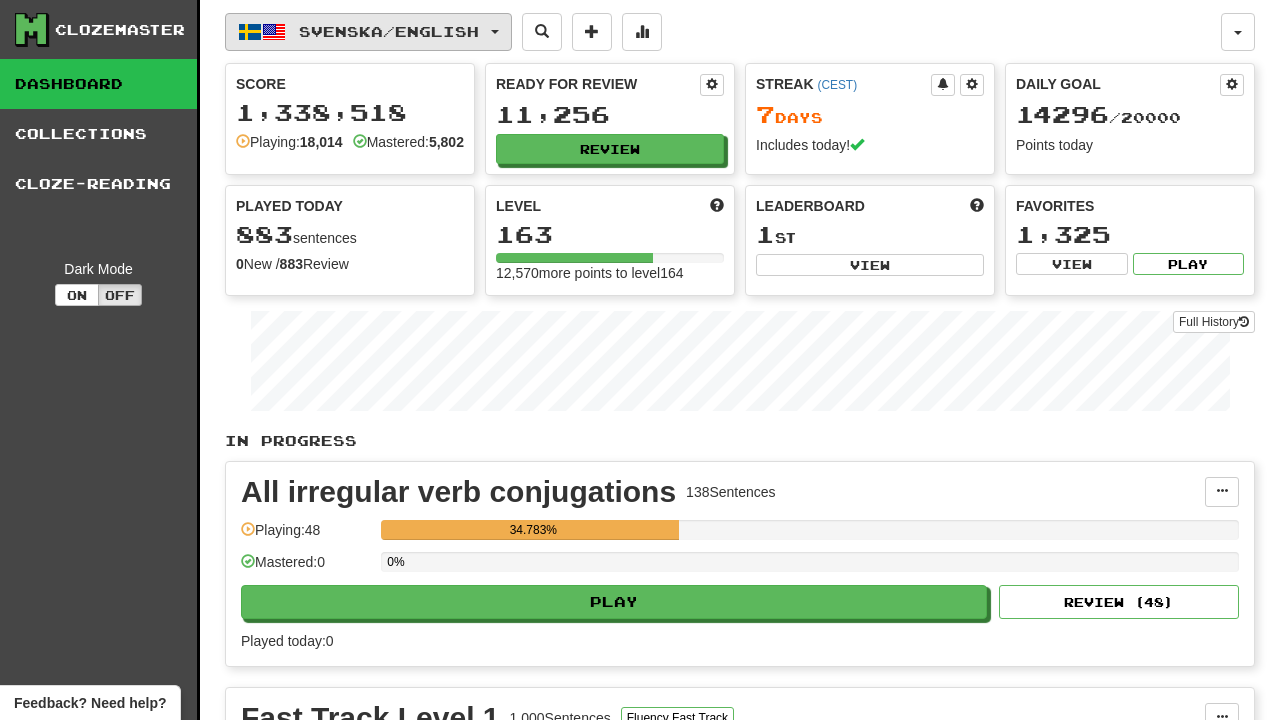 click on "Svenska  /  English" at bounding box center (389, 31) 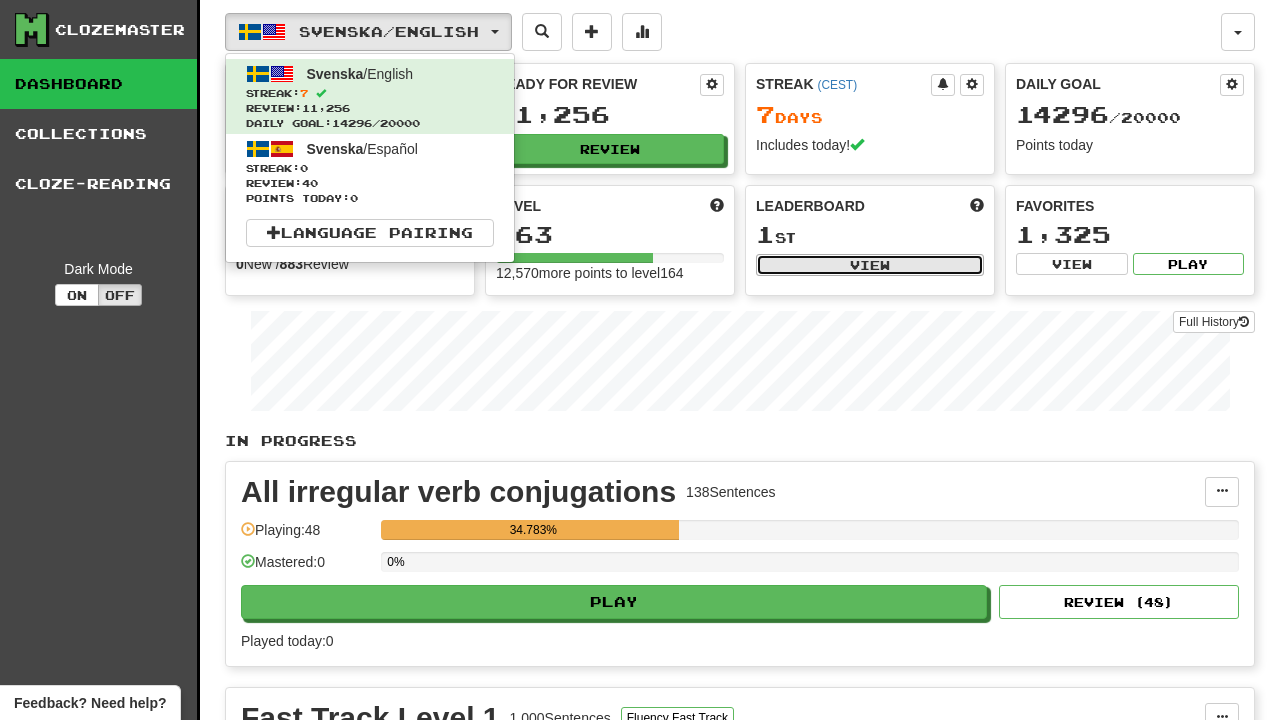 click on "View" at bounding box center [870, 265] 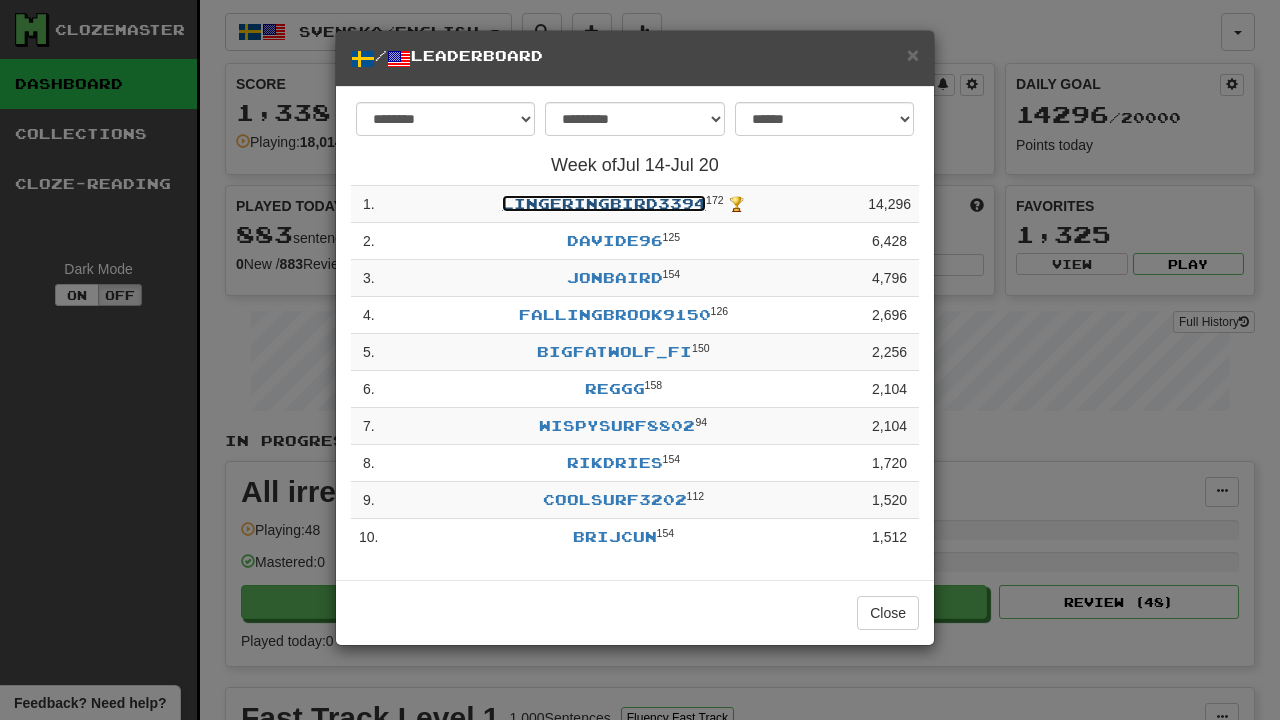 click on "LingeringBird3394" at bounding box center [604, 203] 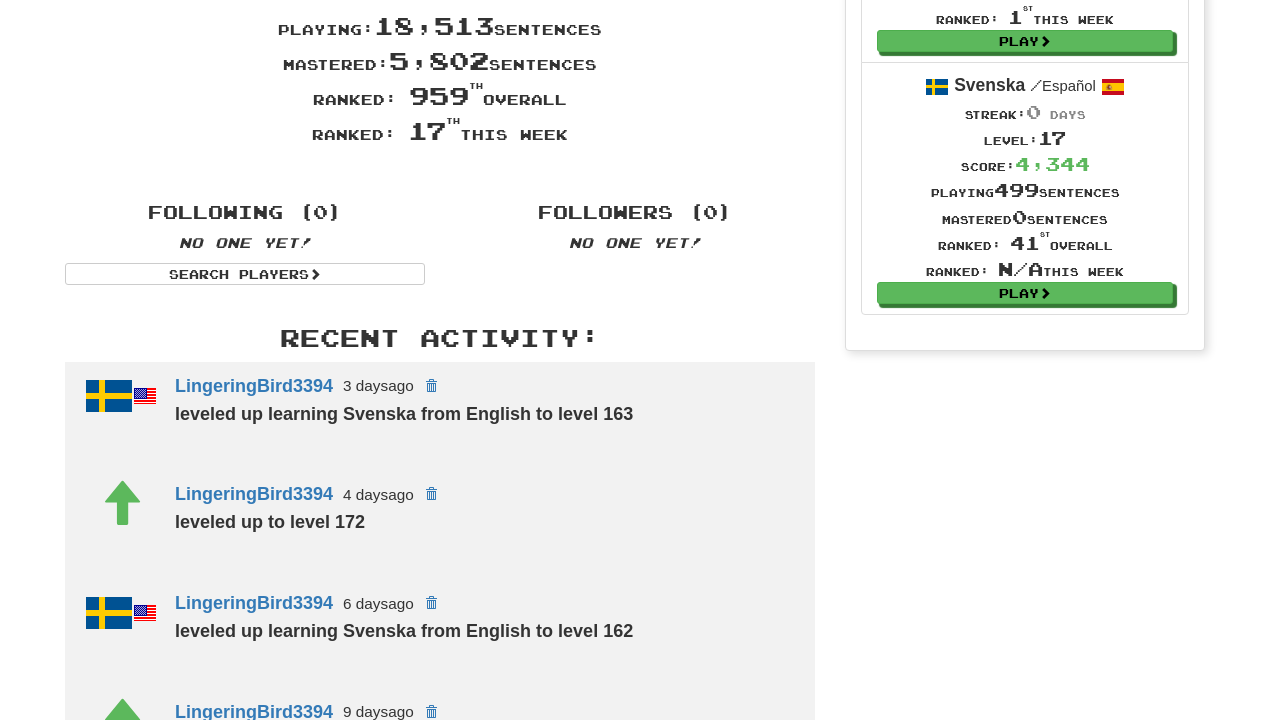 scroll, scrollTop: 0, scrollLeft: 0, axis: both 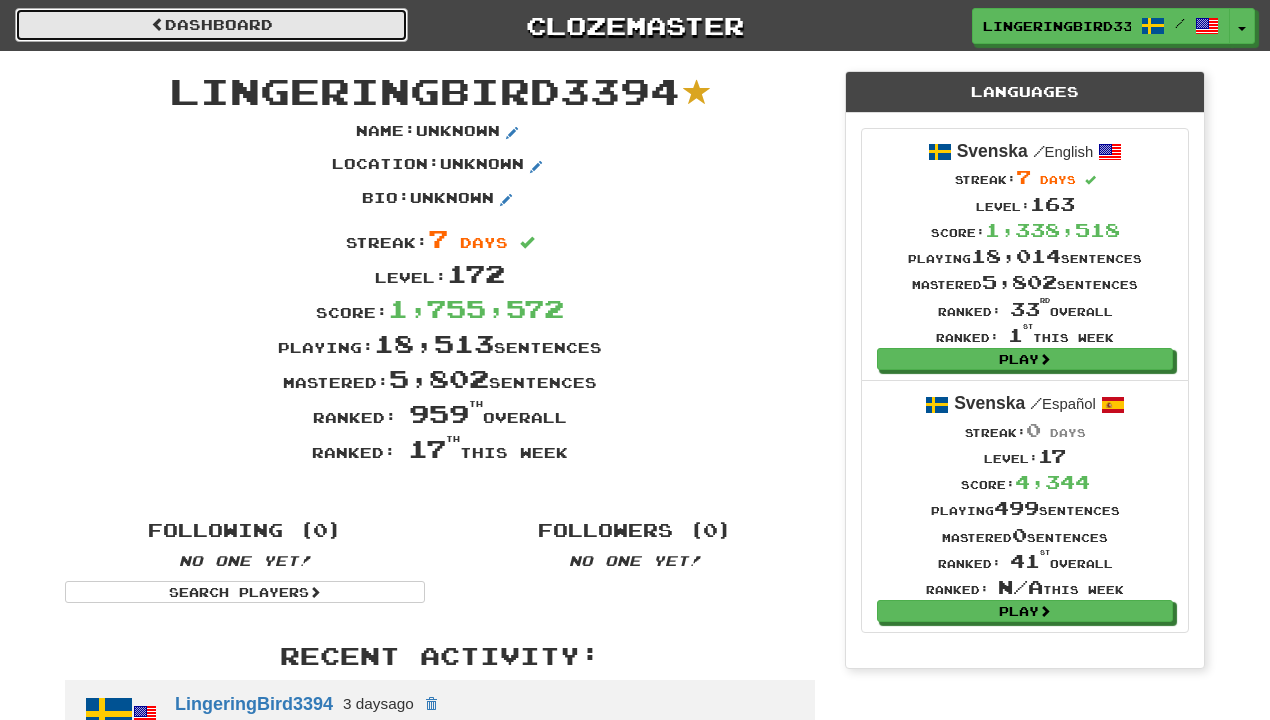 click on "Dashboard" at bounding box center [211, 25] 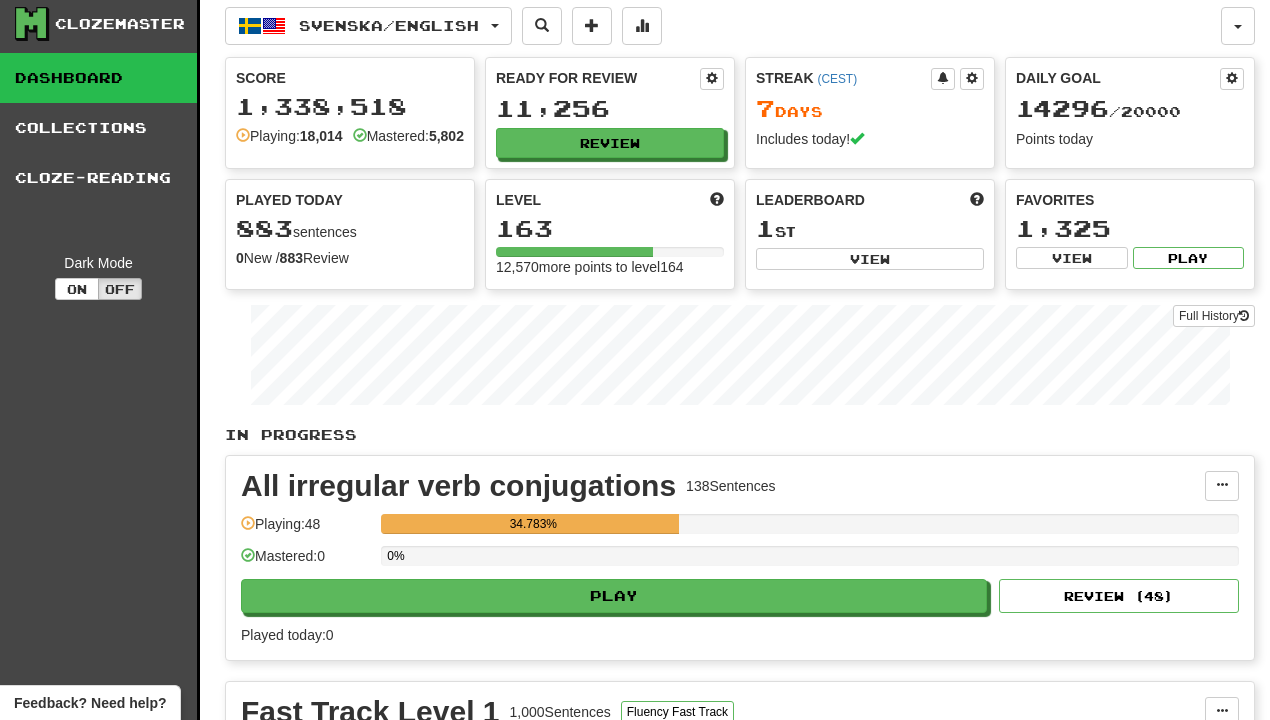 scroll, scrollTop: 0, scrollLeft: 0, axis: both 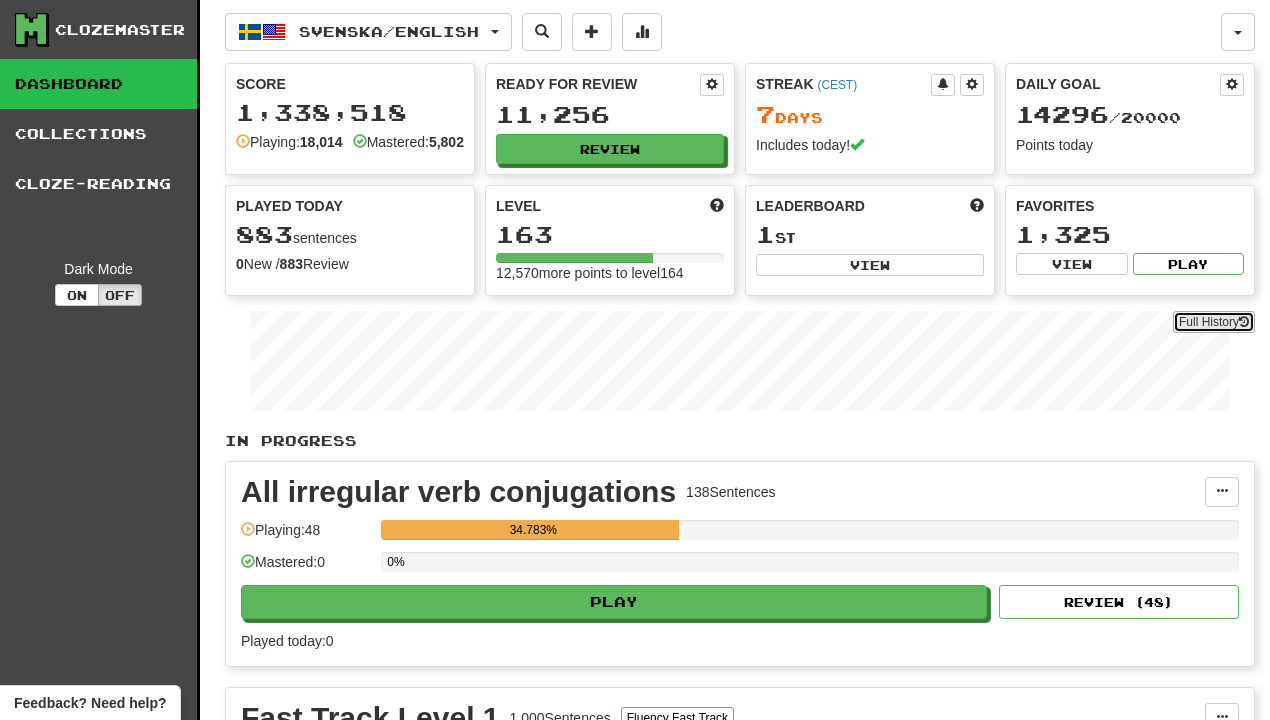 click on "Full History" at bounding box center [1214, 322] 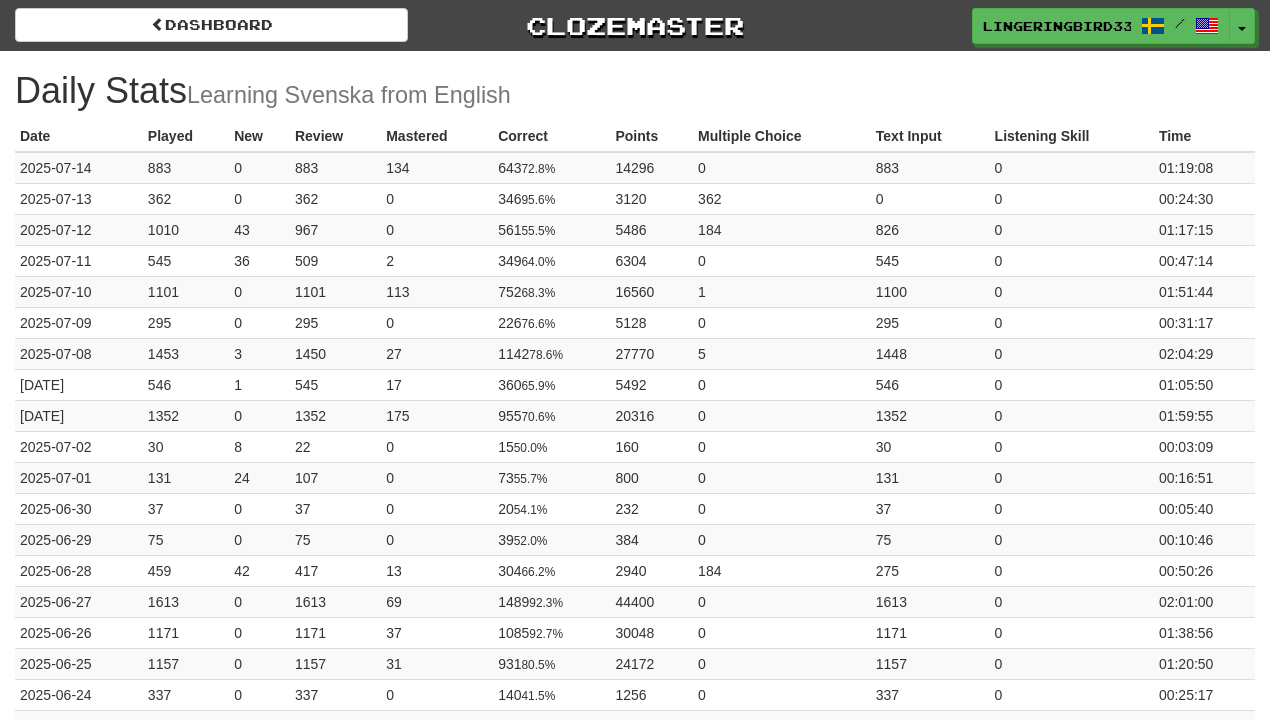 scroll, scrollTop: 0, scrollLeft: 0, axis: both 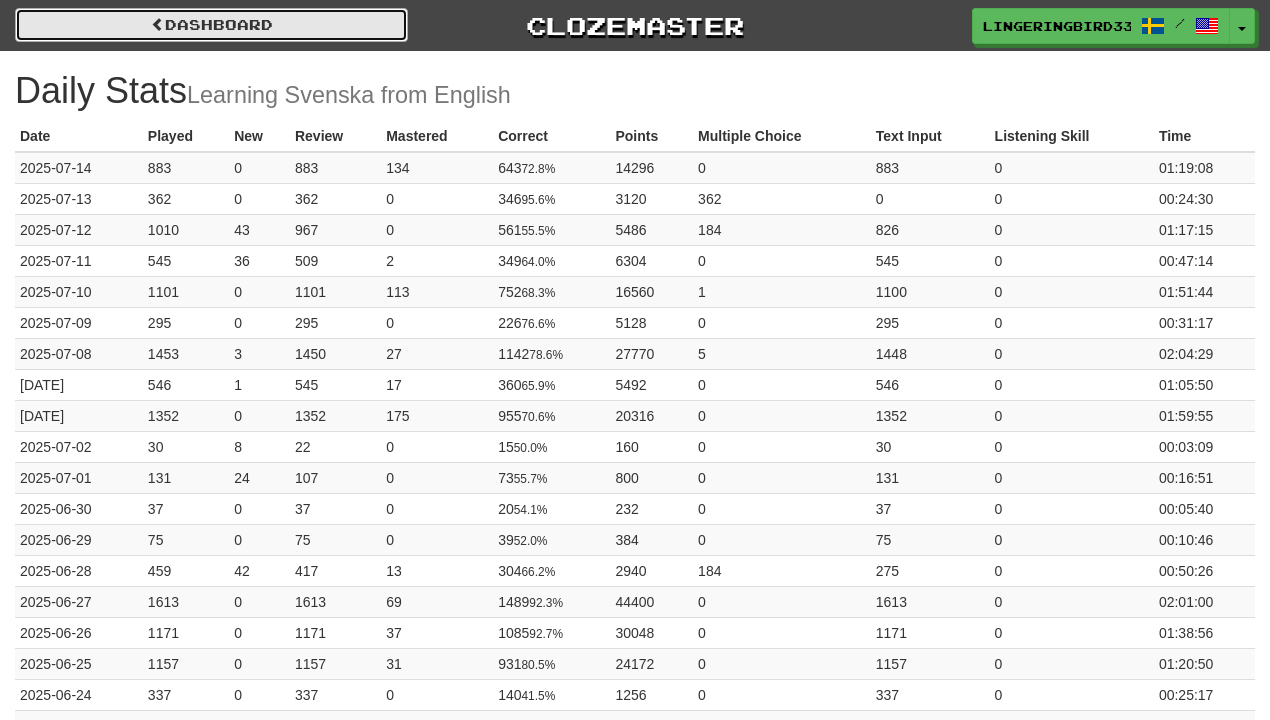 click on "Dashboard" at bounding box center (211, 25) 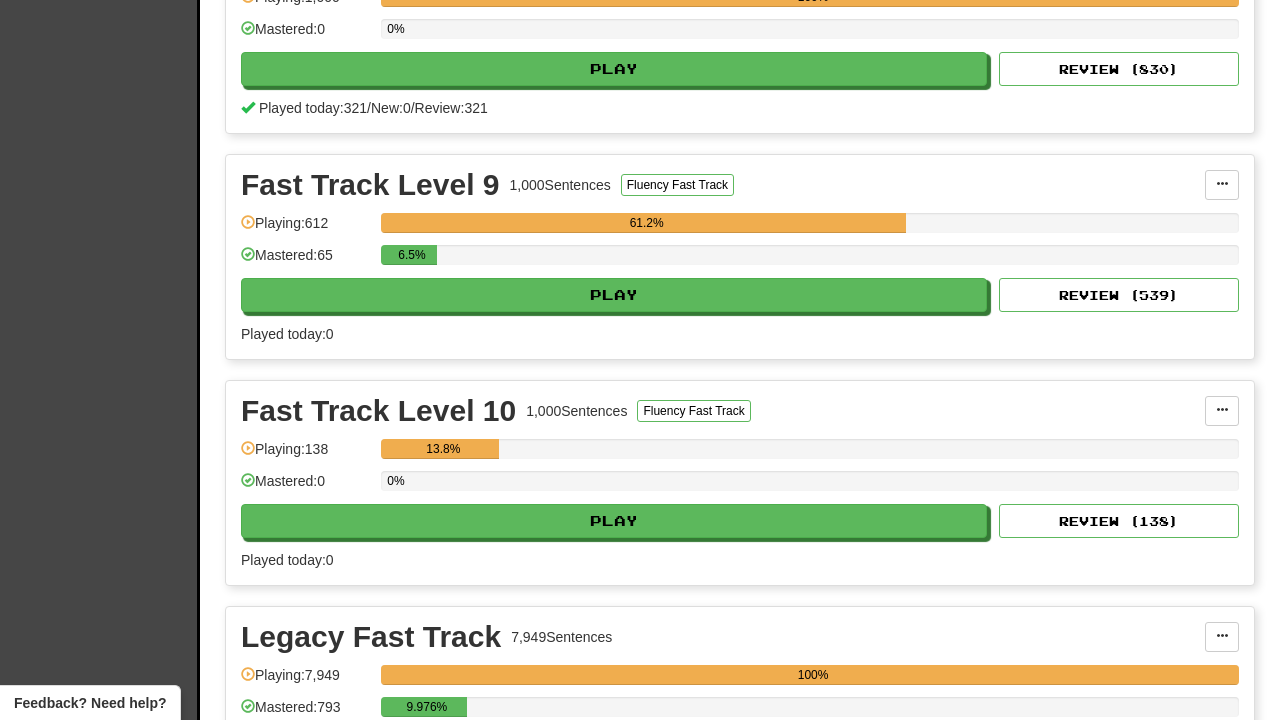 scroll, scrollTop: 2339, scrollLeft: 0, axis: vertical 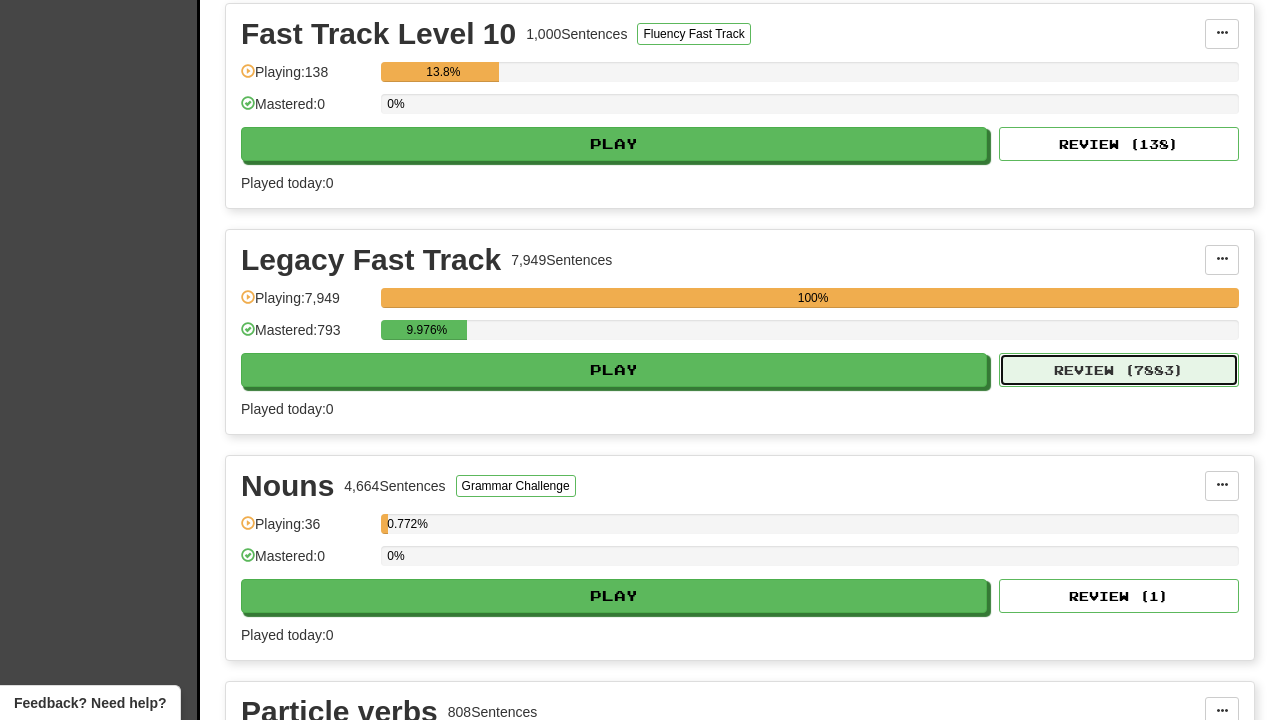 click on "Review ( 7883 )" at bounding box center (1119, 370) 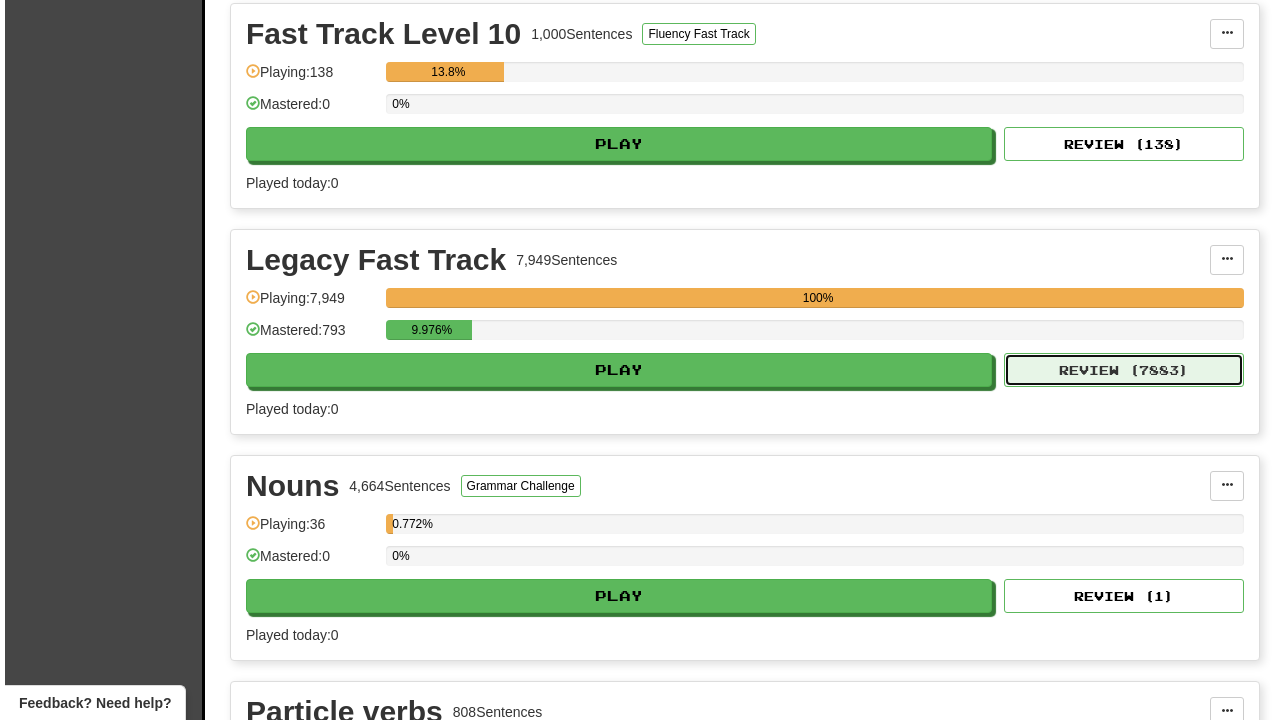 scroll, scrollTop: 2717, scrollLeft: 0, axis: vertical 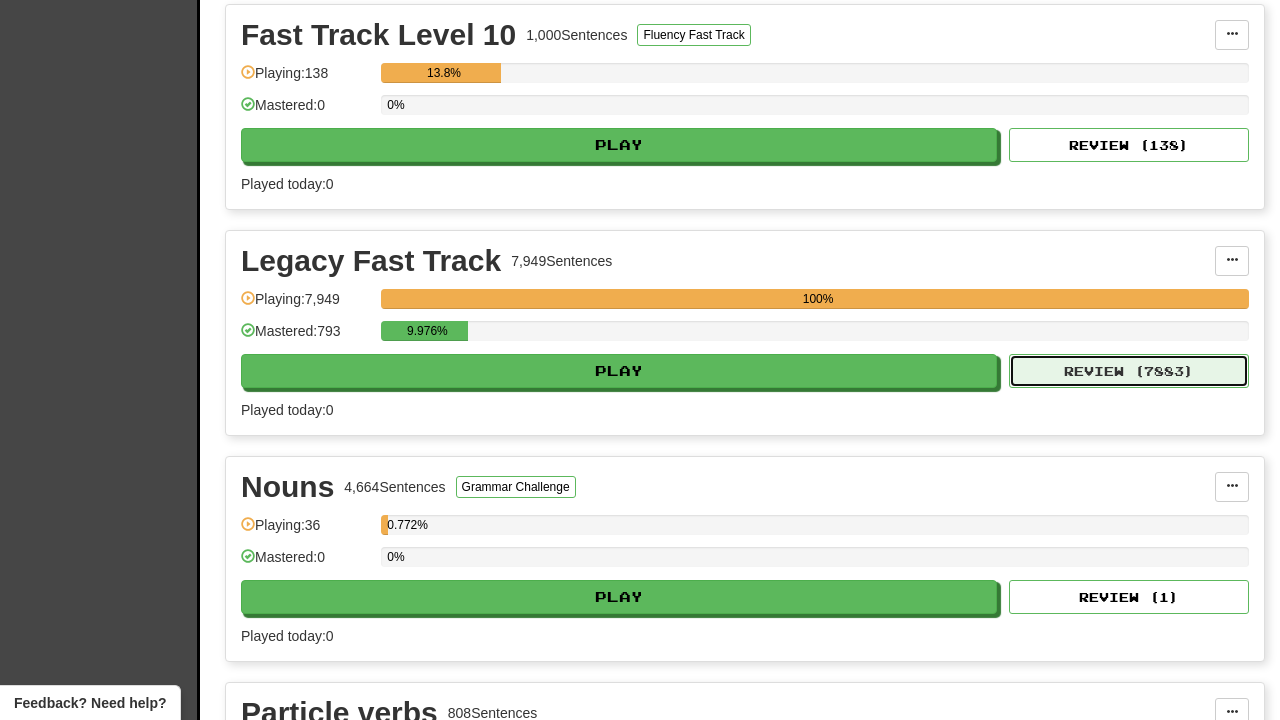 select on "********" 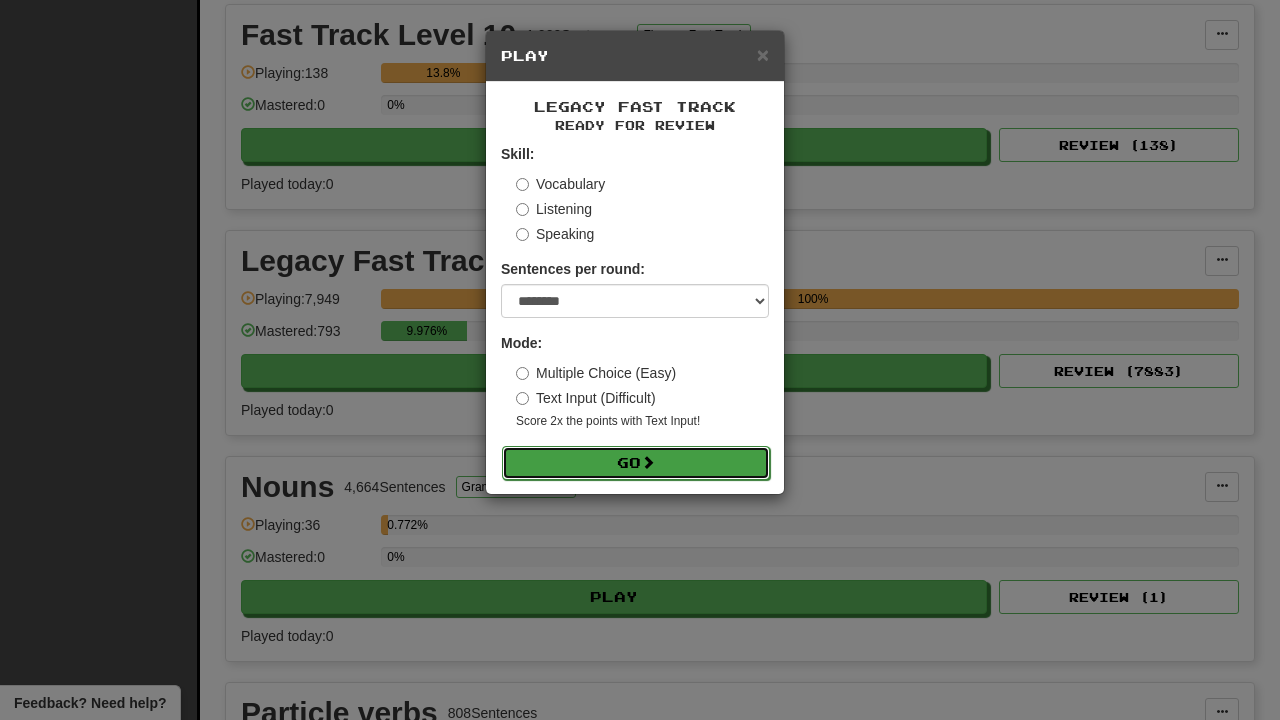 click on "Go" at bounding box center [636, 463] 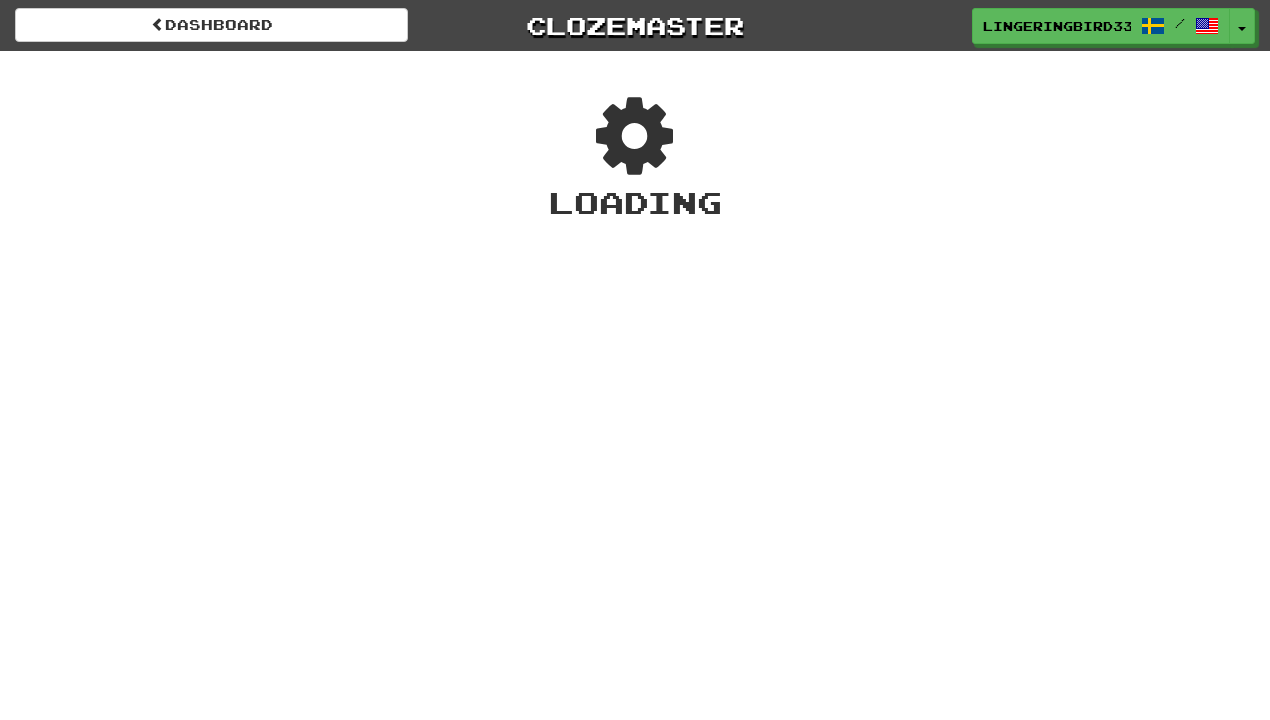 scroll, scrollTop: 0, scrollLeft: 0, axis: both 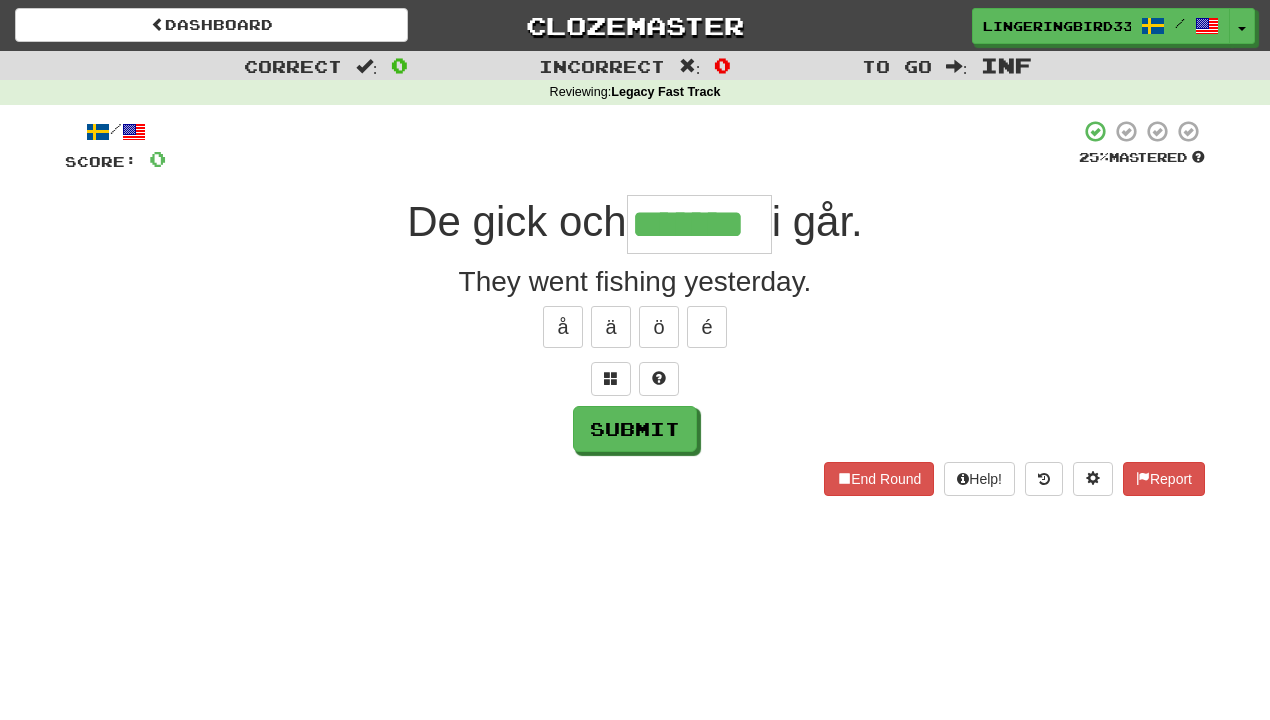 type on "*******" 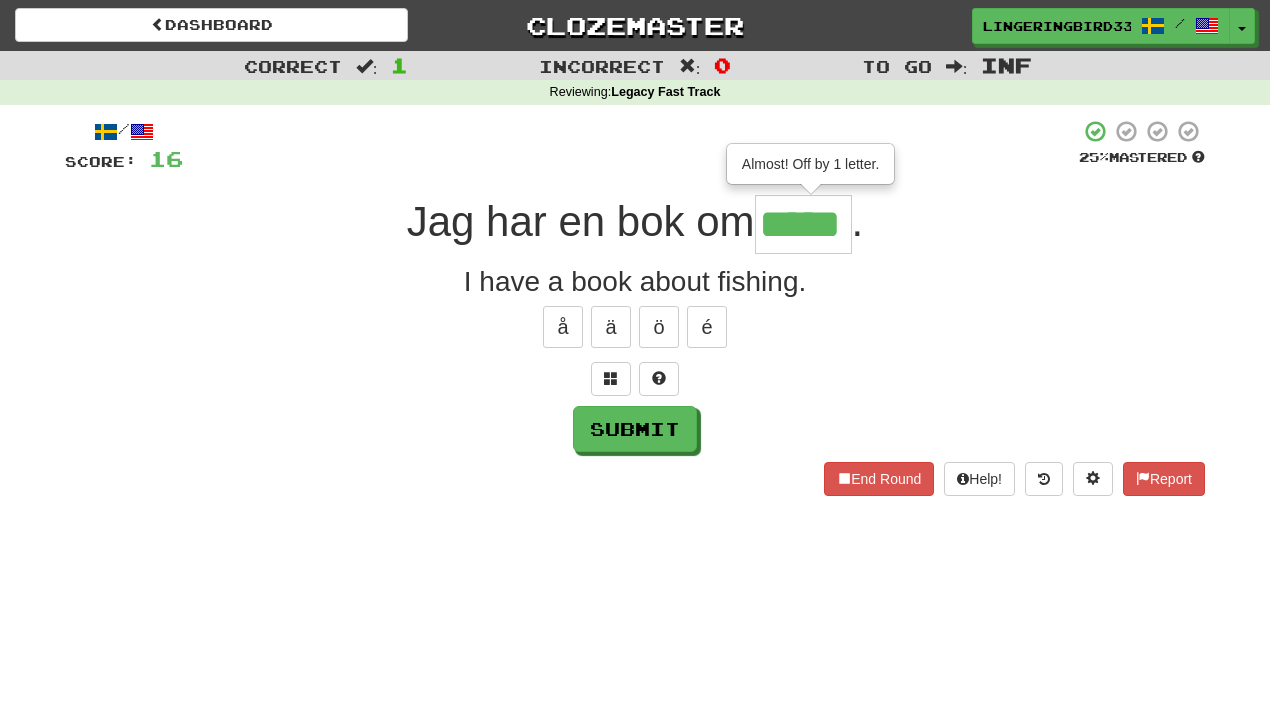 type on "*****" 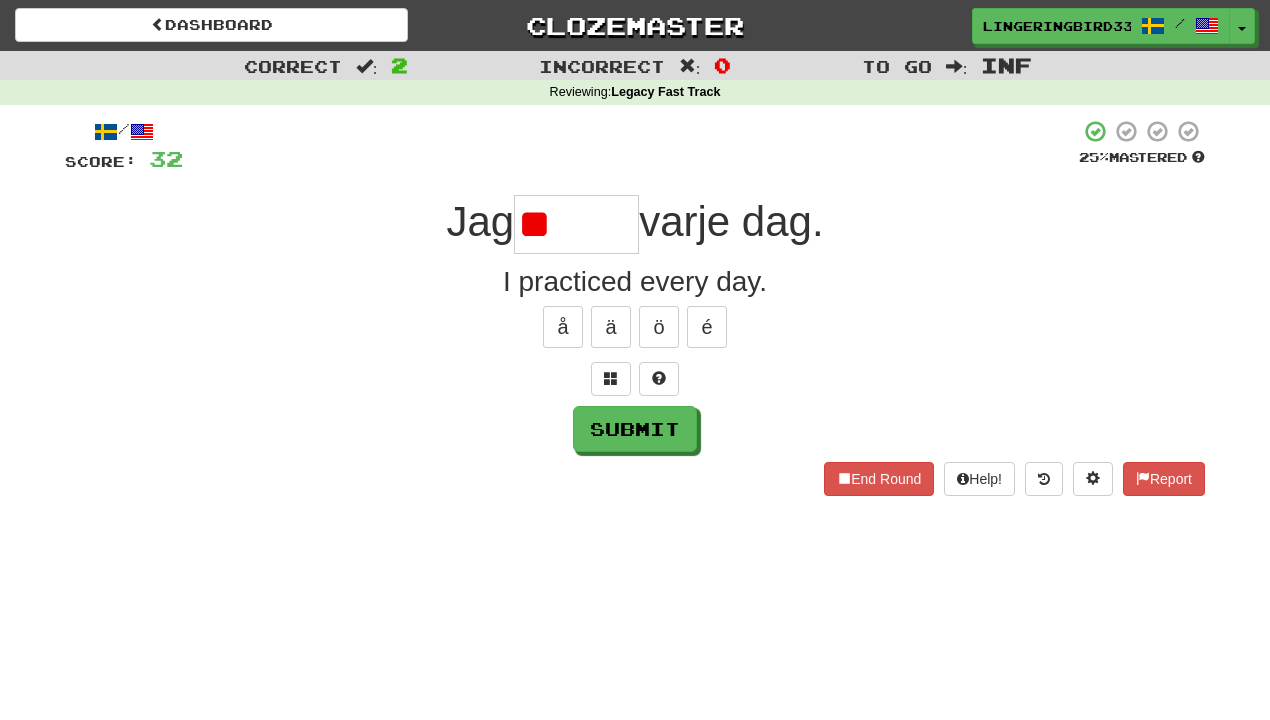 type on "*" 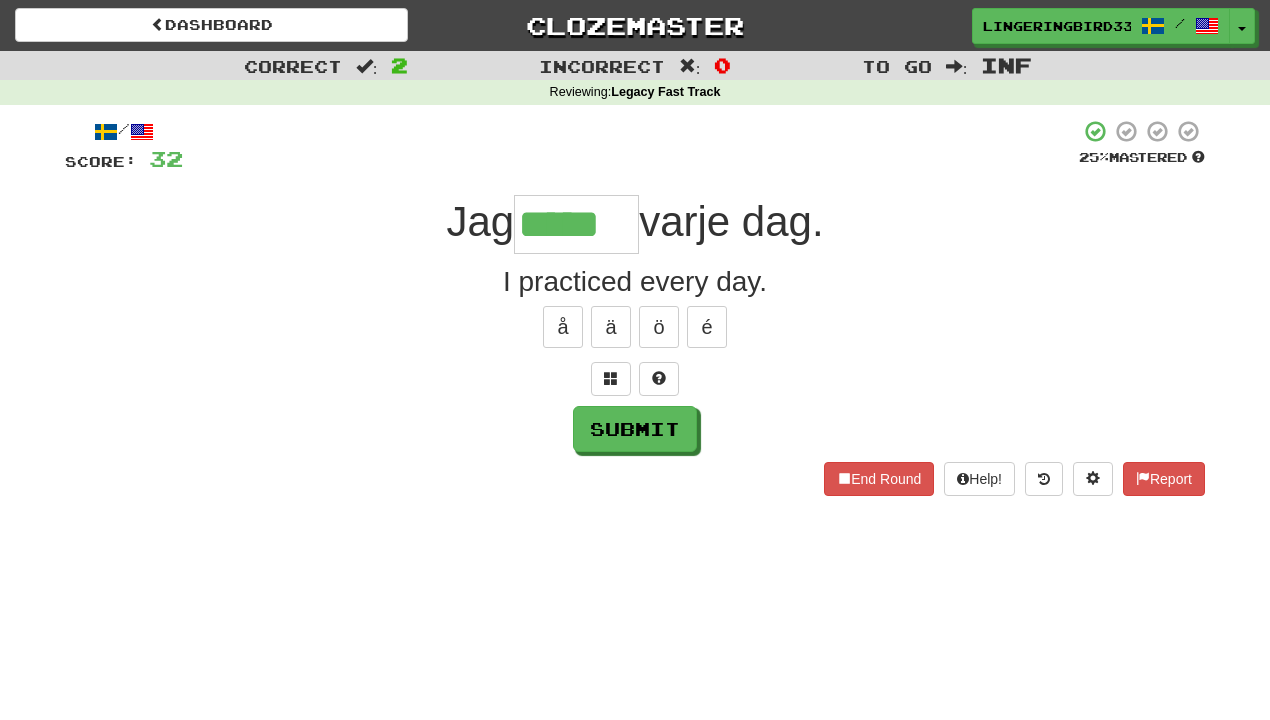 type on "*****" 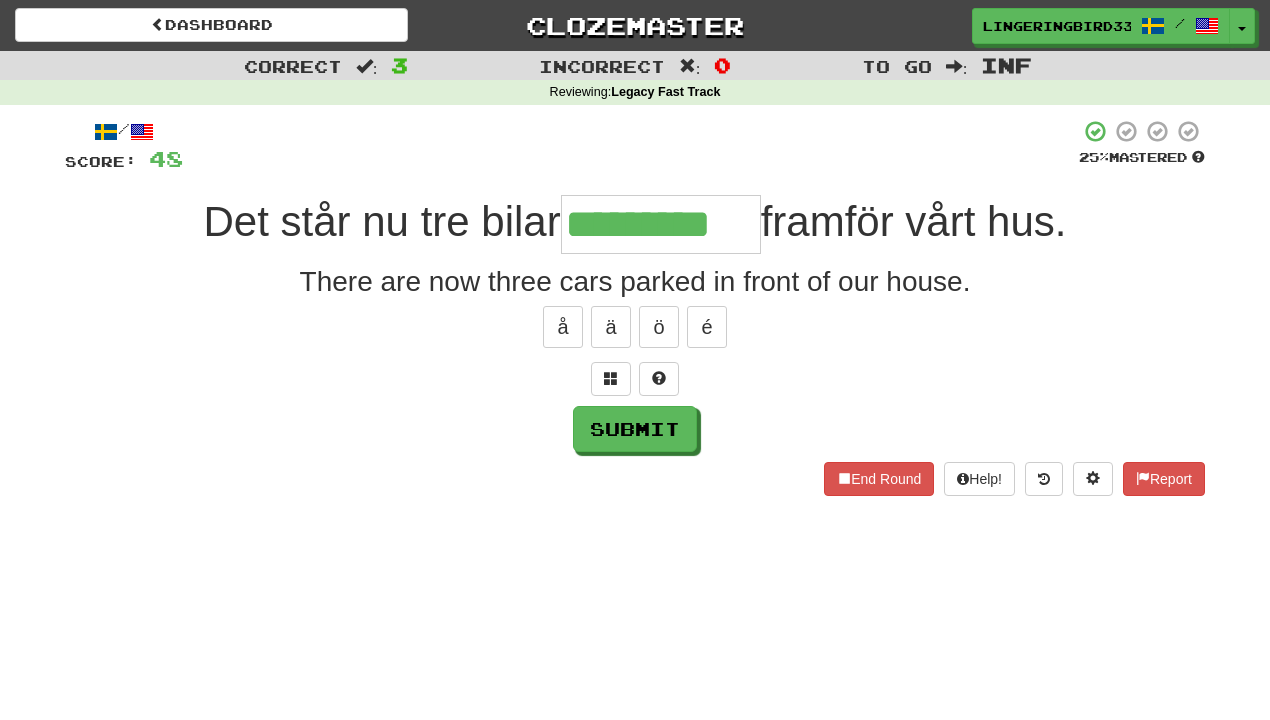 type on "*********" 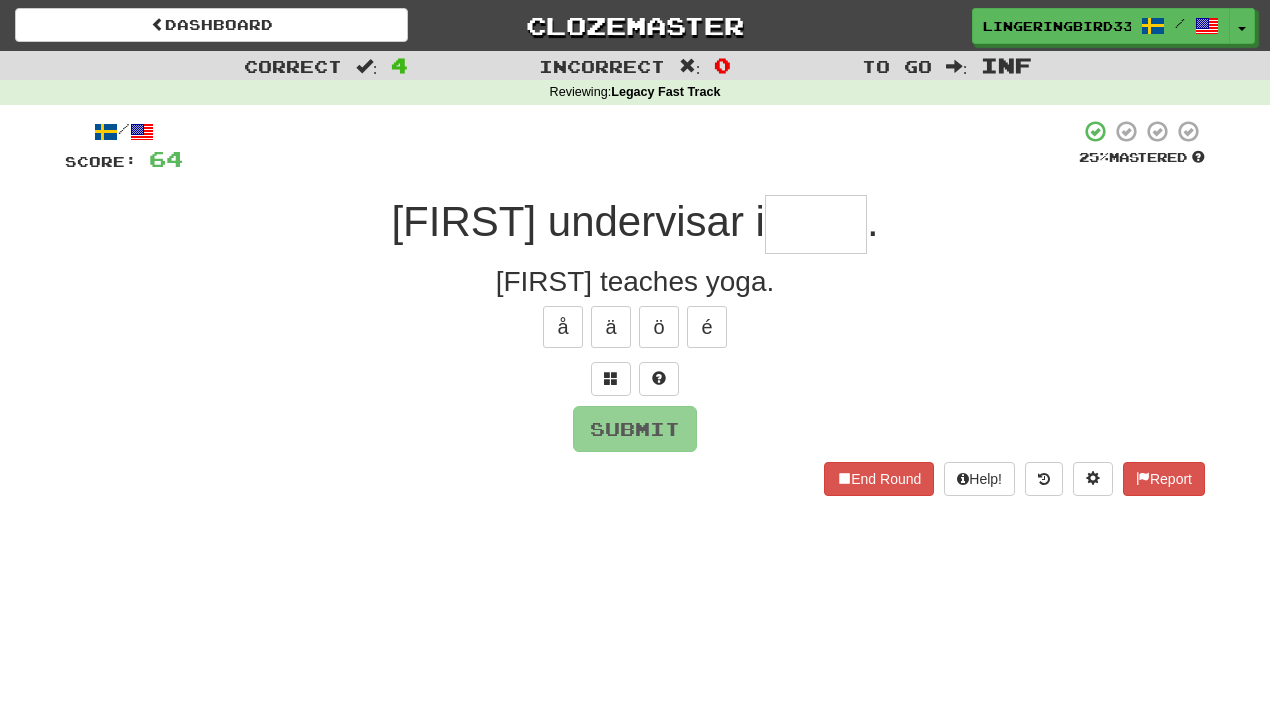 type on "*" 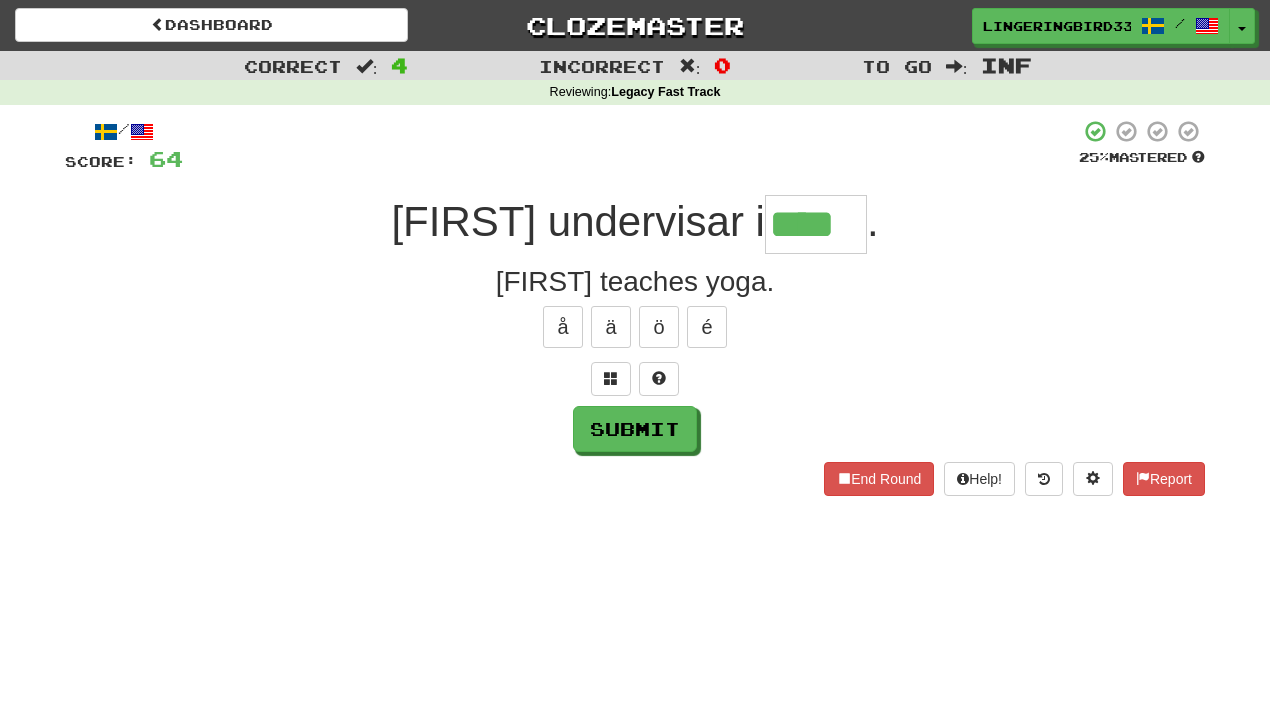 type on "****" 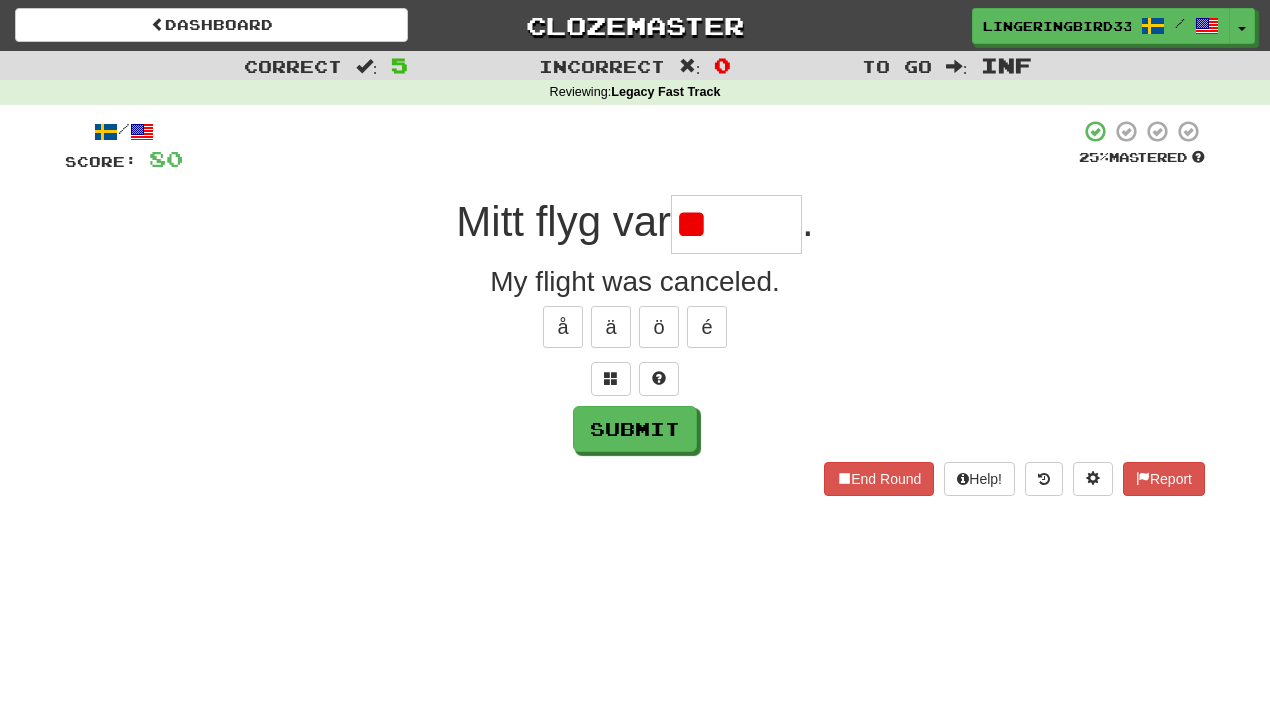 type on "********" 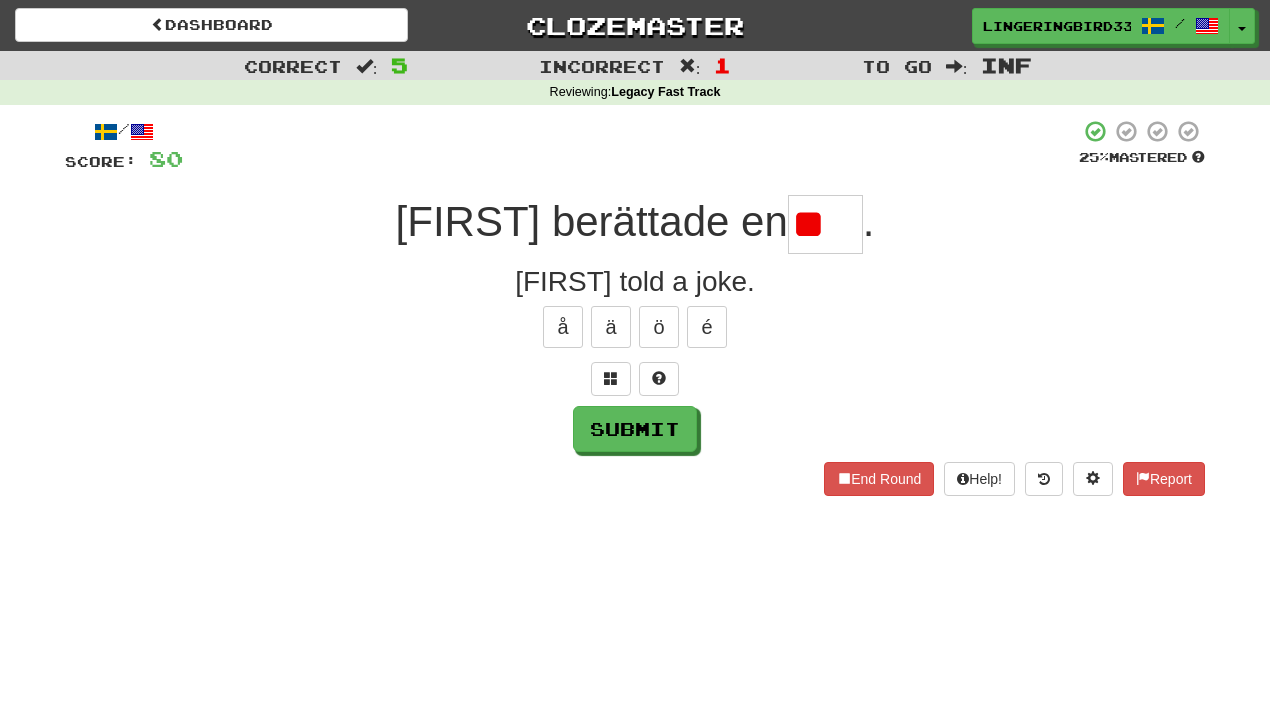 type on "*" 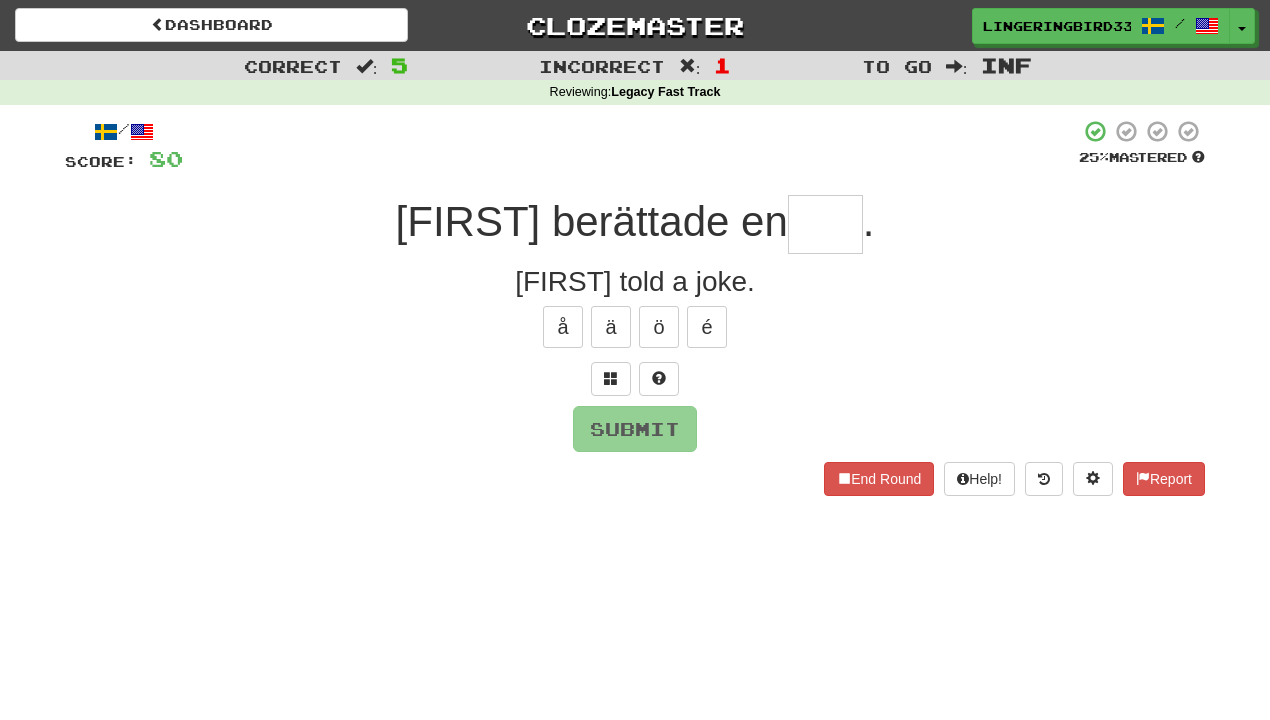 type on "****" 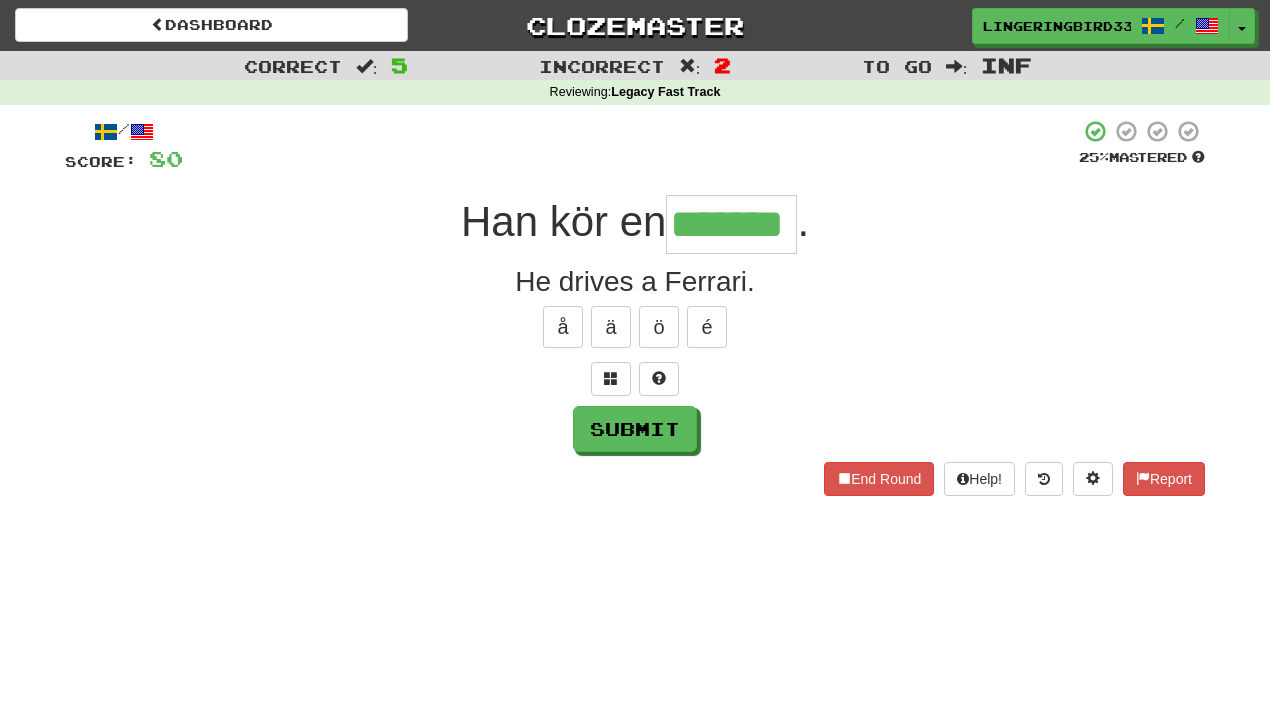 type on "*******" 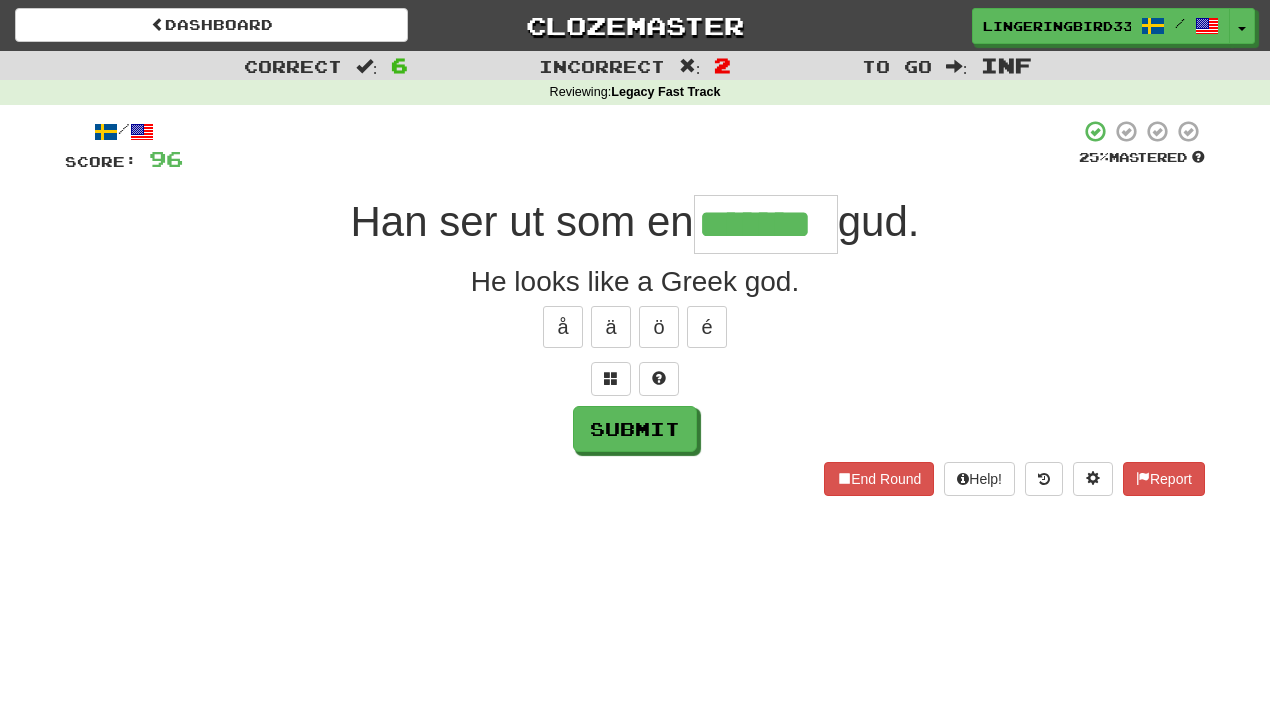 type on "*******" 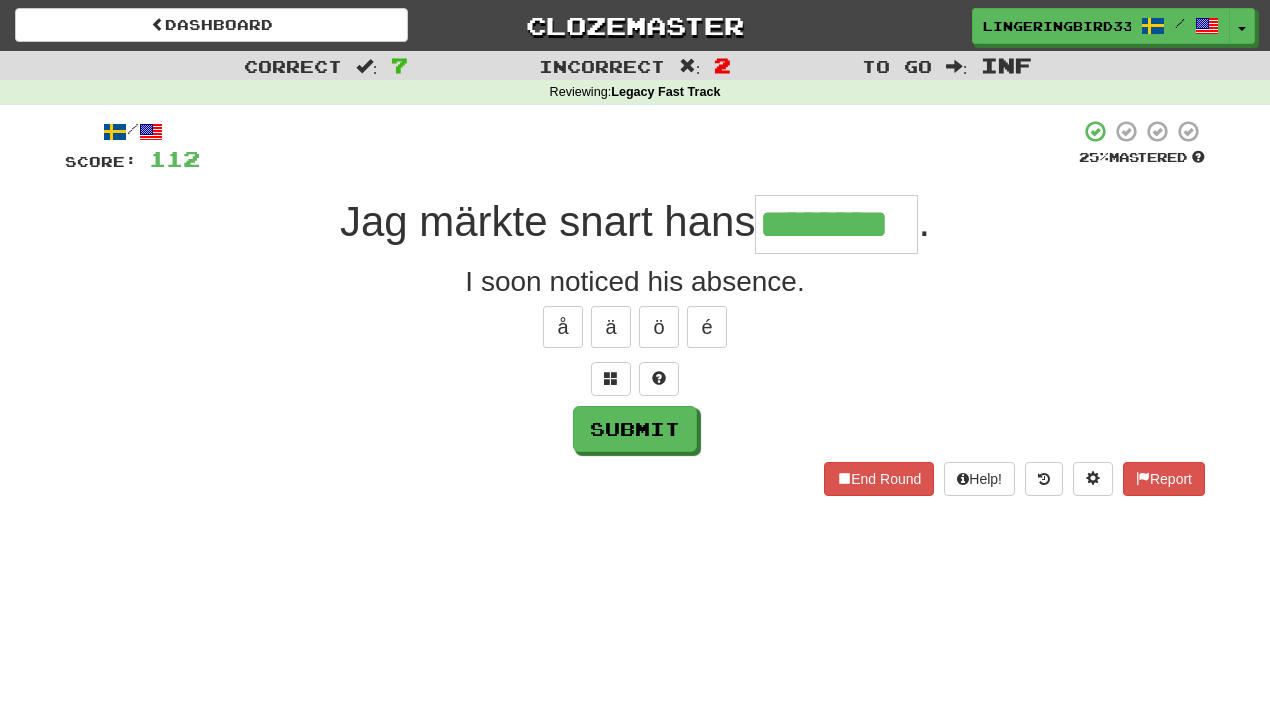type on "********" 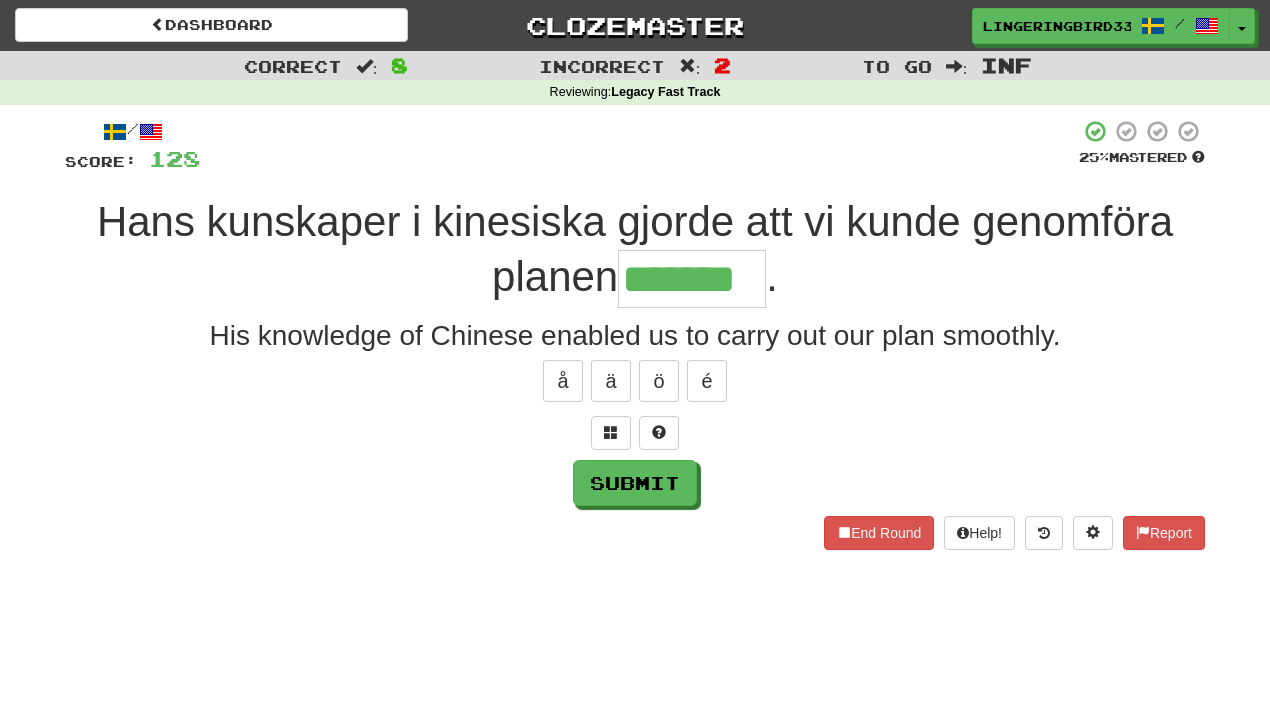 type on "*******" 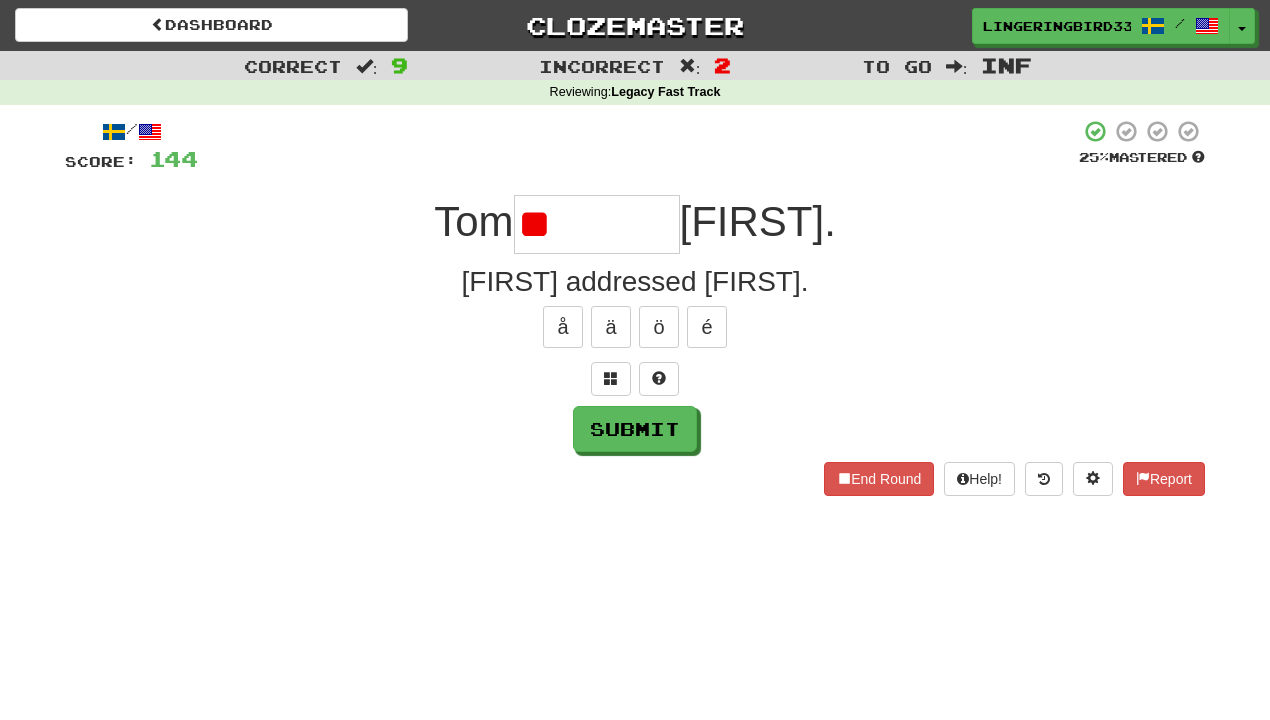 type on "*" 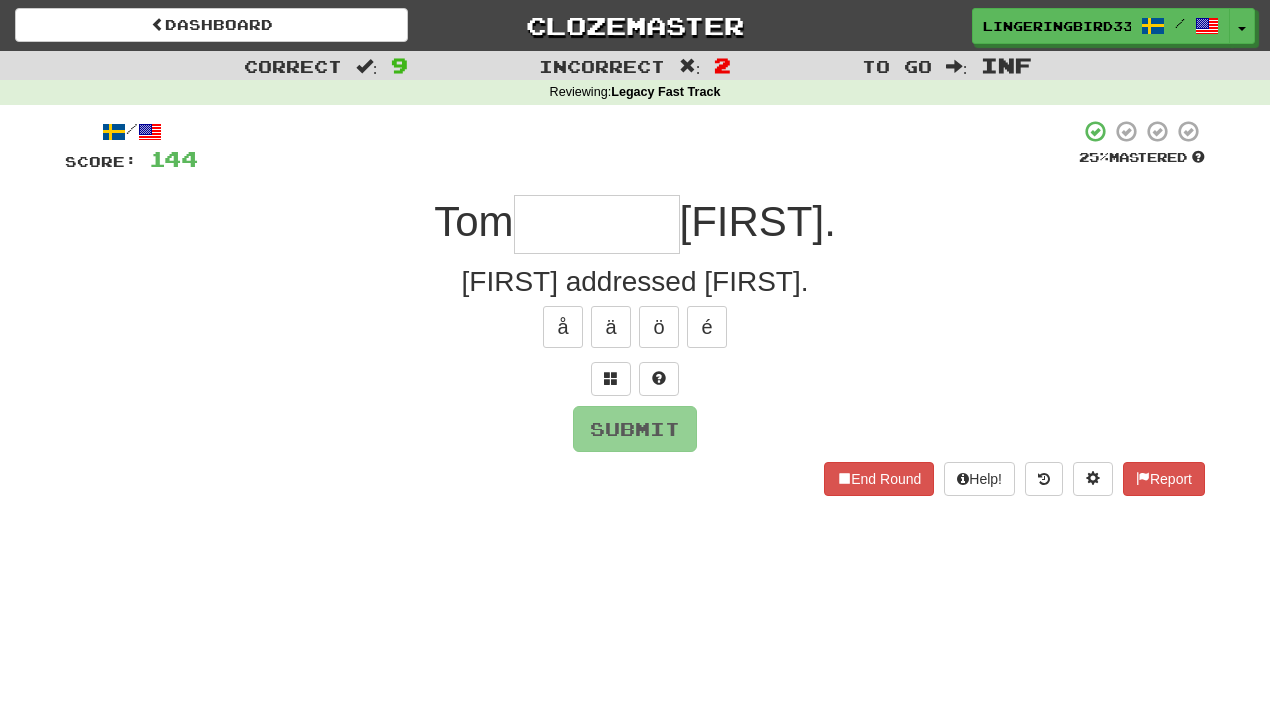 type on "**********" 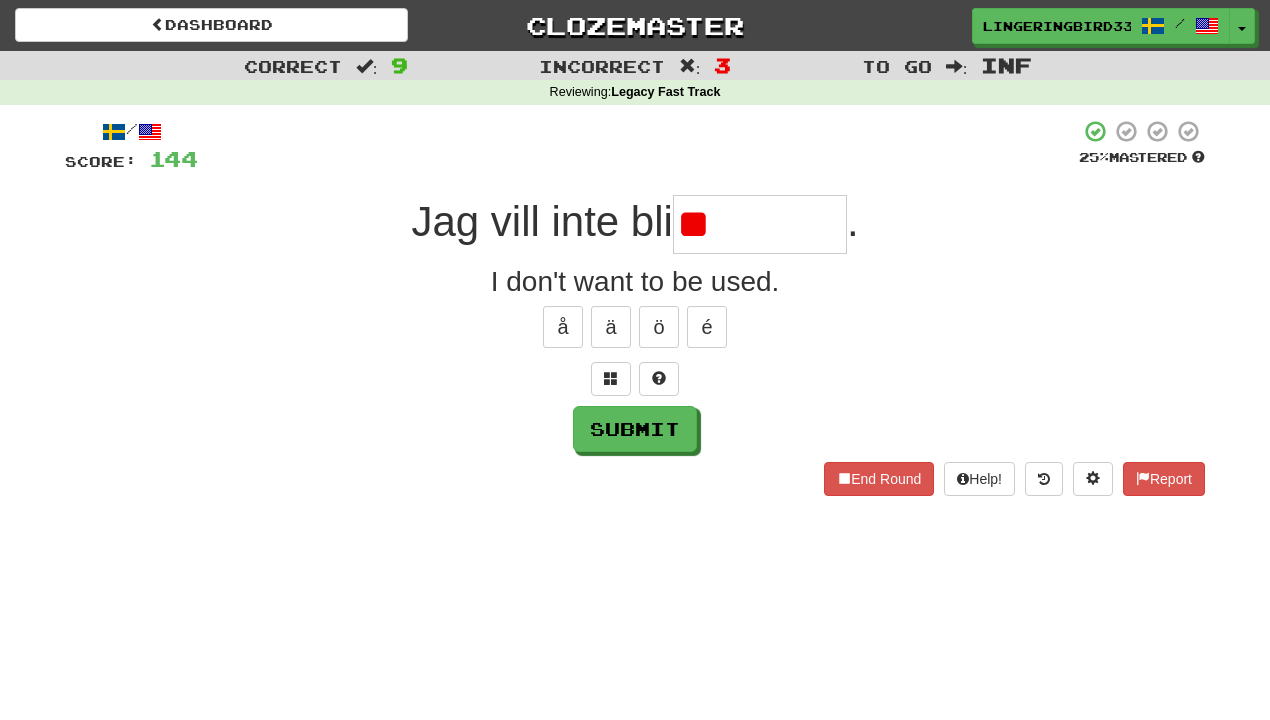 type on "*" 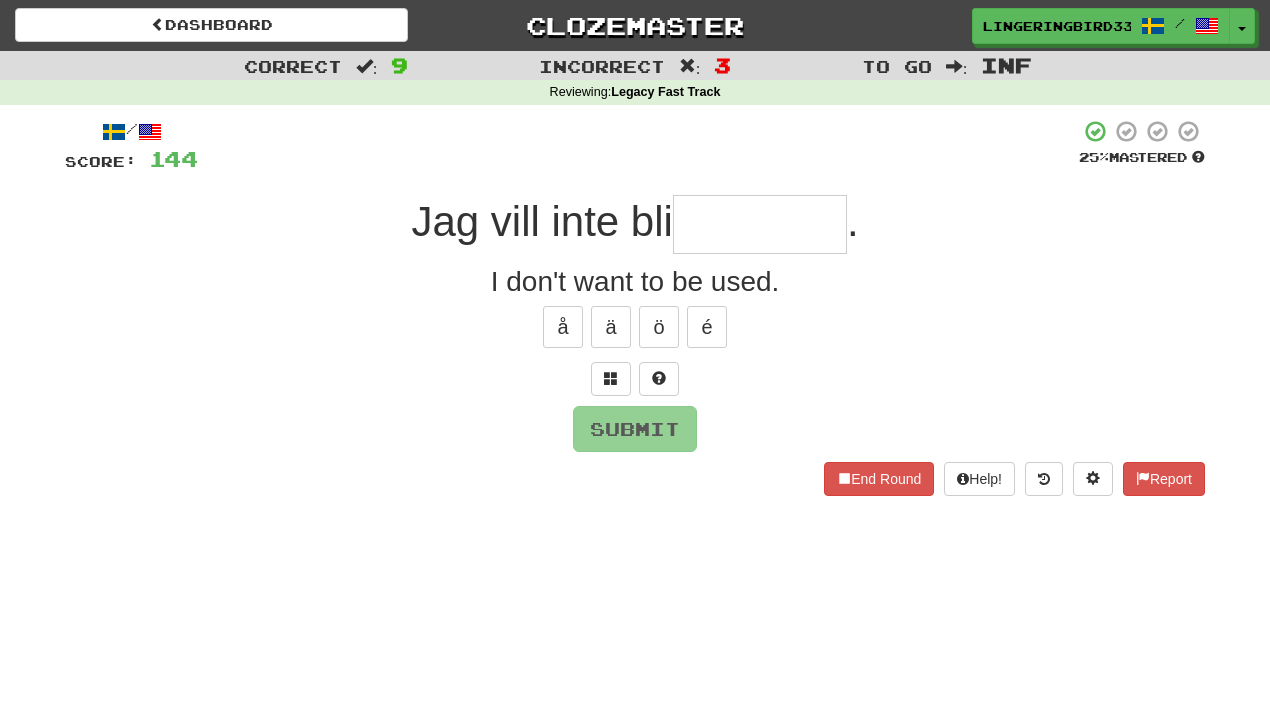 type on "*********" 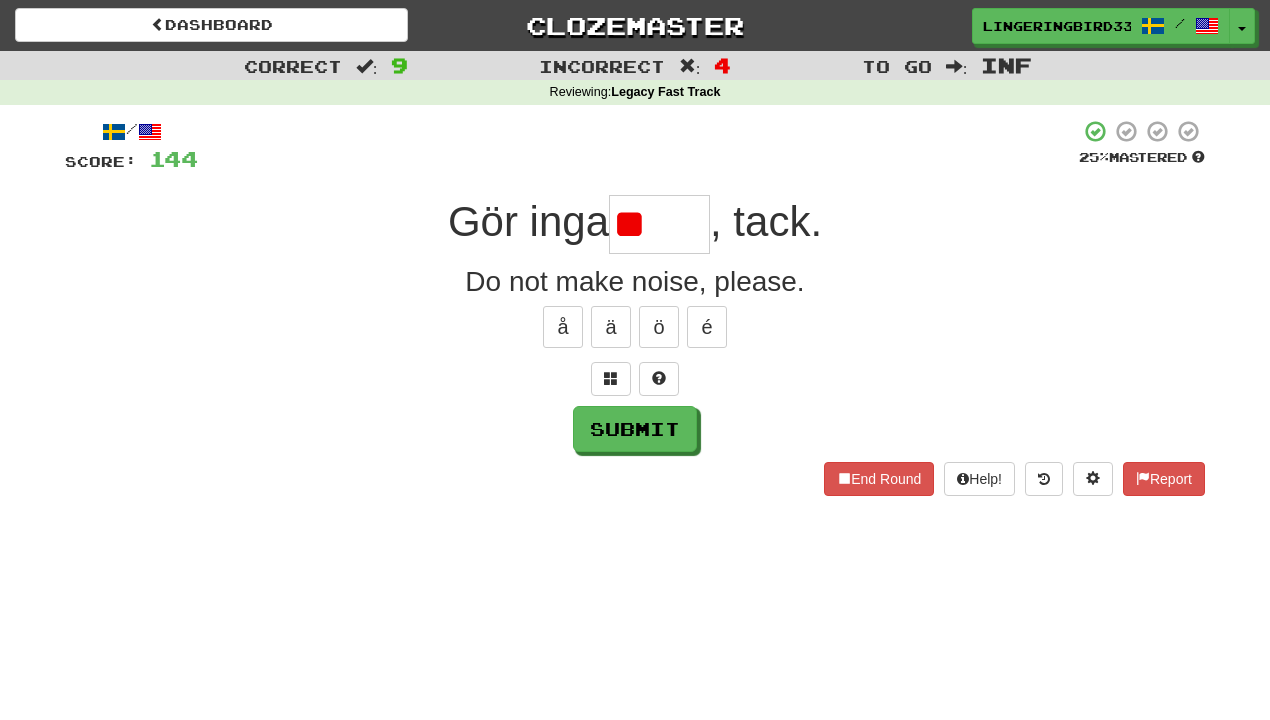 type on "*" 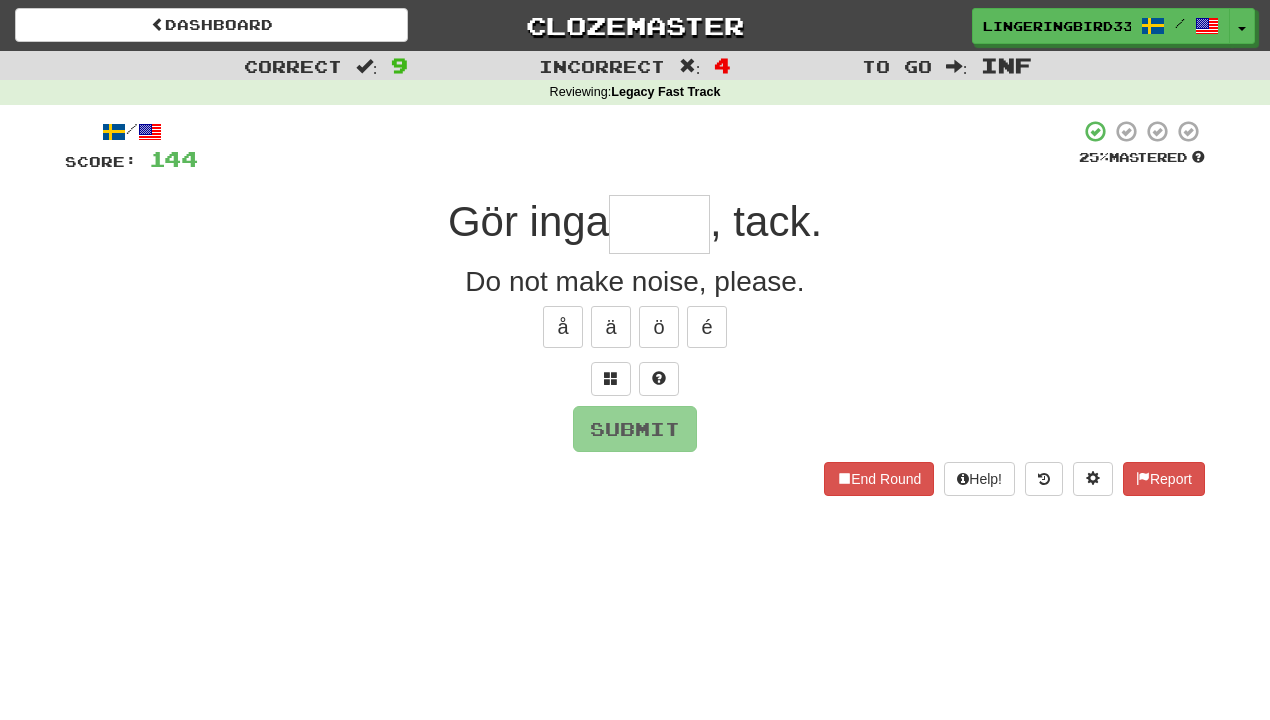 type on "*****" 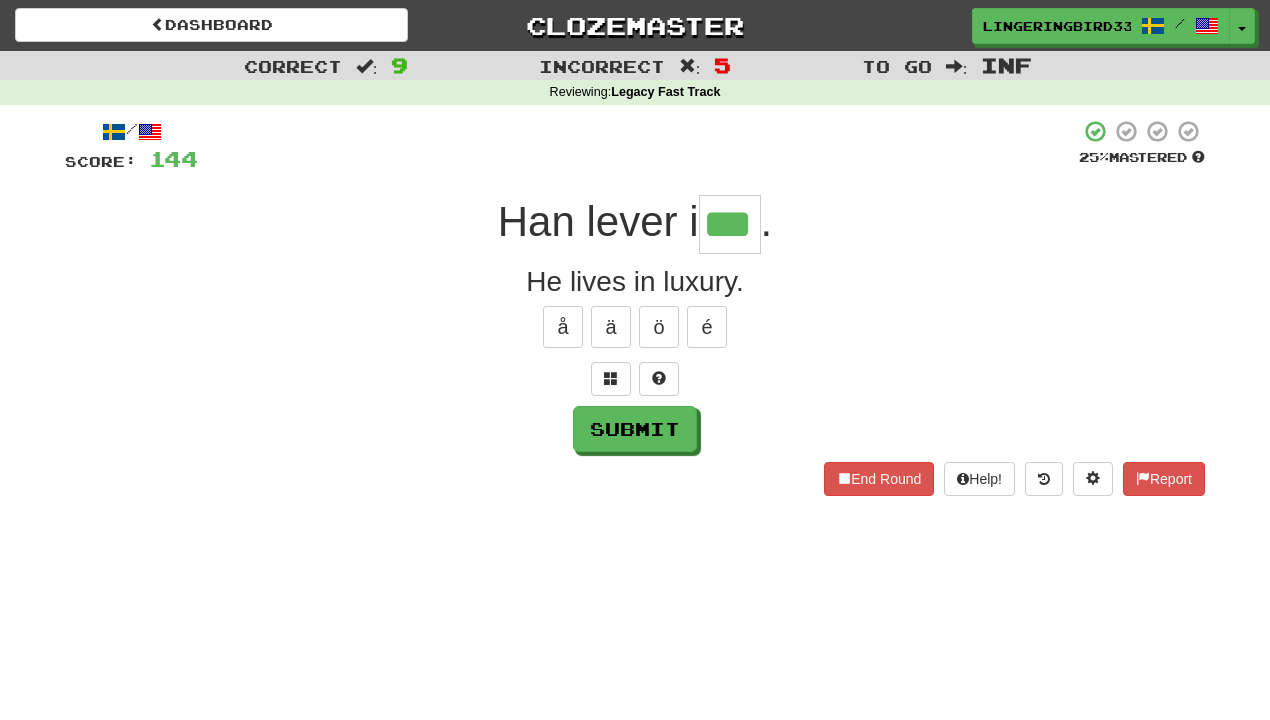 type on "***" 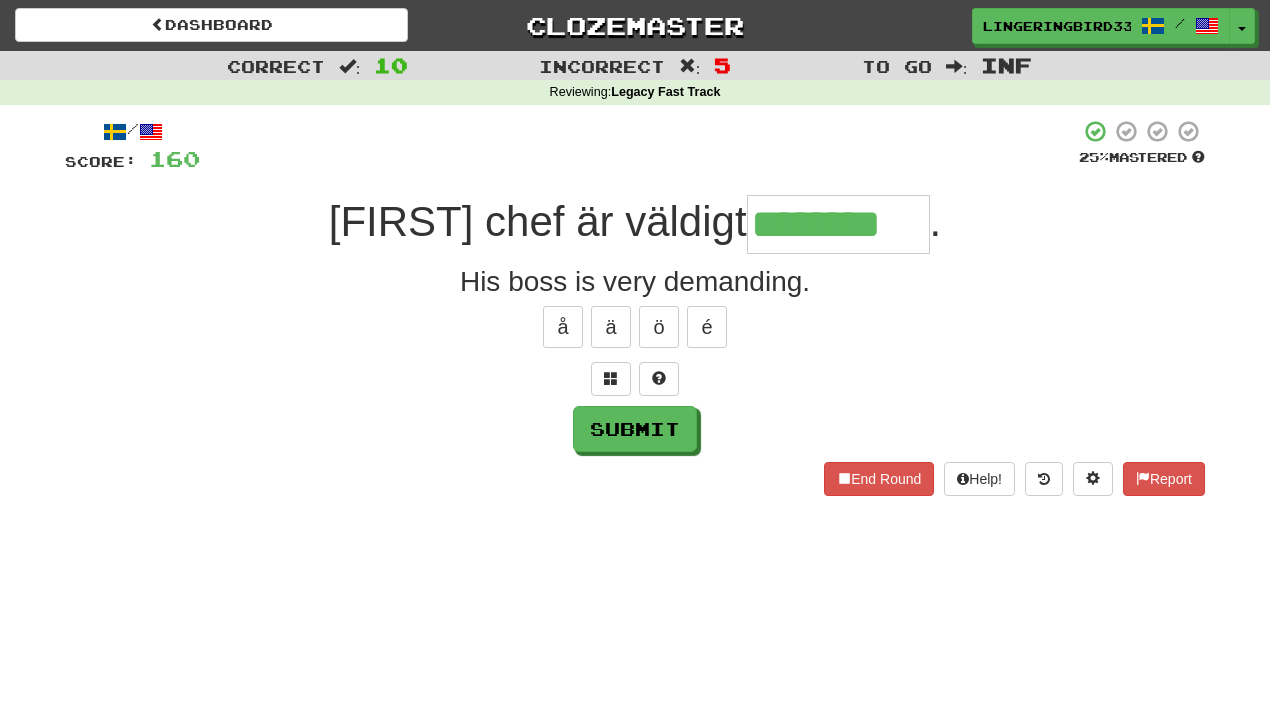 type on "********" 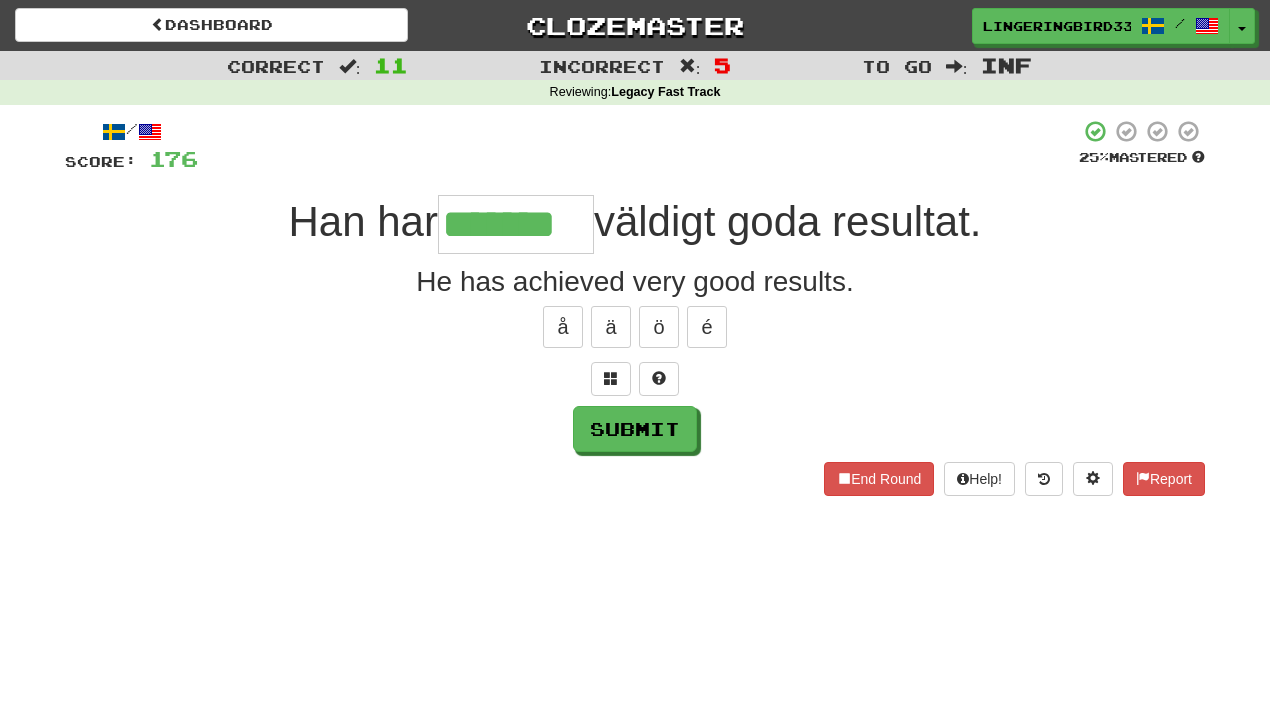 type on "*******" 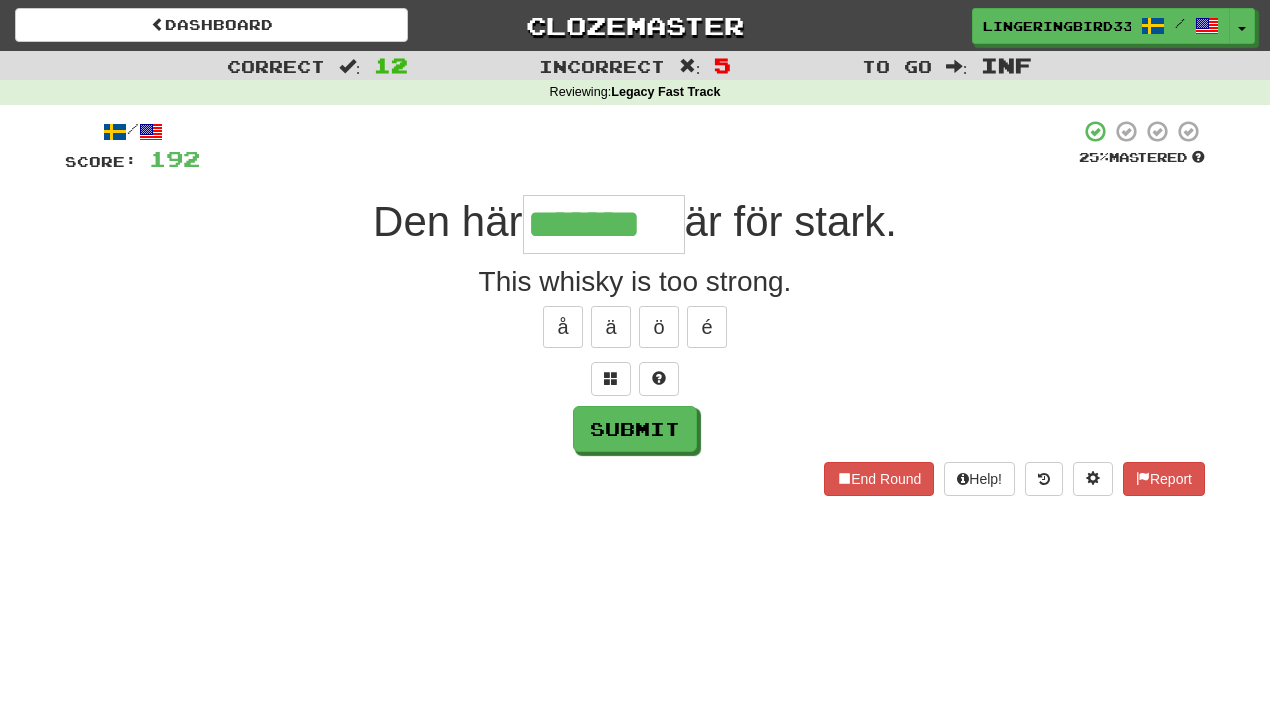 type on "*******" 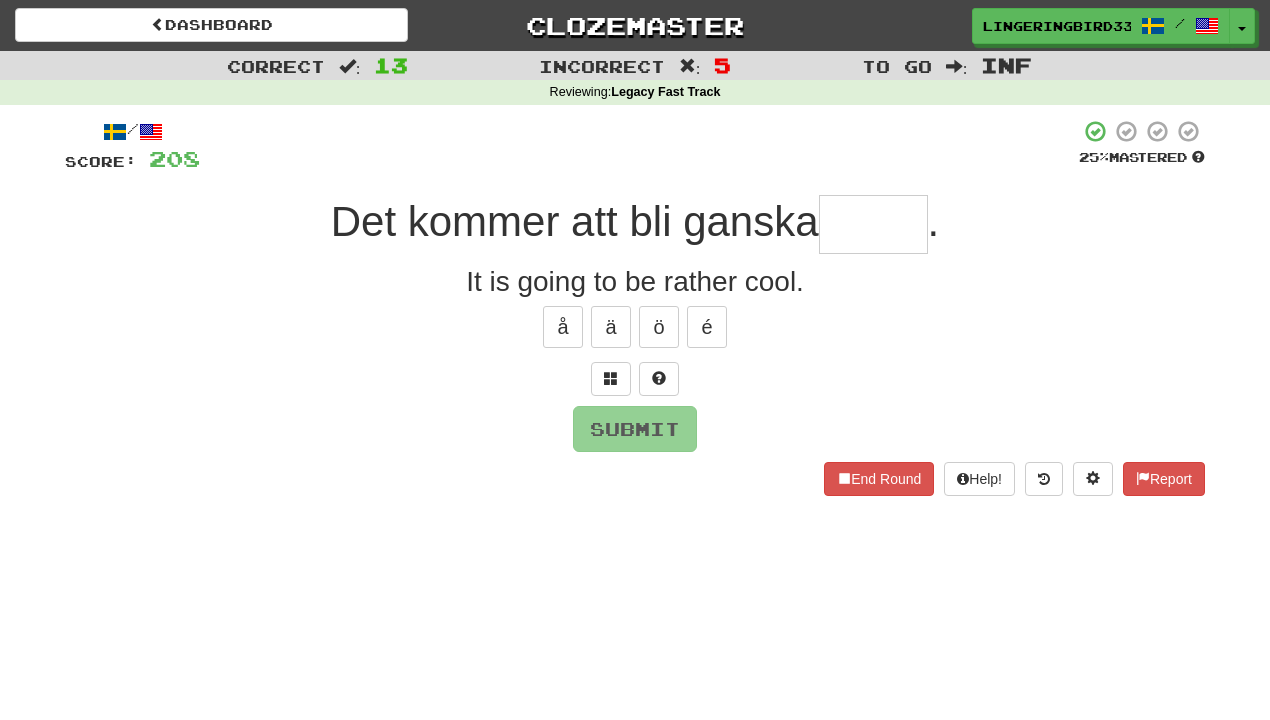 type on "*" 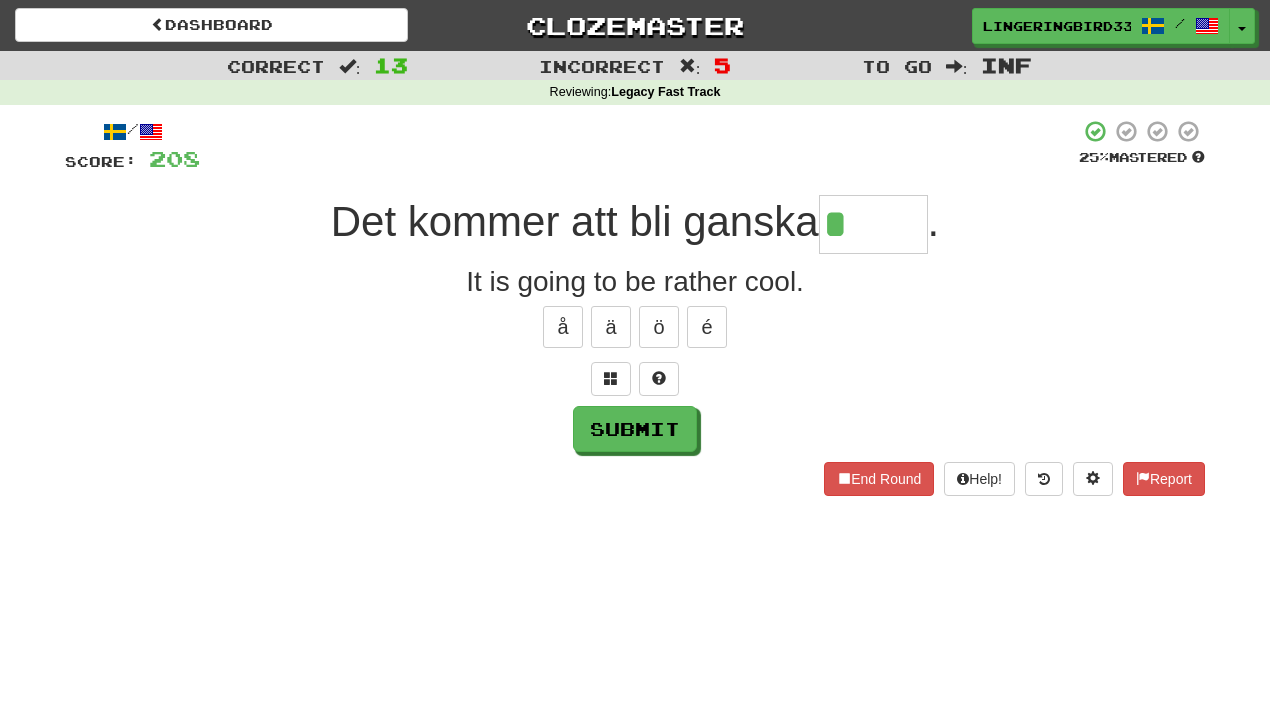 type on "******" 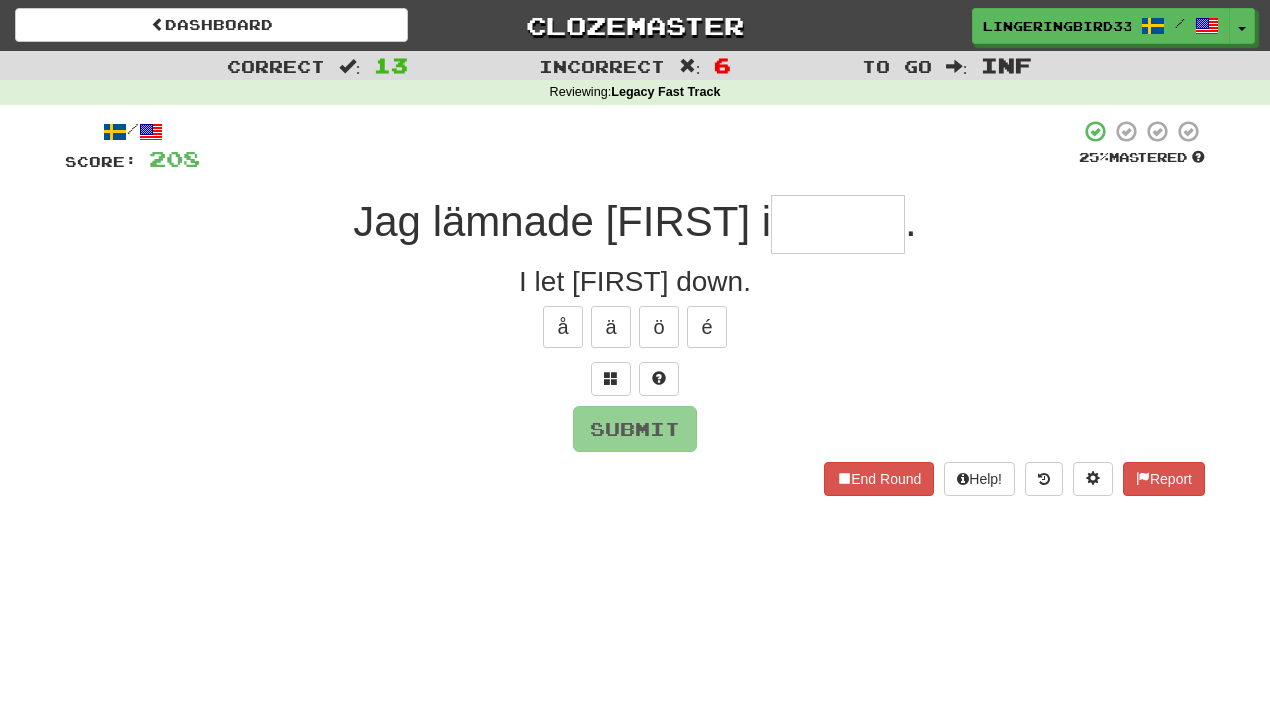 type on "*******" 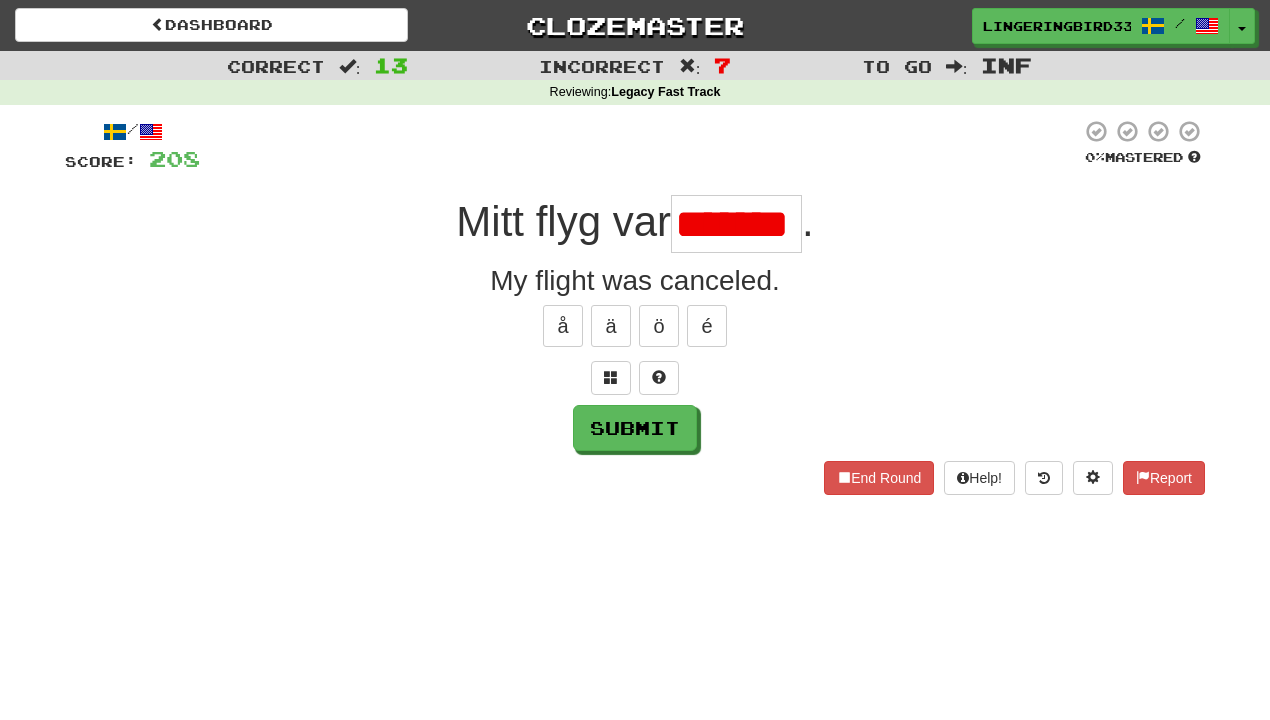 scroll, scrollTop: 0, scrollLeft: 0, axis: both 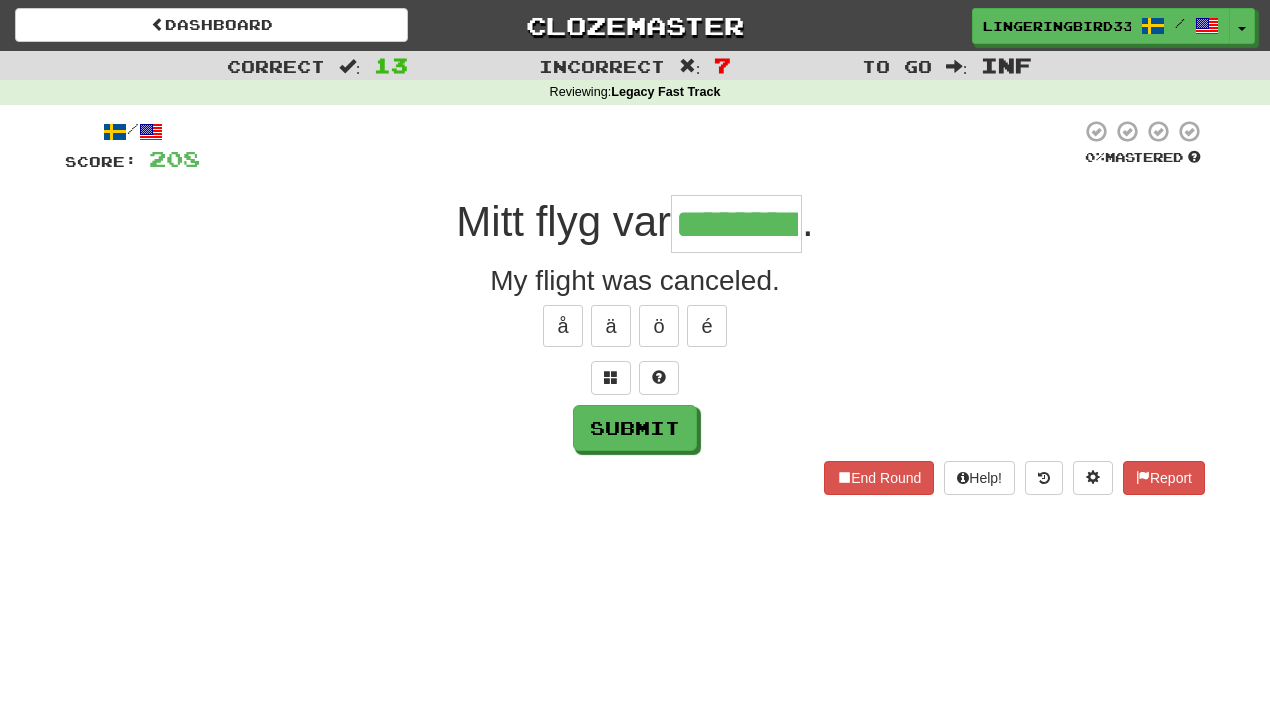type on "********" 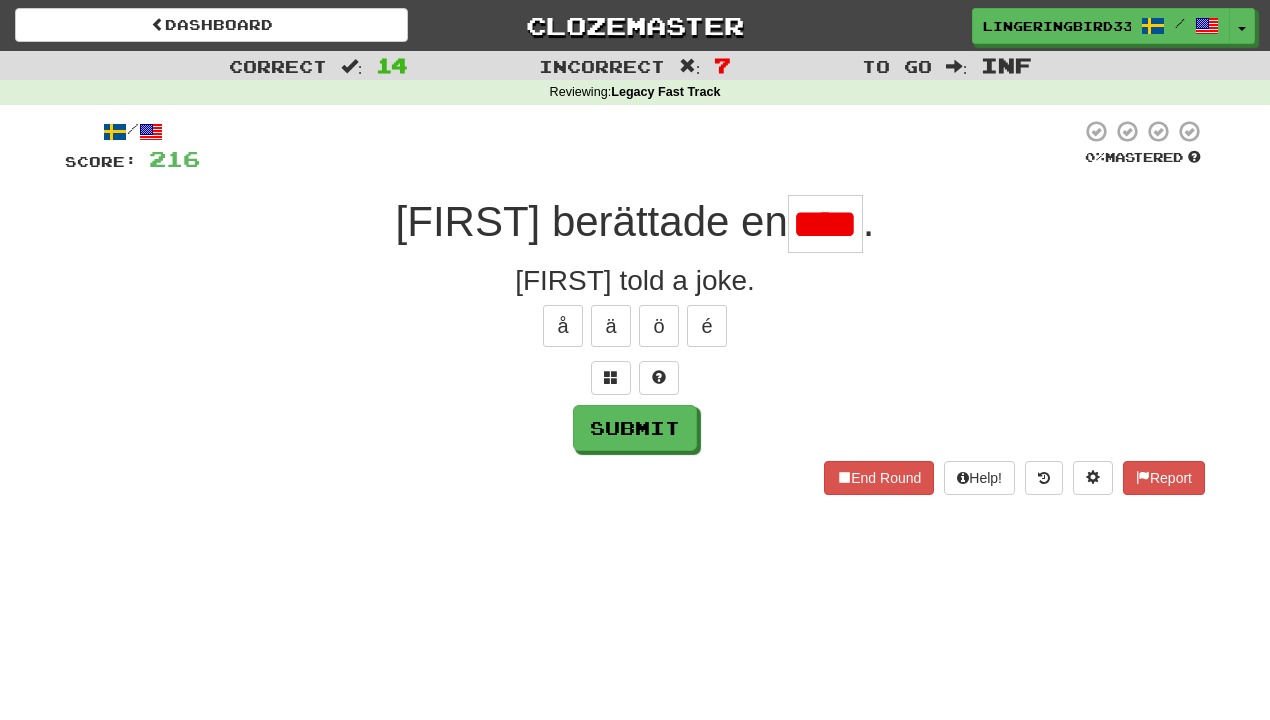 scroll, scrollTop: 0, scrollLeft: 0, axis: both 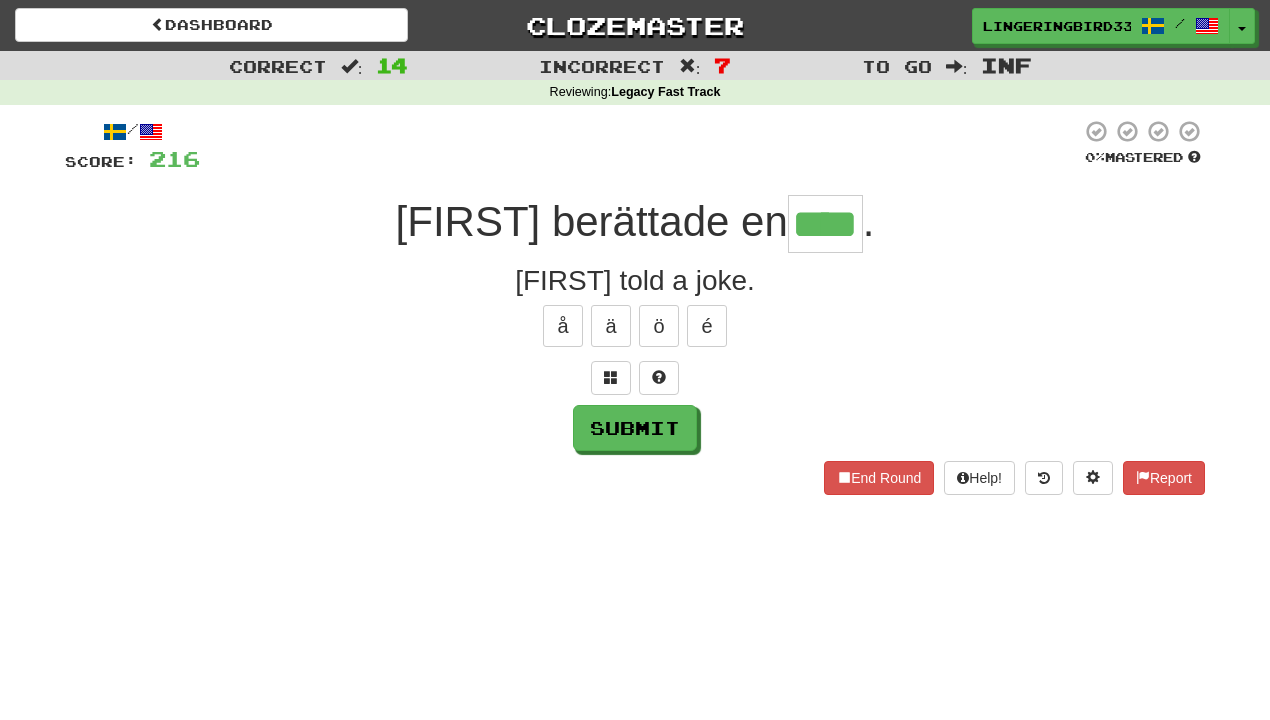 type on "****" 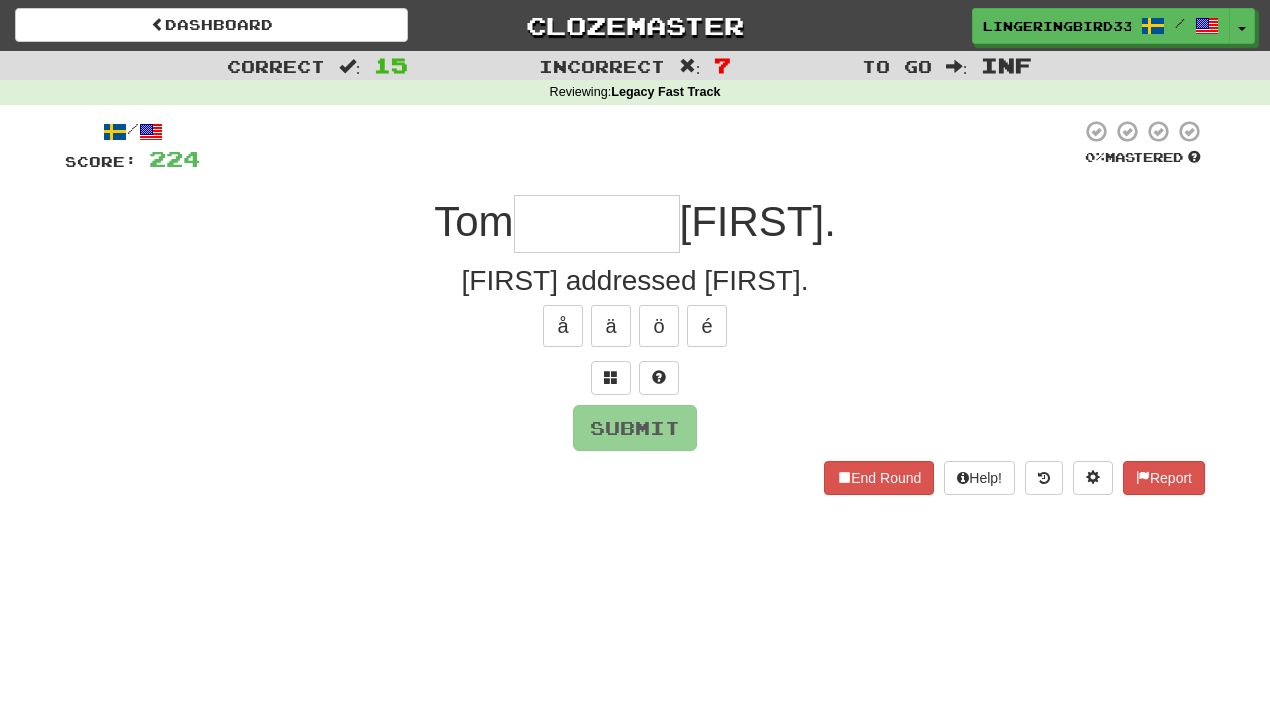type on "*" 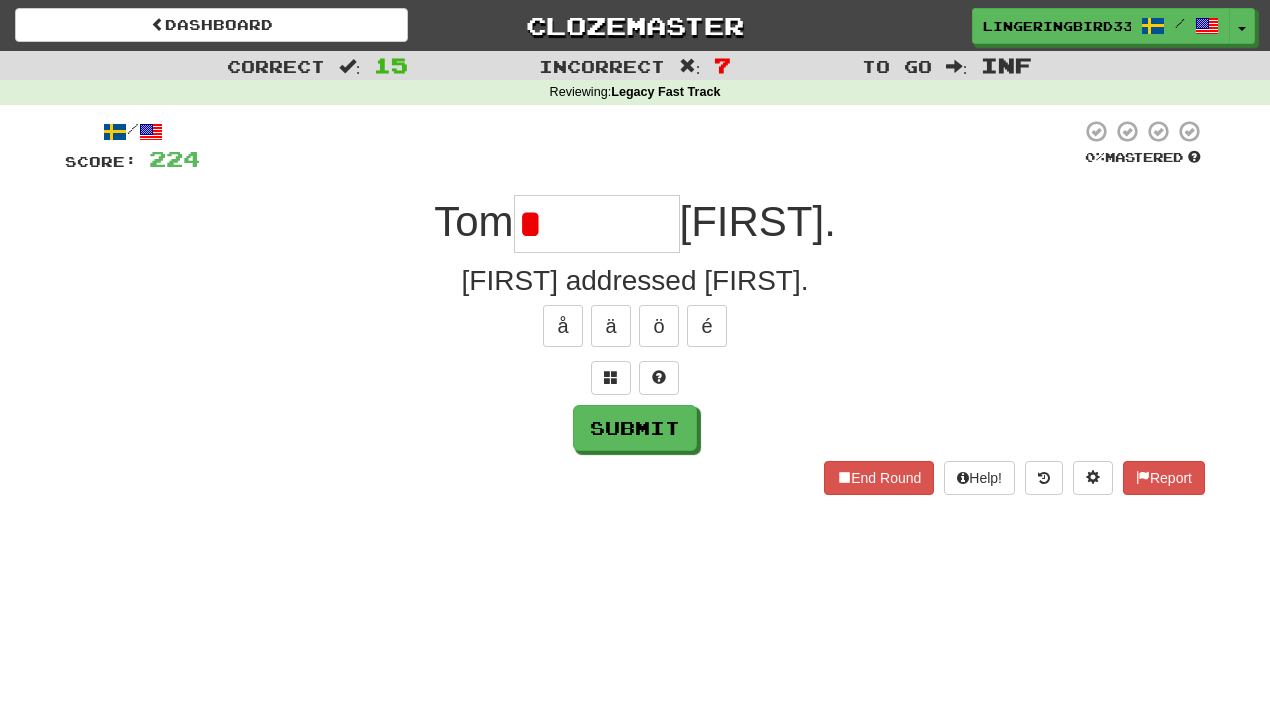 type on "**********" 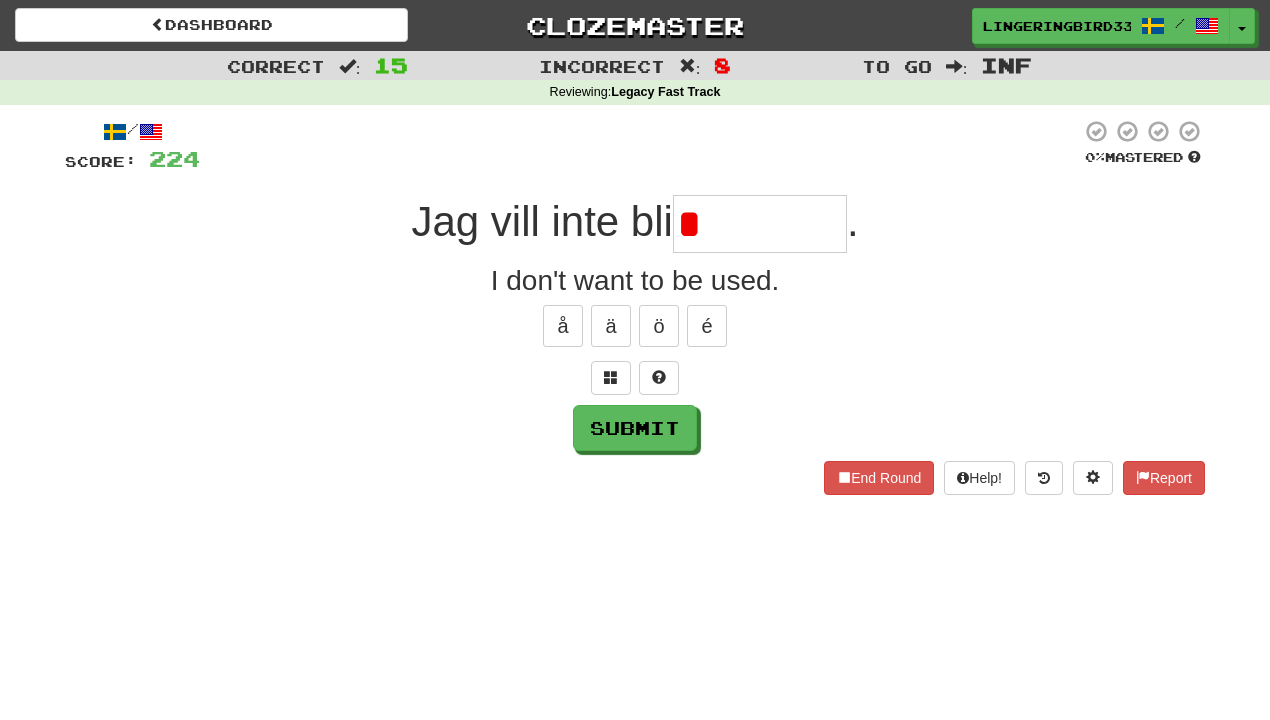 type on "*********" 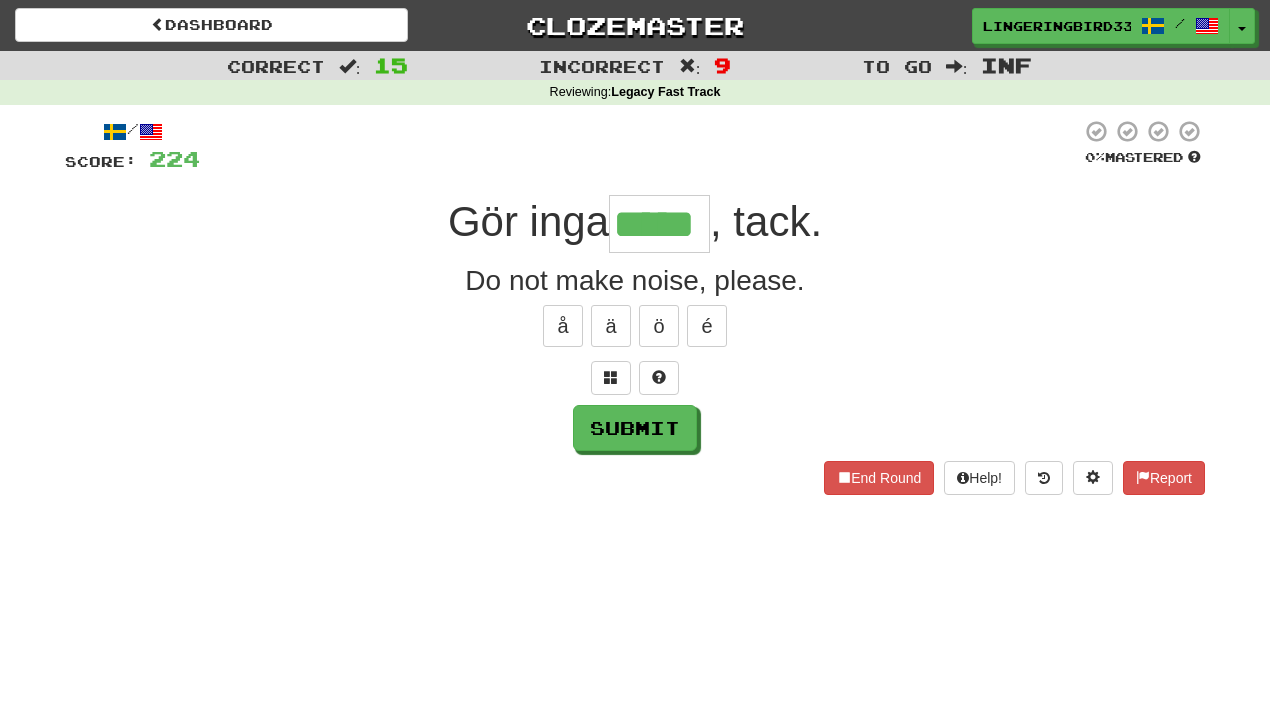 type on "*****" 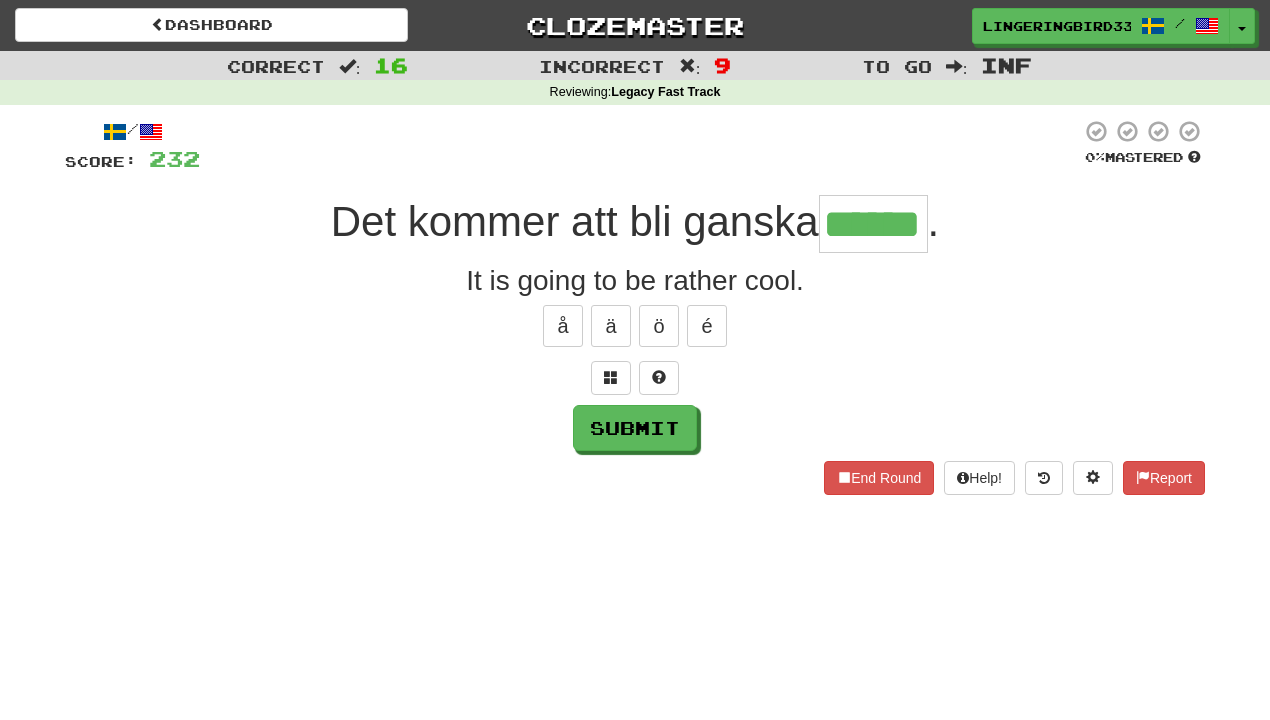 type on "******" 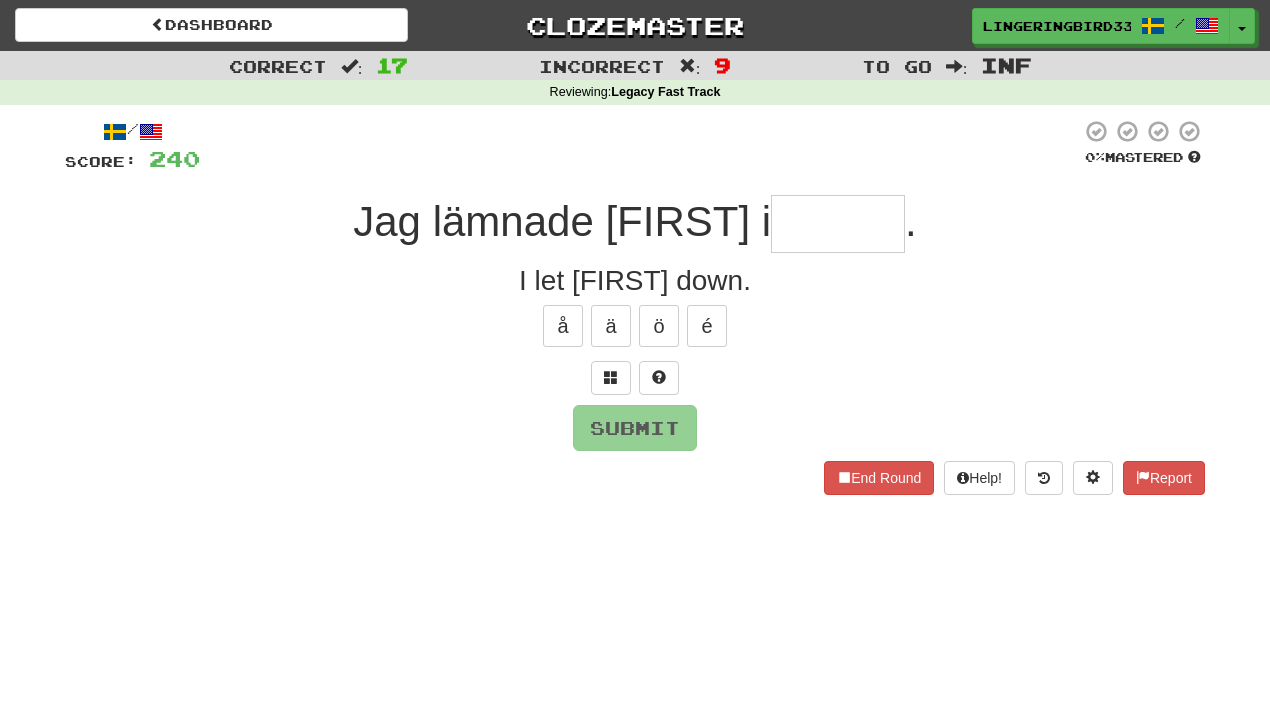 type on "*******" 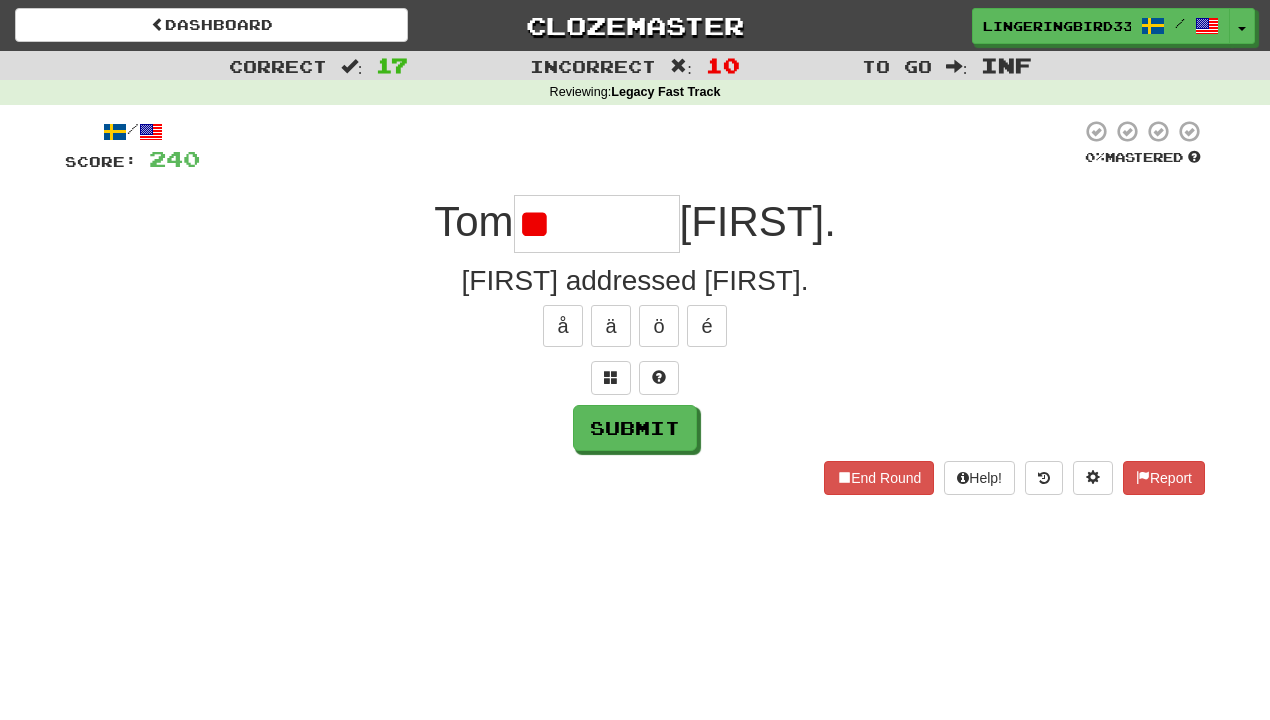 type on "*" 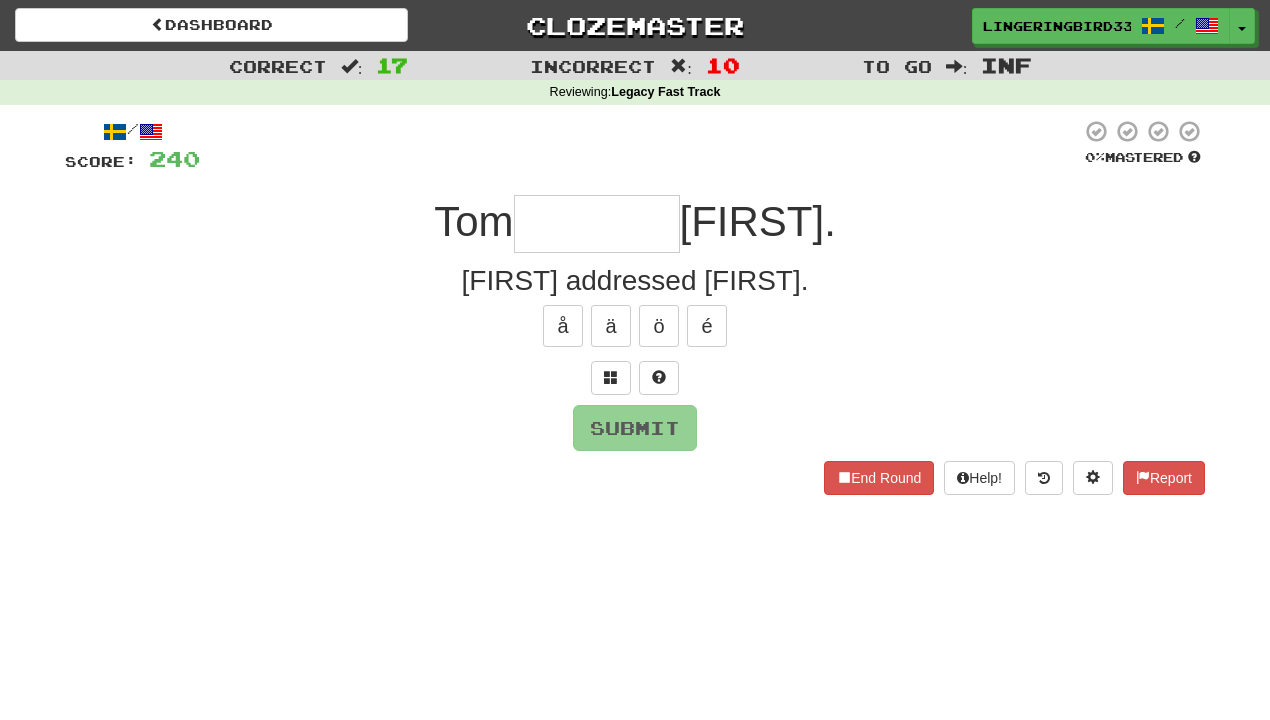type on "**********" 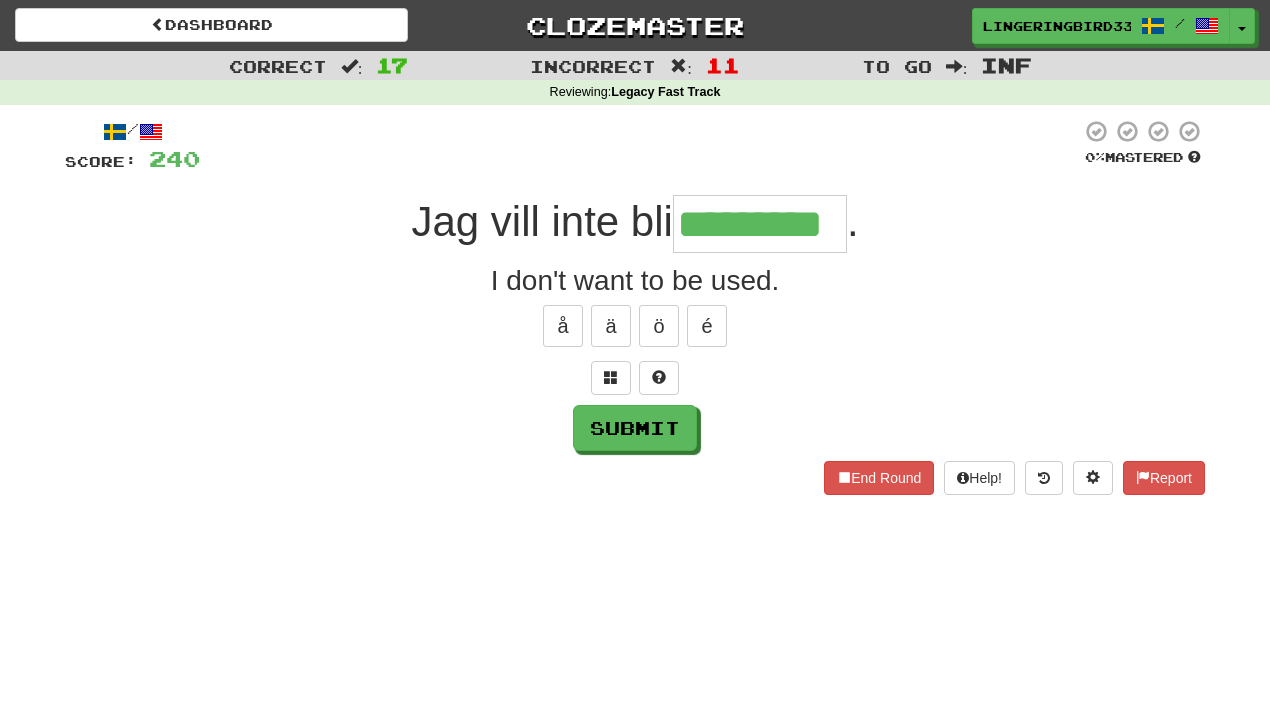 type on "*********" 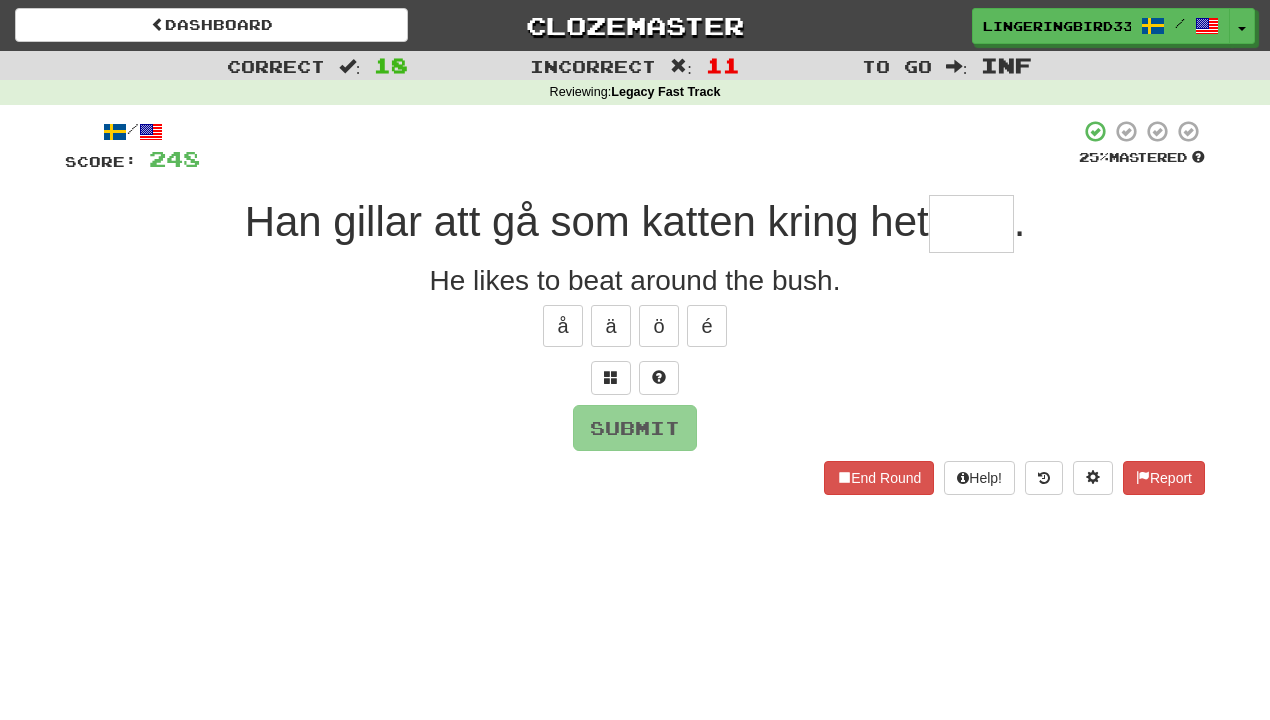 type on "*" 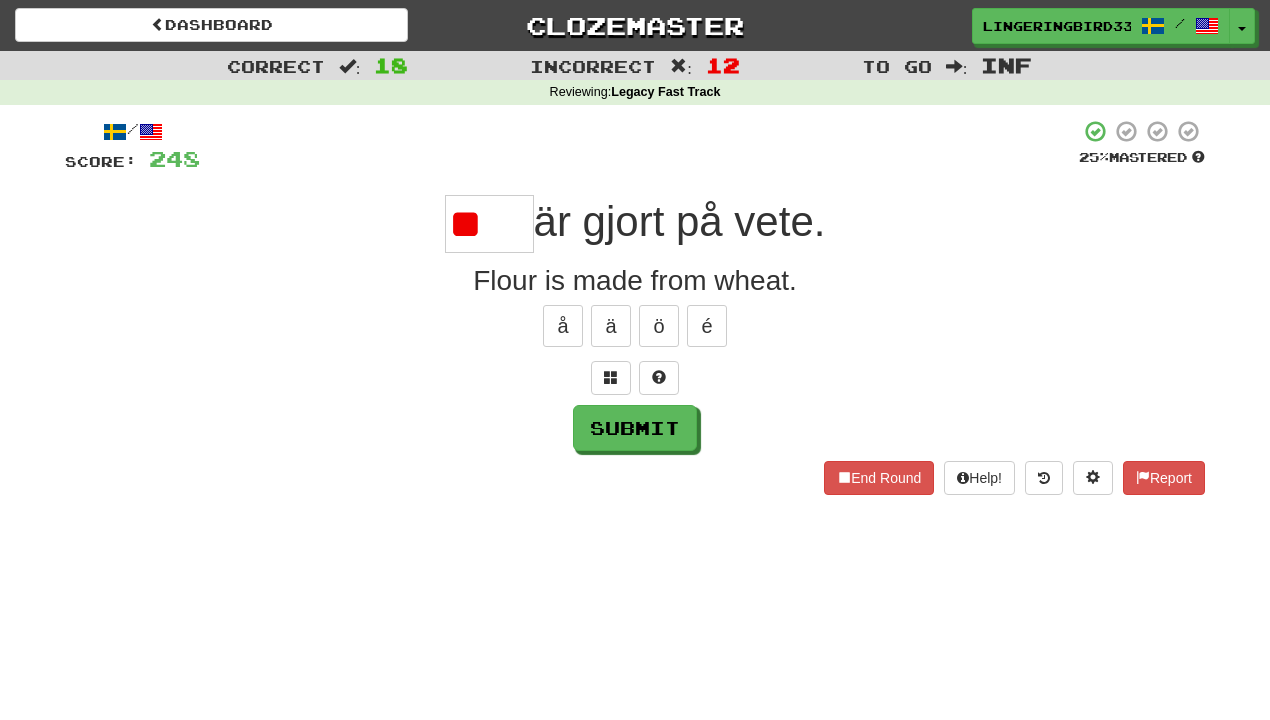 type on "*" 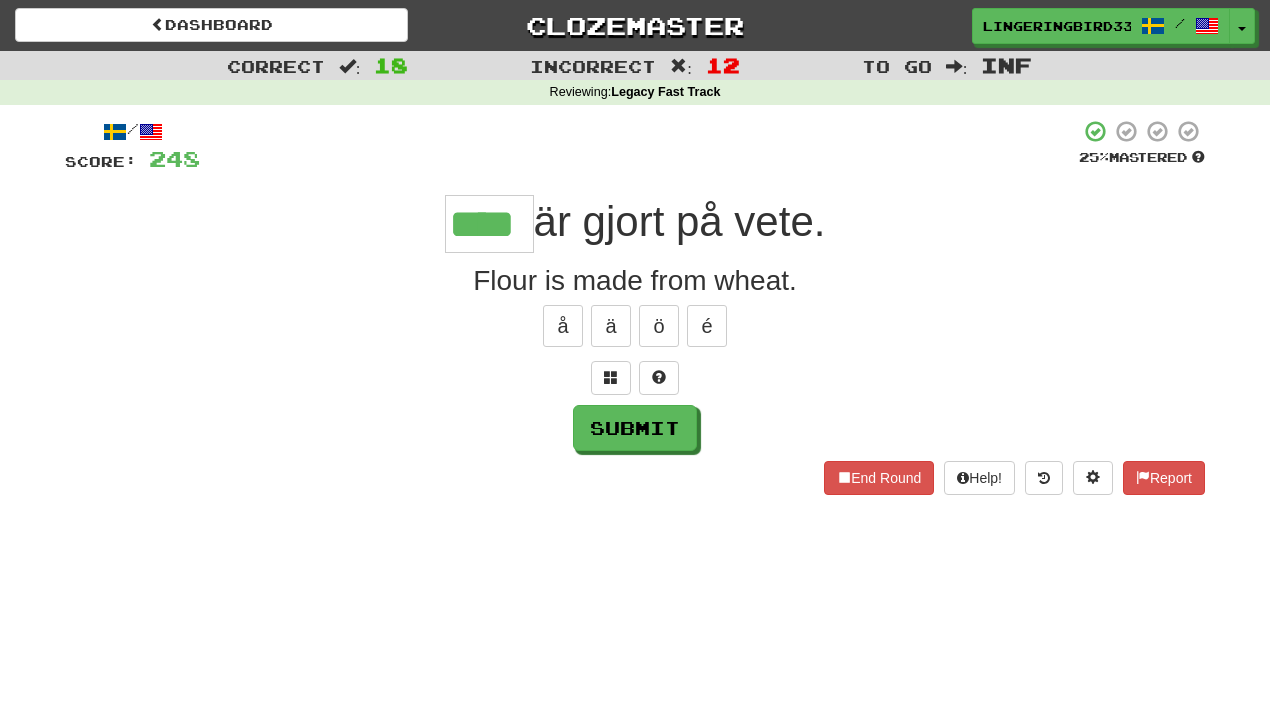 type on "****" 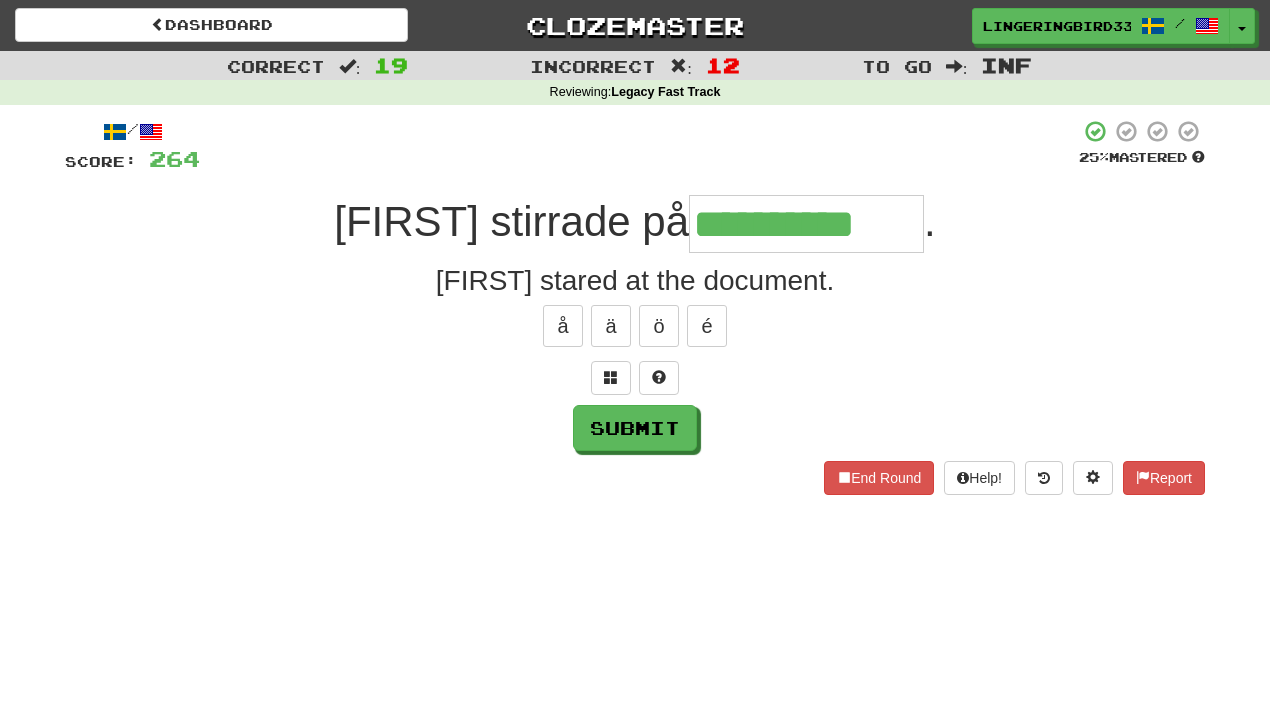 type on "**********" 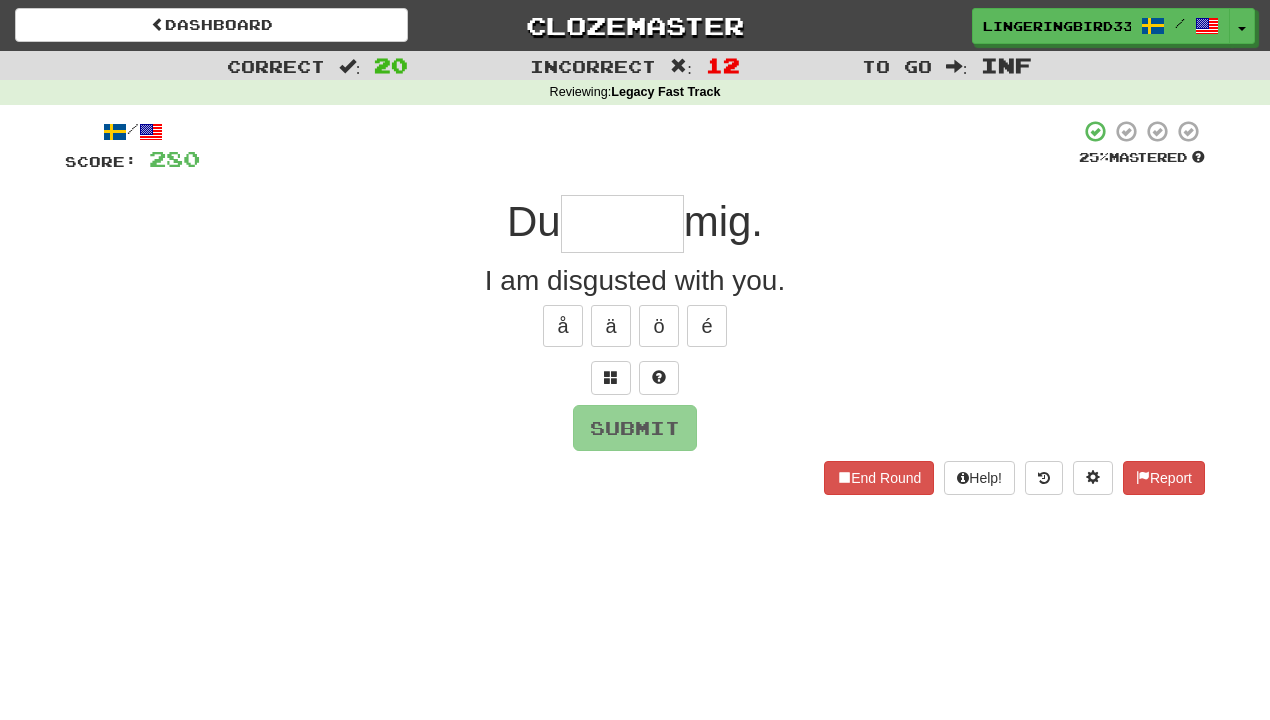 type on "*" 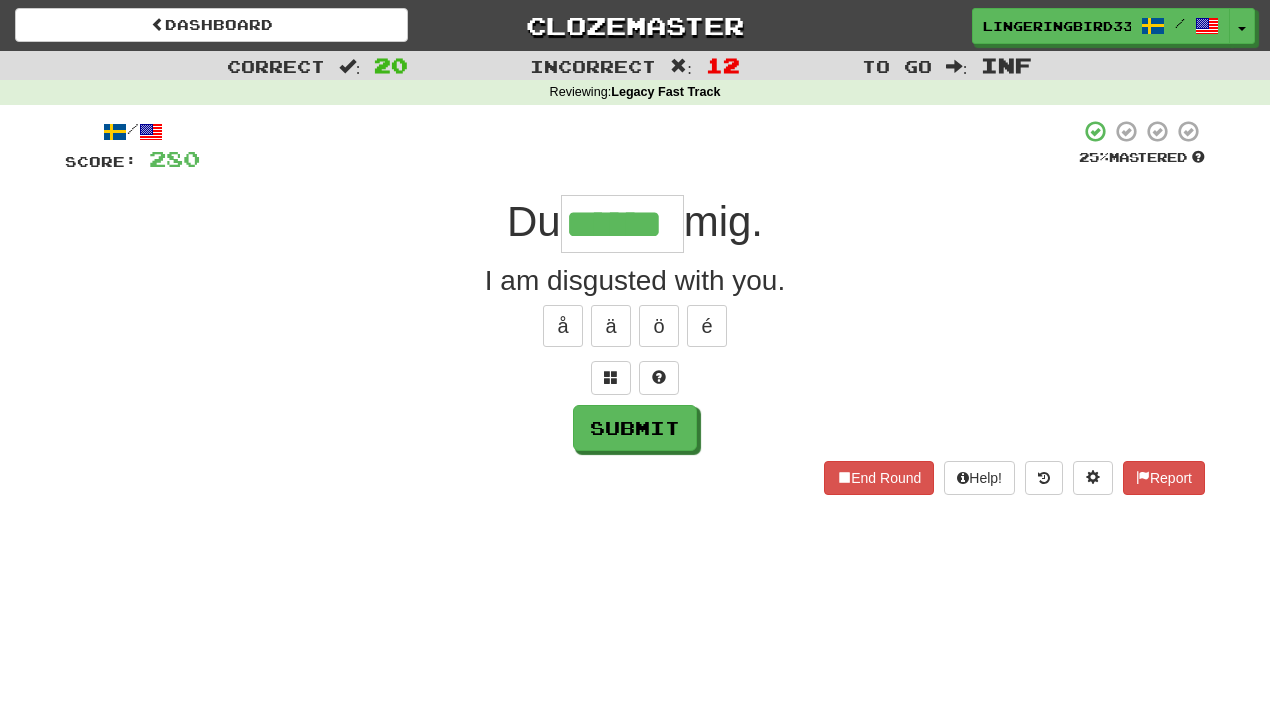 type on "******" 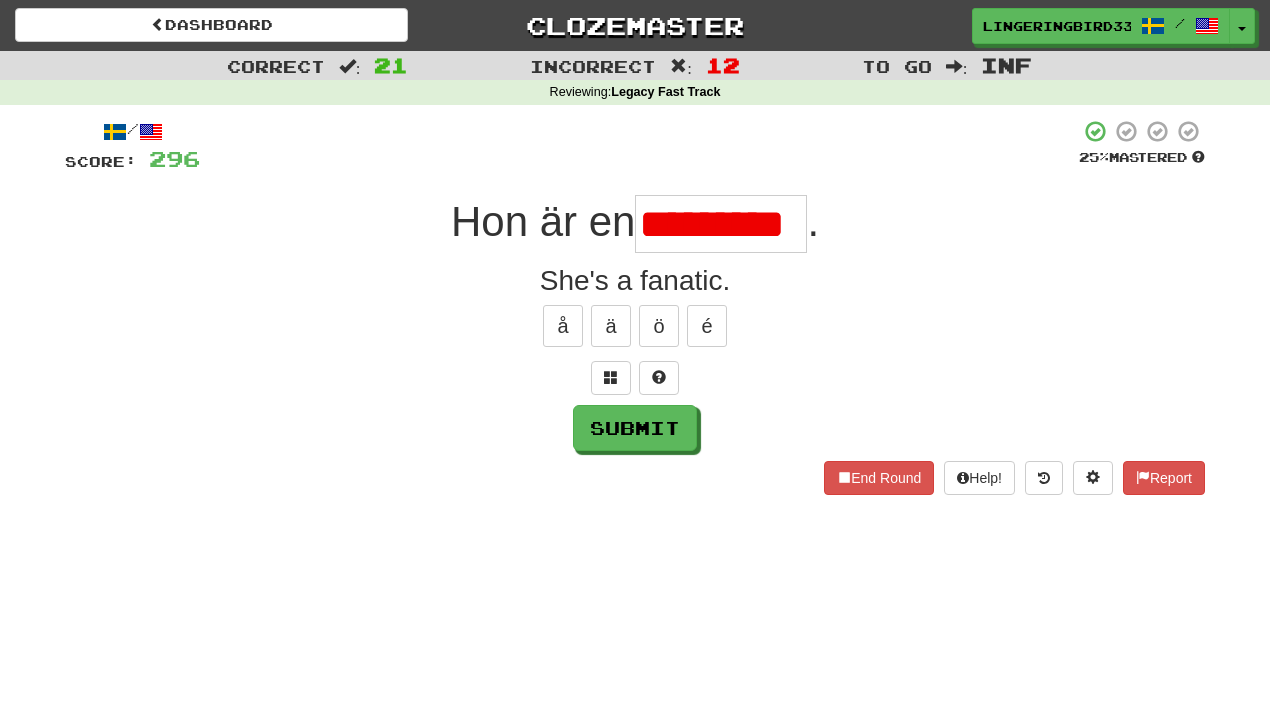 scroll, scrollTop: 0, scrollLeft: 0, axis: both 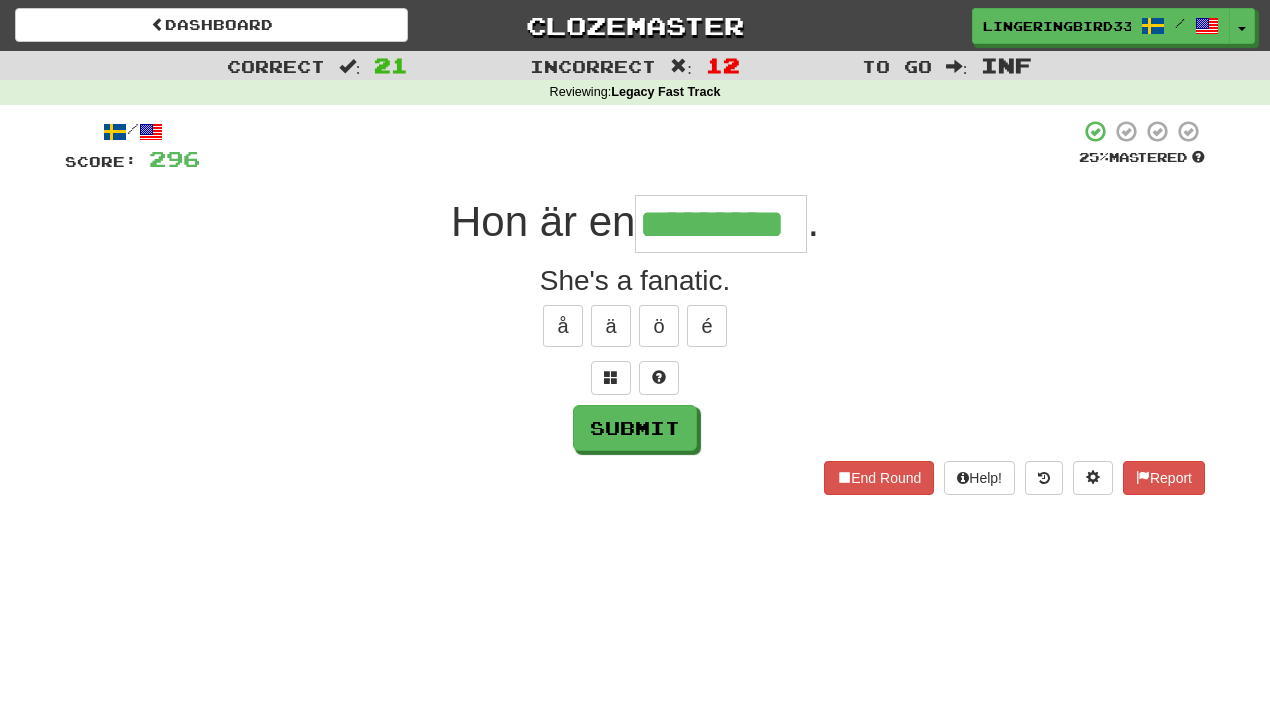 type on "*********" 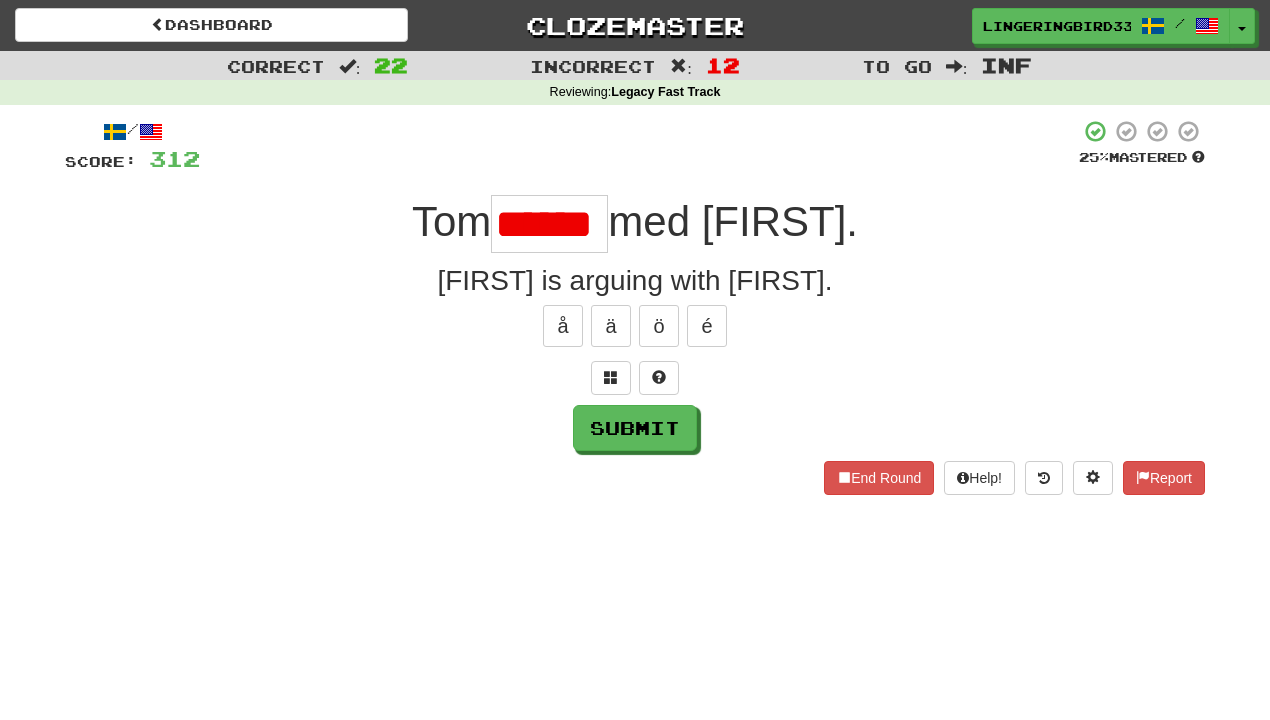 scroll, scrollTop: 0, scrollLeft: 0, axis: both 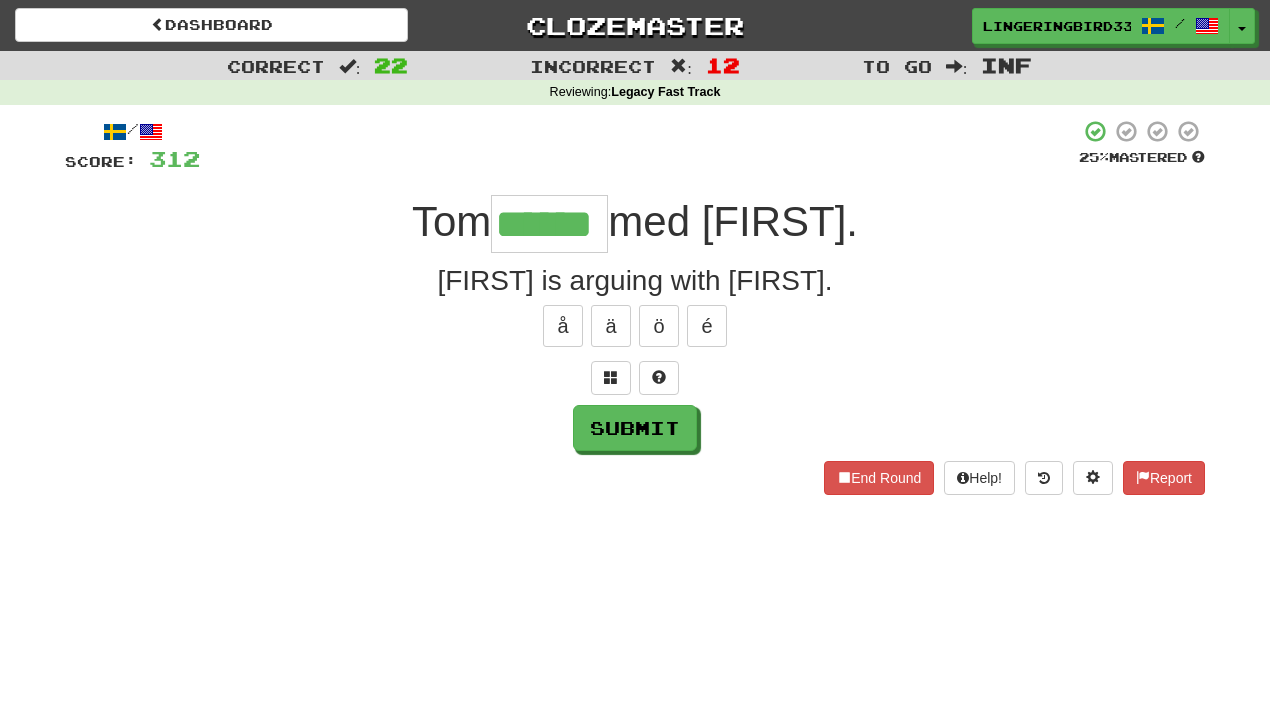 type on "******" 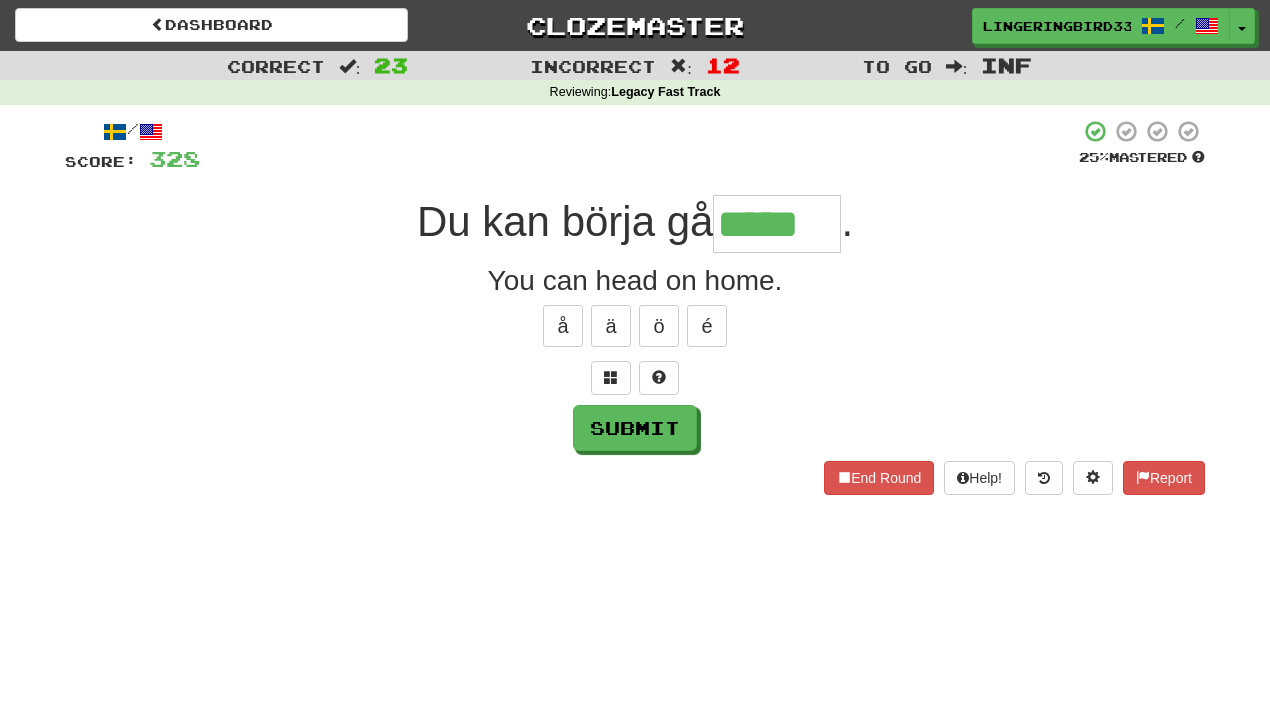 type on "*****" 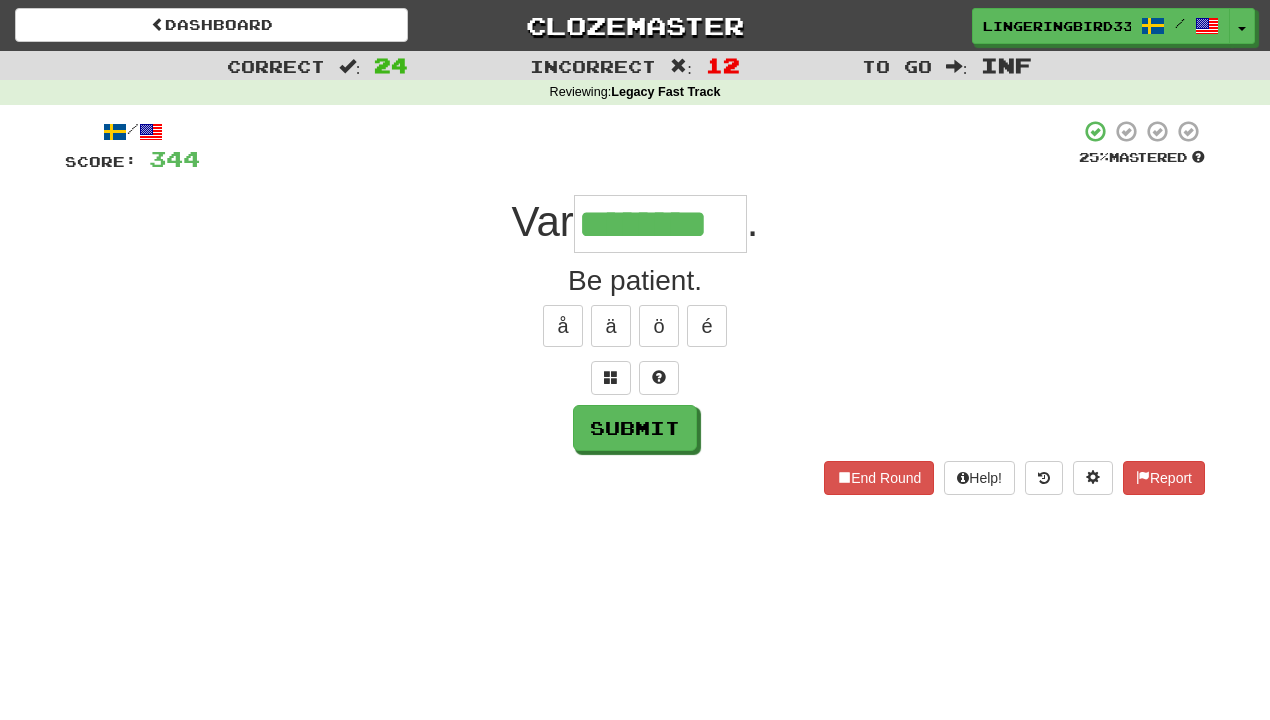 type on "********" 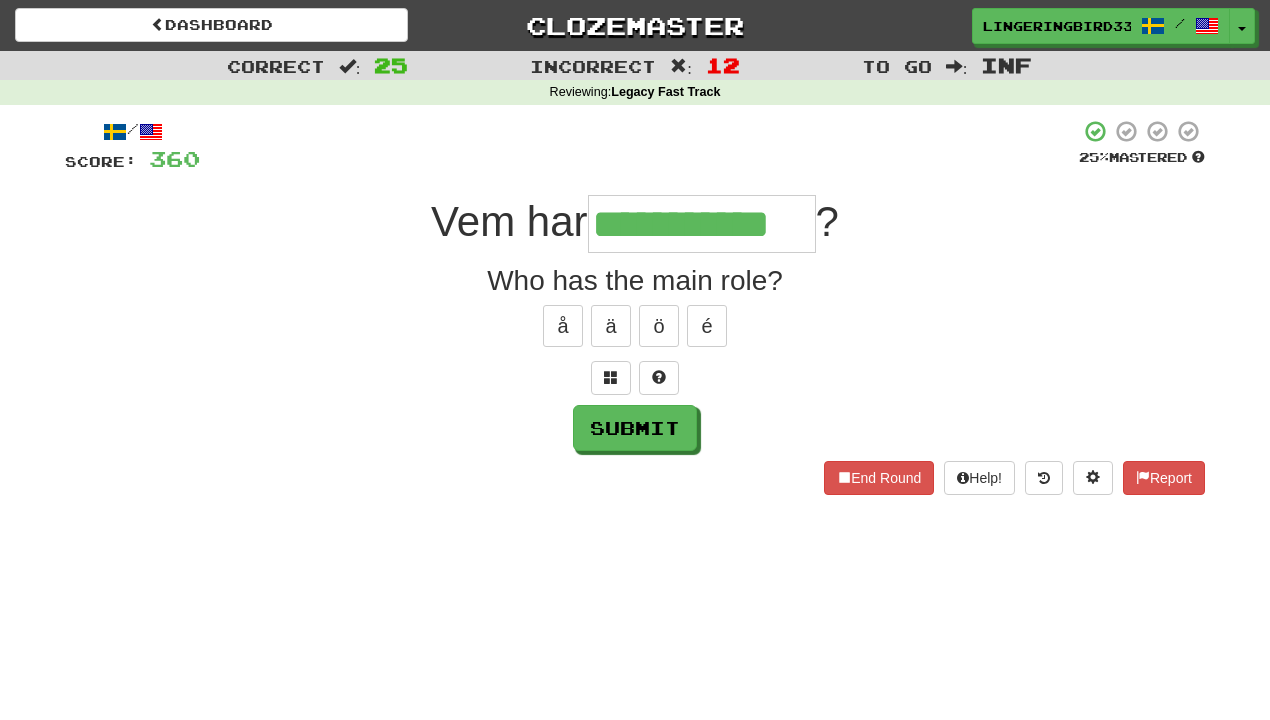 type on "**********" 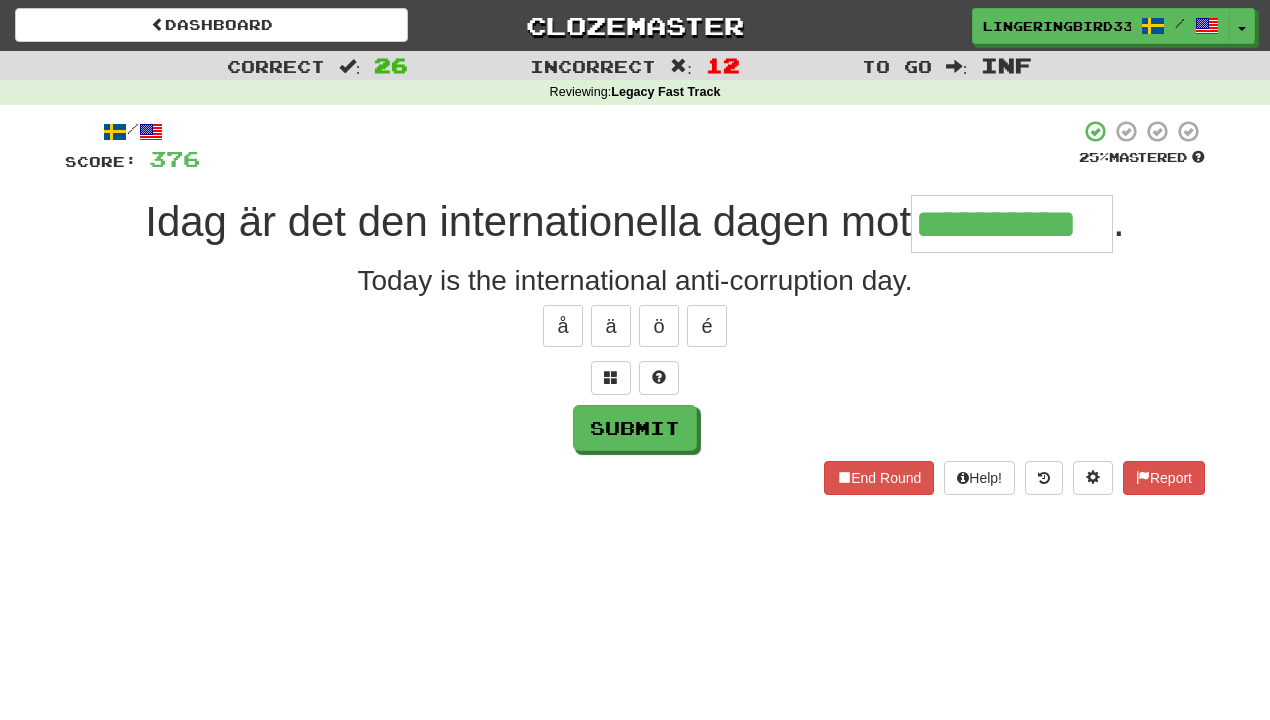 type on "**********" 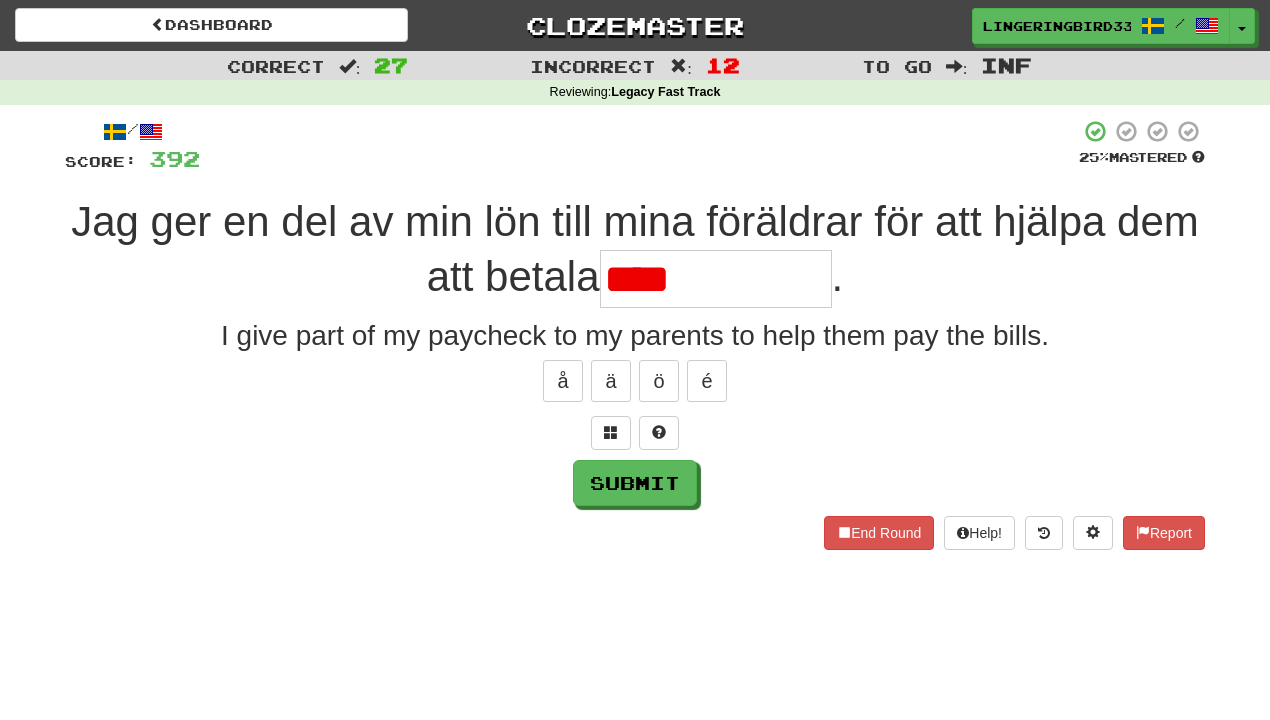 type on "**********" 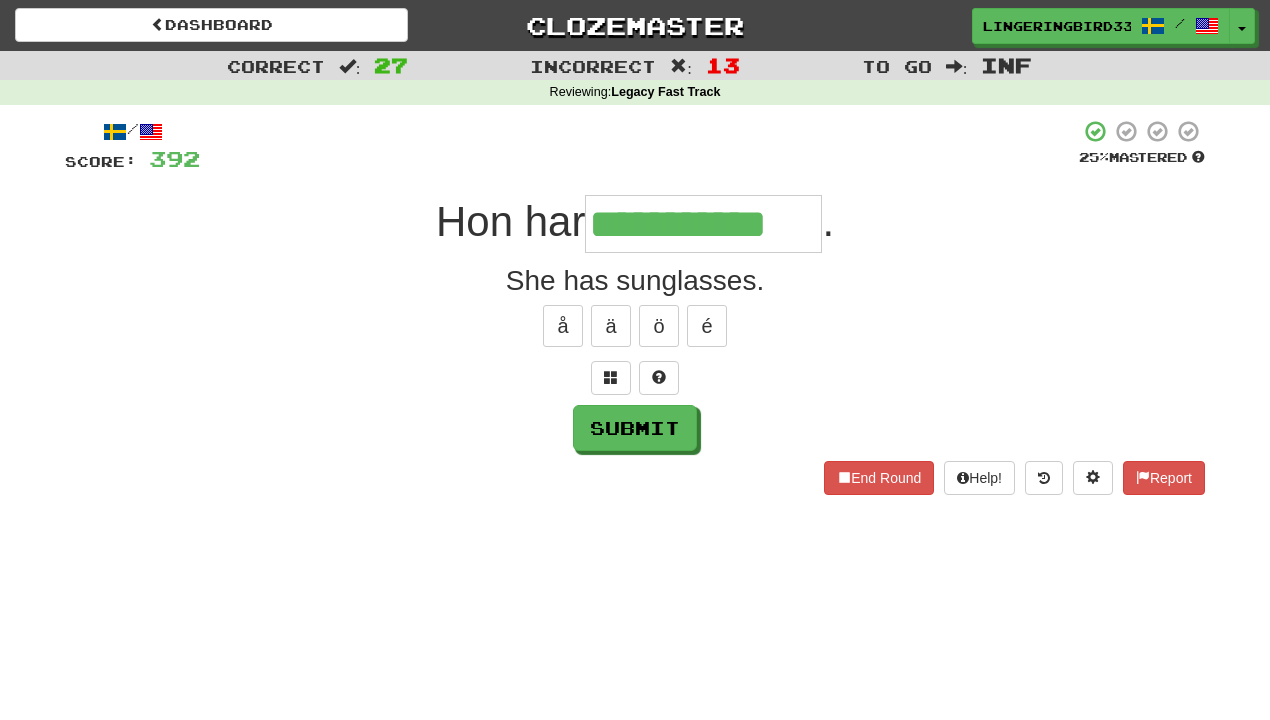 type on "**********" 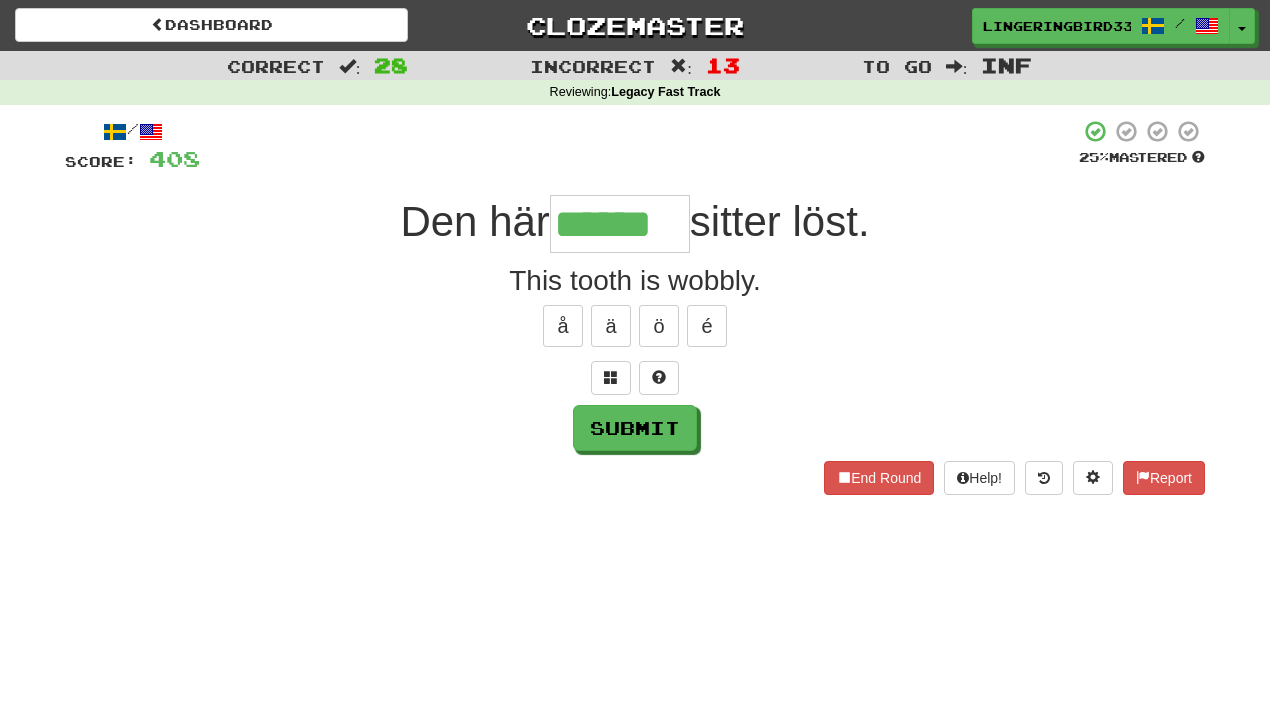 type on "******" 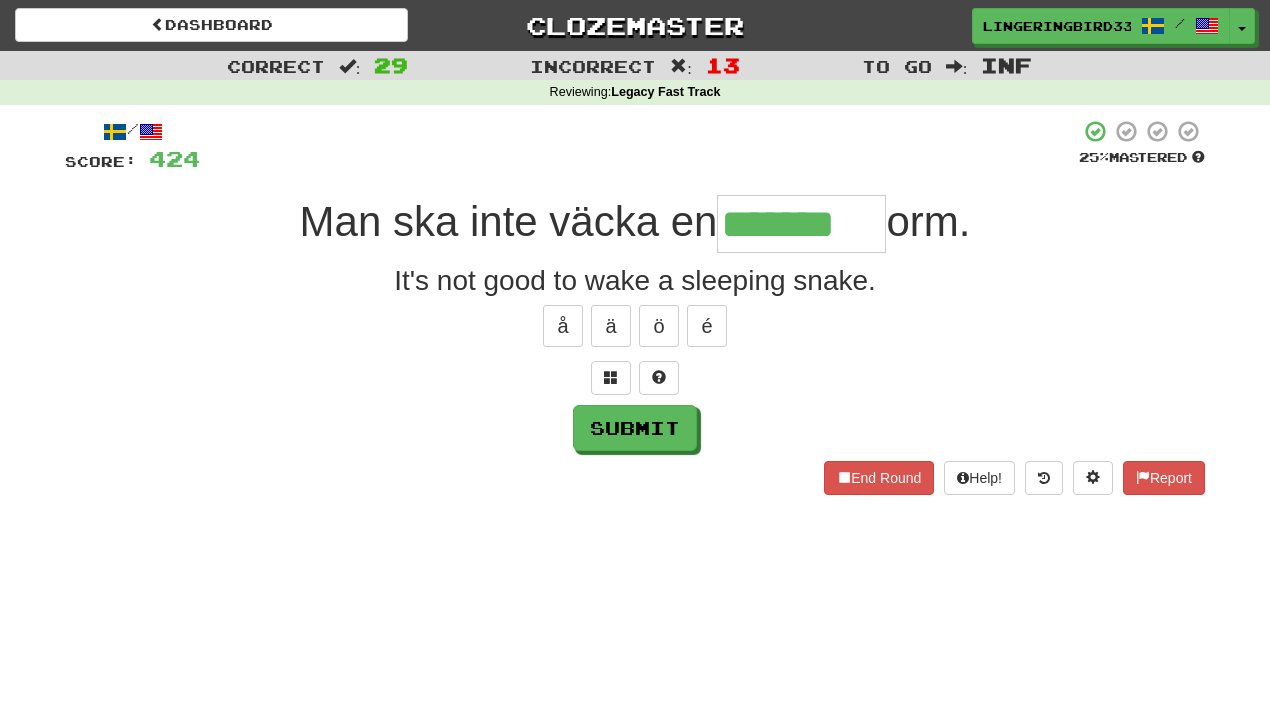 type on "*******" 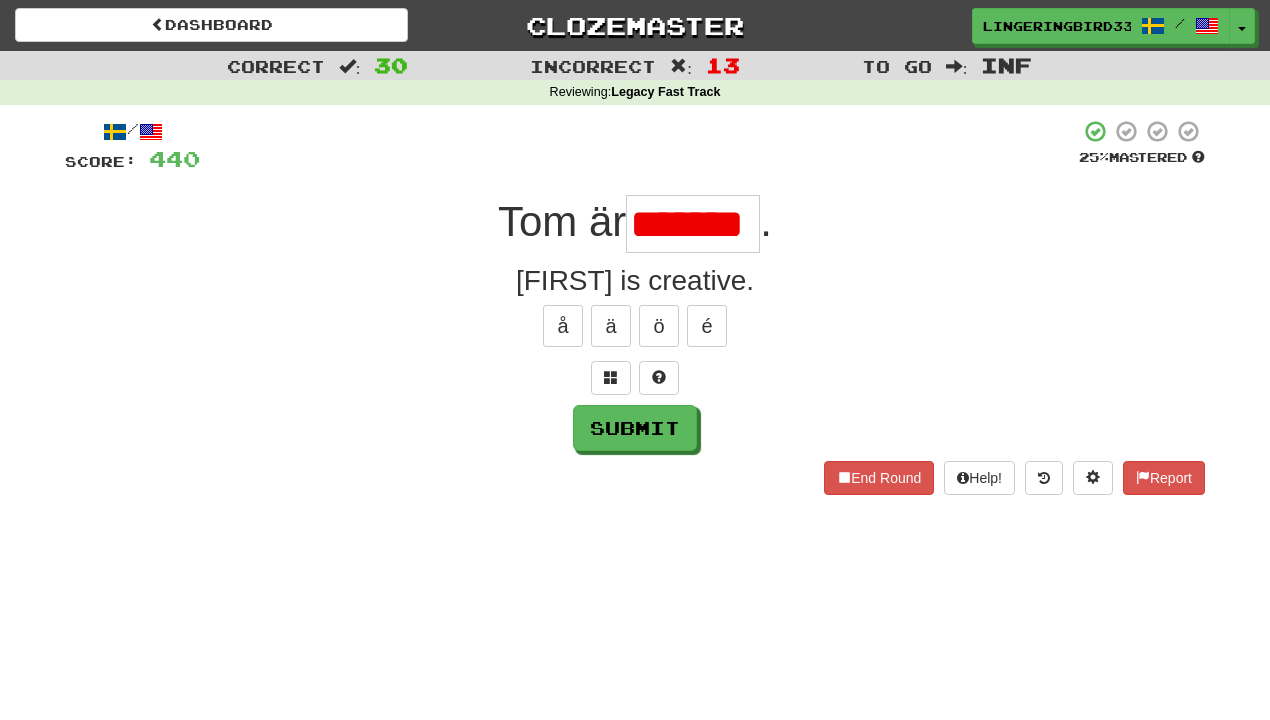 scroll, scrollTop: 0, scrollLeft: 0, axis: both 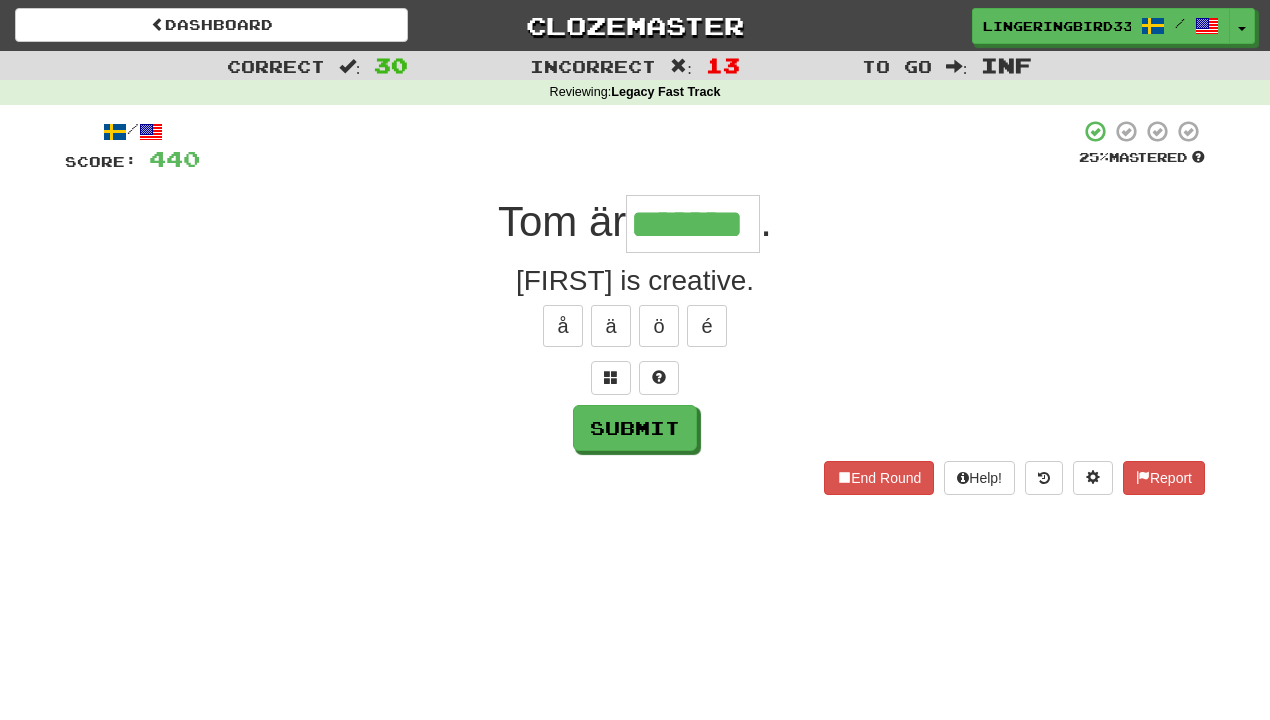 type on "*******" 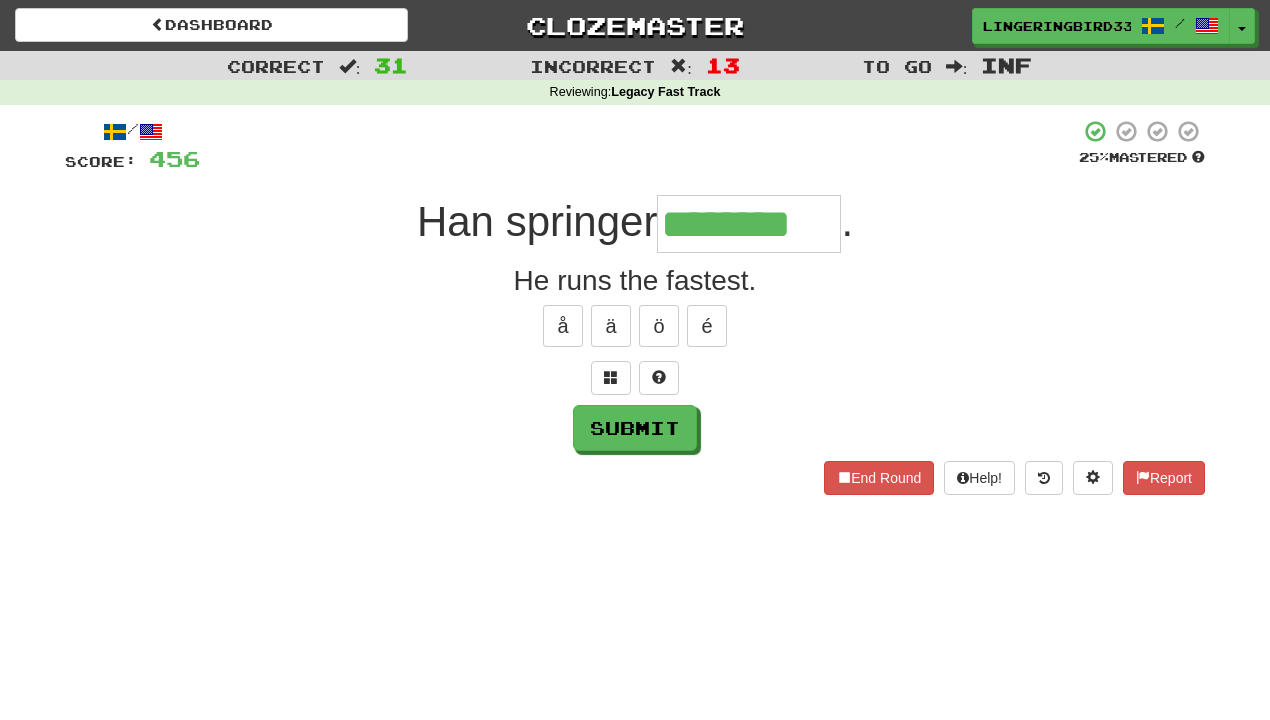 type on "********" 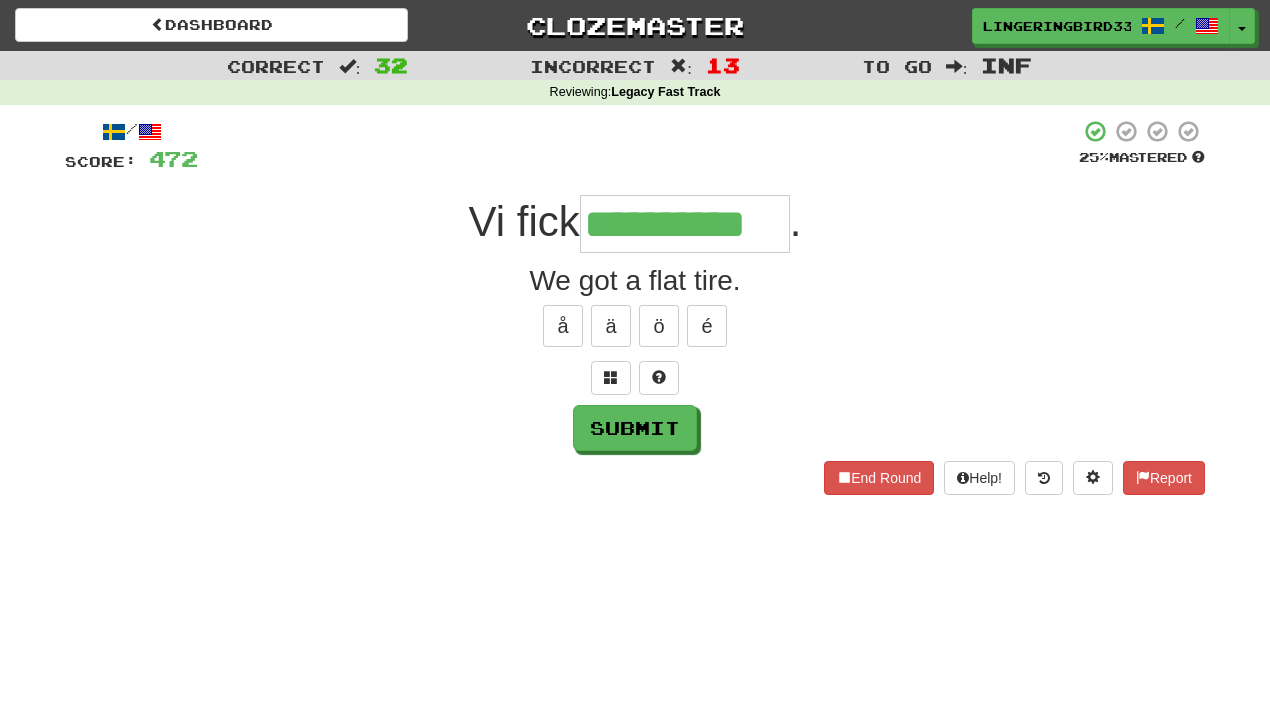 type on "**********" 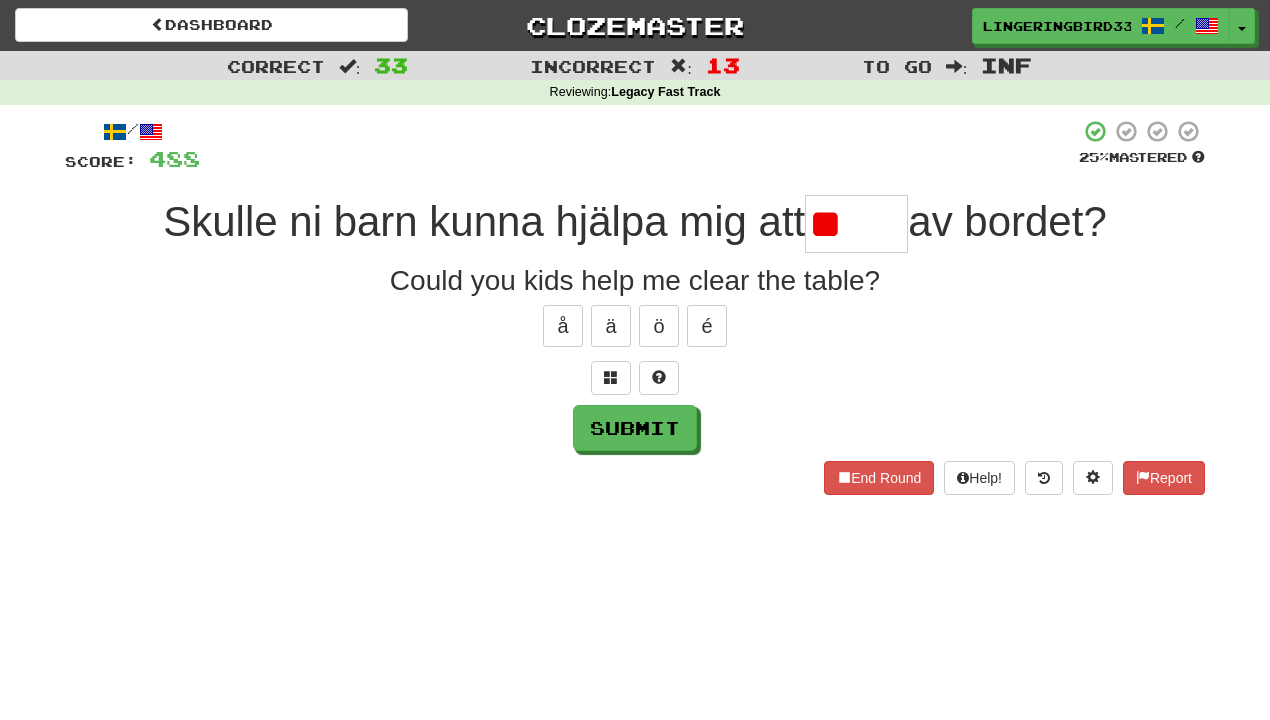 type on "*" 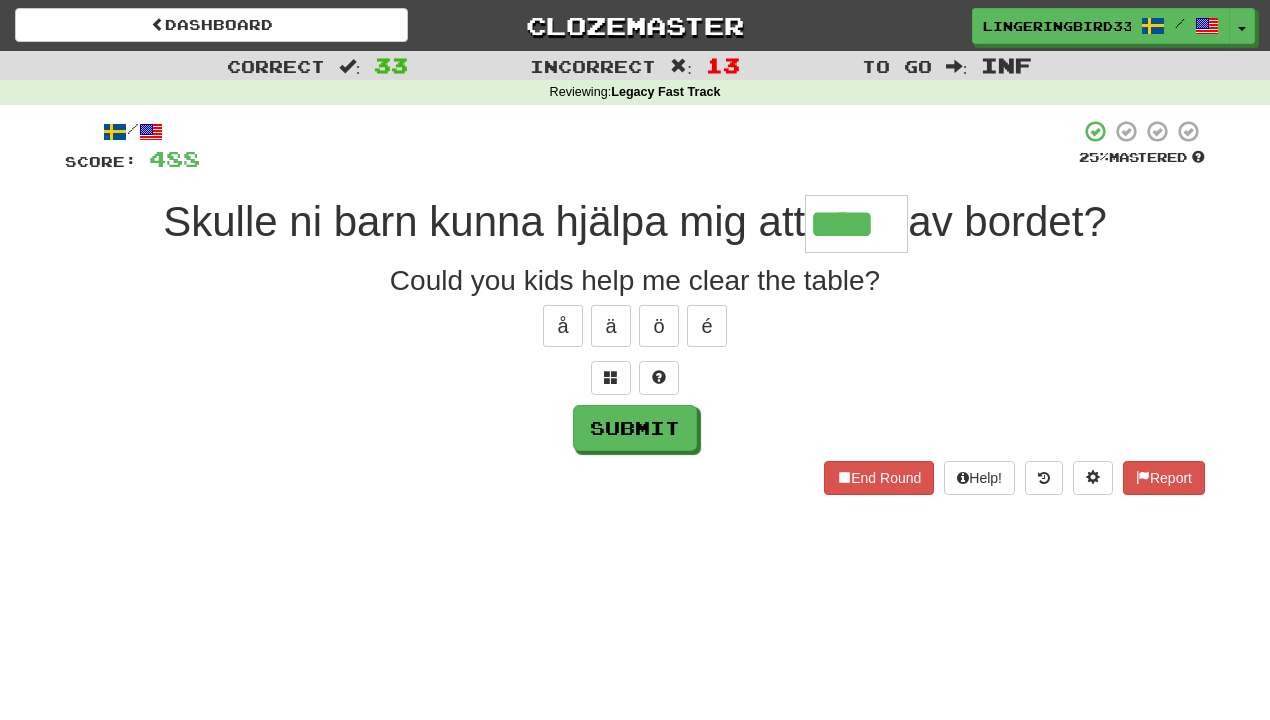 type on "****" 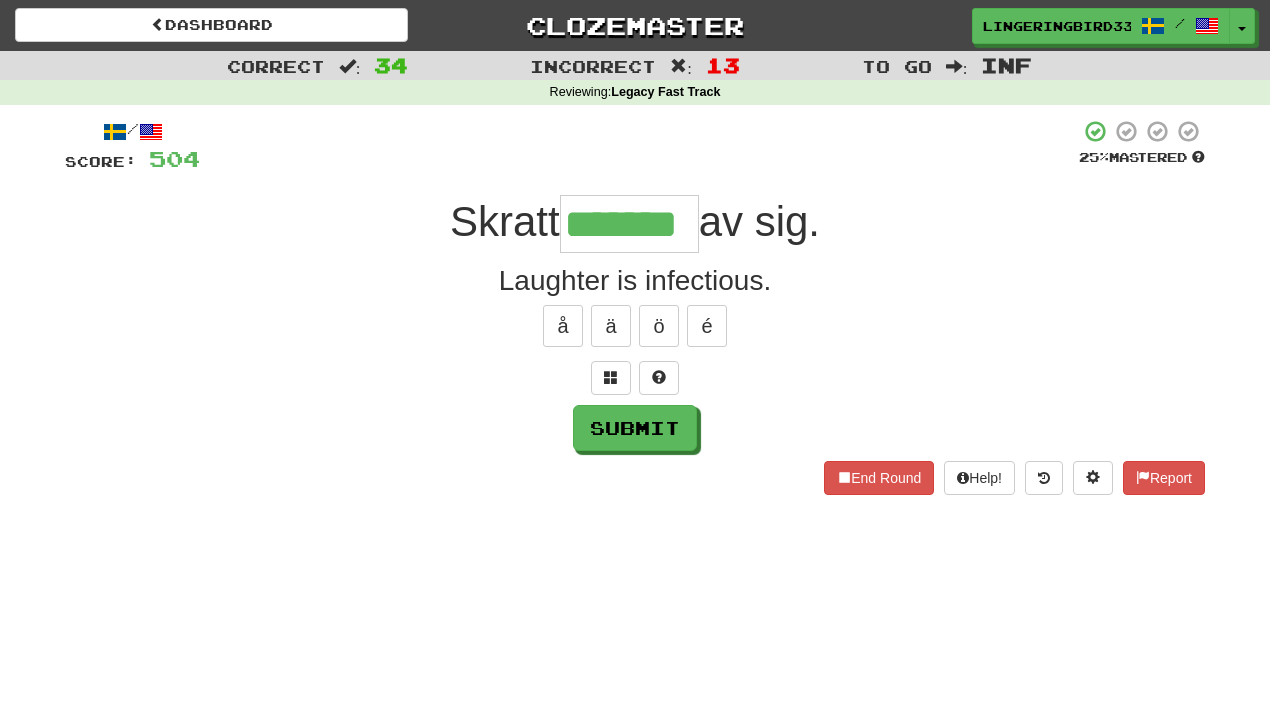 scroll, scrollTop: 0, scrollLeft: 0, axis: both 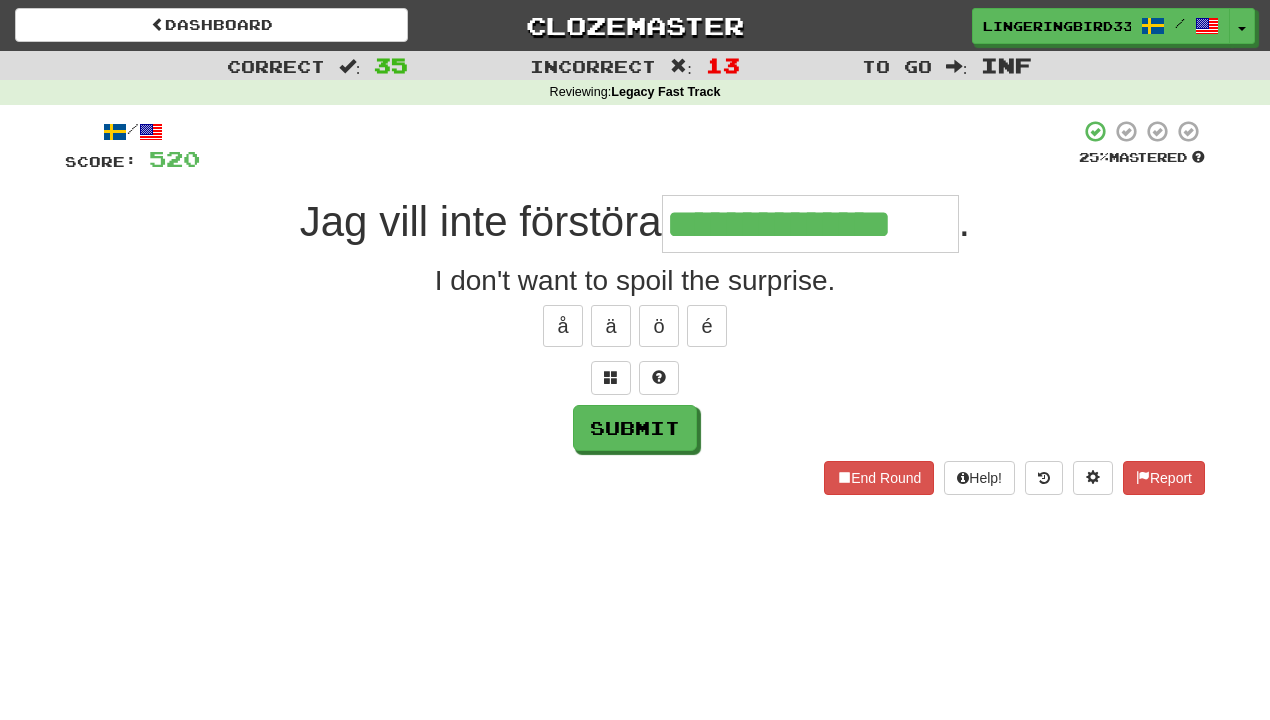 type on "**********" 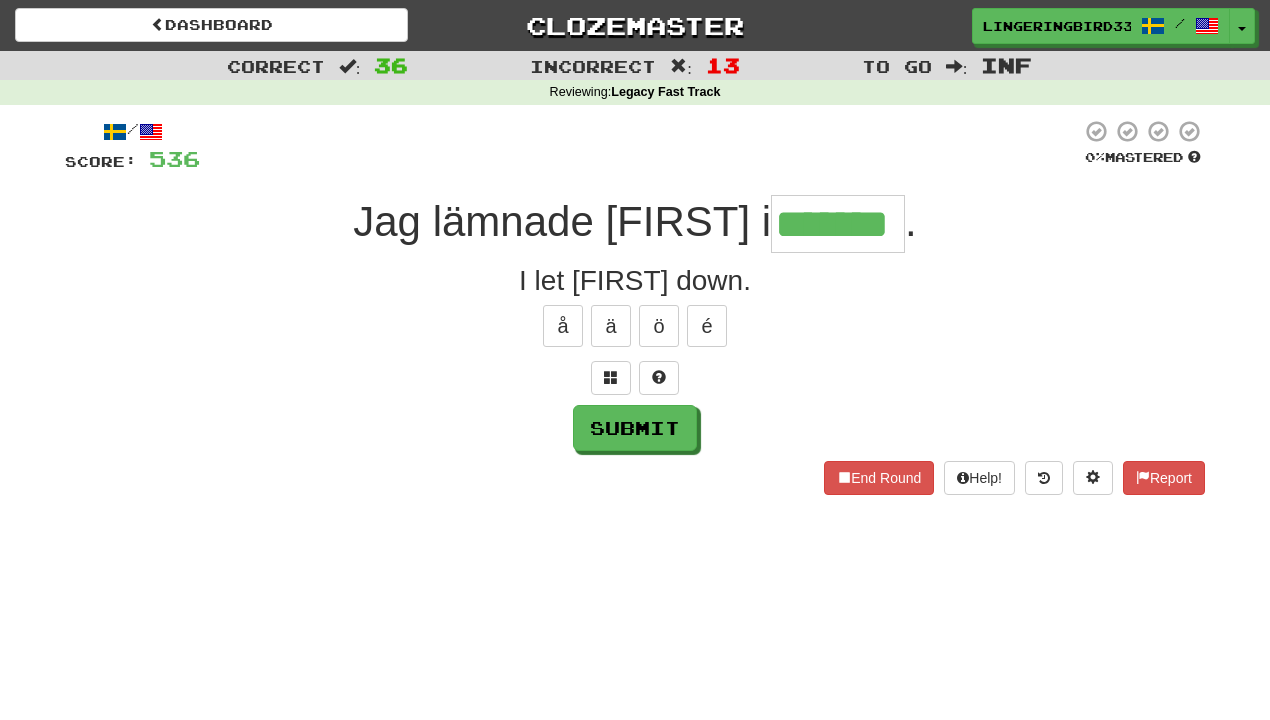 type on "*******" 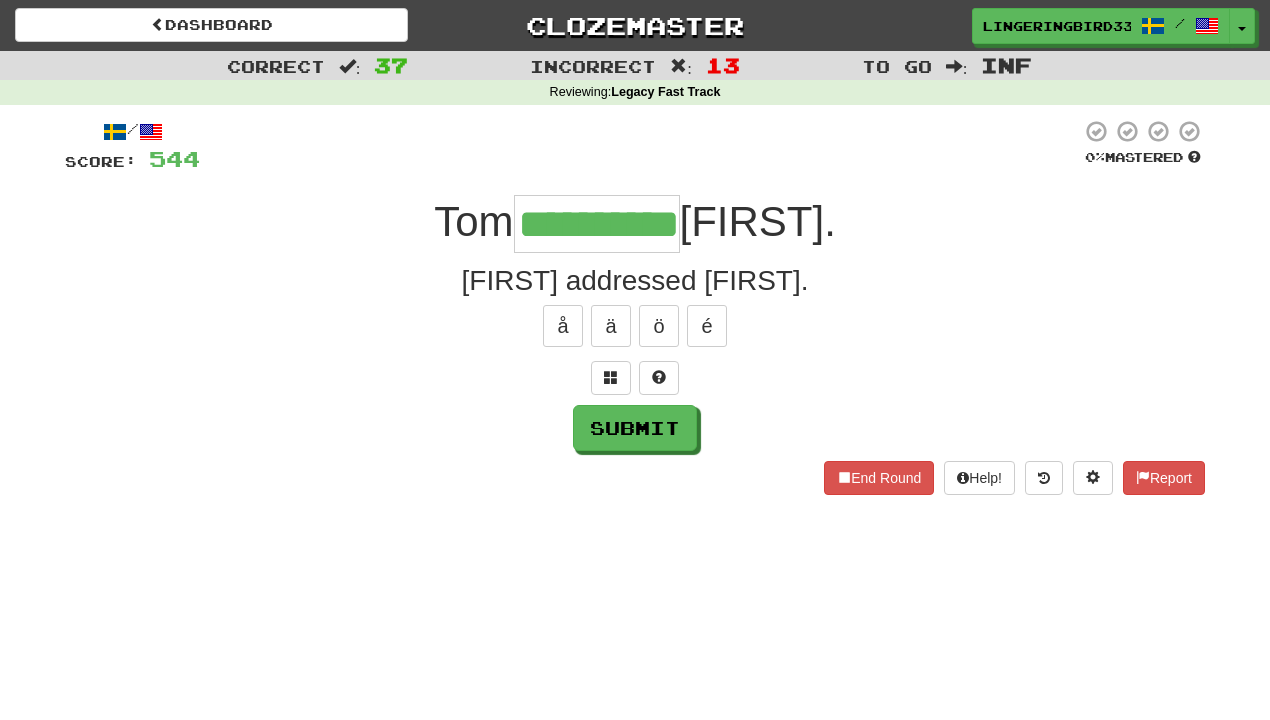 type on "**********" 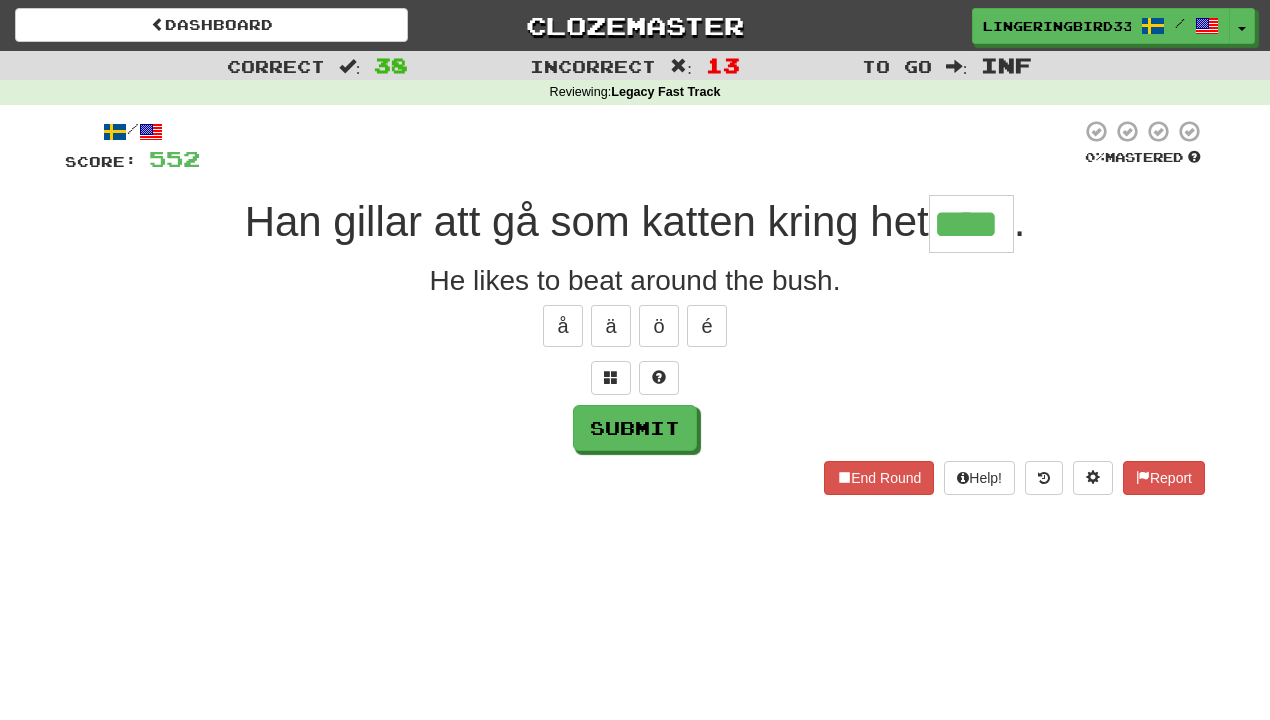 type on "****" 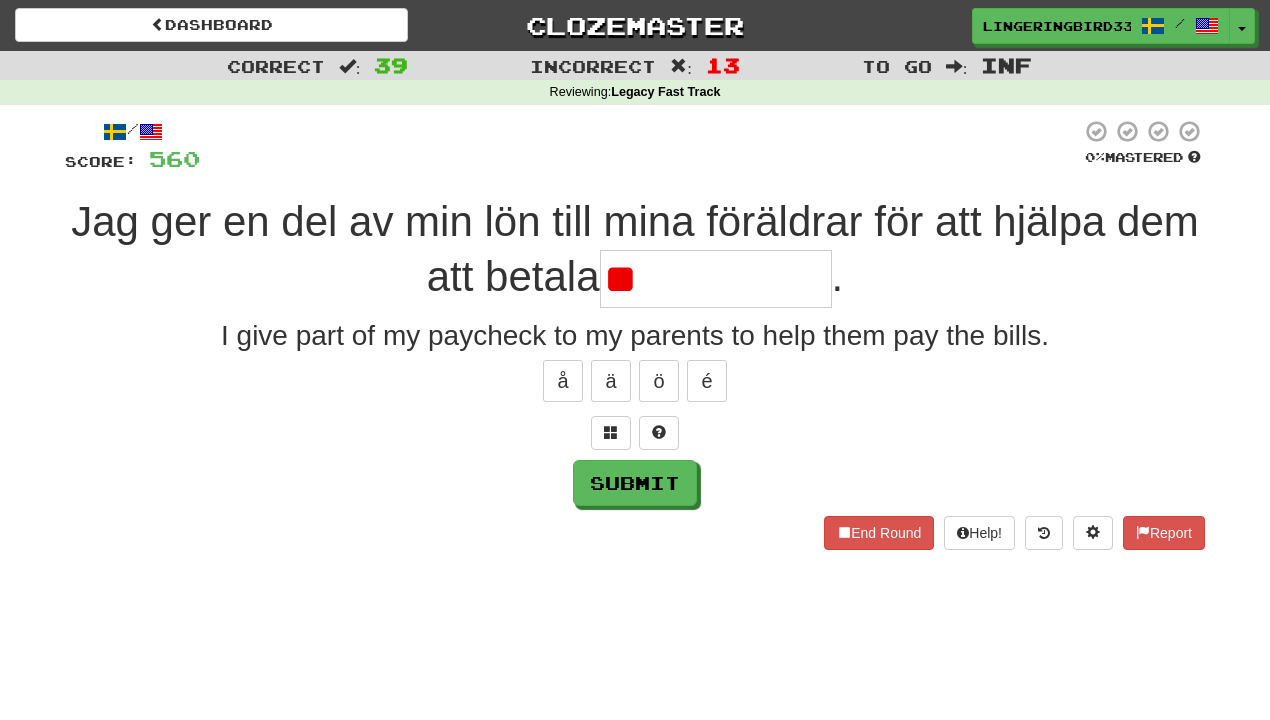 type on "*" 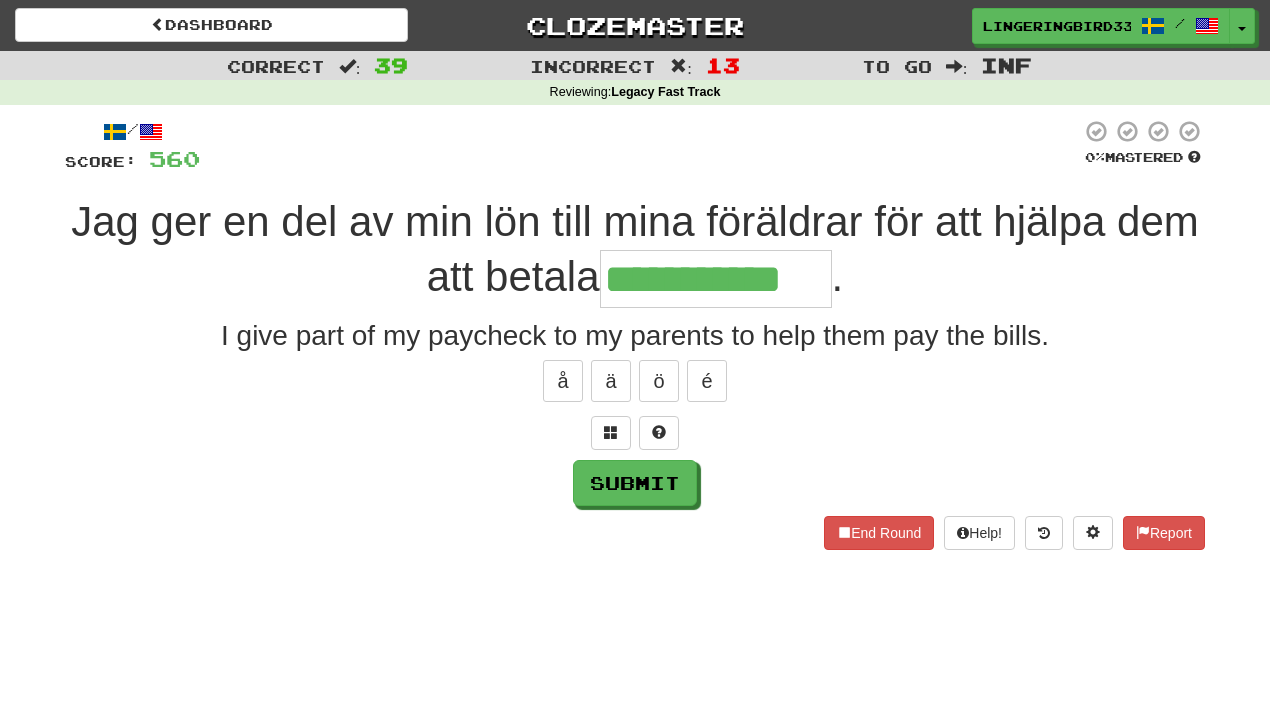 type on "**********" 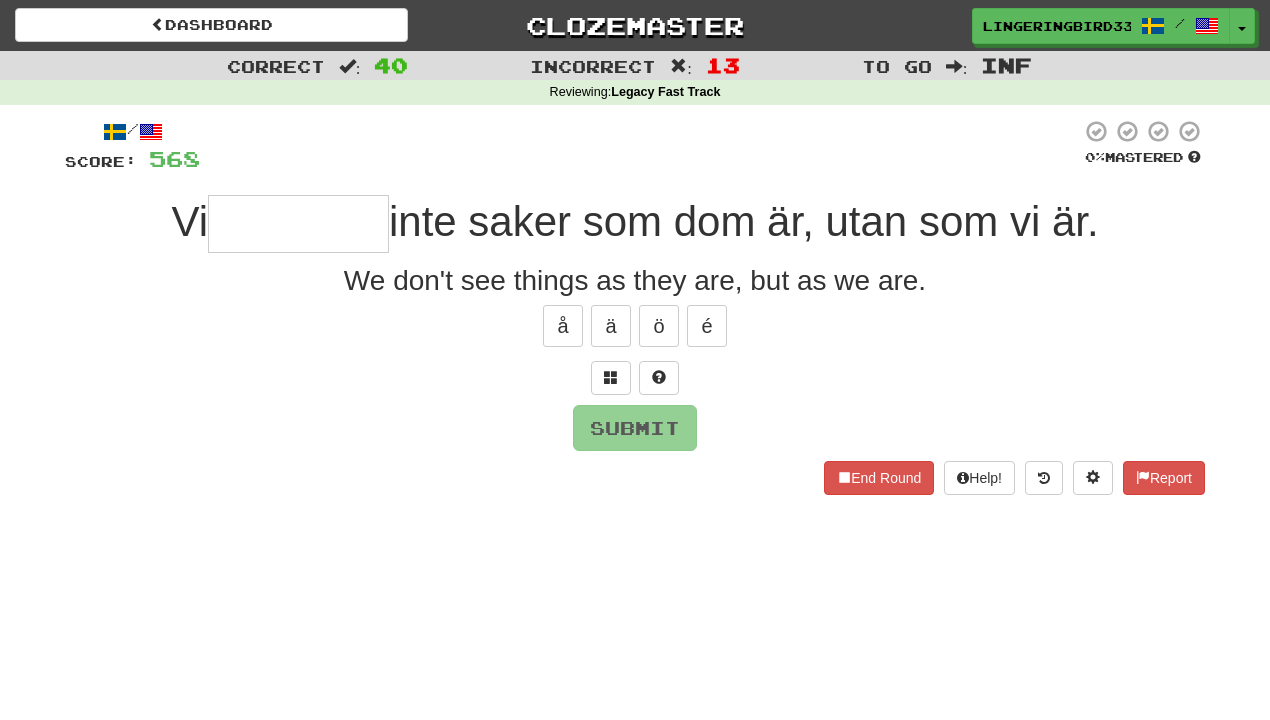 type on "*********" 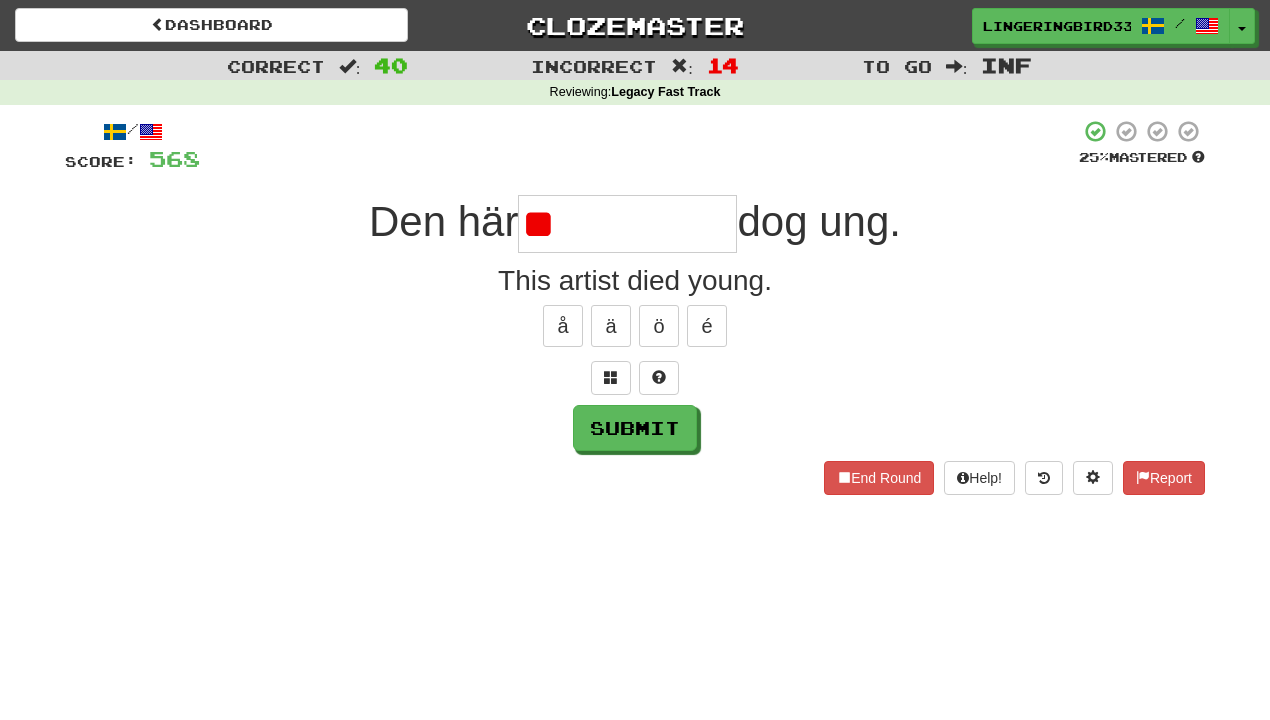 type on "*" 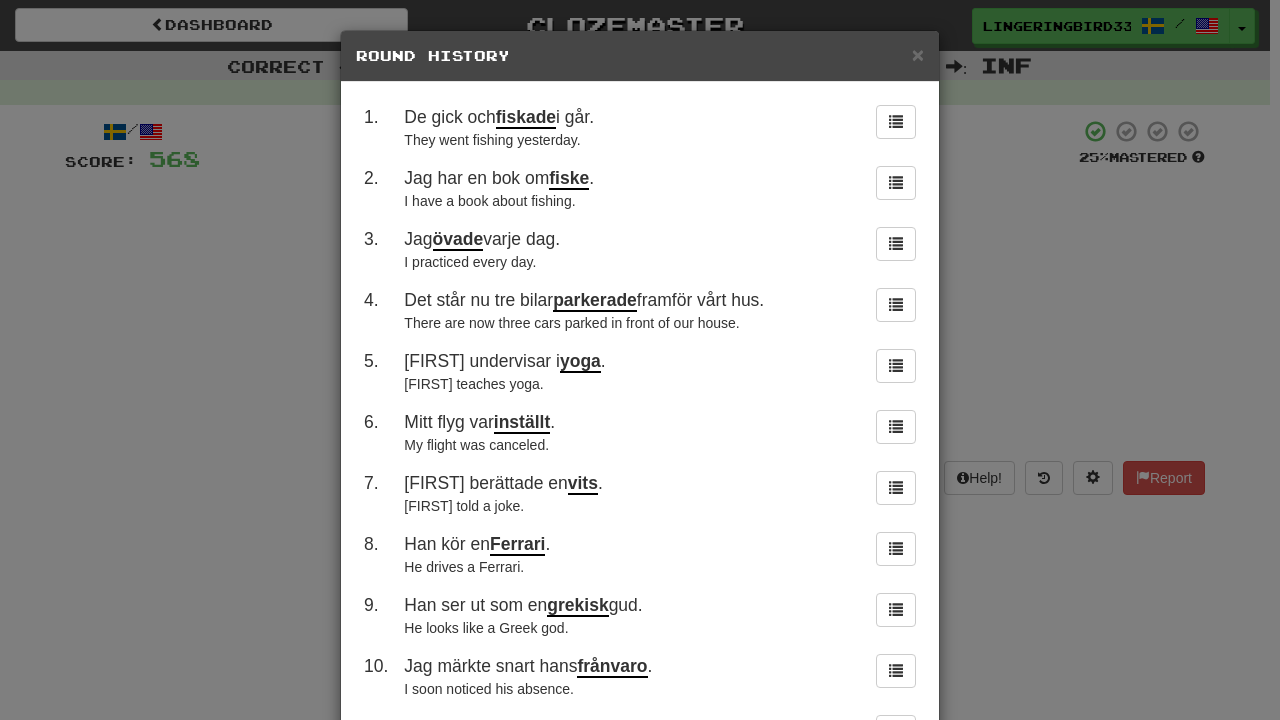 click on "Hans chef är väldigt ." at bounding box center (640, 360) 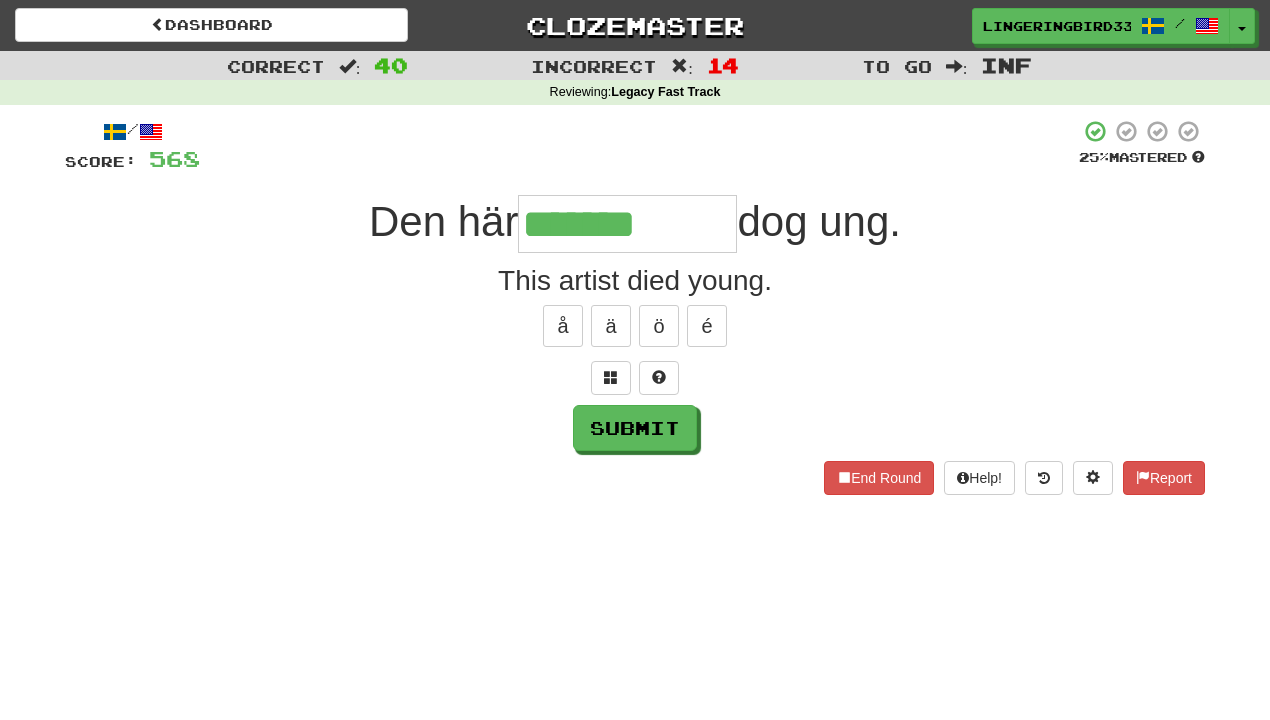 click on "*******" at bounding box center [627, 224] 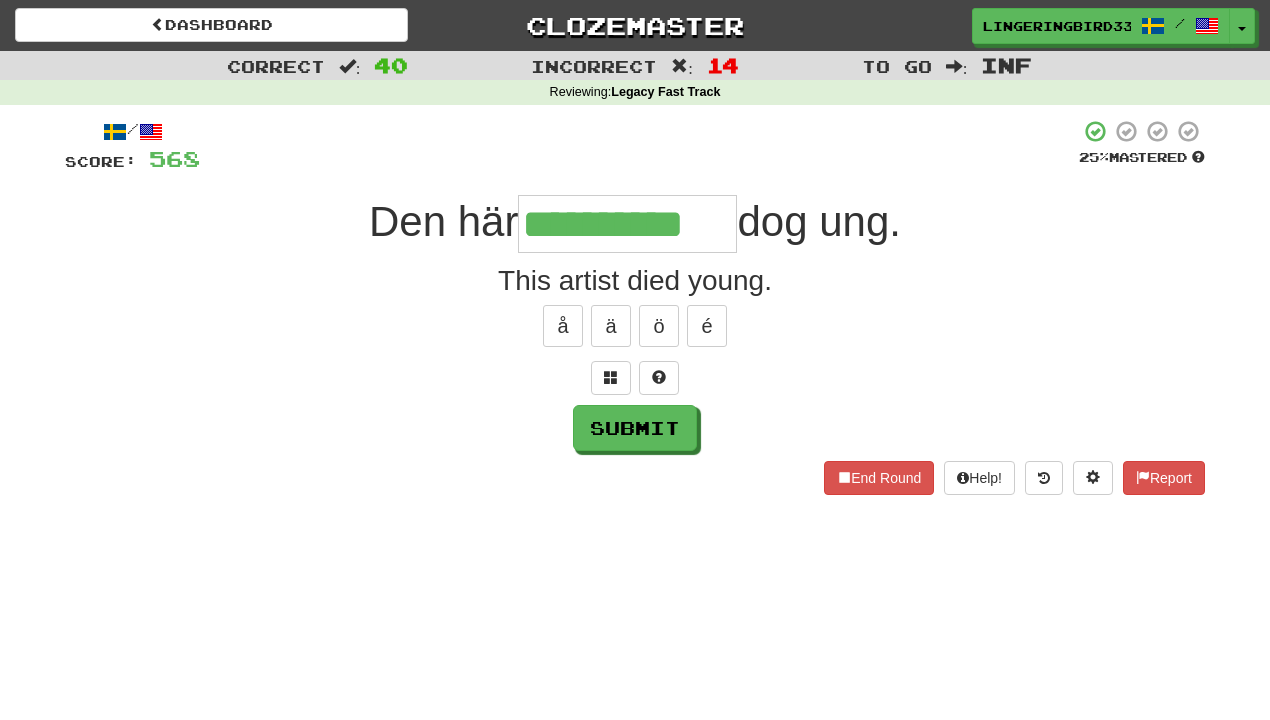type on "**********" 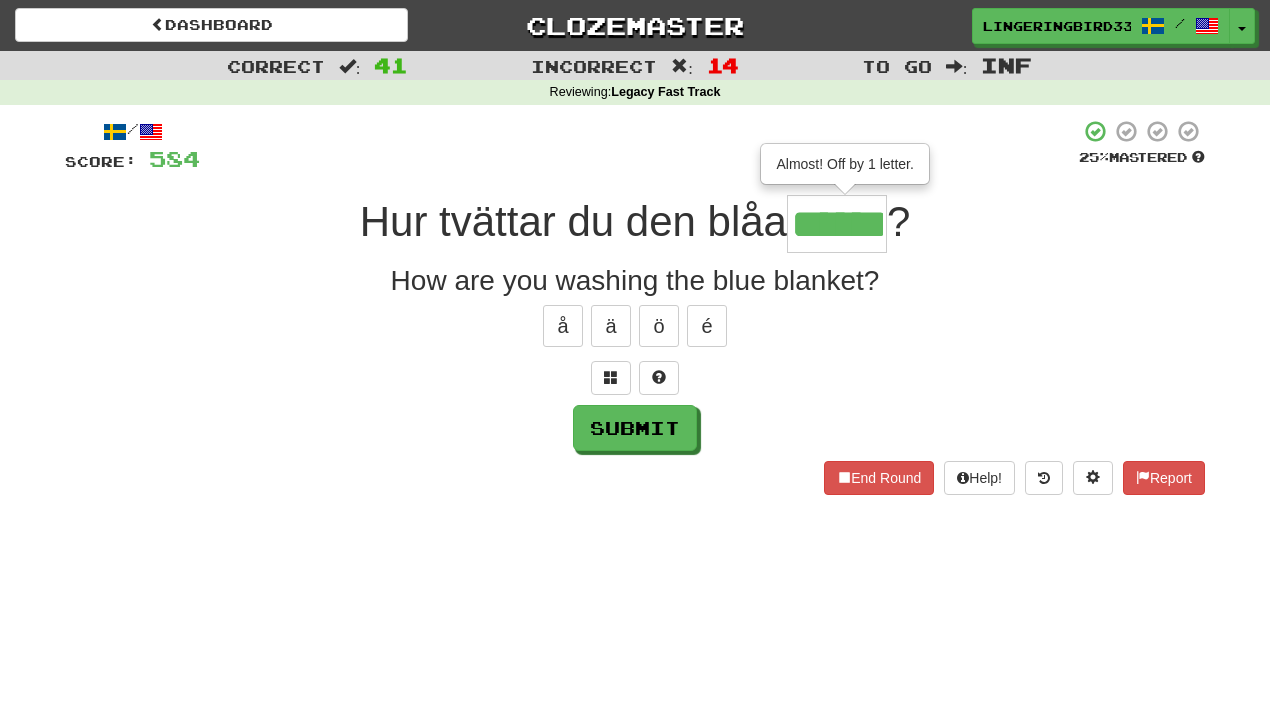 type on "******" 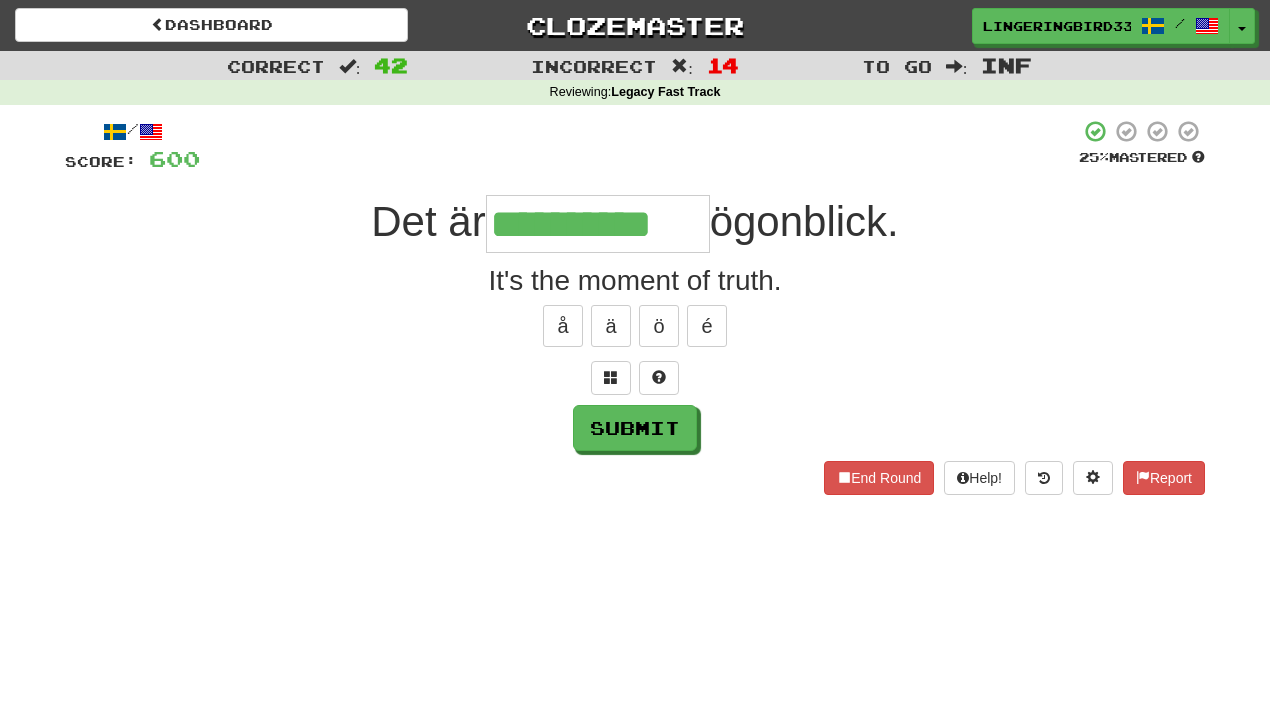 type on "**********" 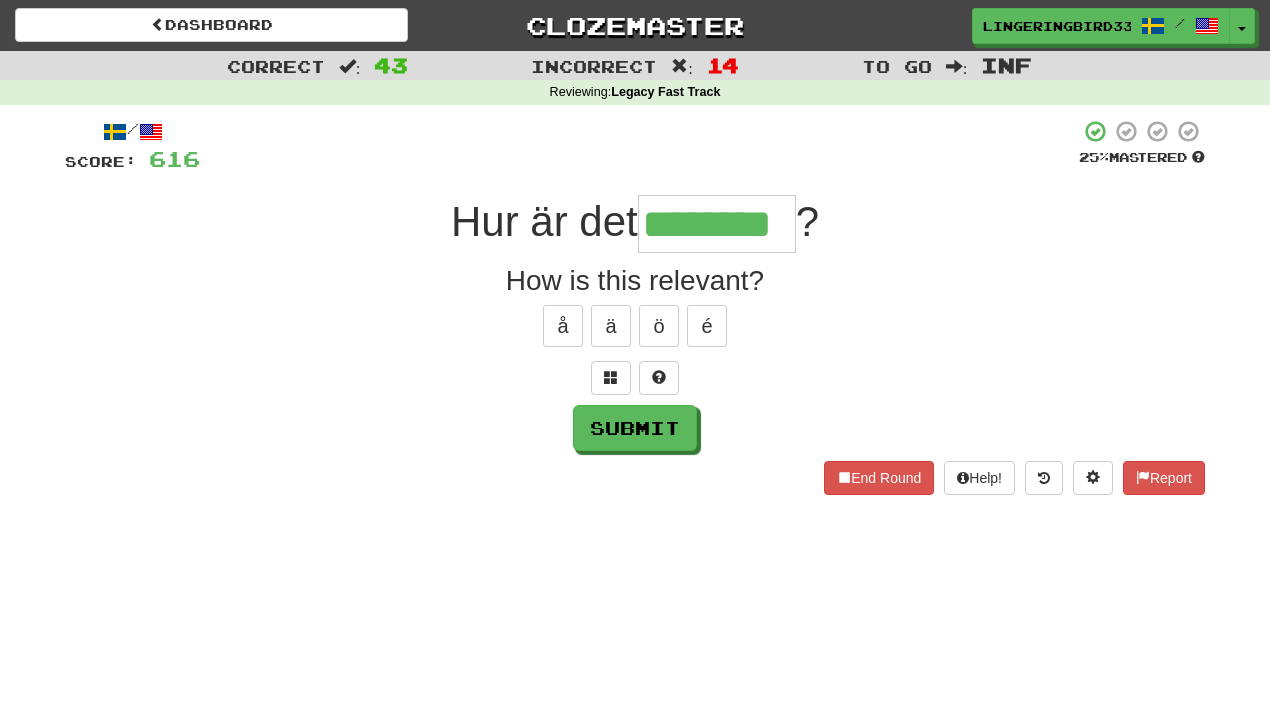 type on "********" 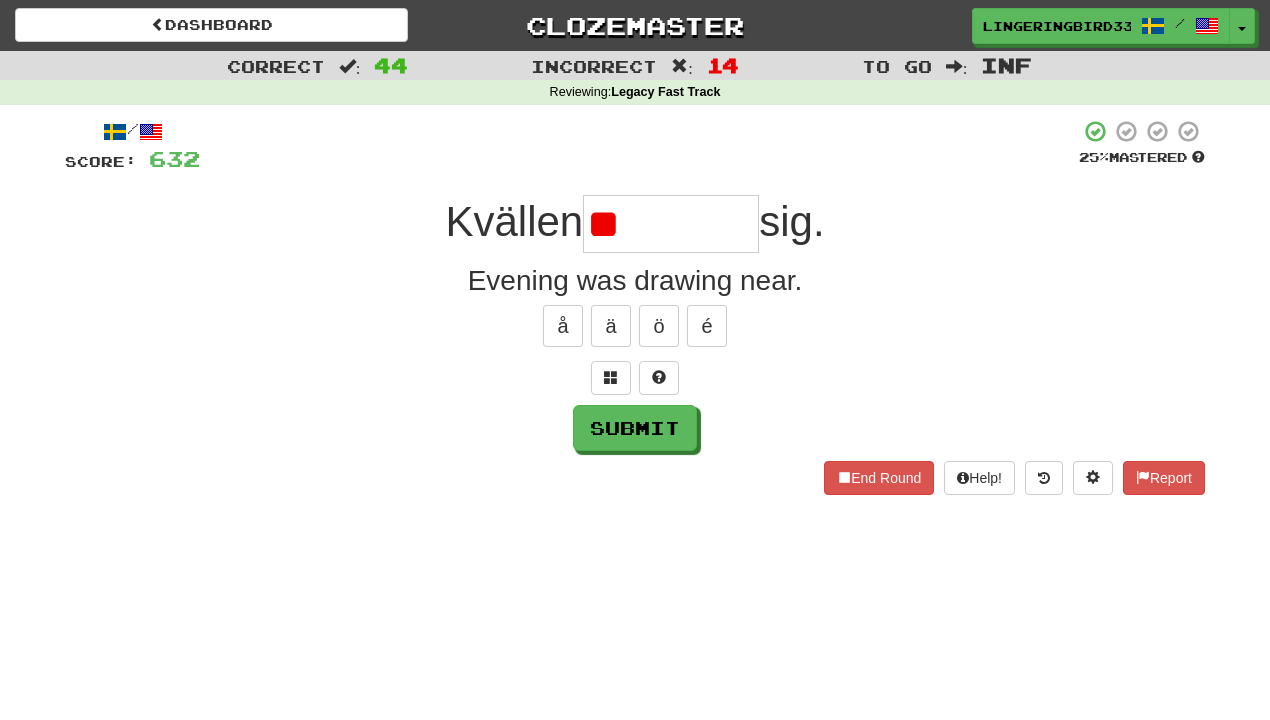 type on "*" 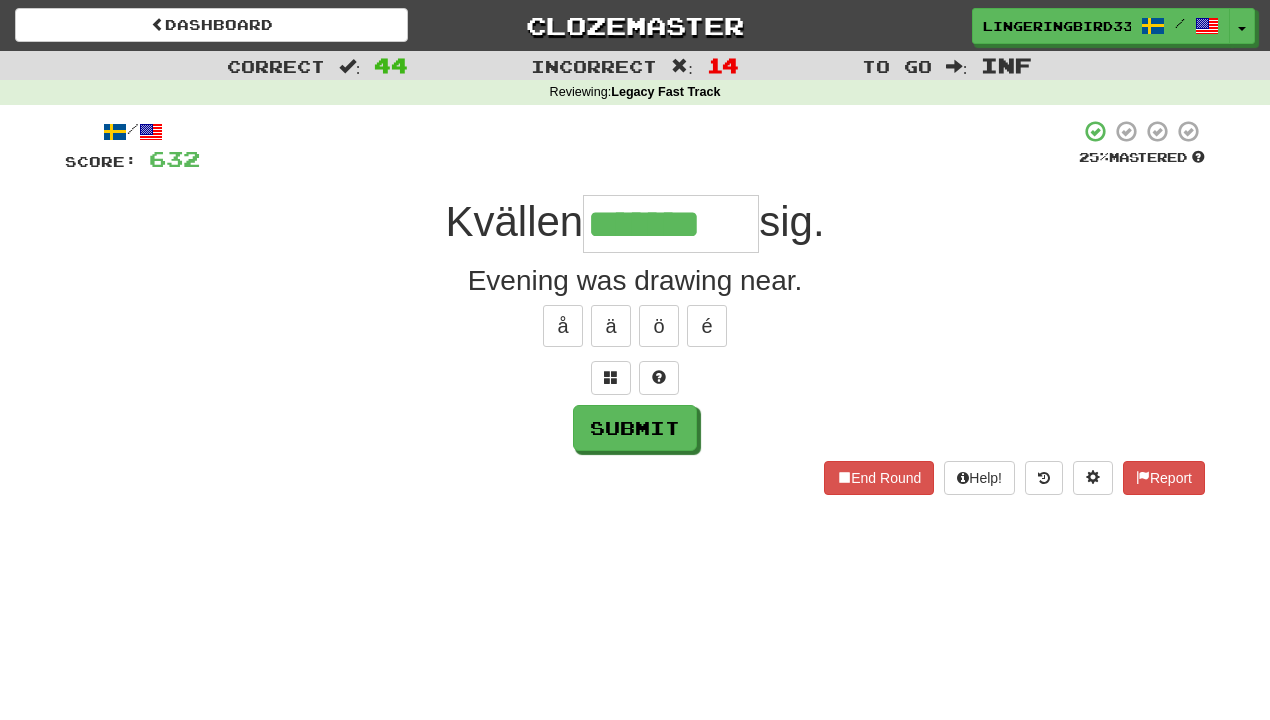 type on "*******" 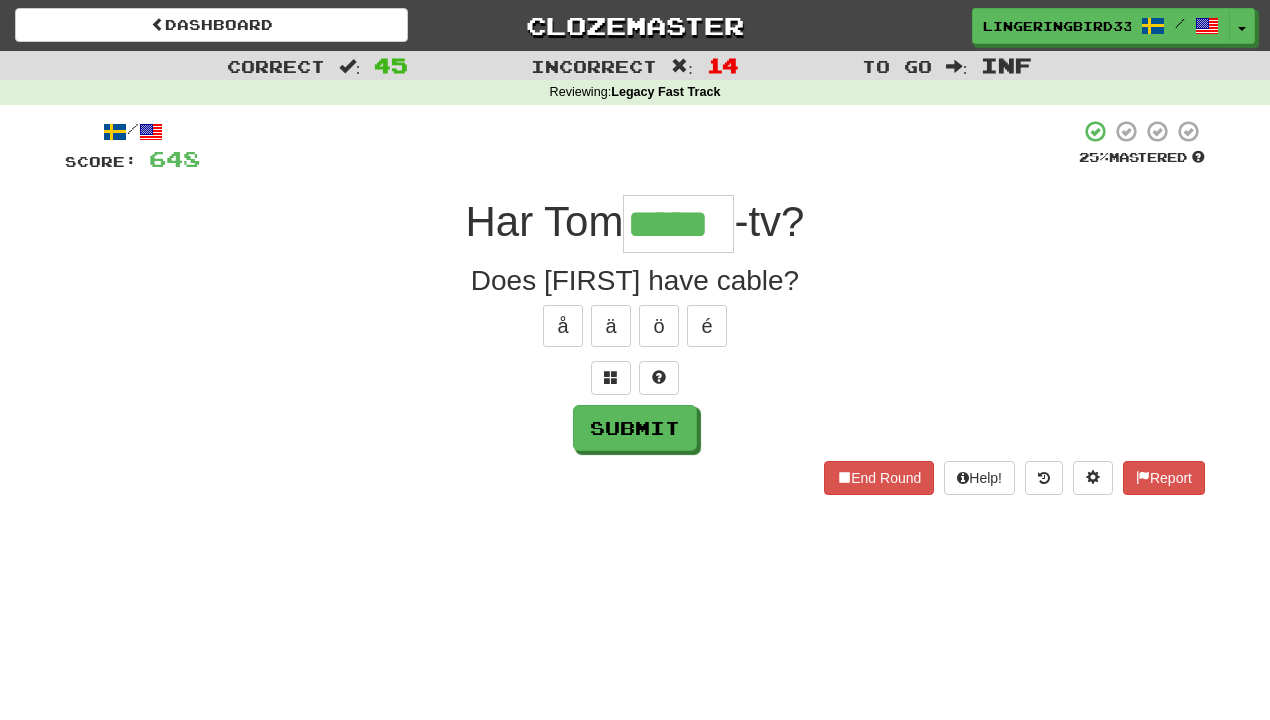 type on "*****" 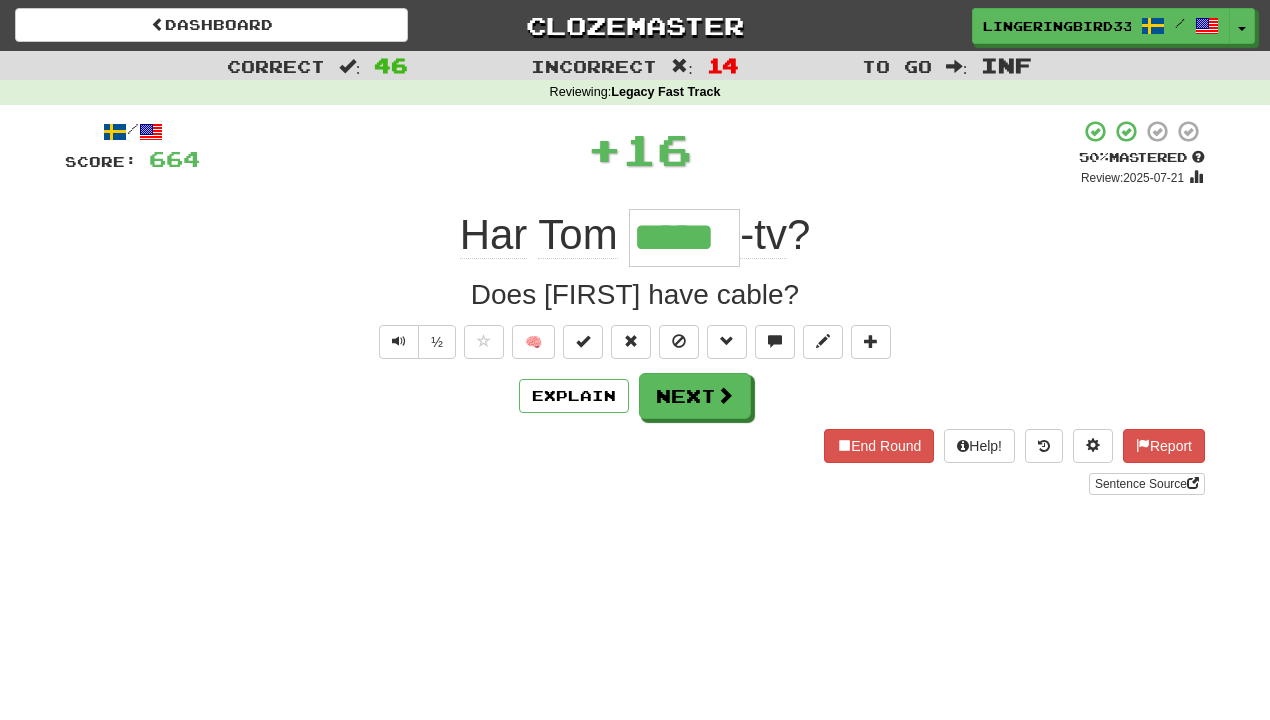 type 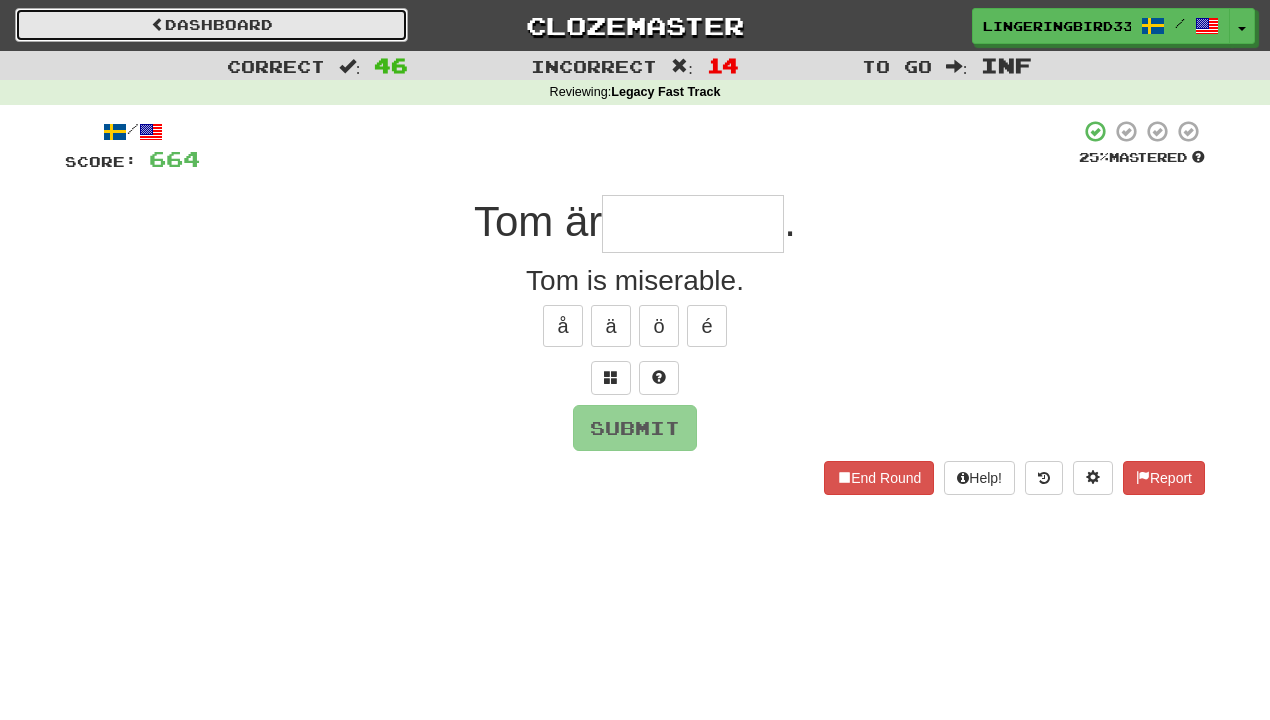 click on "Dashboard" at bounding box center [211, 25] 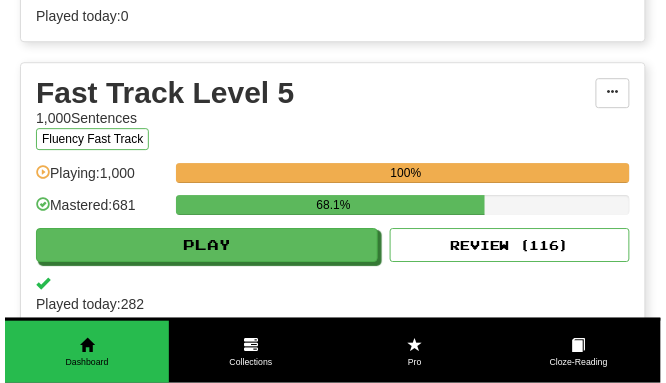 scroll, scrollTop: 1696, scrollLeft: 0, axis: vertical 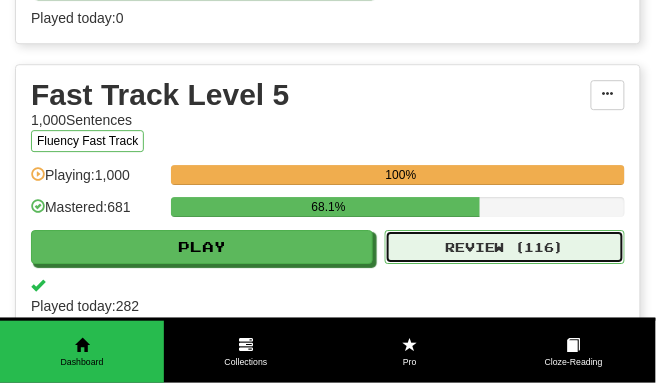 click on "Review ( 116 )" at bounding box center (505, 247) 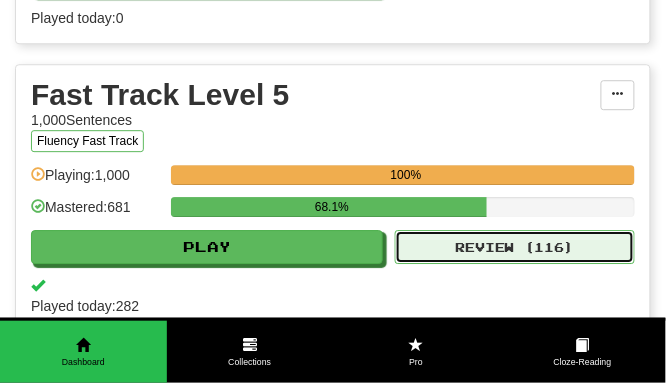 select on "********" 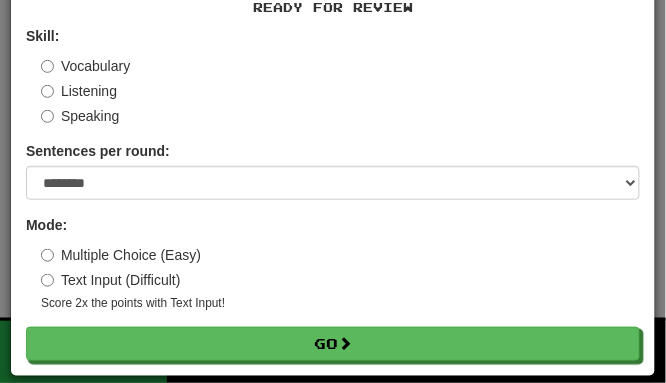 scroll, scrollTop: 103, scrollLeft: 0, axis: vertical 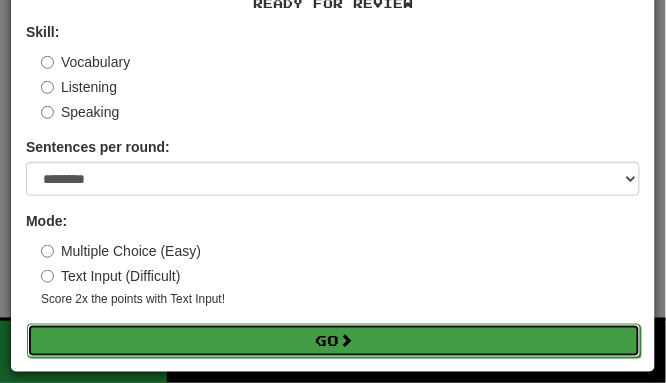 click on "Go" at bounding box center [334, 341] 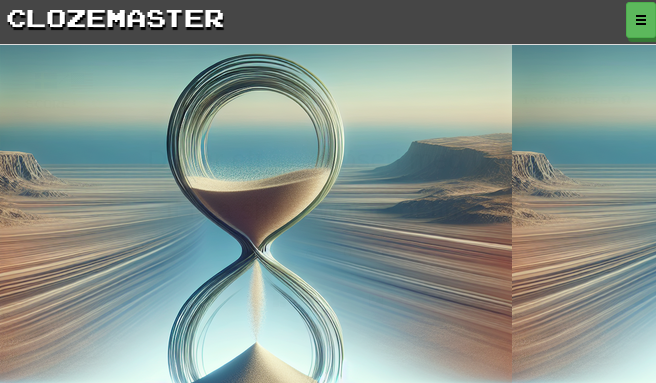 scroll, scrollTop: 0, scrollLeft: 0, axis: both 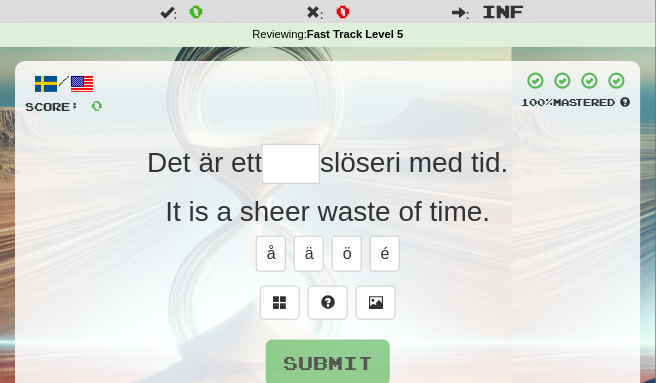 click on "/  Score:   0 100 %  Mastered Det är ett   slöseri med tid. It is a sheer waste of time. å ä ö é Submit  End Round  Help!  Report" at bounding box center (328, 250) 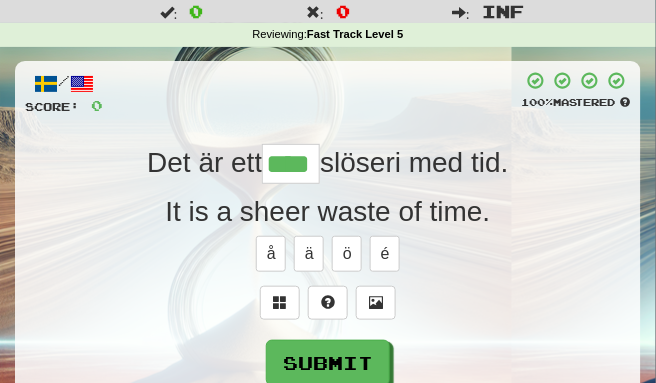 type on "****" 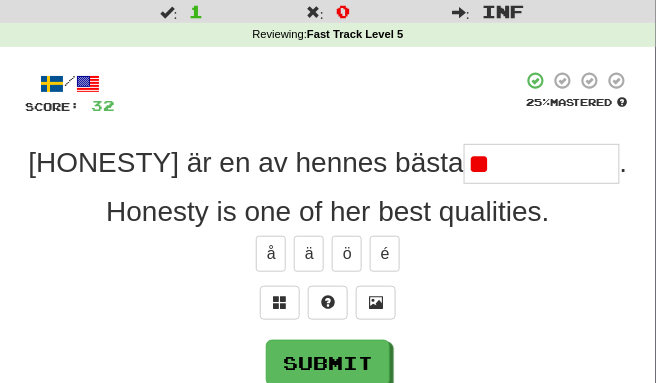 type on "*" 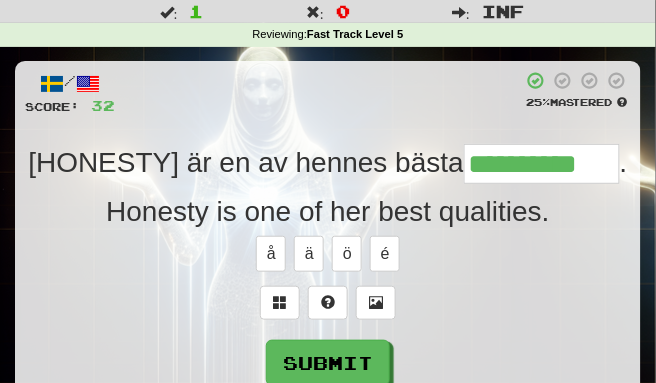 type on "**********" 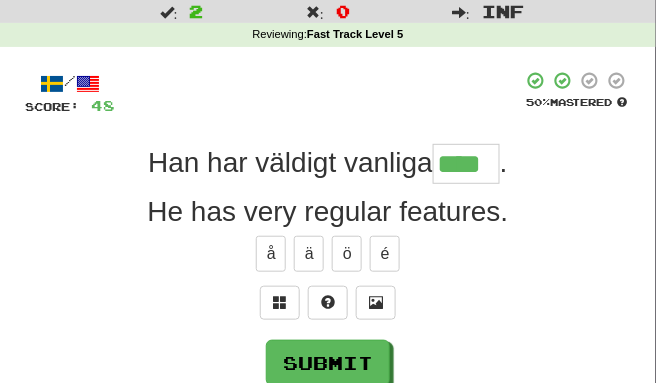 type on "****" 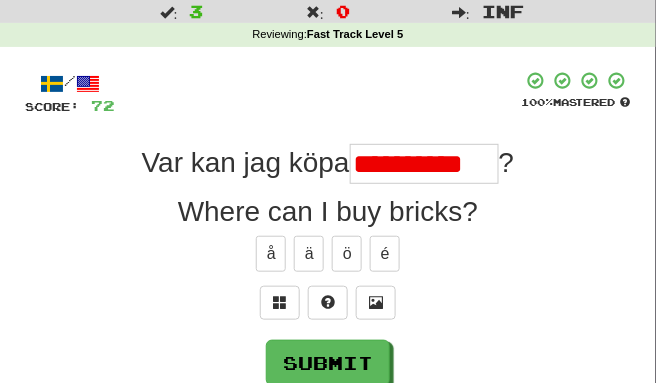 scroll, scrollTop: 0, scrollLeft: 0, axis: both 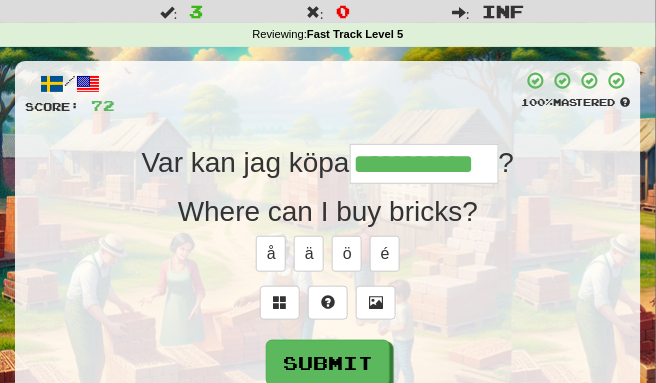 type on "**********" 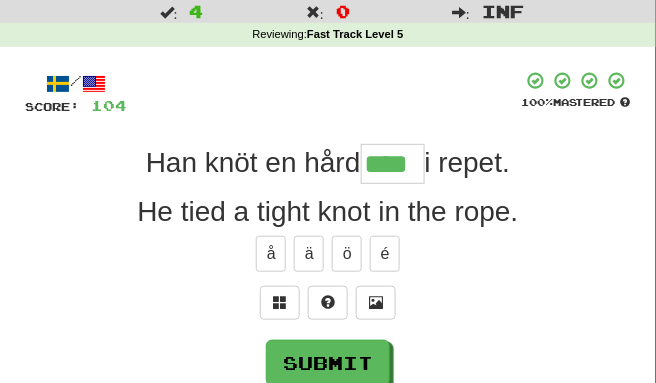 type on "****" 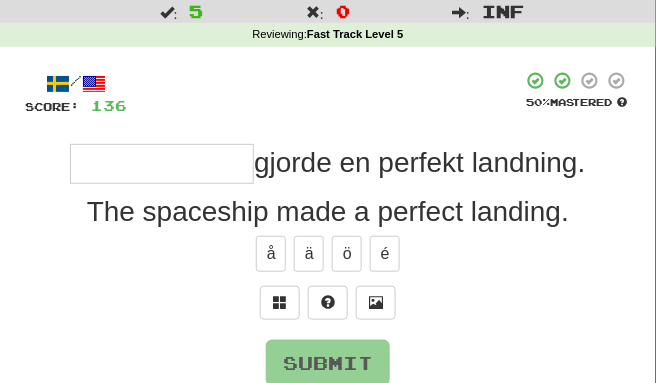 type on "*" 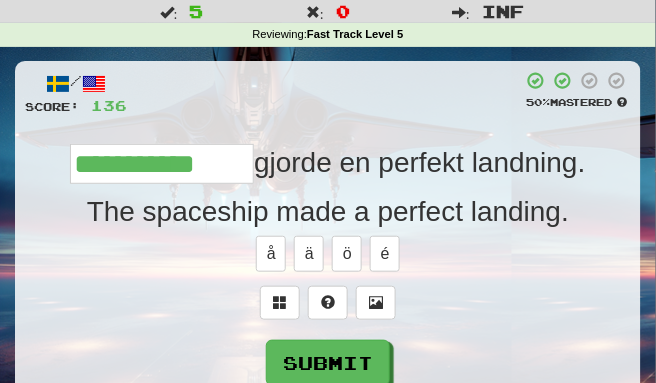 type on "**********" 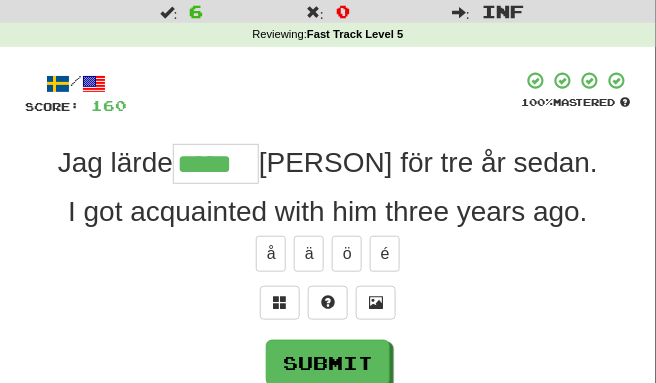 type on "*****" 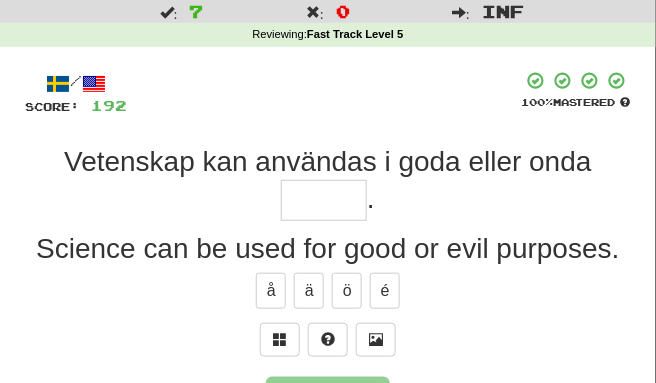 type on "*" 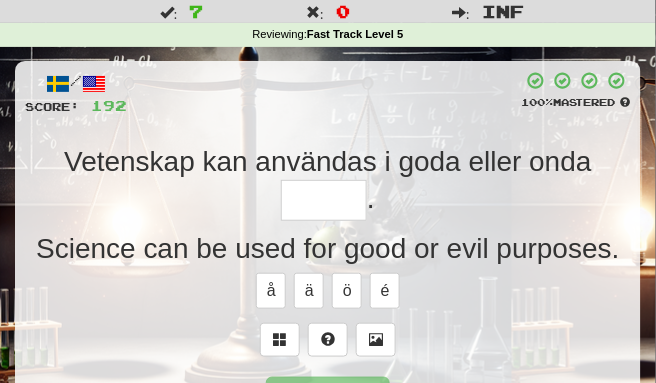 type on "******" 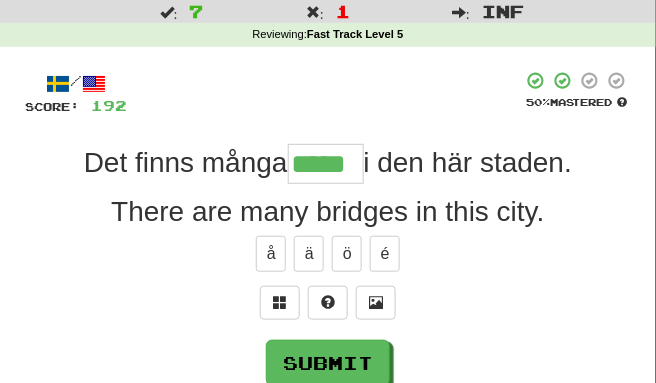 type on "*****" 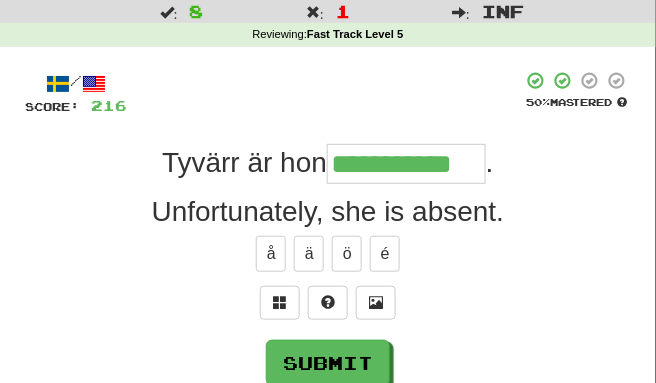 type on "**********" 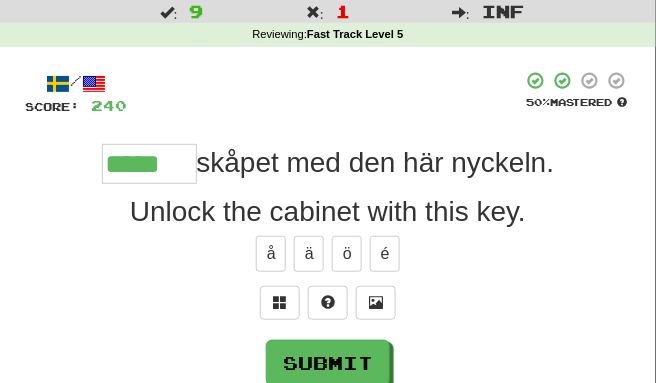 type on "*****" 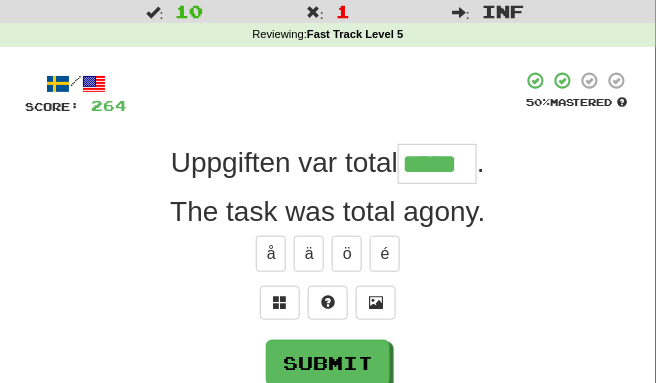 type on "*****" 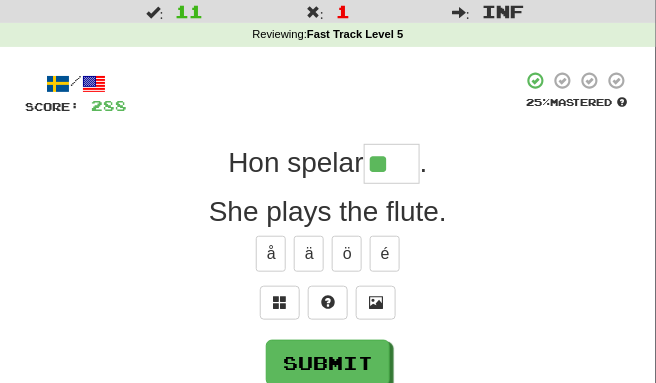 type on "**" 